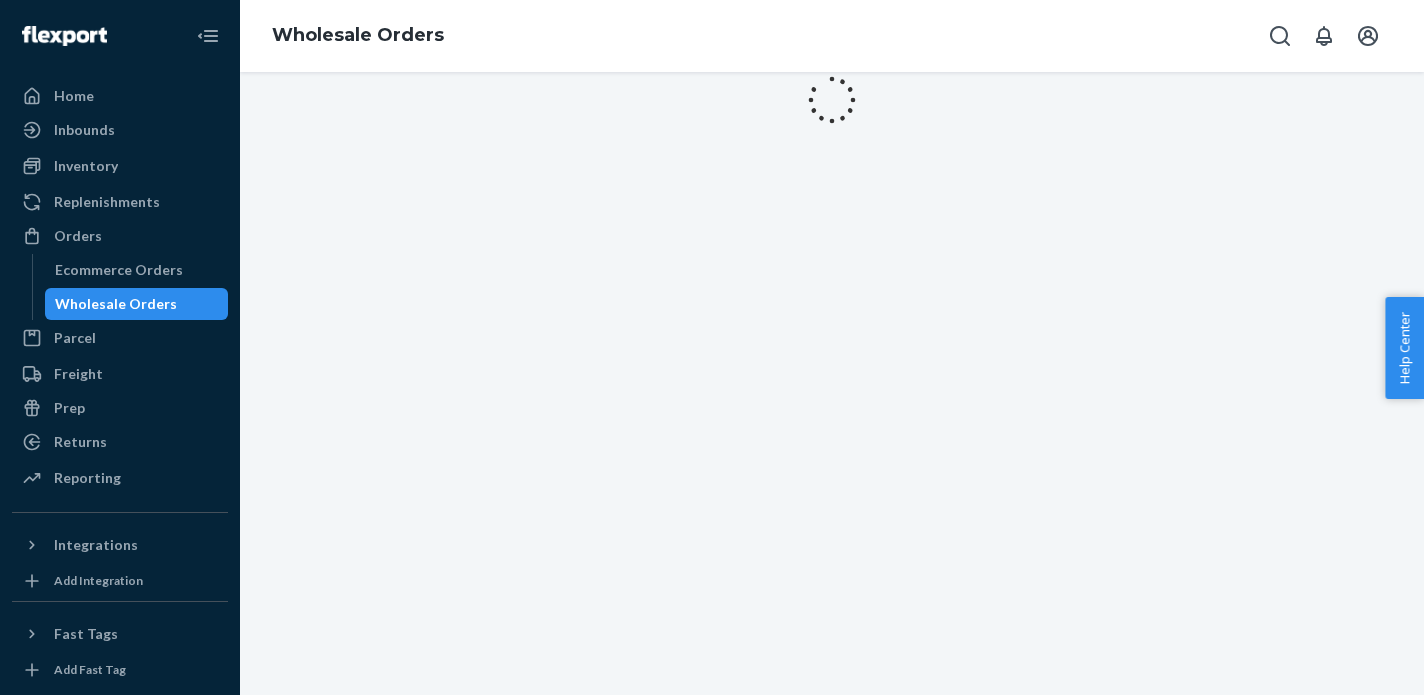 scroll, scrollTop: 0, scrollLeft: 0, axis: both 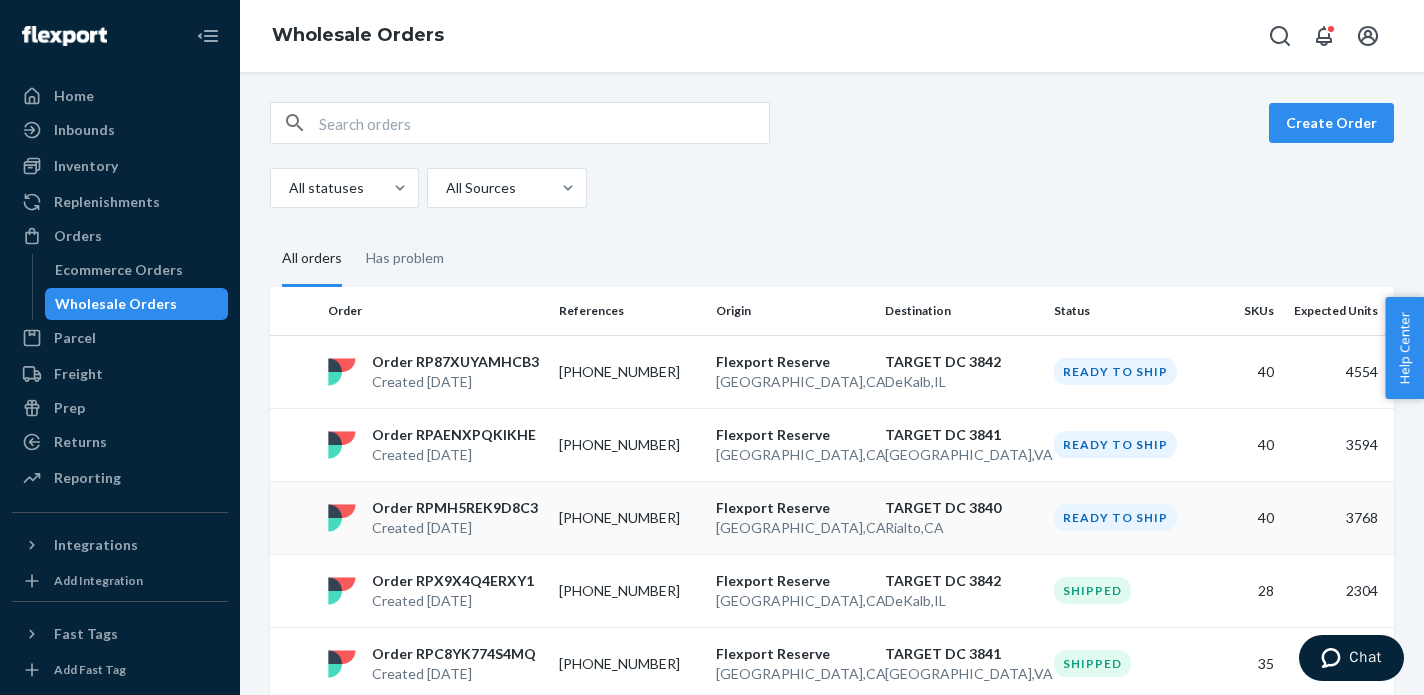click on "Created [DATE]" at bounding box center (455, 528) 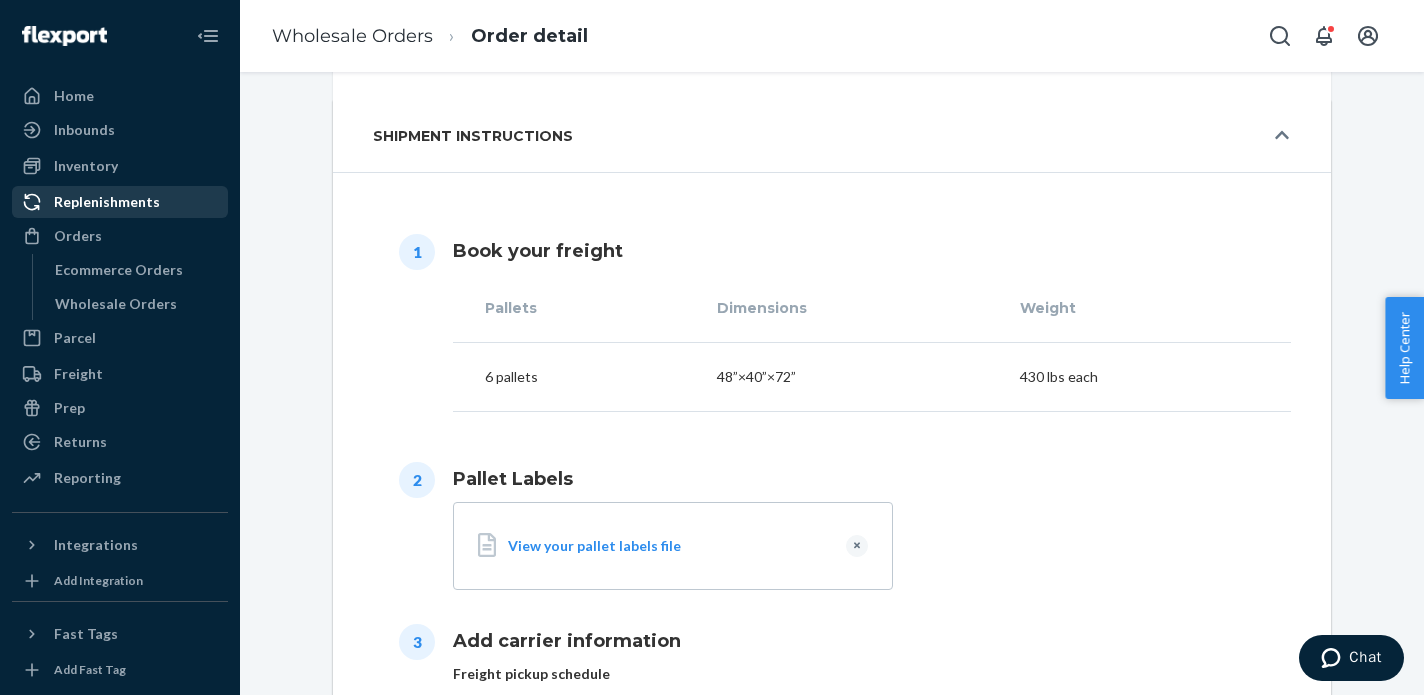 scroll, scrollTop: 0, scrollLeft: 0, axis: both 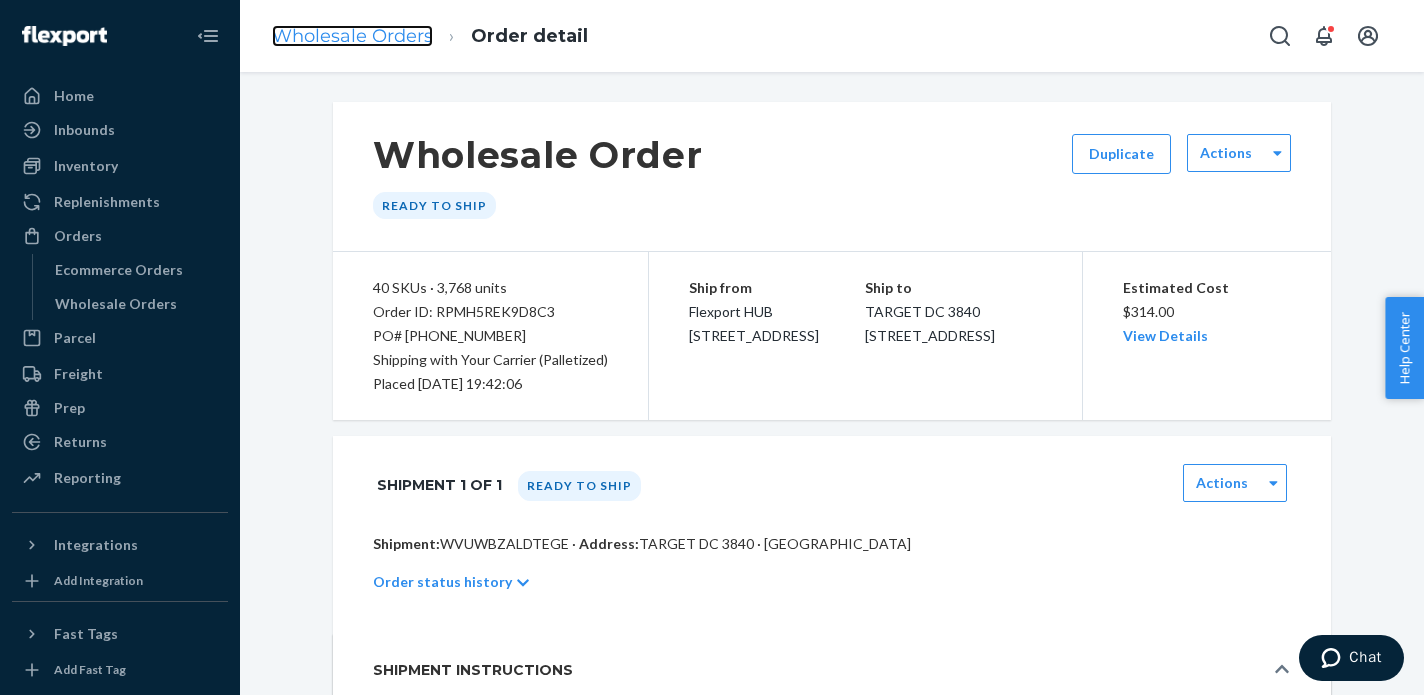 click on "Wholesale Orders" at bounding box center [352, 36] 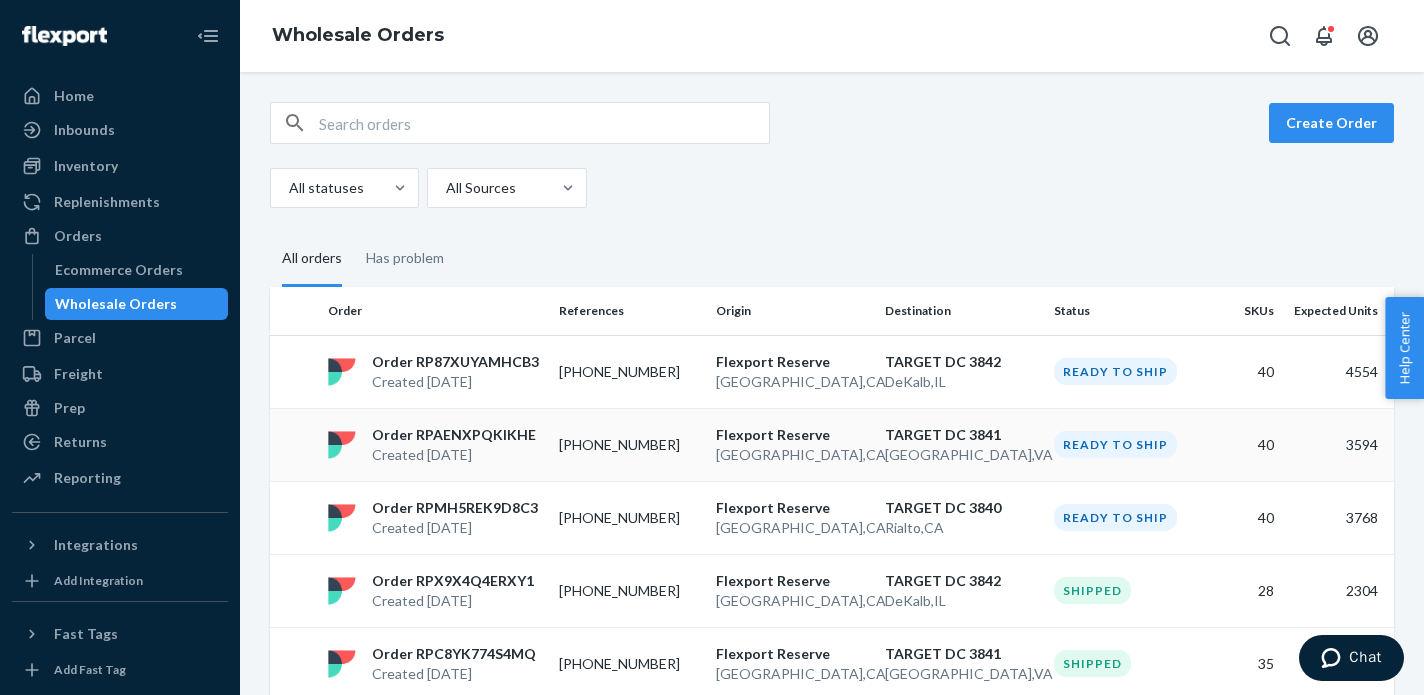 click on "[PHONE_NUMBER]" at bounding box center (629, 444) 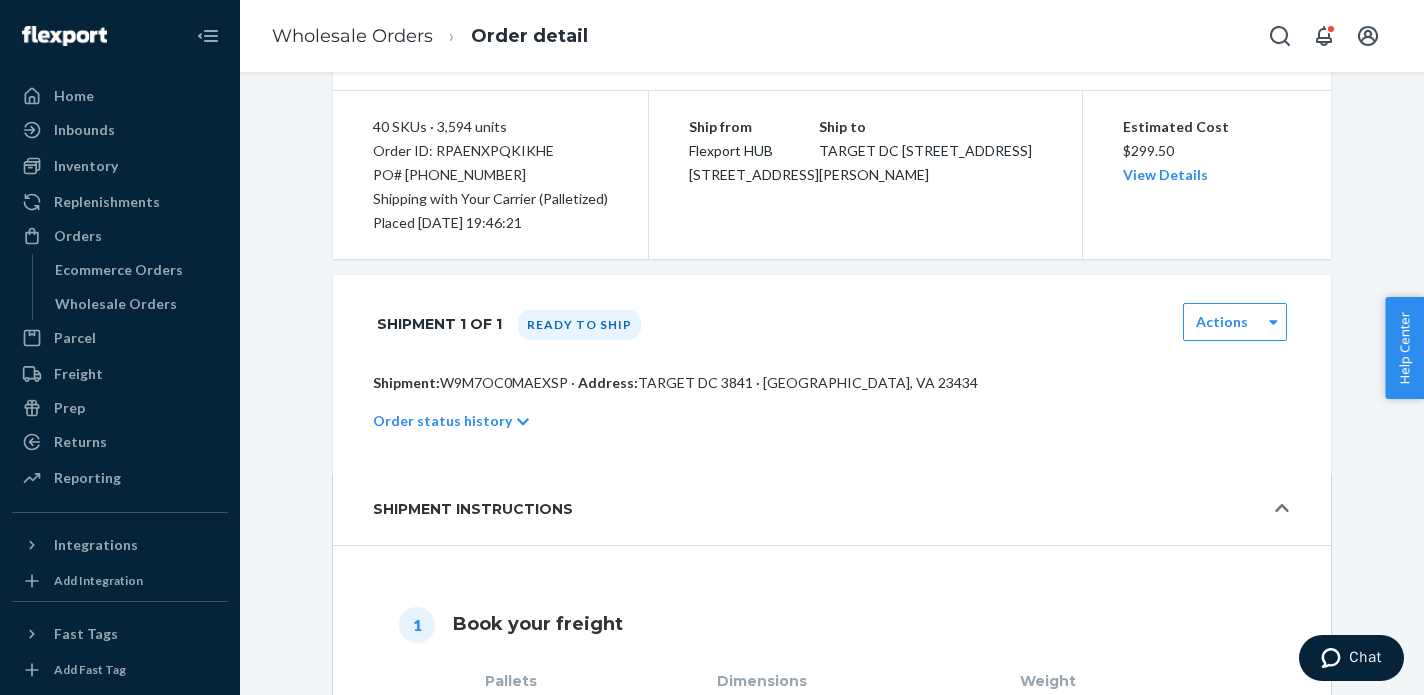 scroll, scrollTop: 657, scrollLeft: 0, axis: vertical 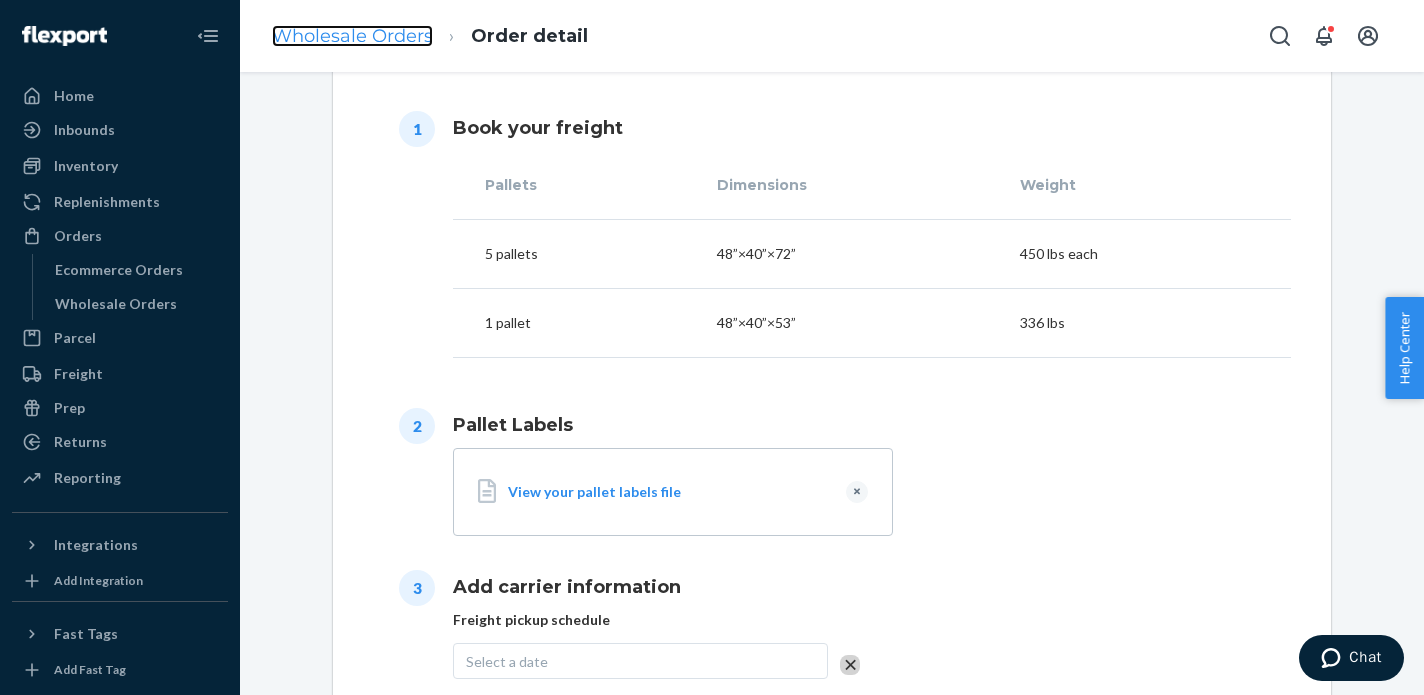 click on "Wholesale Orders" at bounding box center (352, 36) 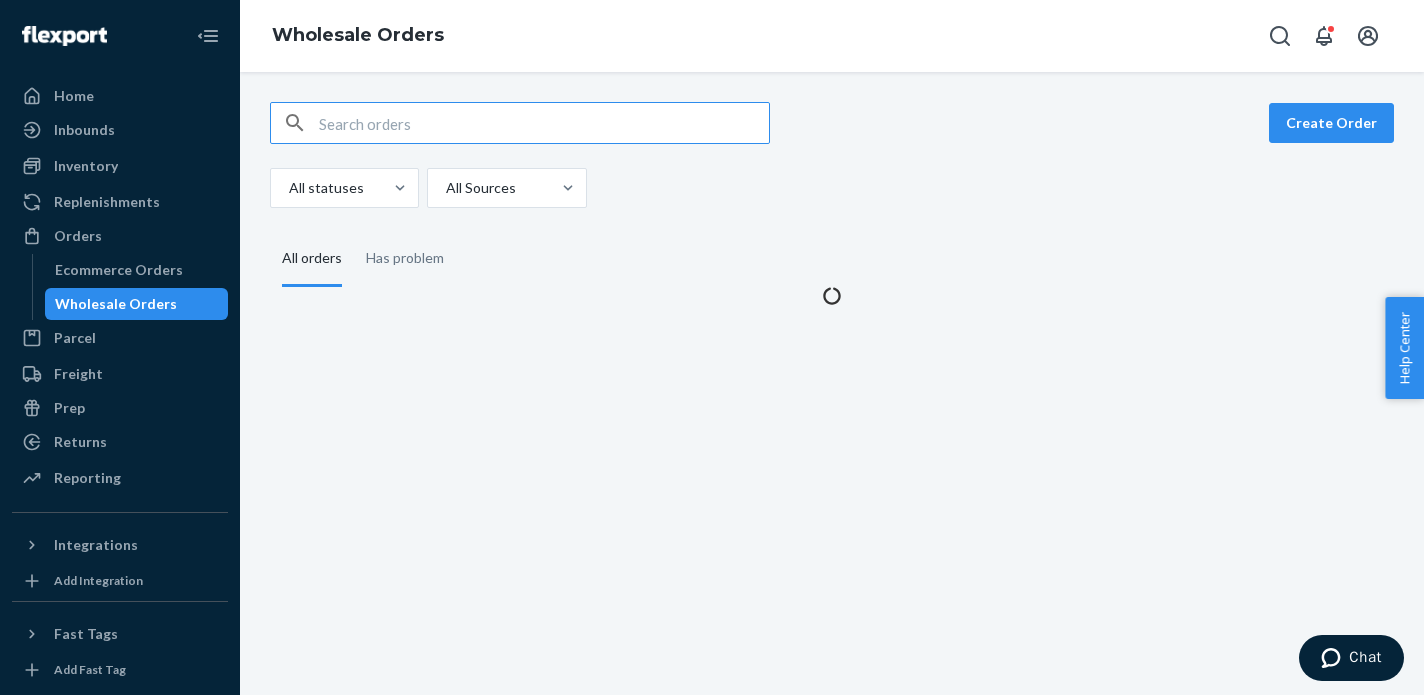 scroll, scrollTop: 0, scrollLeft: 0, axis: both 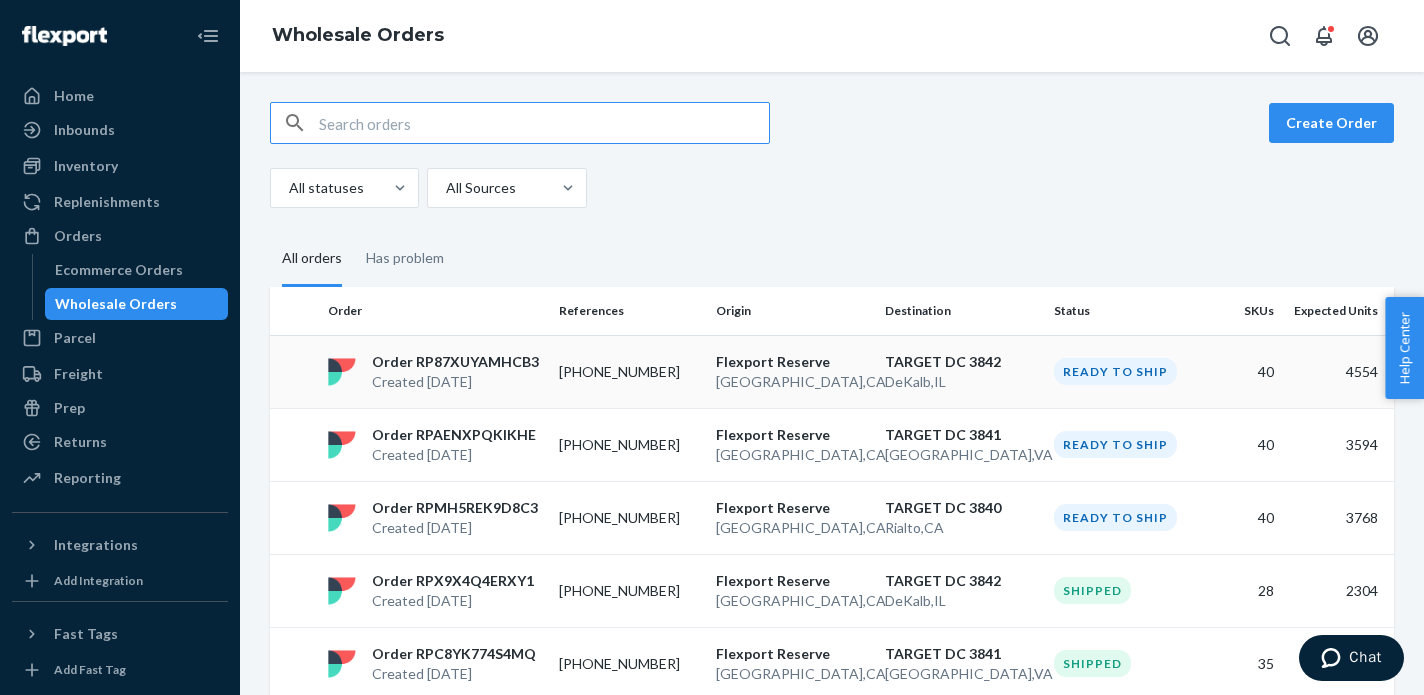 click on "Created [DATE]" at bounding box center (455, 382) 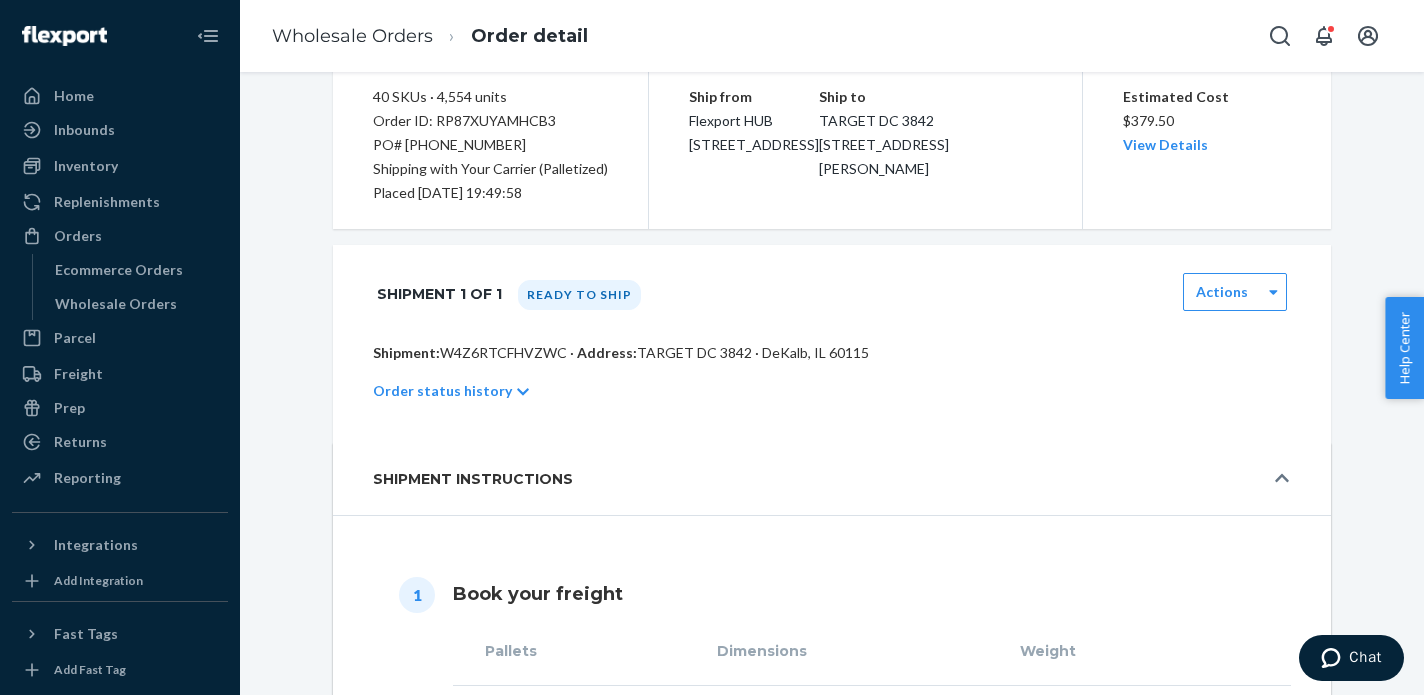 scroll, scrollTop: 463, scrollLeft: 0, axis: vertical 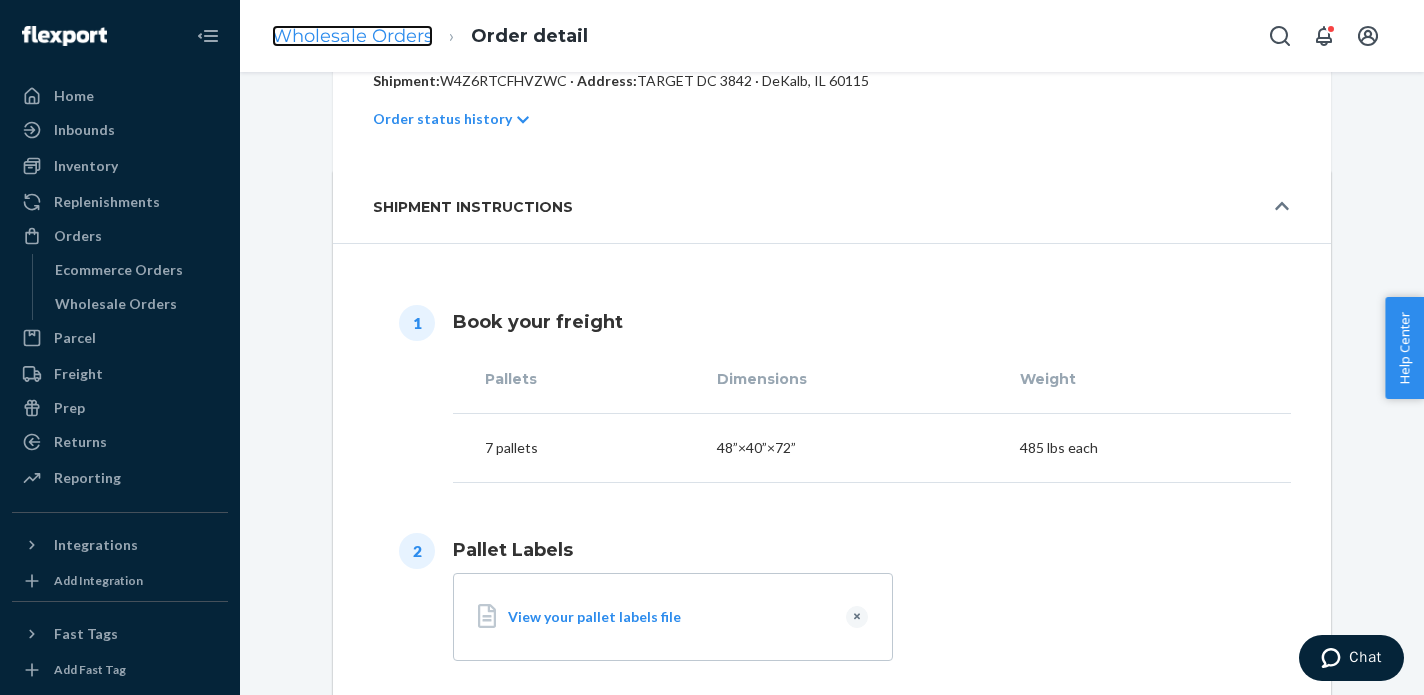 click on "Wholesale Orders" at bounding box center (352, 36) 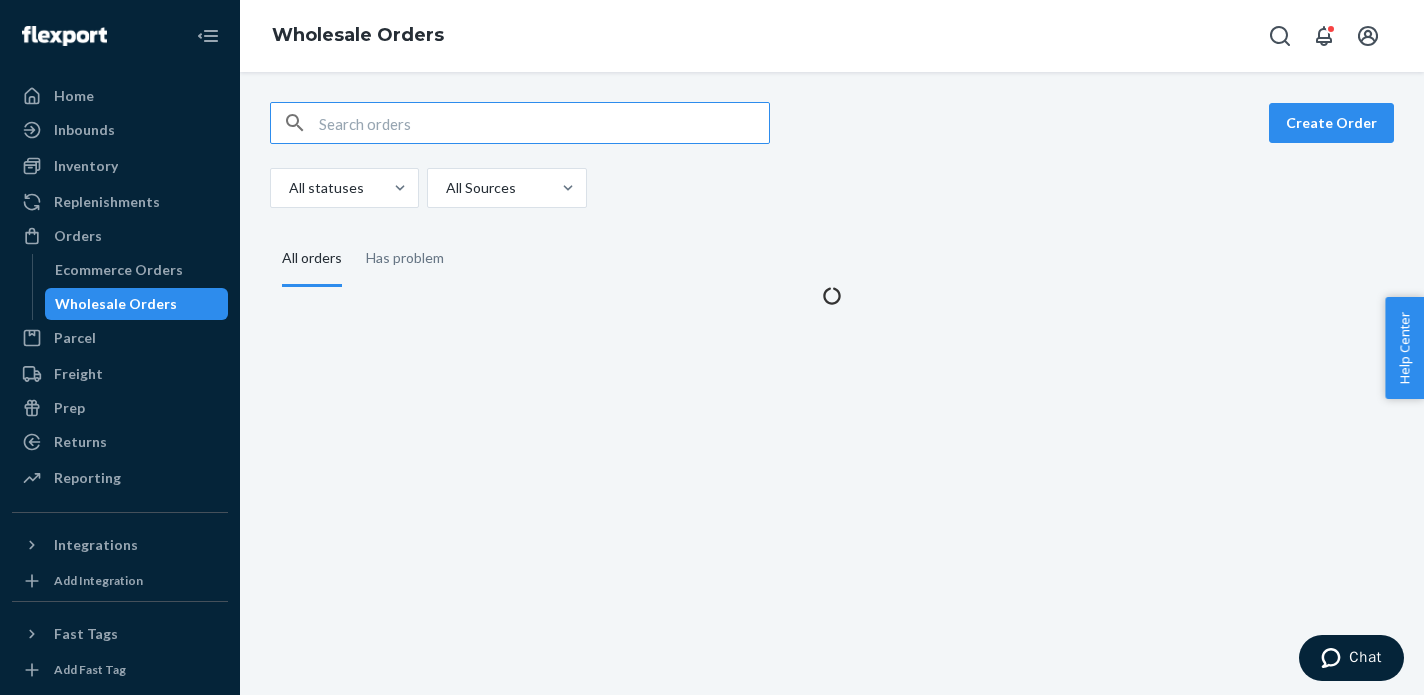 scroll, scrollTop: 0, scrollLeft: 0, axis: both 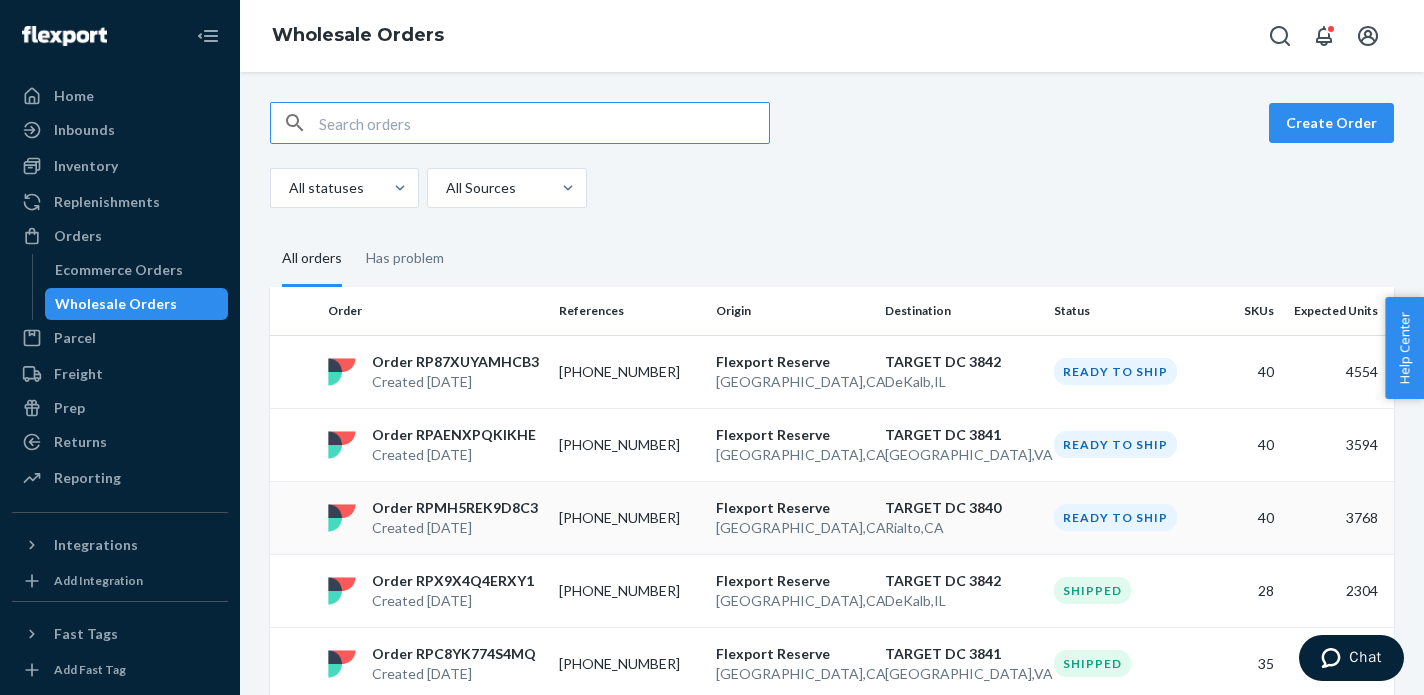 click on "[PHONE_NUMBER]" at bounding box center (629, 517) 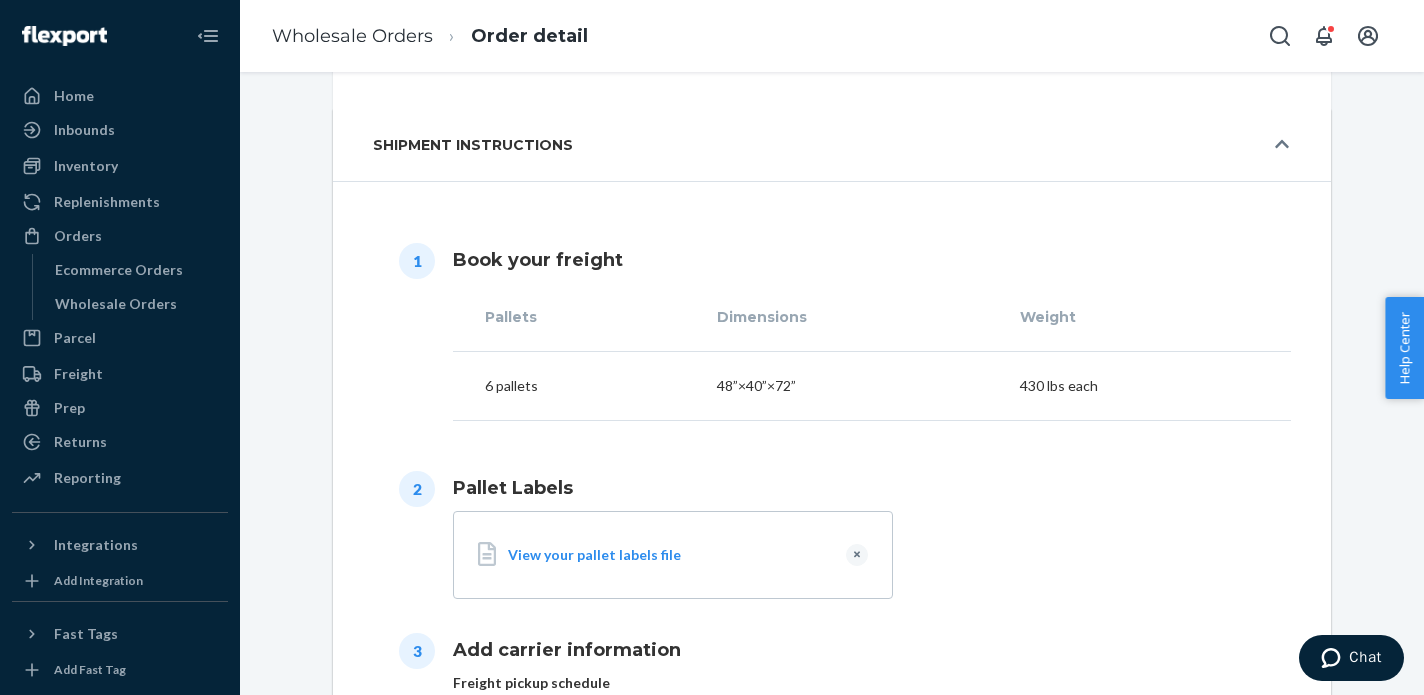 scroll, scrollTop: 545, scrollLeft: 0, axis: vertical 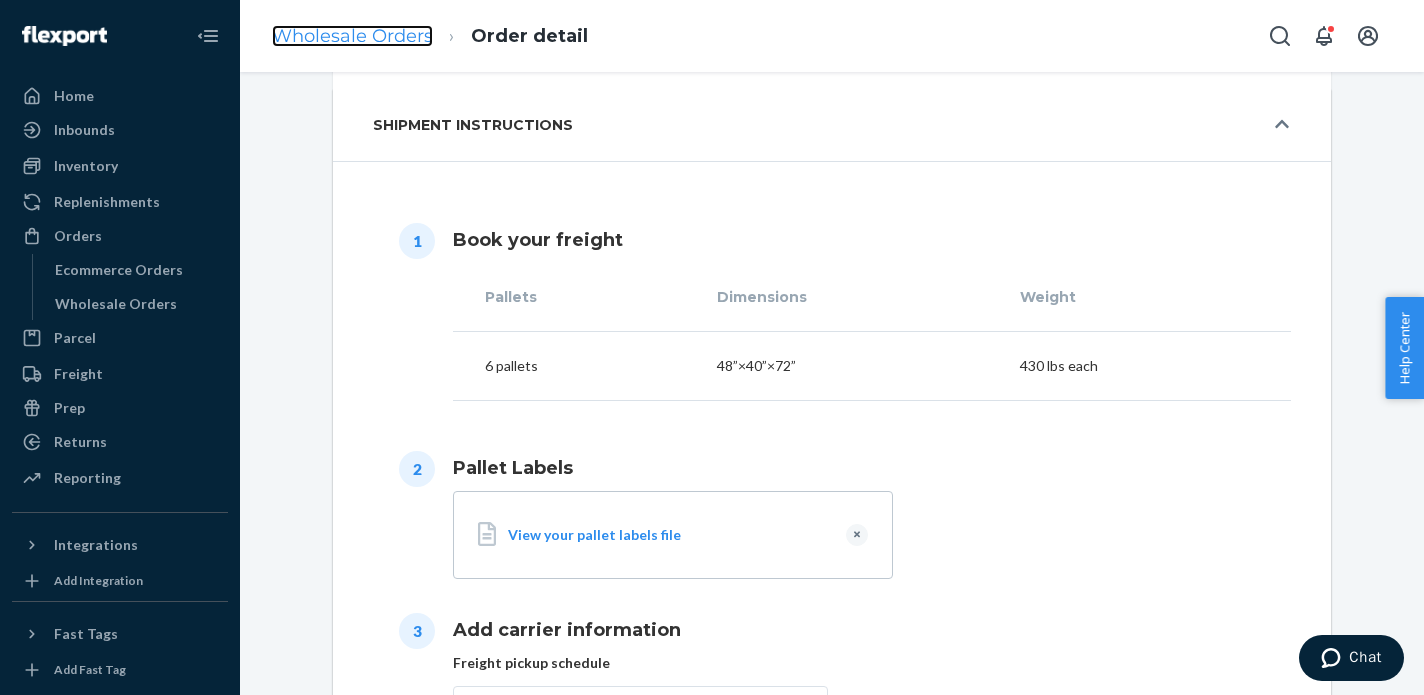 click on "Wholesale Orders" at bounding box center [352, 36] 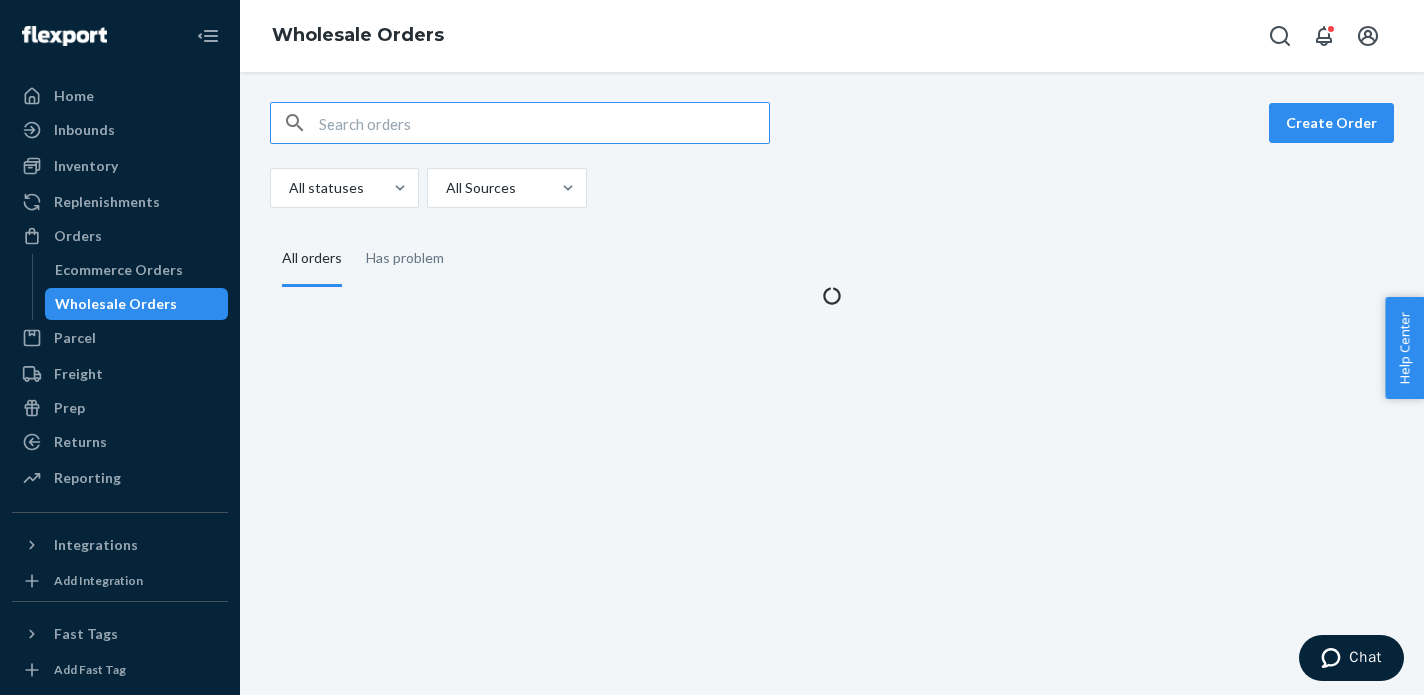 scroll, scrollTop: 0, scrollLeft: 0, axis: both 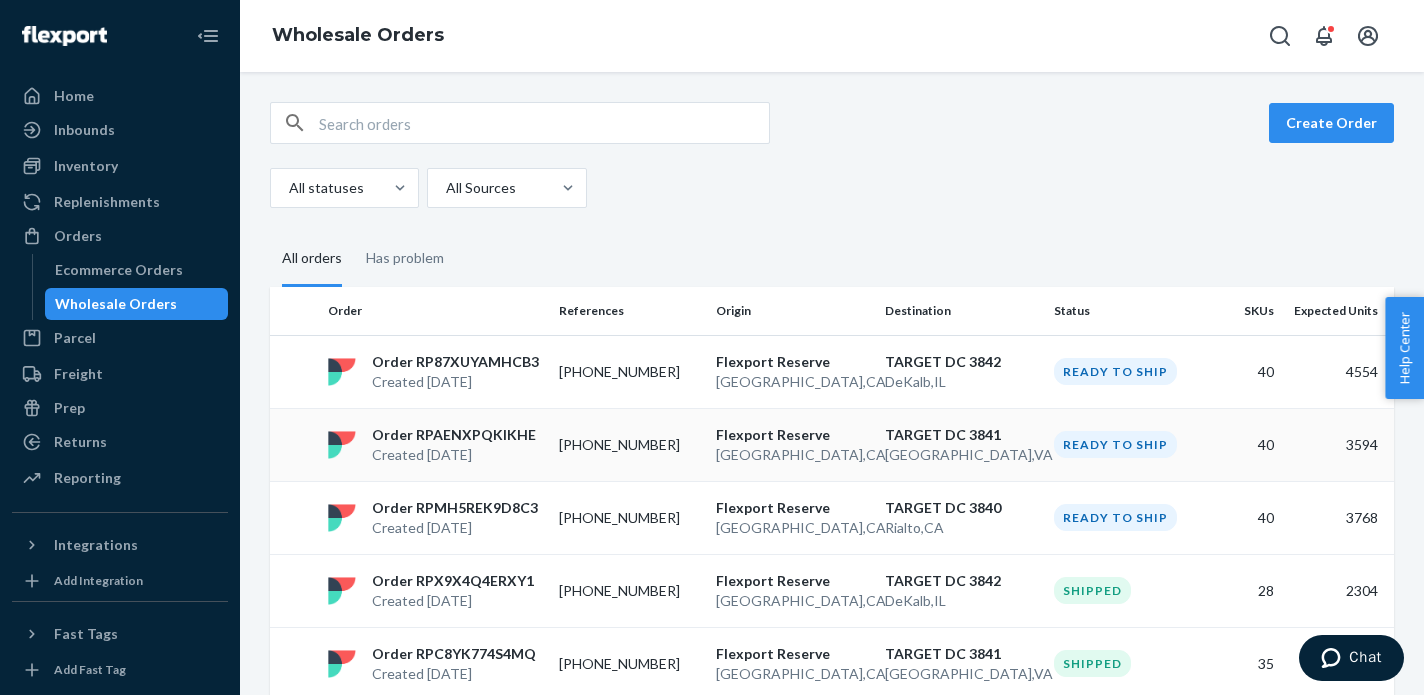 click on "Order RPAENXPQKIKHE Created [DATE]" at bounding box center (435, 445) 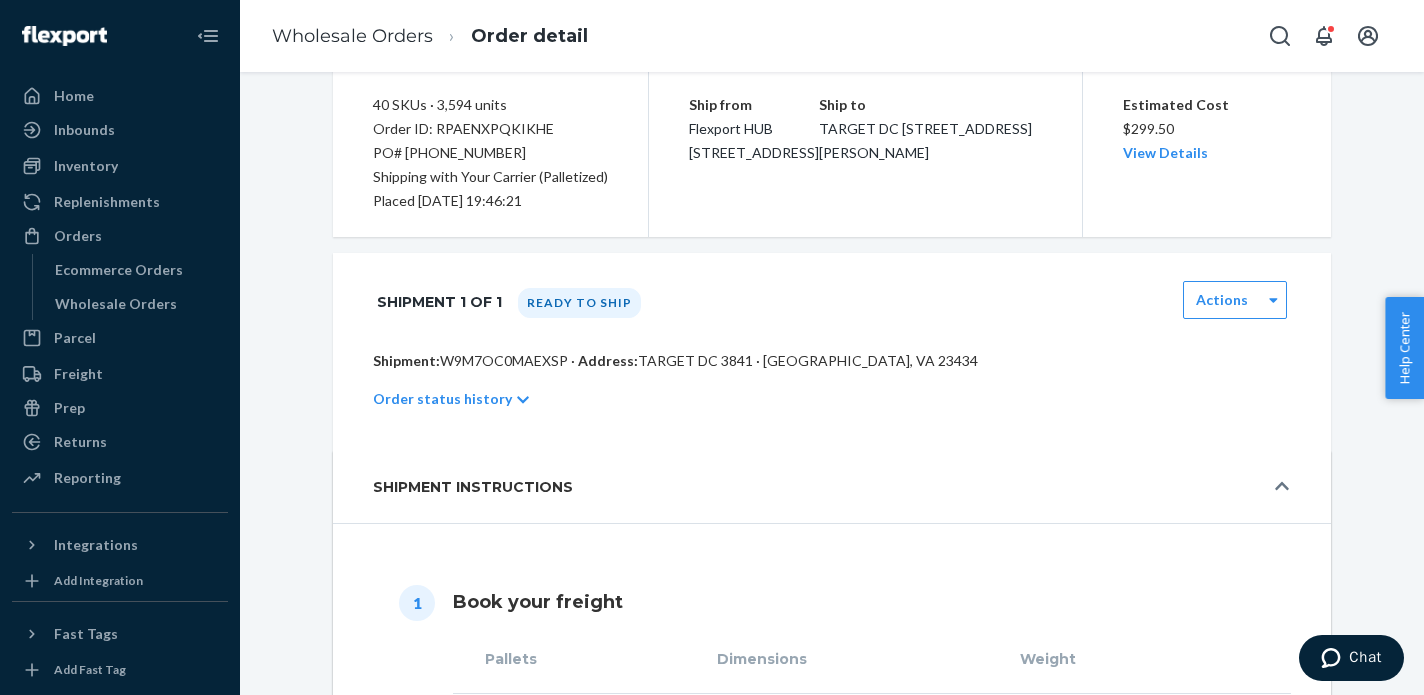 scroll, scrollTop: 485, scrollLeft: 0, axis: vertical 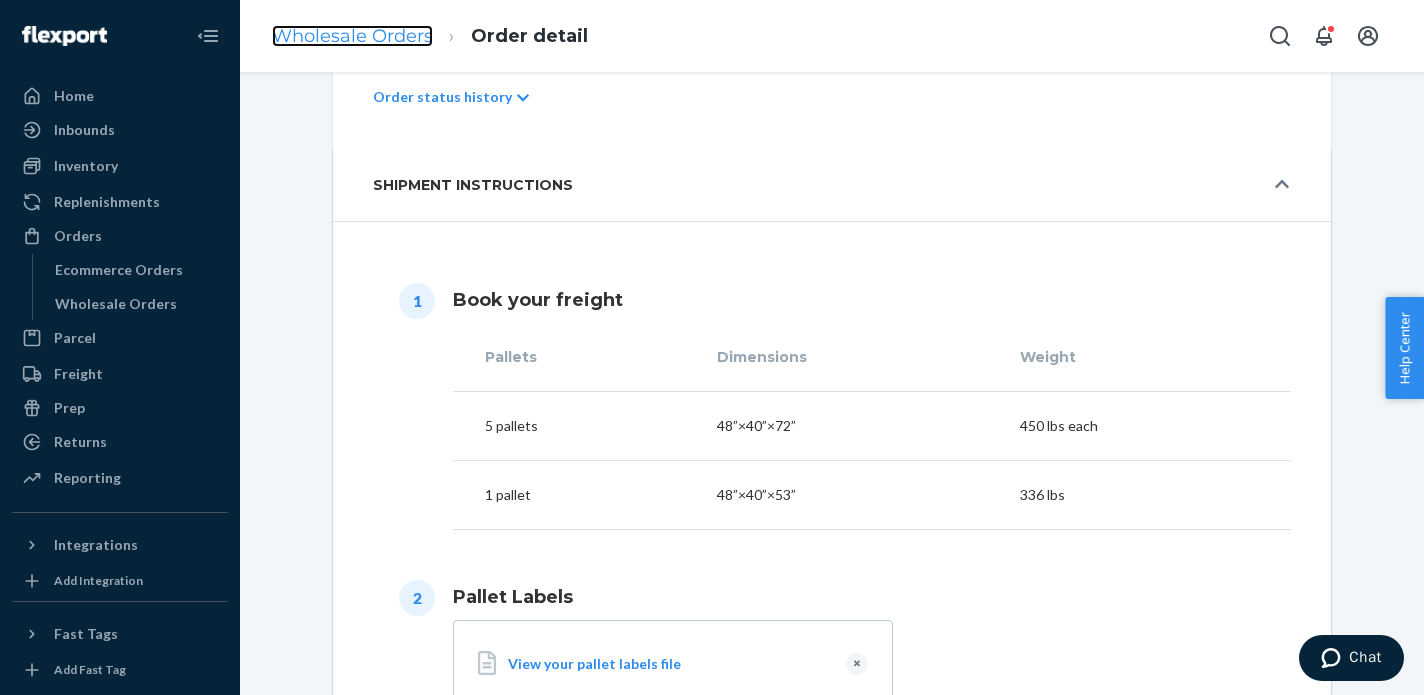 click on "Wholesale Orders" at bounding box center [352, 36] 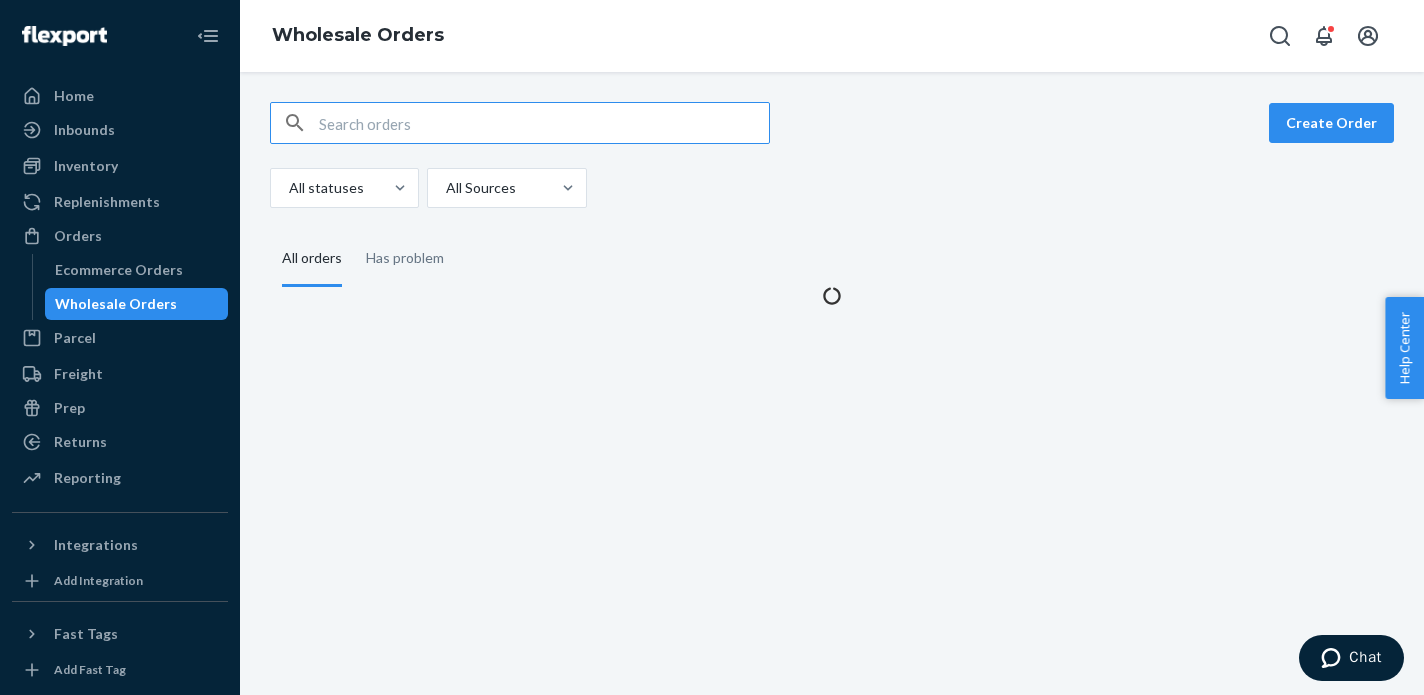 scroll, scrollTop: 0, scrollLeft: 0, axis: both 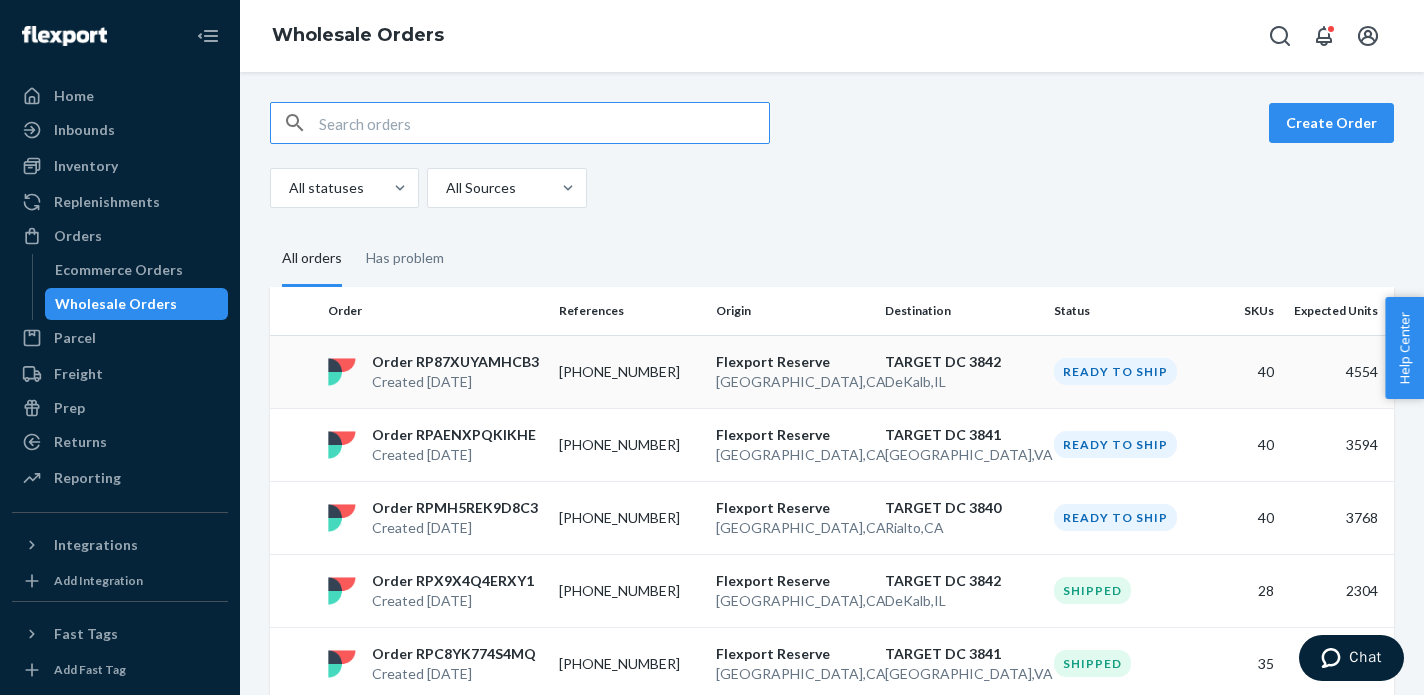 click on "Order RP87XUYAMHCB3" at bounding box center [455, 362] 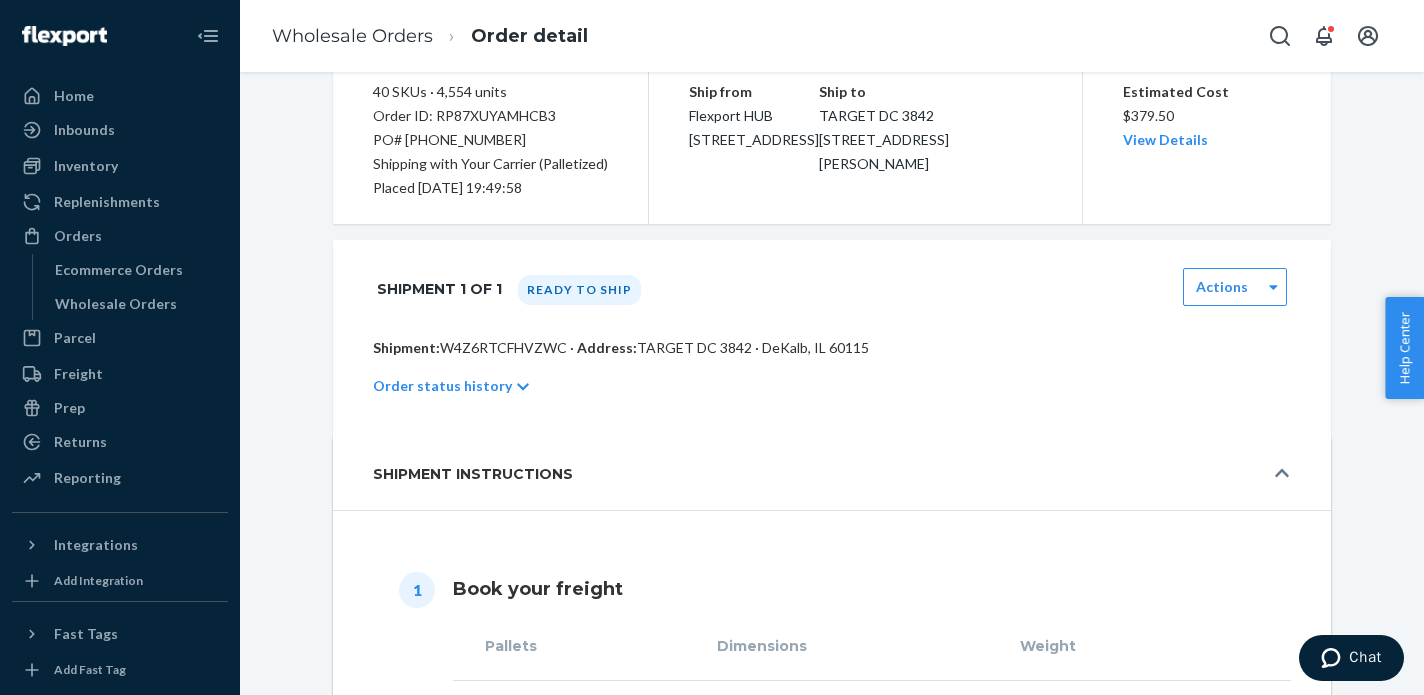 scroll, scrollTop: 407, scrollLeft: 0, axis: vertical 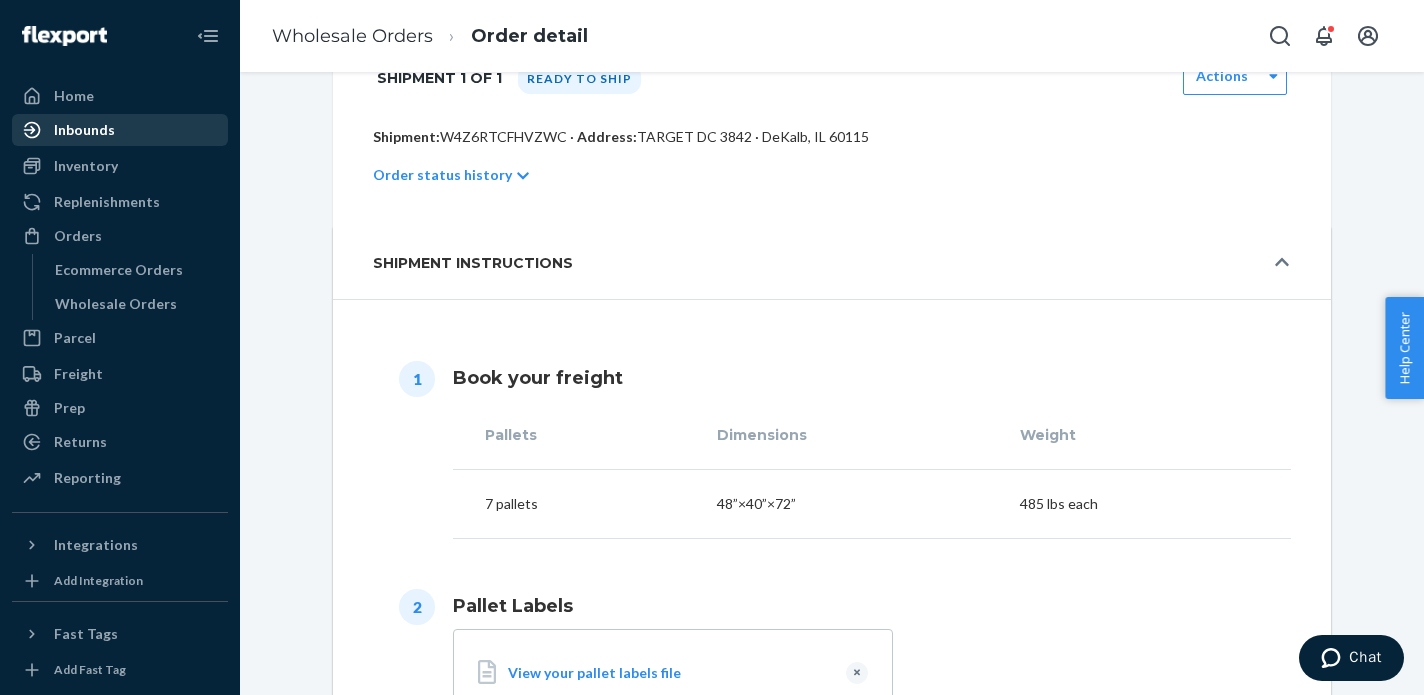 click on "Inbounds" at bounding box center (84, 130) 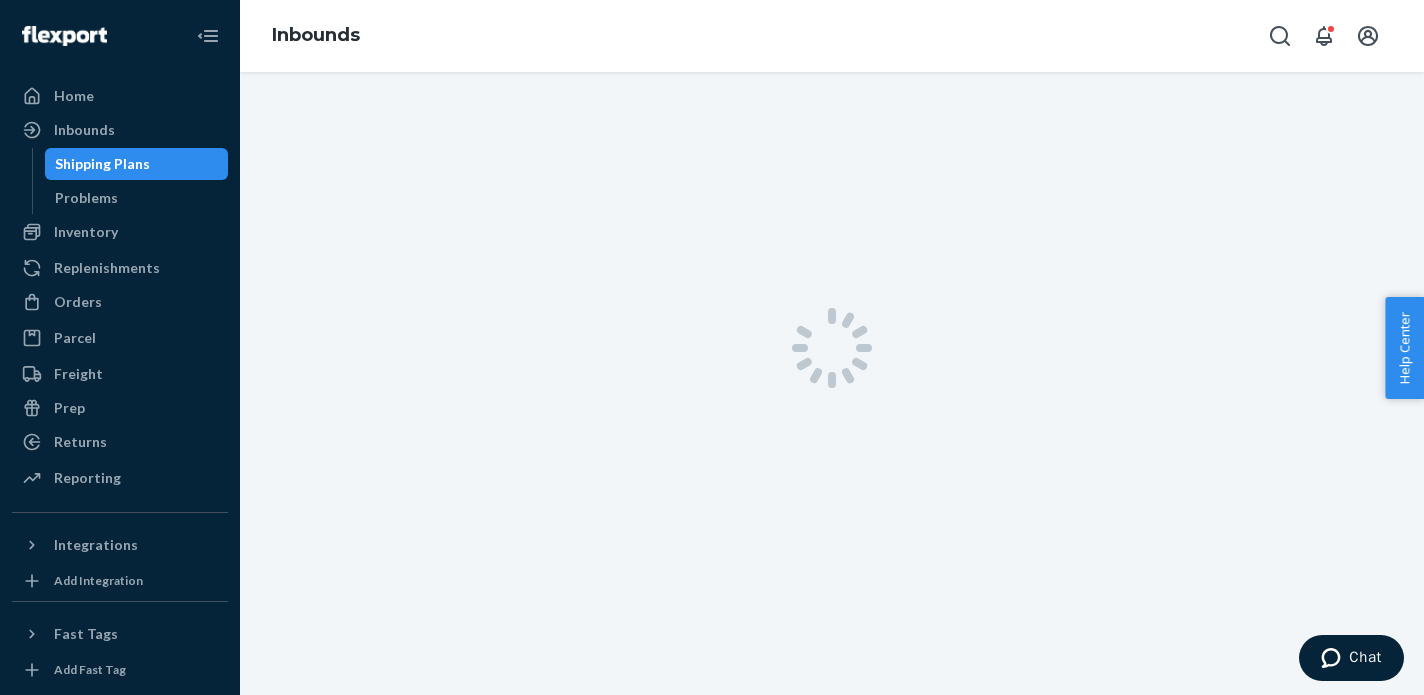 scroll, scrollTop: 0, scrollLeft: 0, axis: both 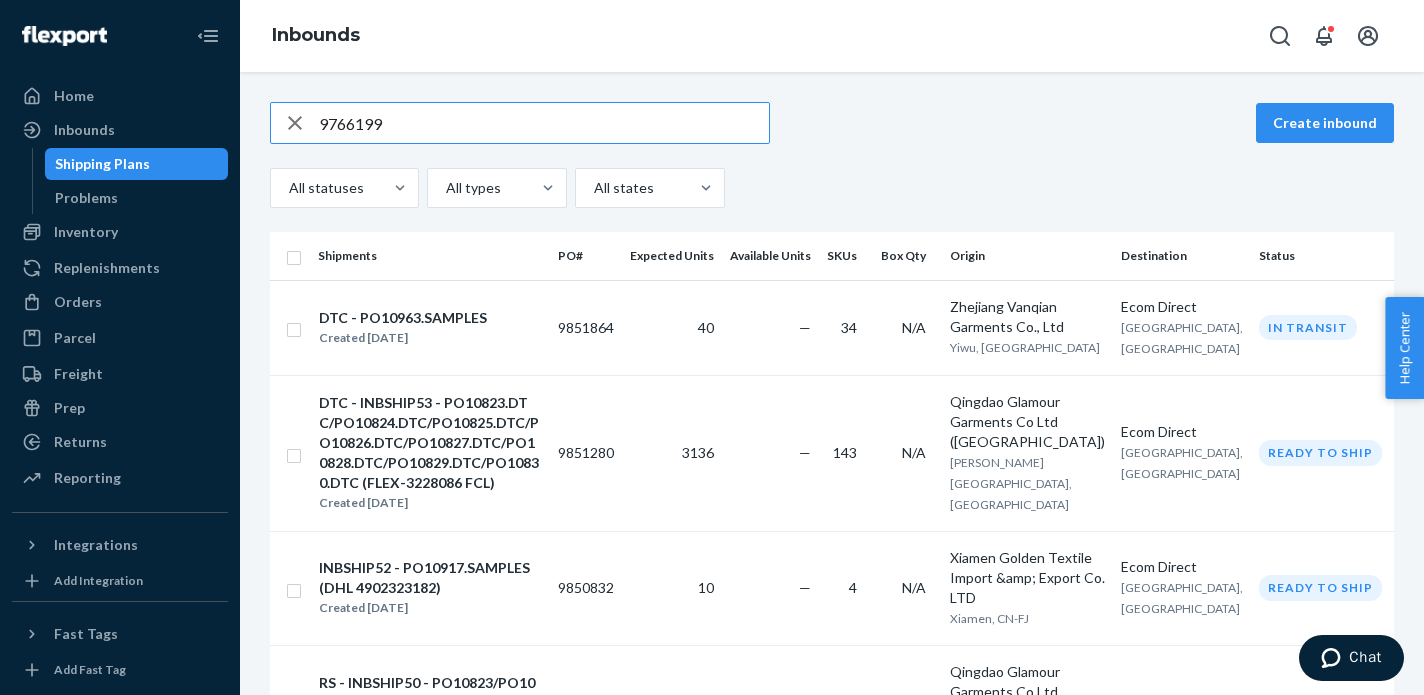 type on "9766199" 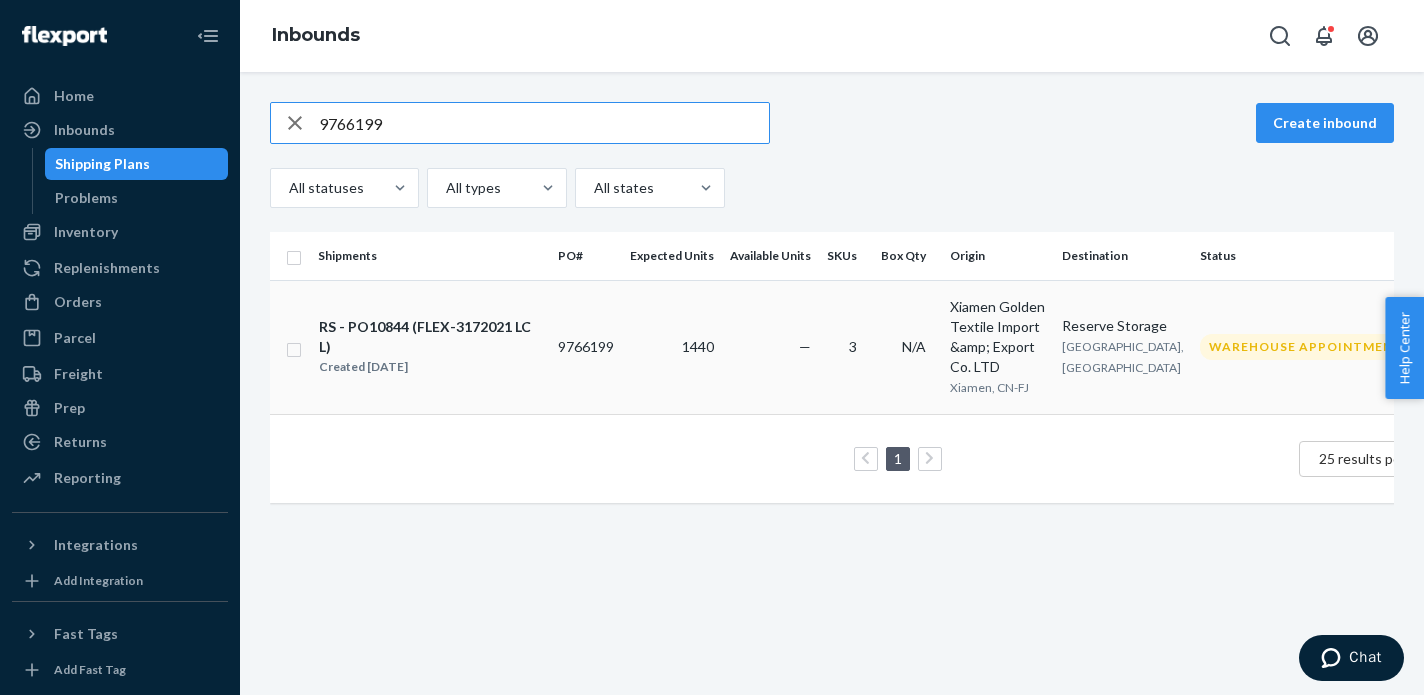 type on "9766199" 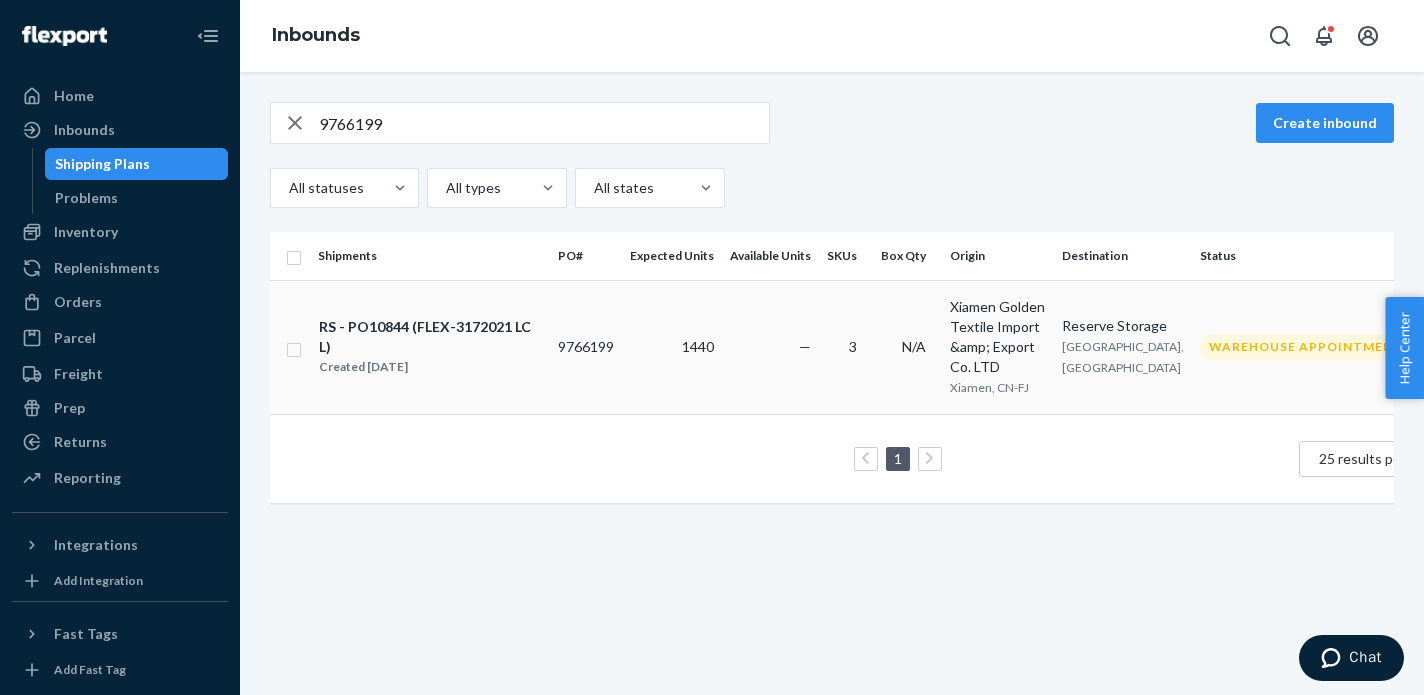 click on "Created [DATE]" at bounding box center (430, 367) 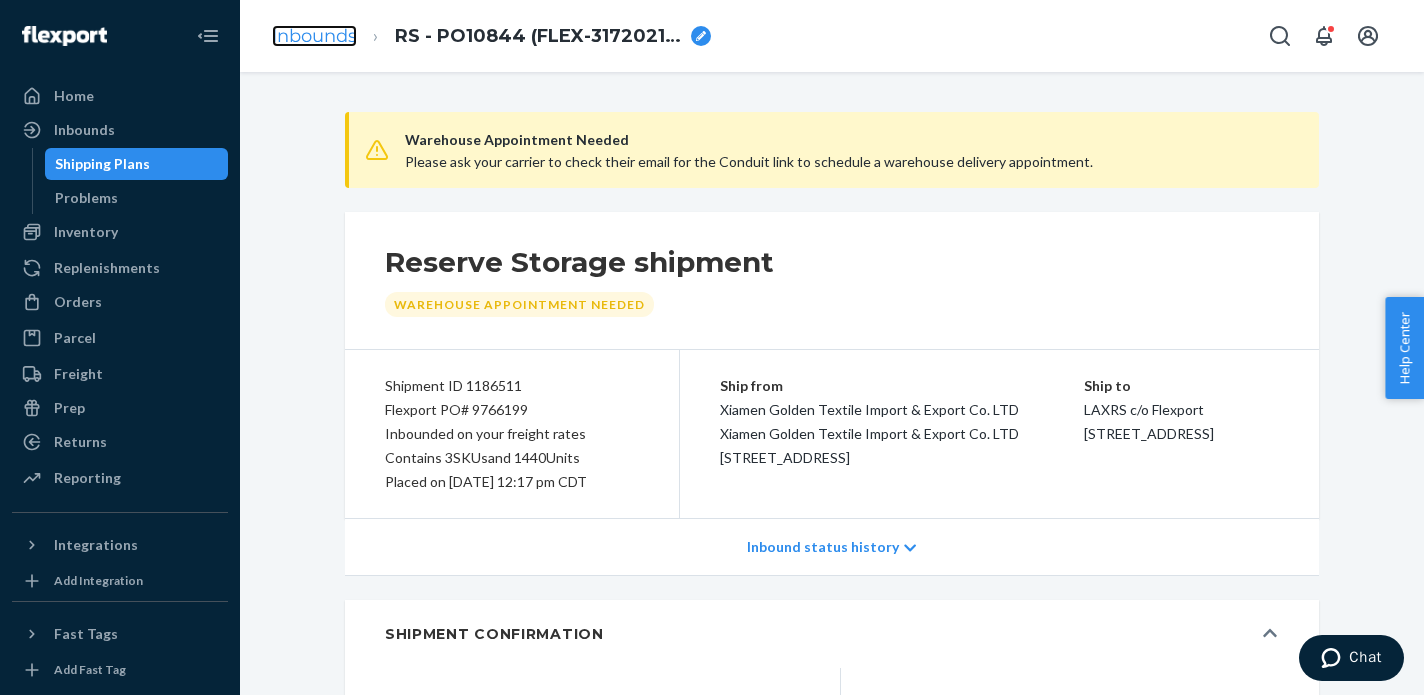 click on "Inbounds" at bounding box center [314, 36] 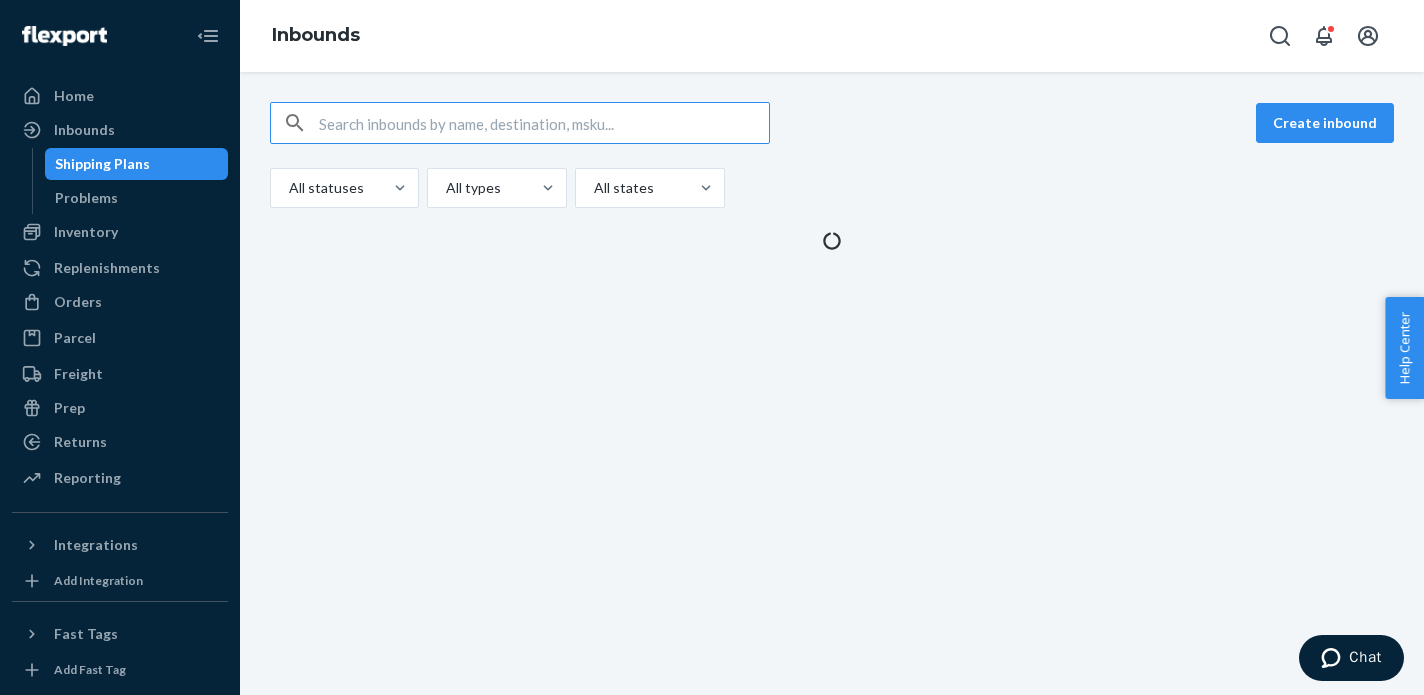 type on "9784899" 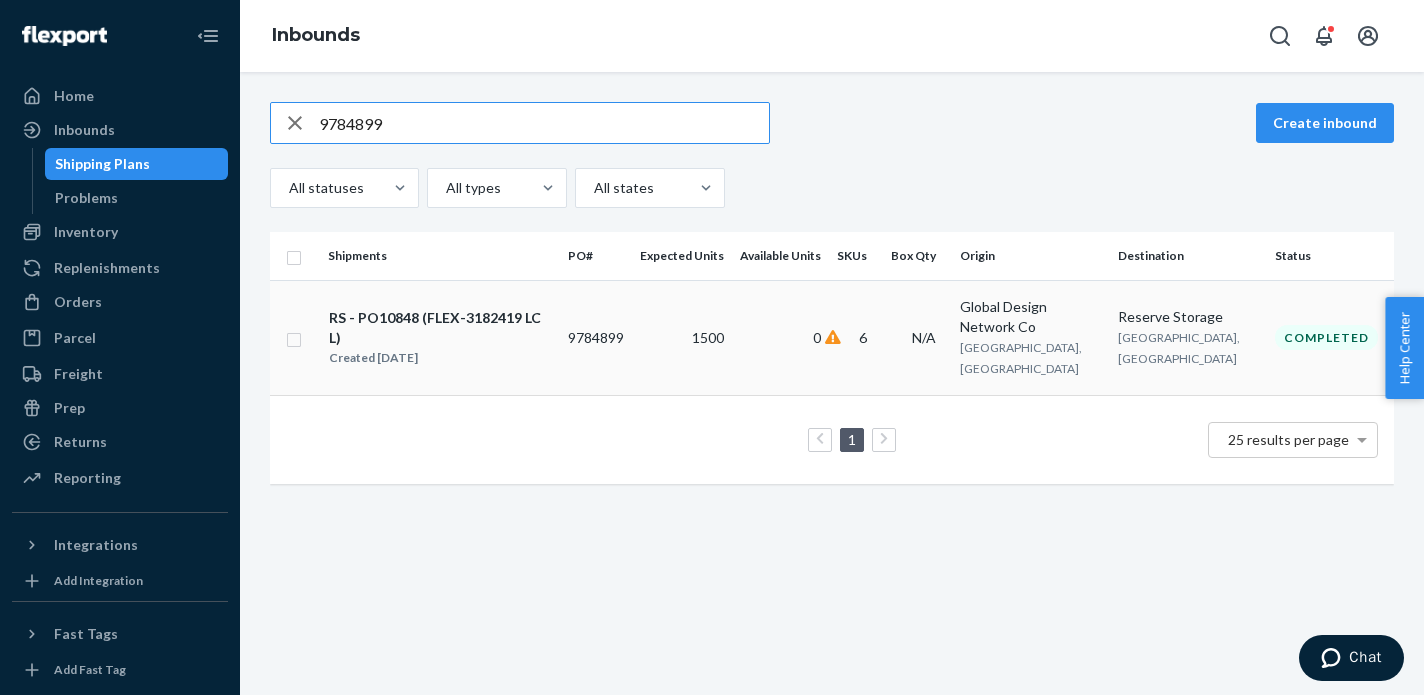 type on "9784899" 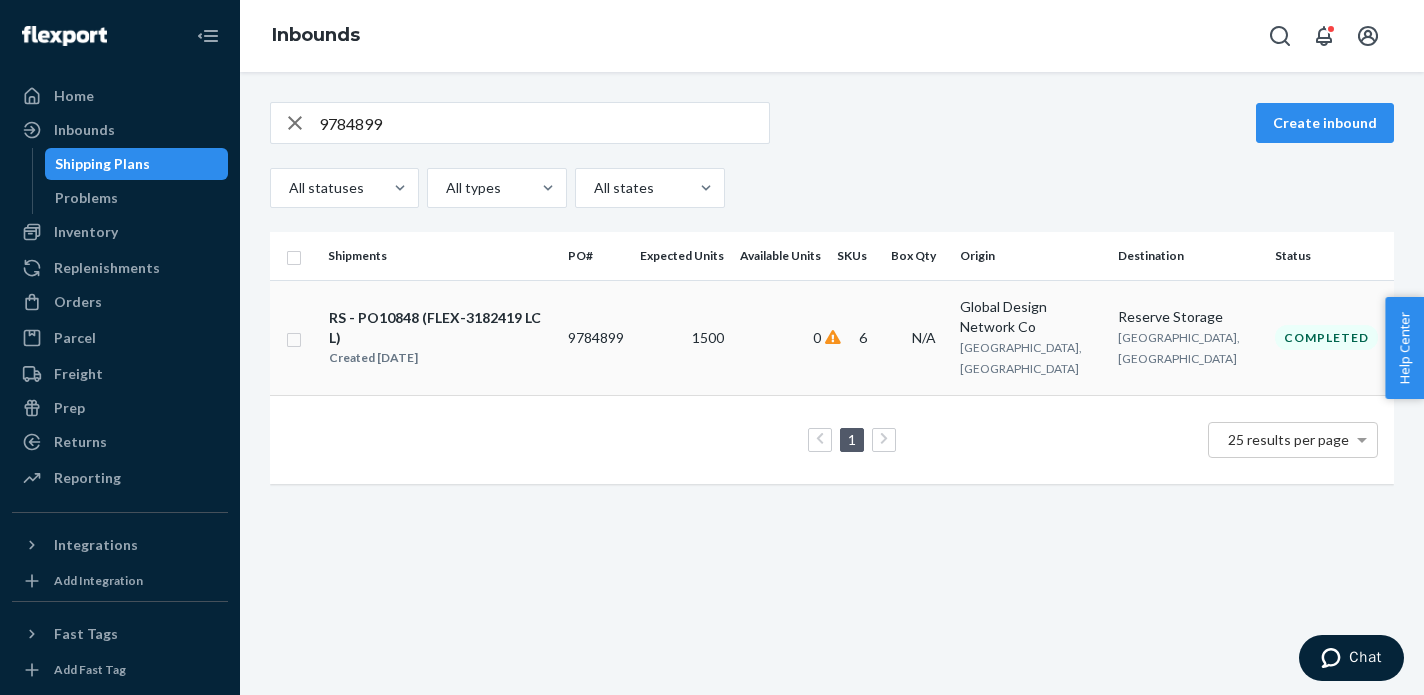 click on "RS - PO10848 (FLEX-3182419 LCL)" at bounding box center [440, 328] 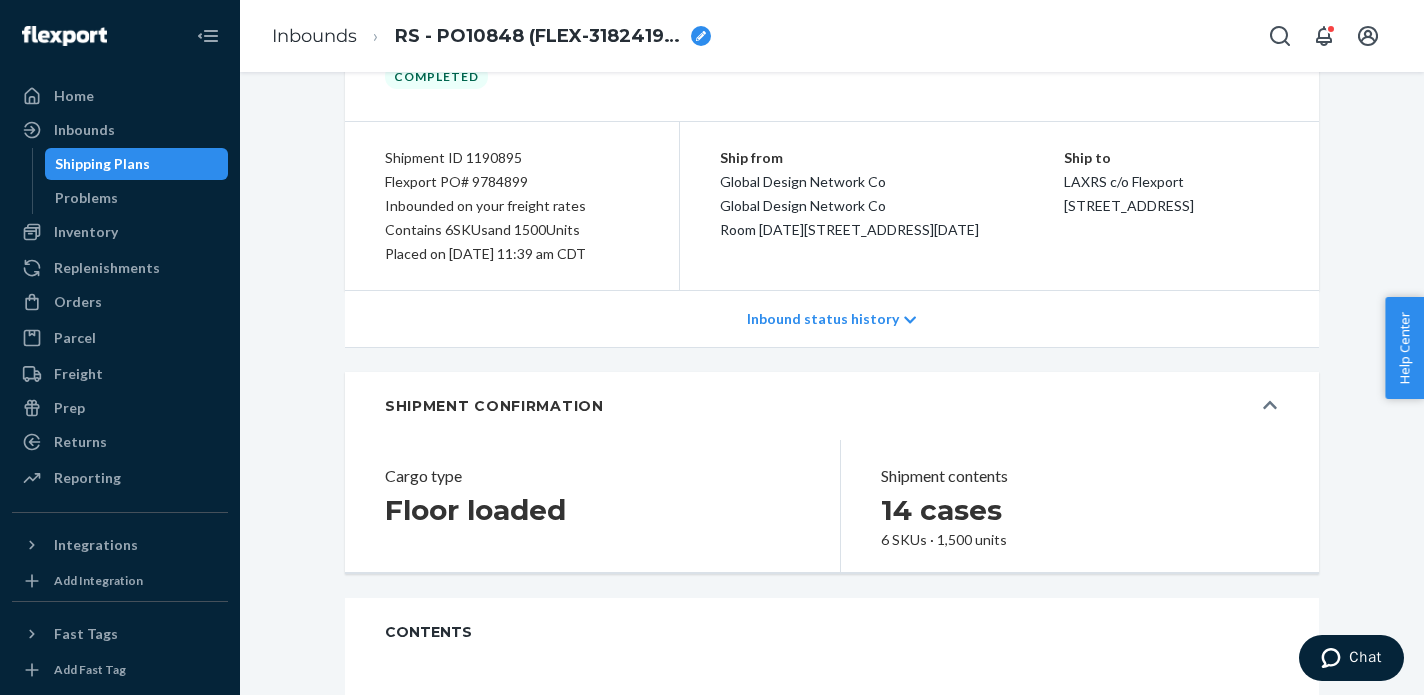 scroll, scrollTop: 0, scrollLeft: 0, axis: both 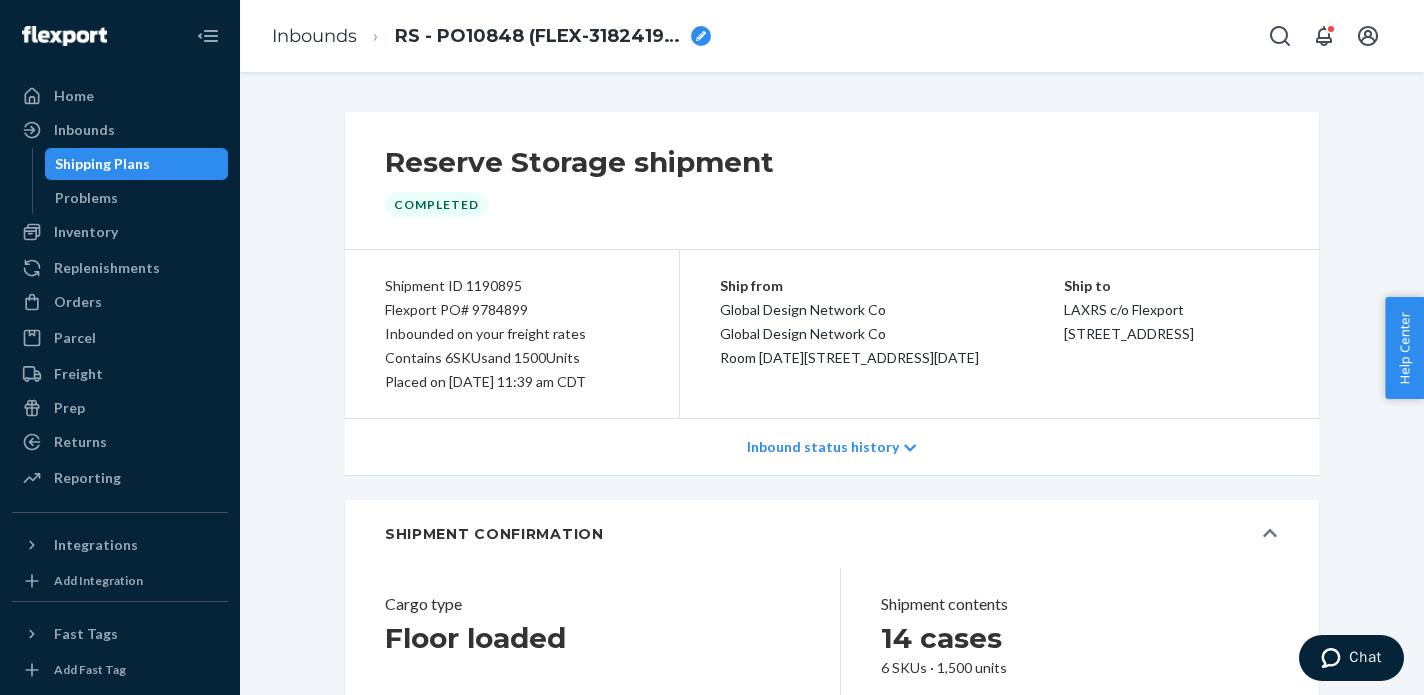 click on "Inbound status history" at bounding box center (823, 447) 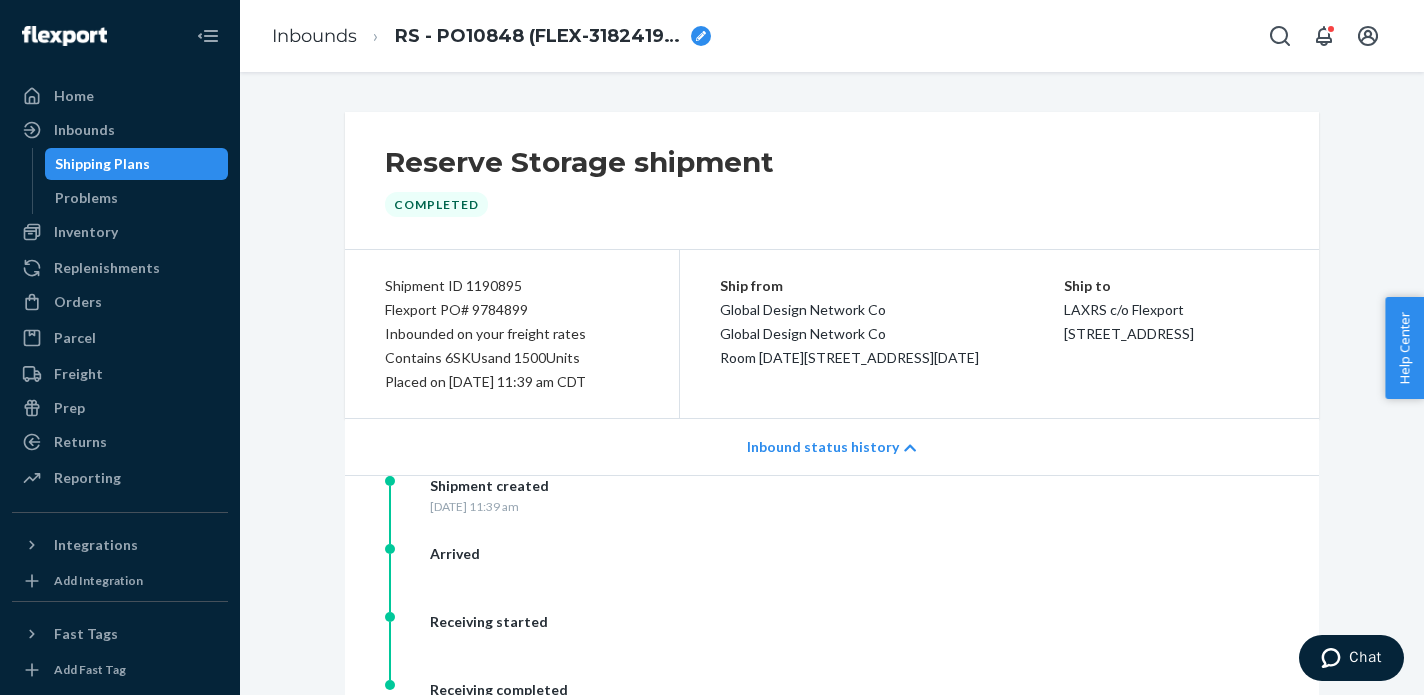 click on "Inbounds RS - PO10848 (FLEX-3182419 LCL)" at bounding box center [491, 36] 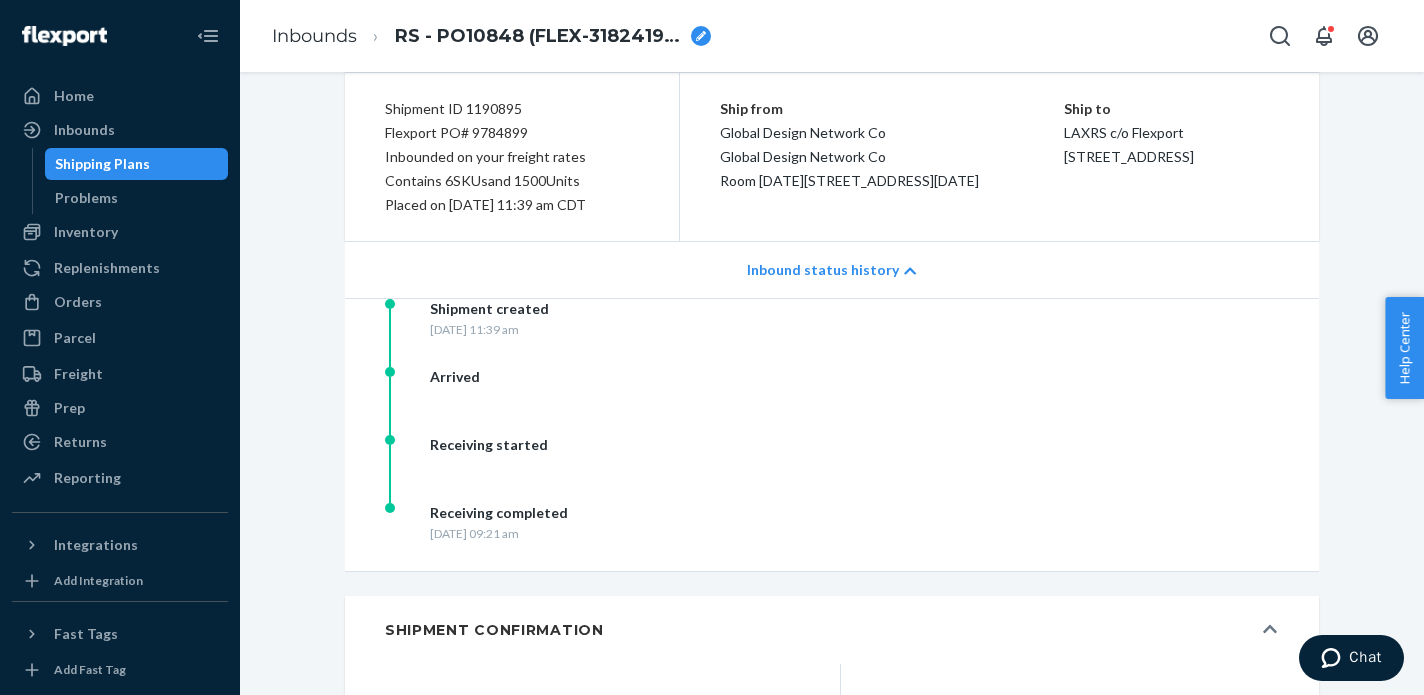 scroll, scrollTop: 0, scrollLeft: 0, axis: both 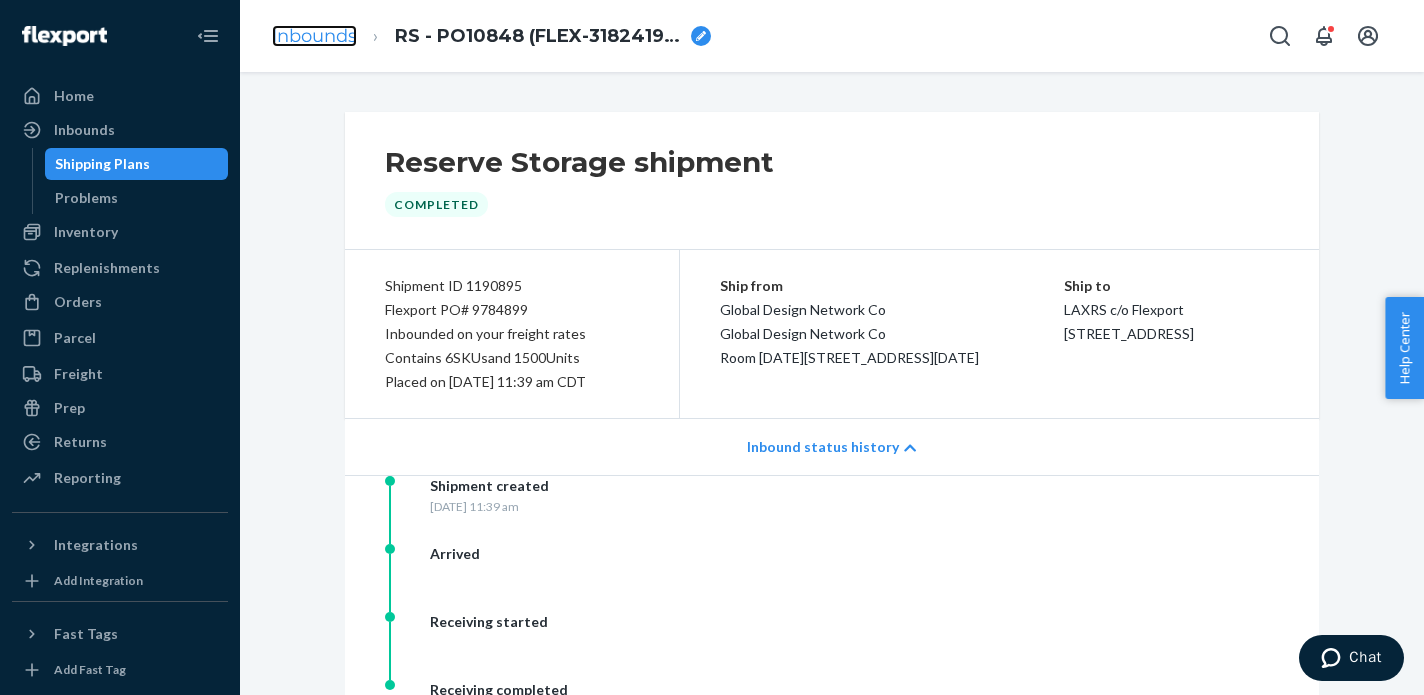 click on "Inbounds" at bounding box center (314, 36) 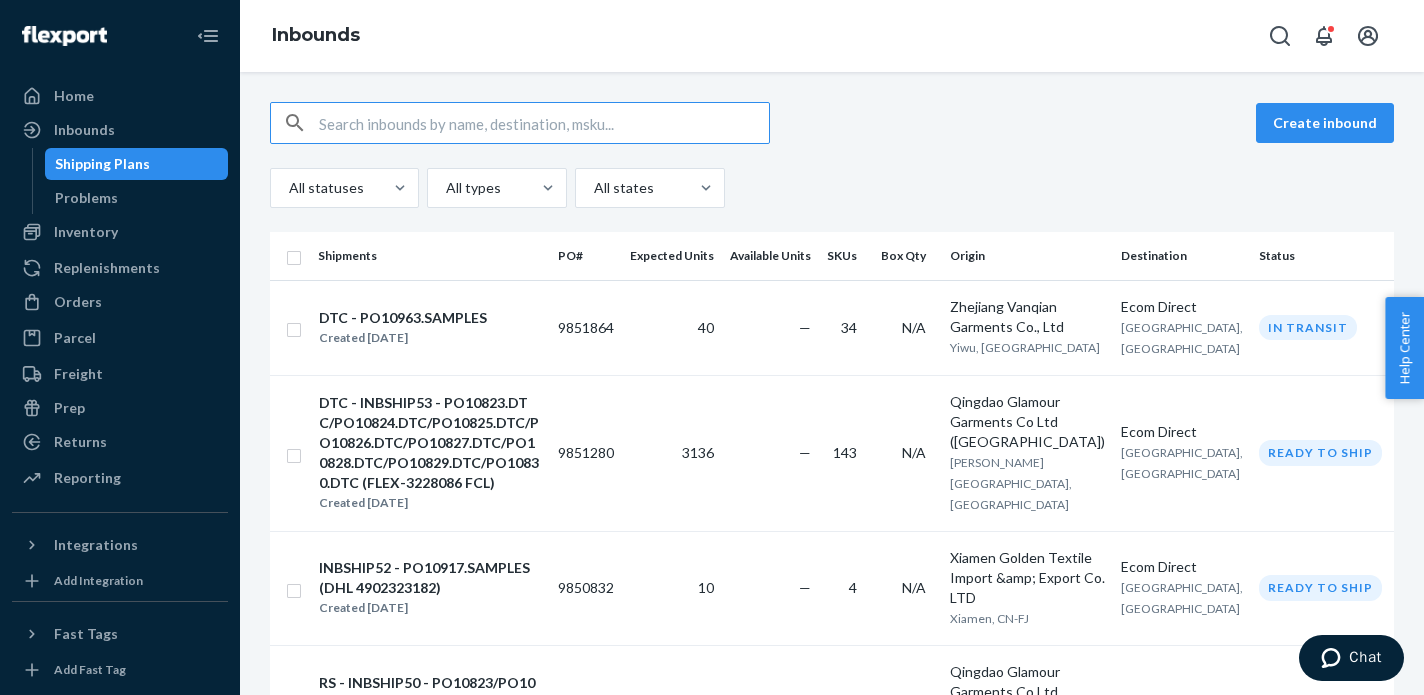 click at bounding box center (544, 123) 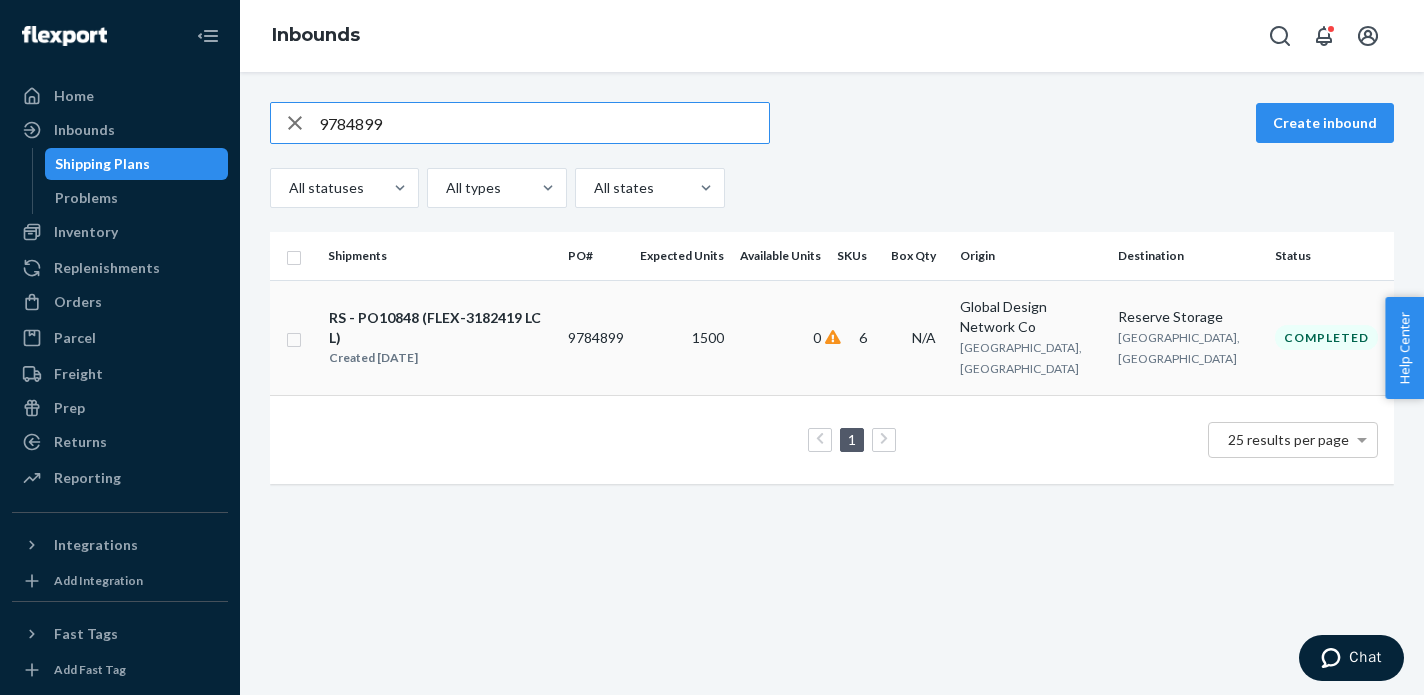 type on "9784899" 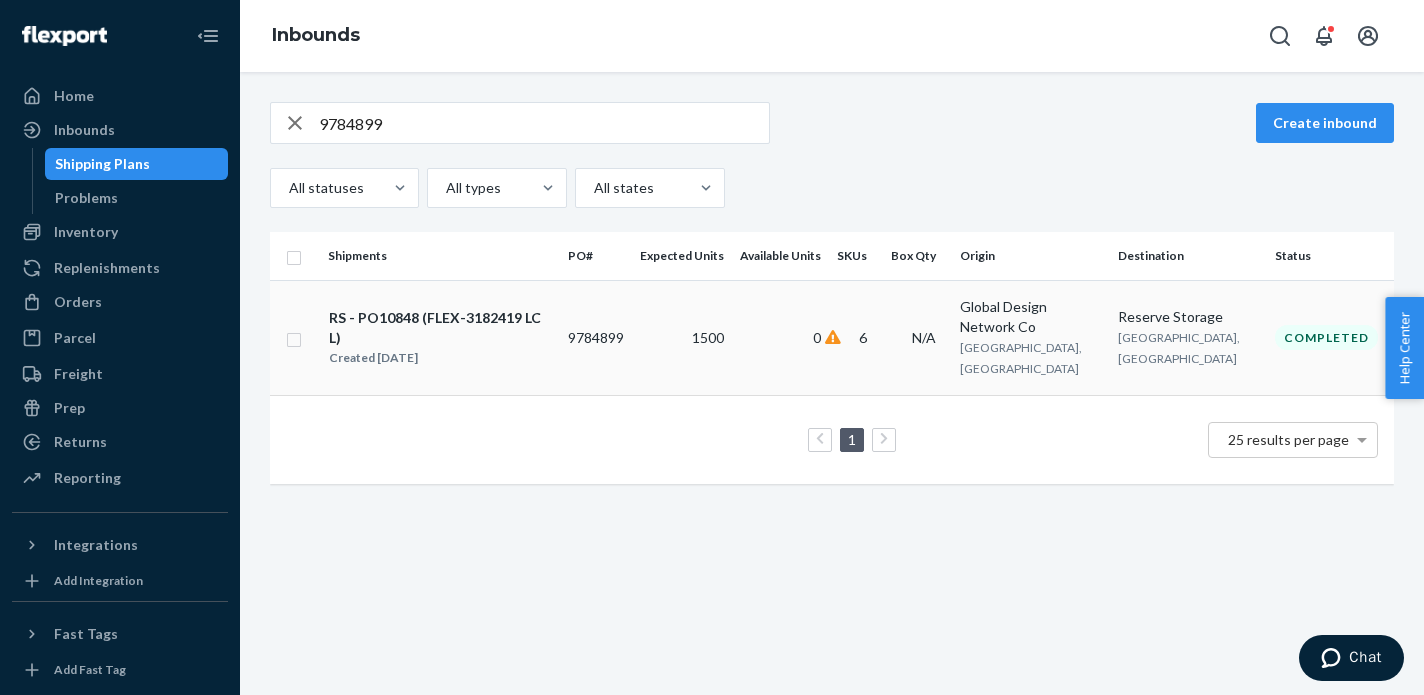 click on "Global Design Network [GEOGRAPHIC_DATA], [GEOGRAPHIC_DATA]" at bounding box center (1030, 337) 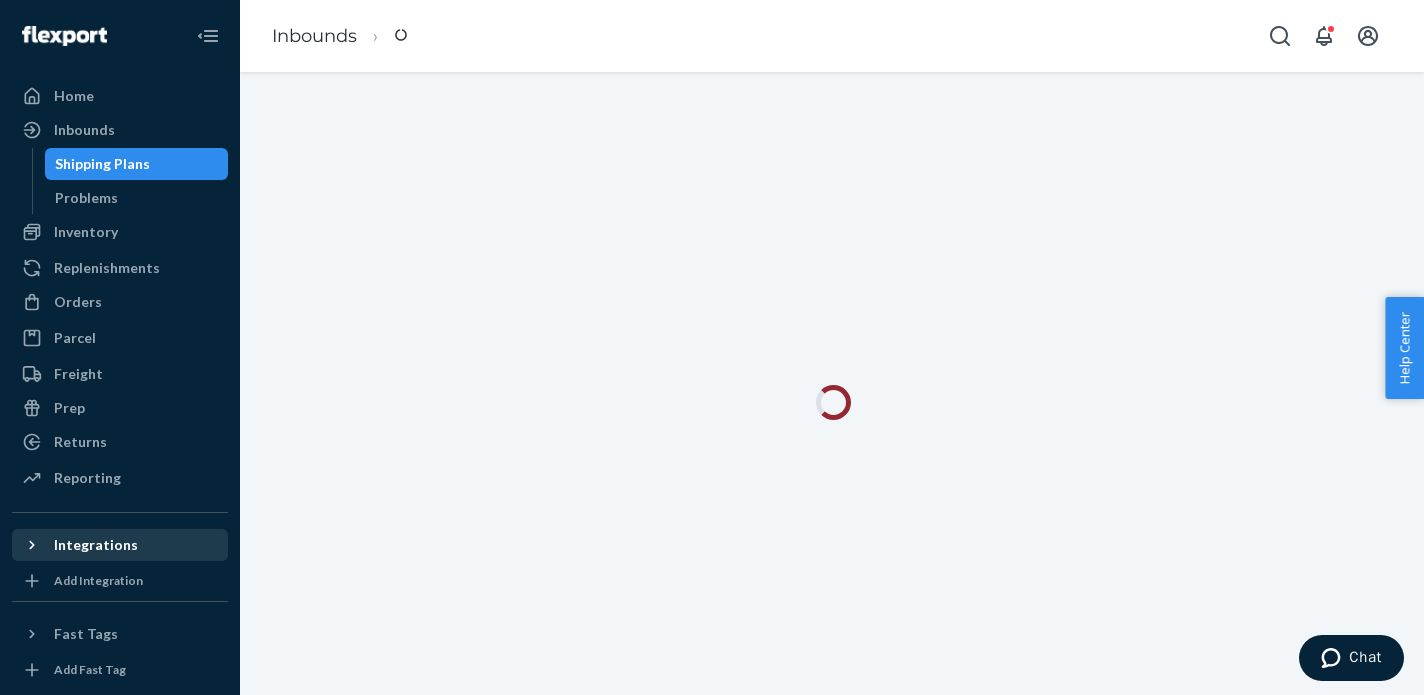 scroll, scrollTop: 153, scrollLeft: 0, axis: vertical 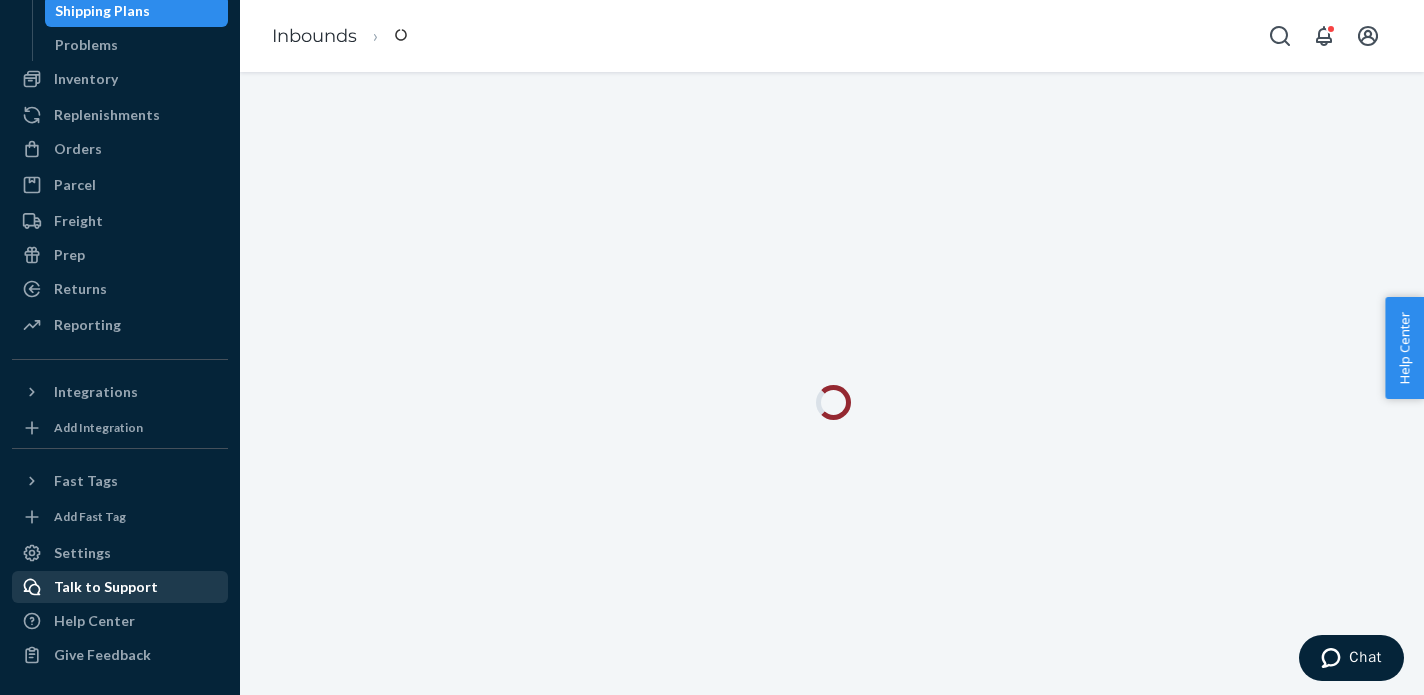 click on "Talk to Support" at bounding box center (106, 587) 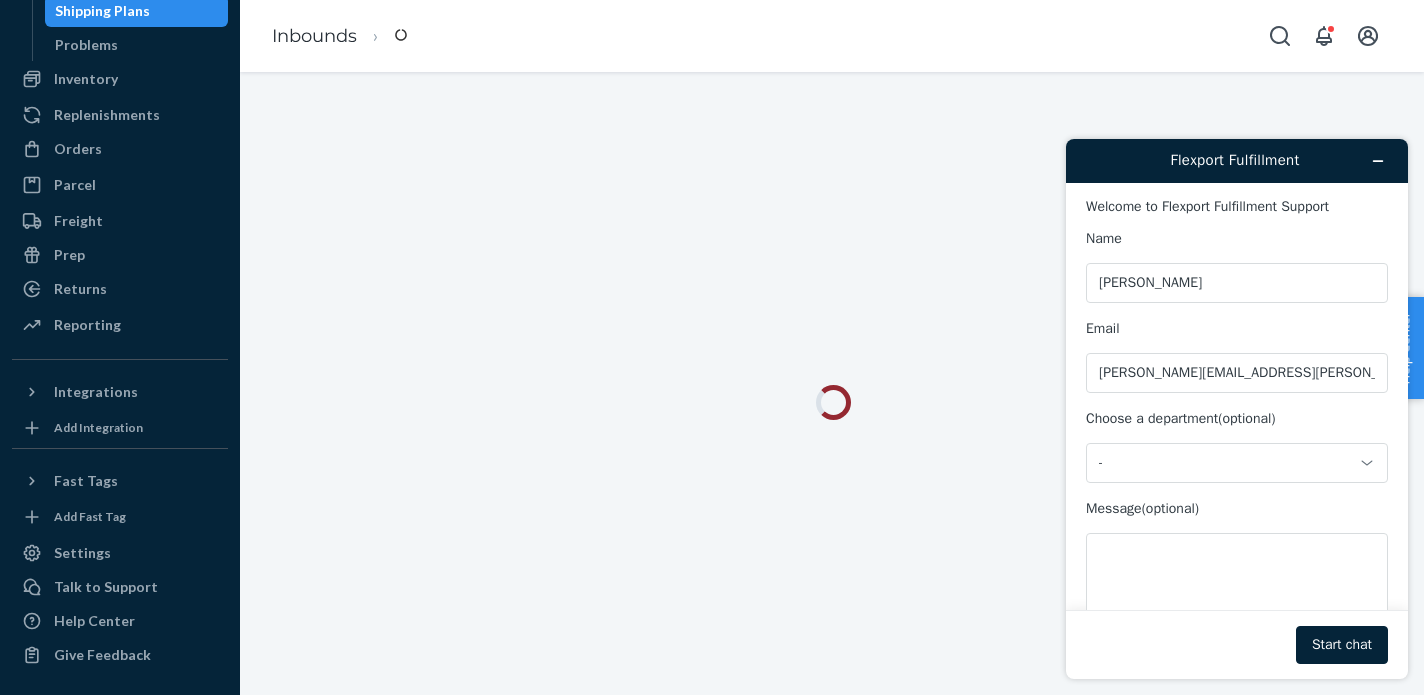 scroll, scrollTop: 0, scrollLeft: 0, axis: both 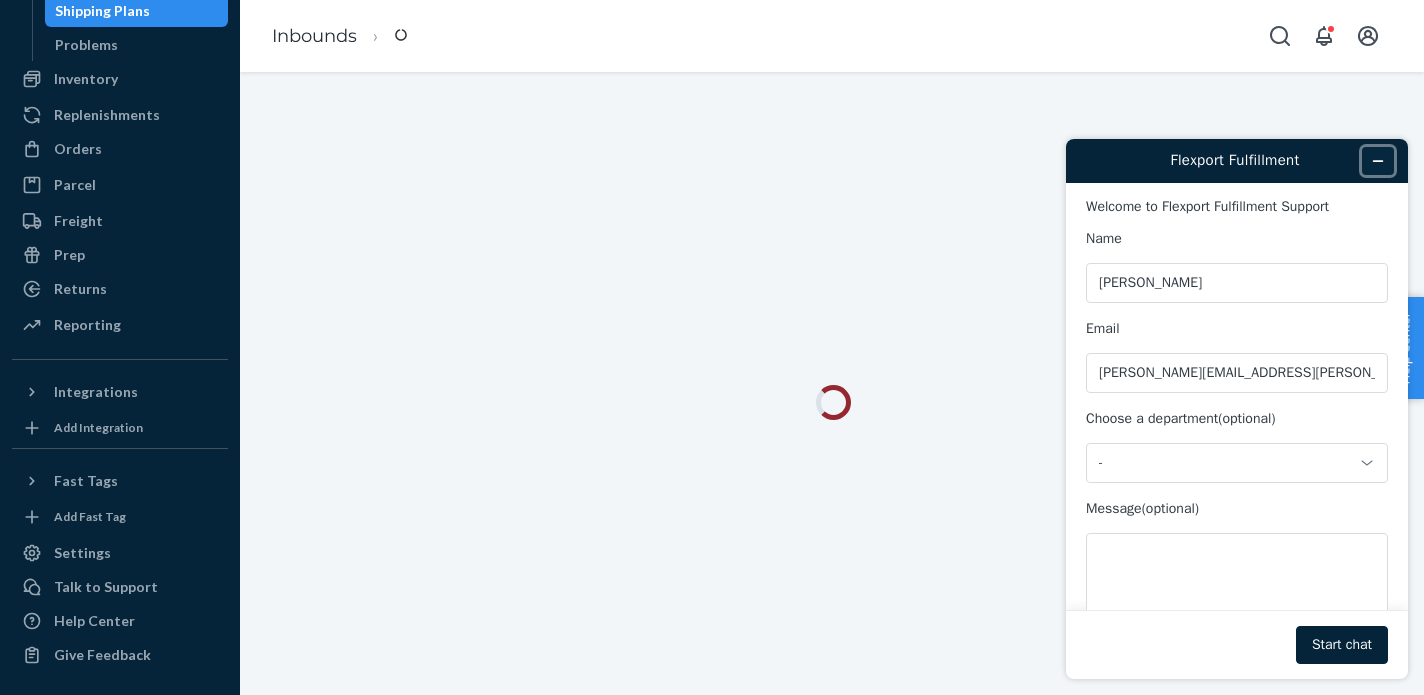 click 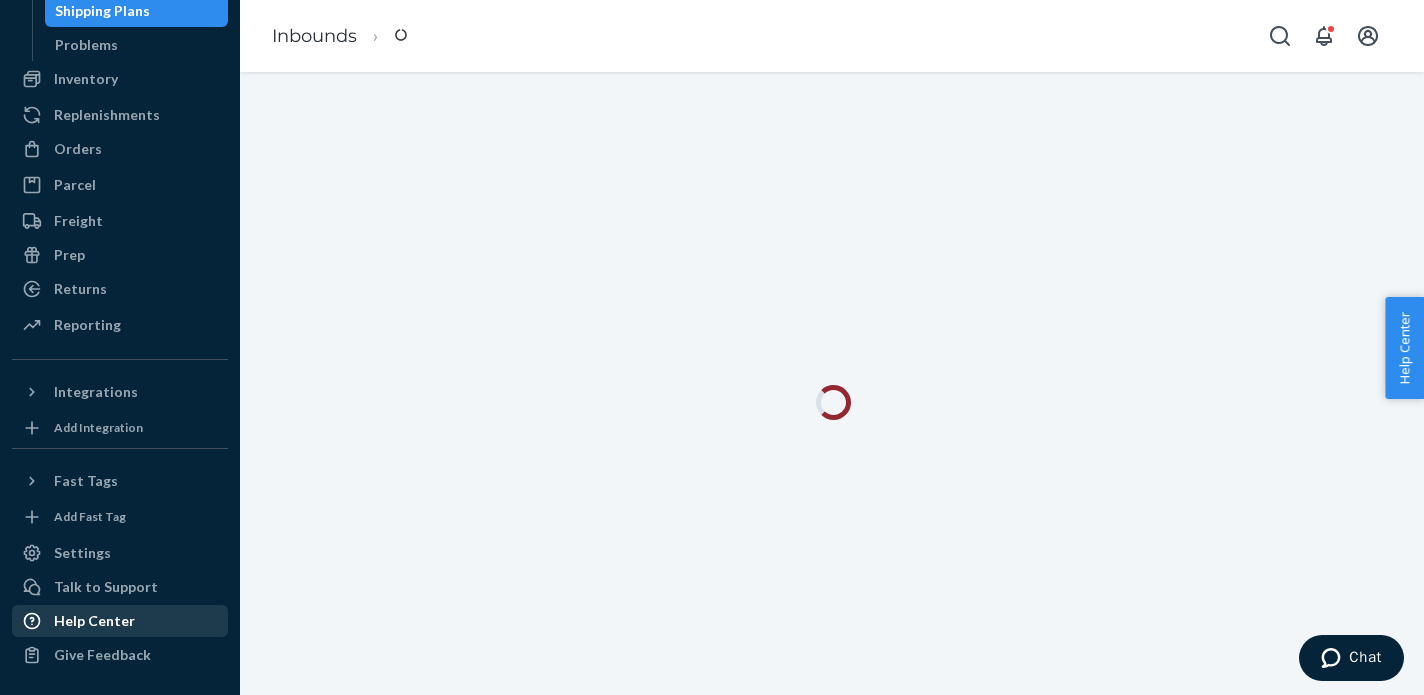click on "Help Center" at bounding box center (94, 621) 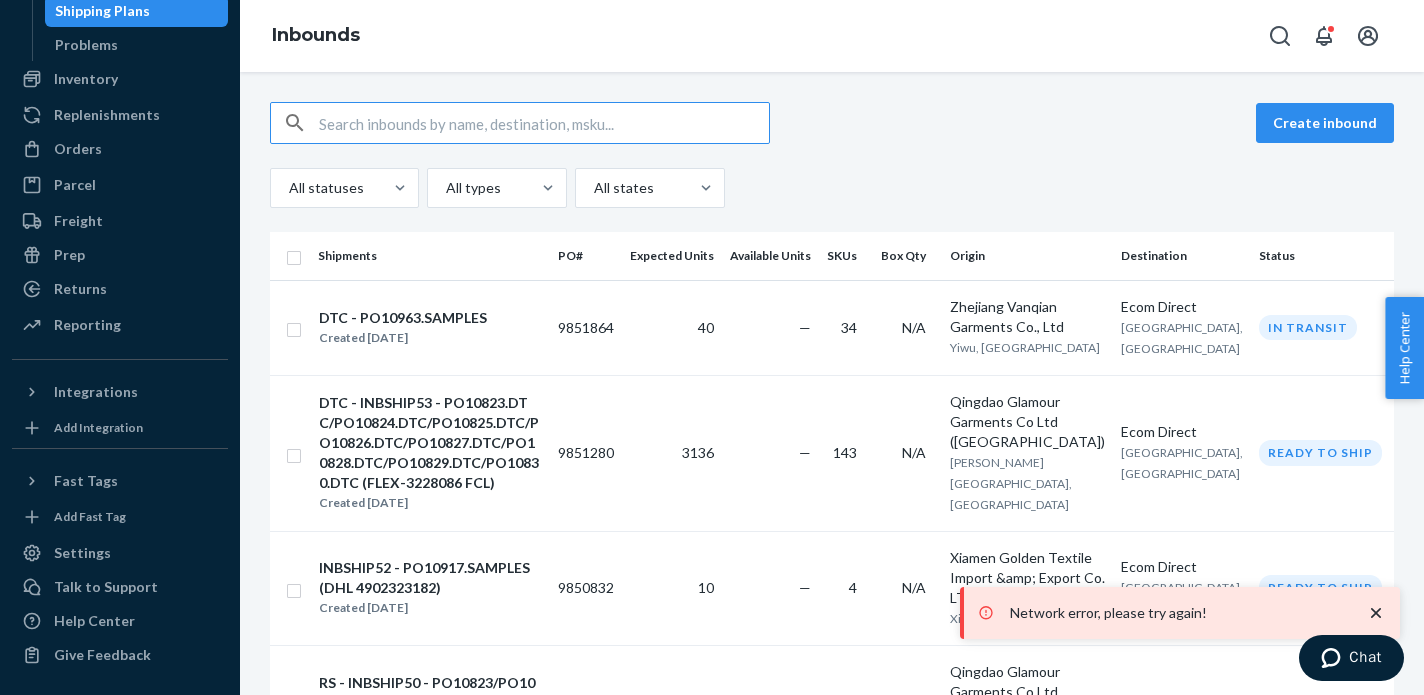 paste on "9830272" 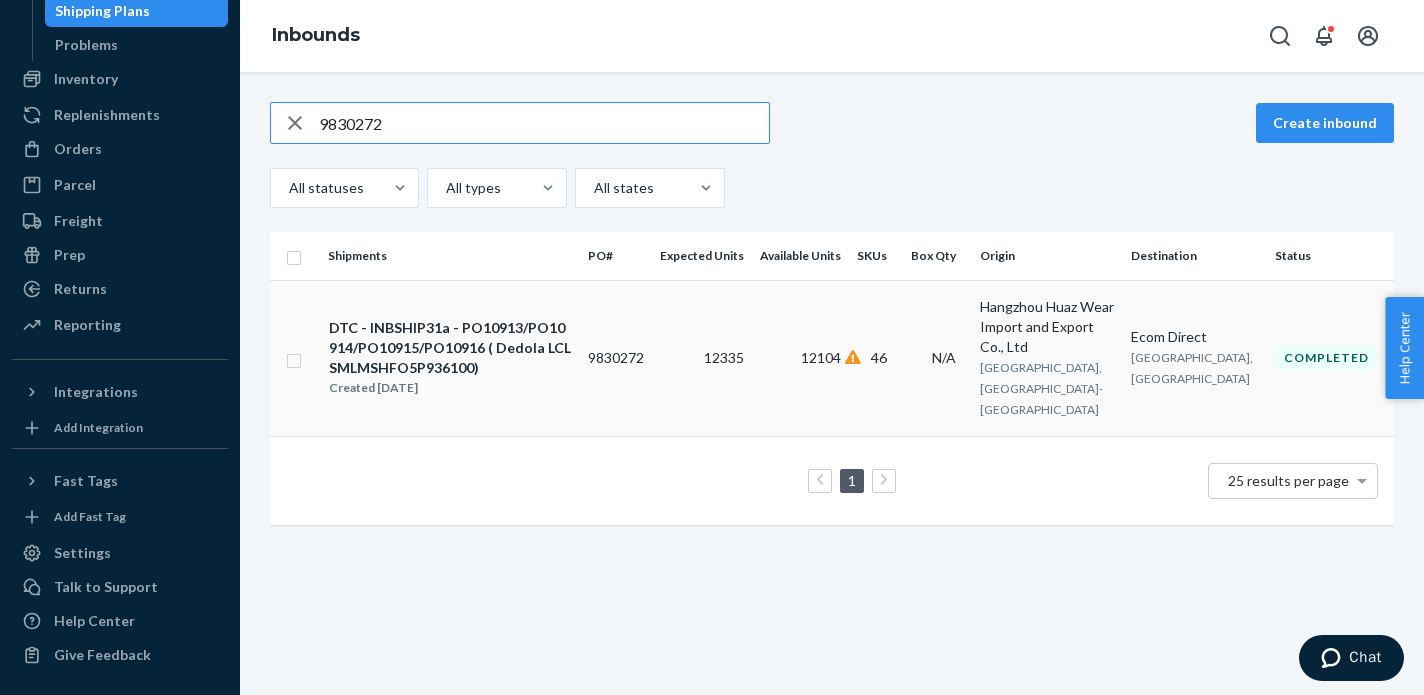 type on "9830272" 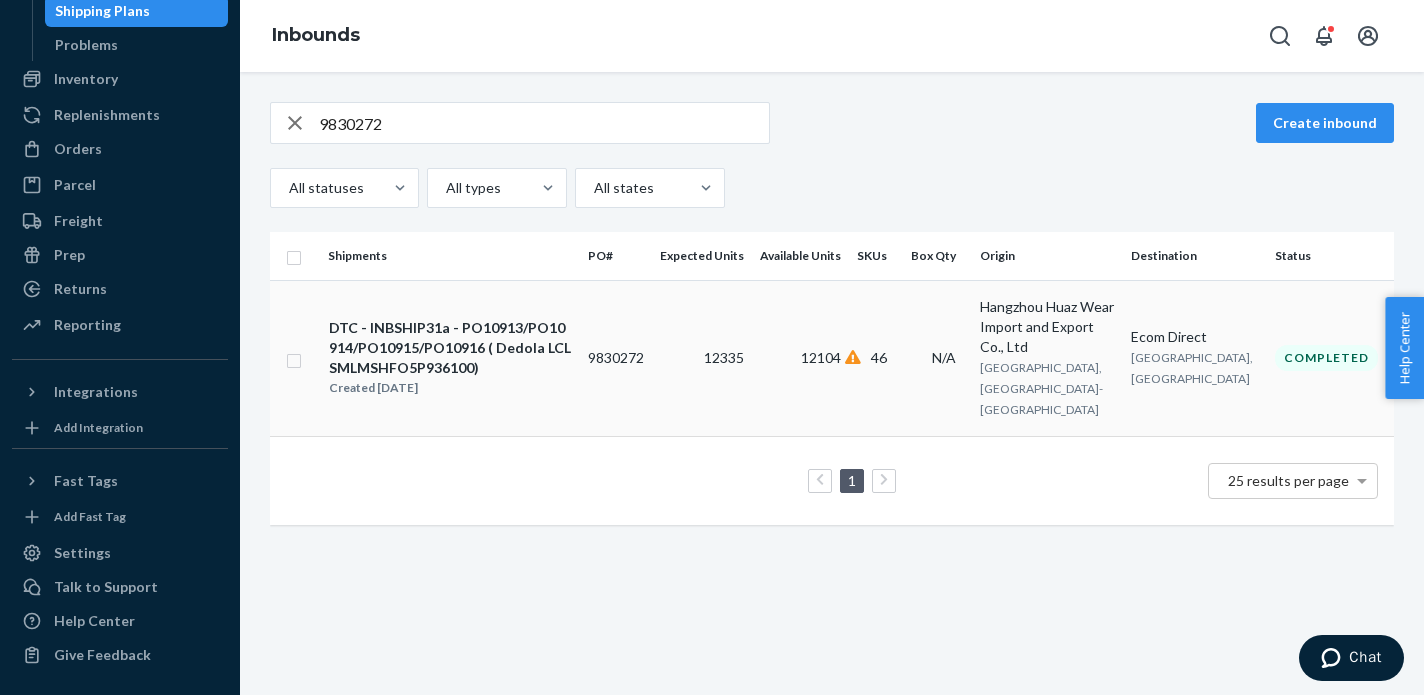 click on "DTC - INBSHIP31a - PO10913/PO10914/PO10915/PO10916 ( Dedola LCL SMLMSHFO5P936100)" at bounding box center [450, 348] 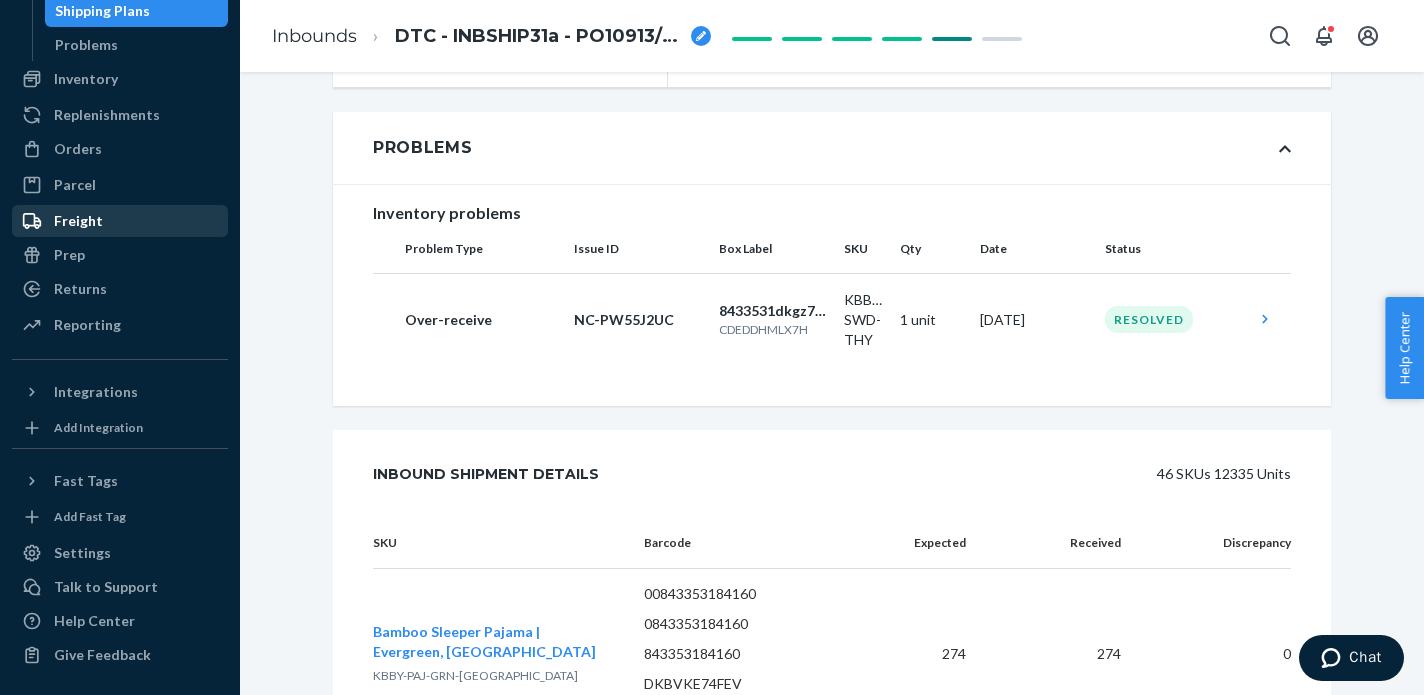scroll, scrollTop: 431, scrollLeft: 0, axis: vertical 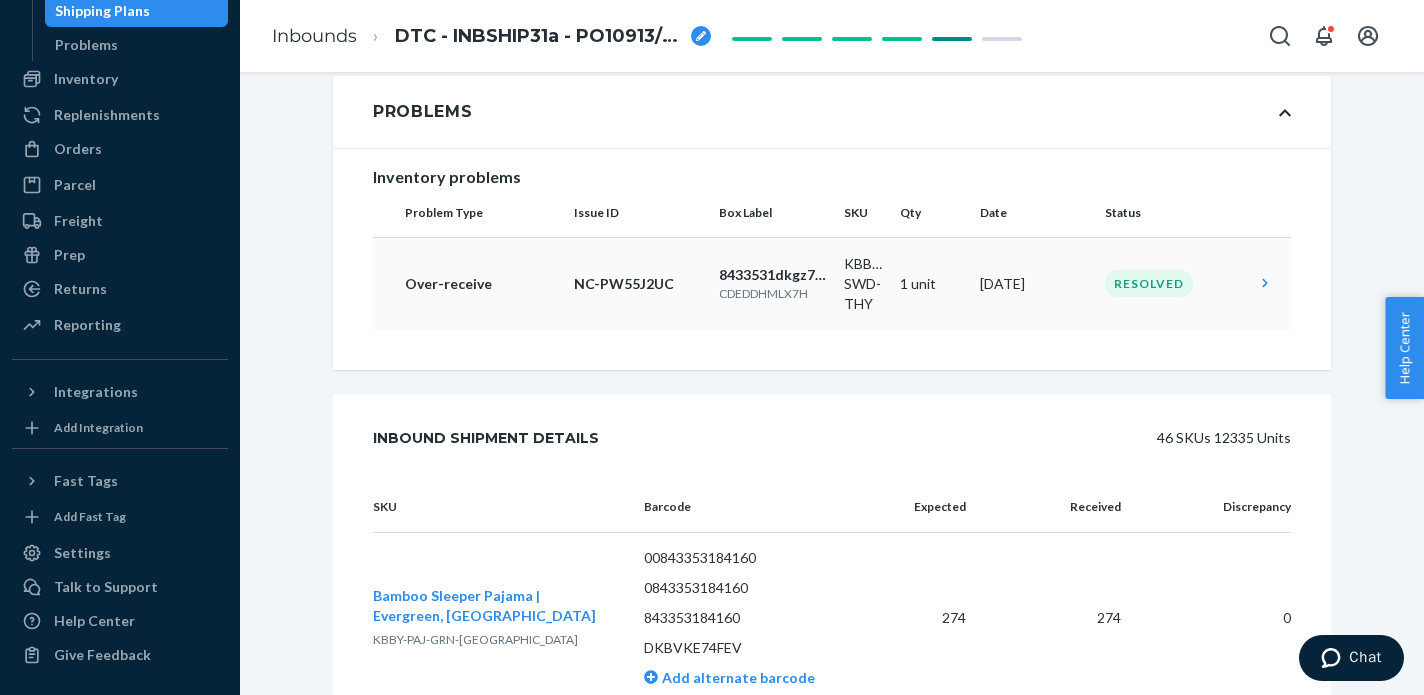click 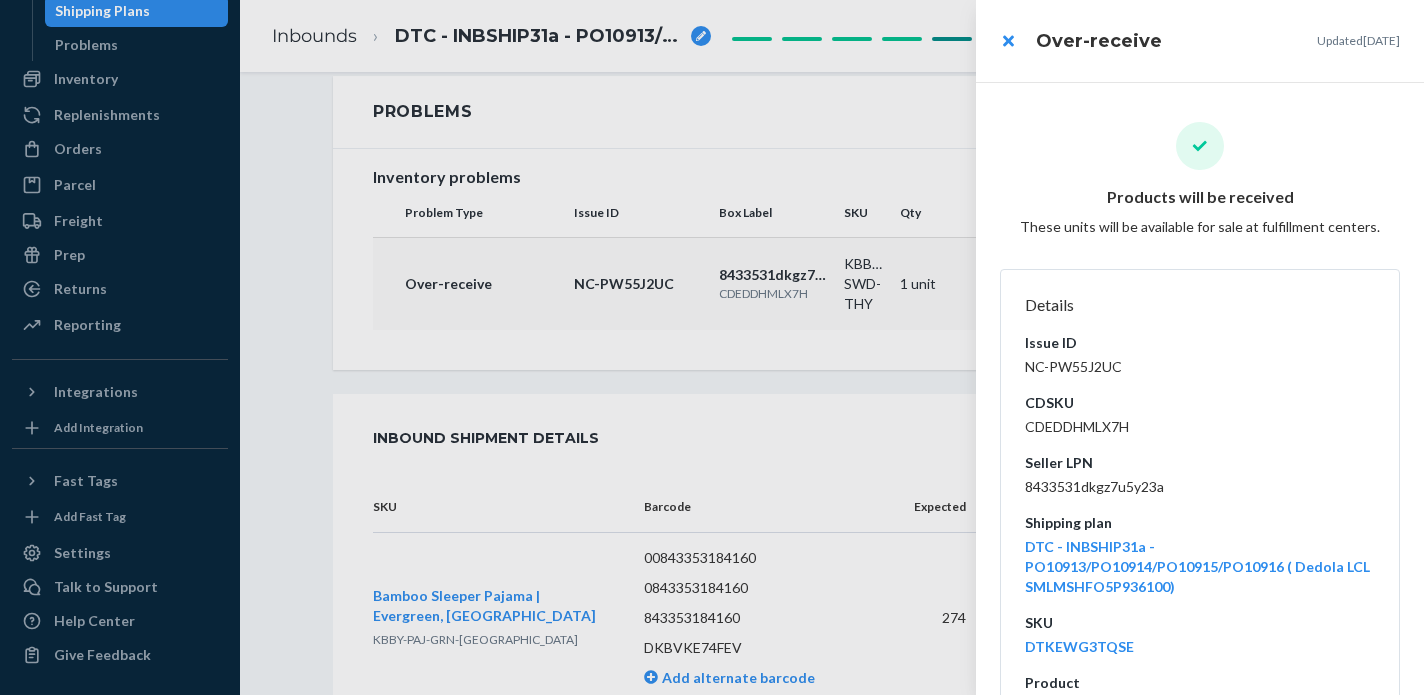 scroll, scrollTop: 410, scrollLeft: 0, axis: vertical 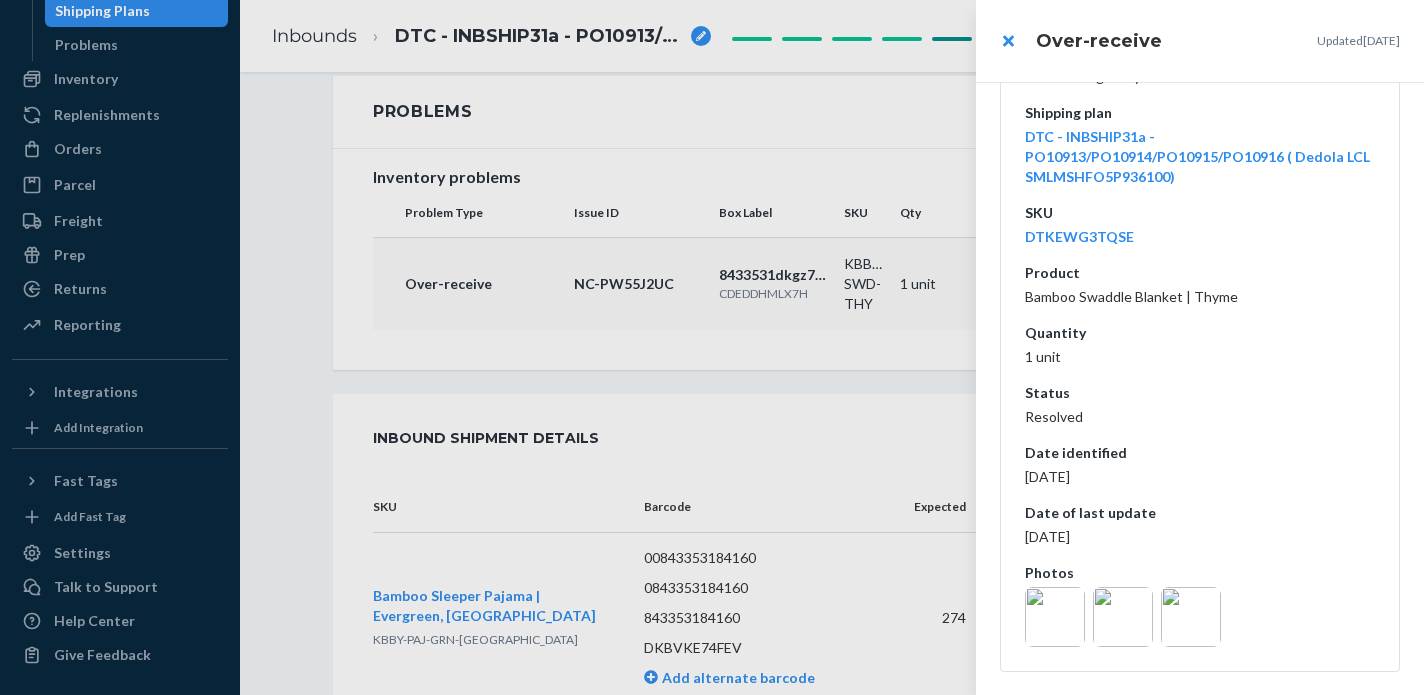 click at bounding box center [1055, 617] 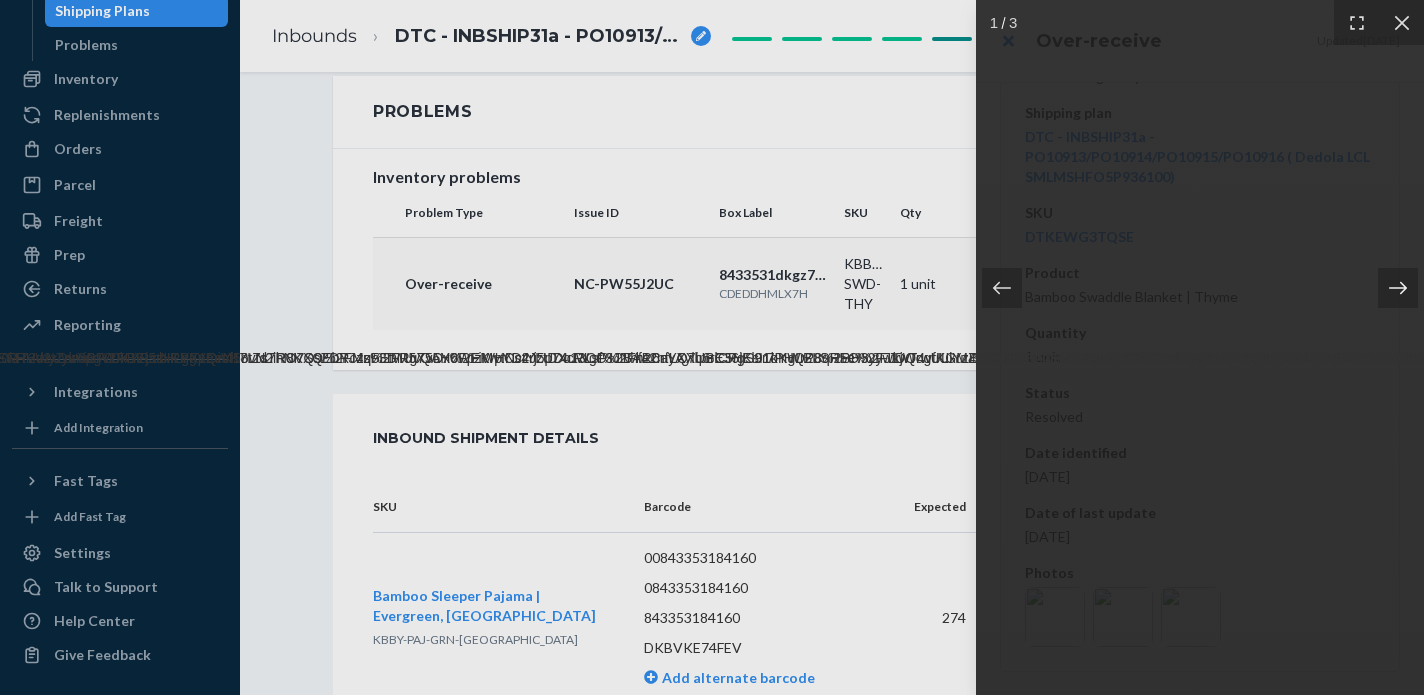 click 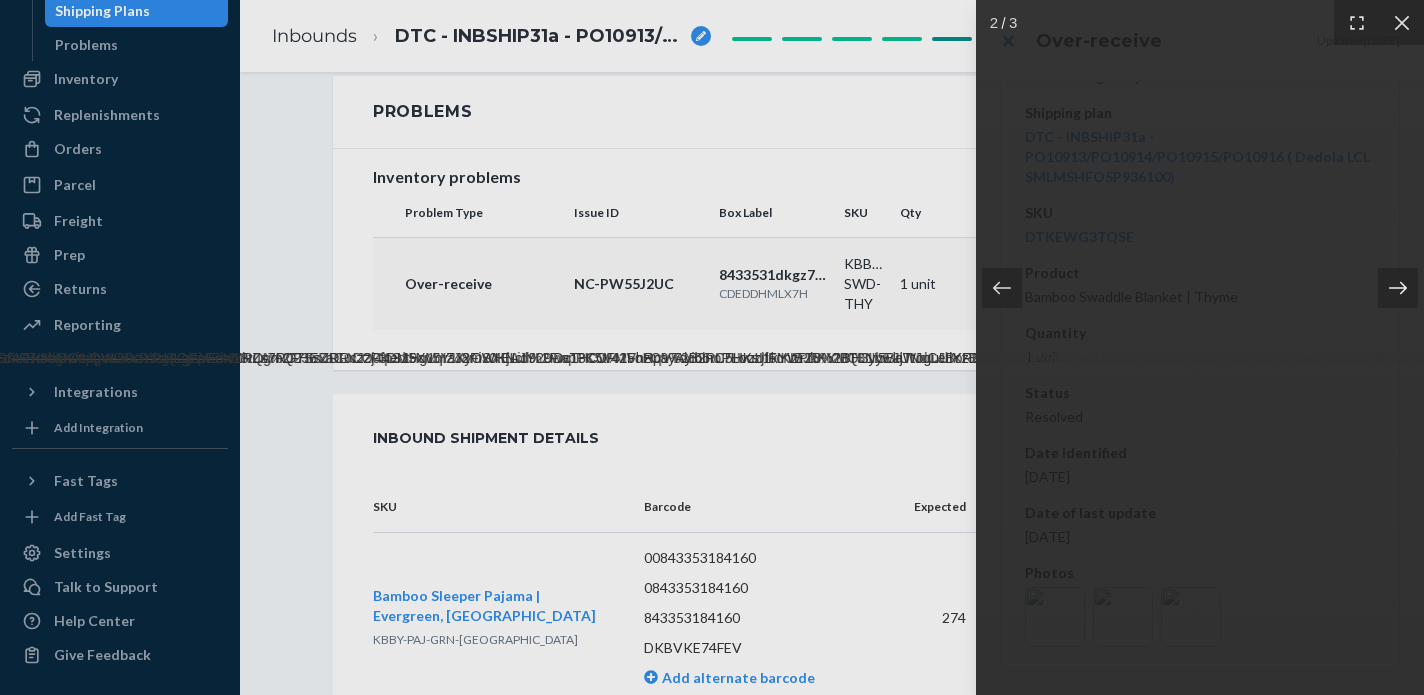 click at bounding box center [1398, 288] 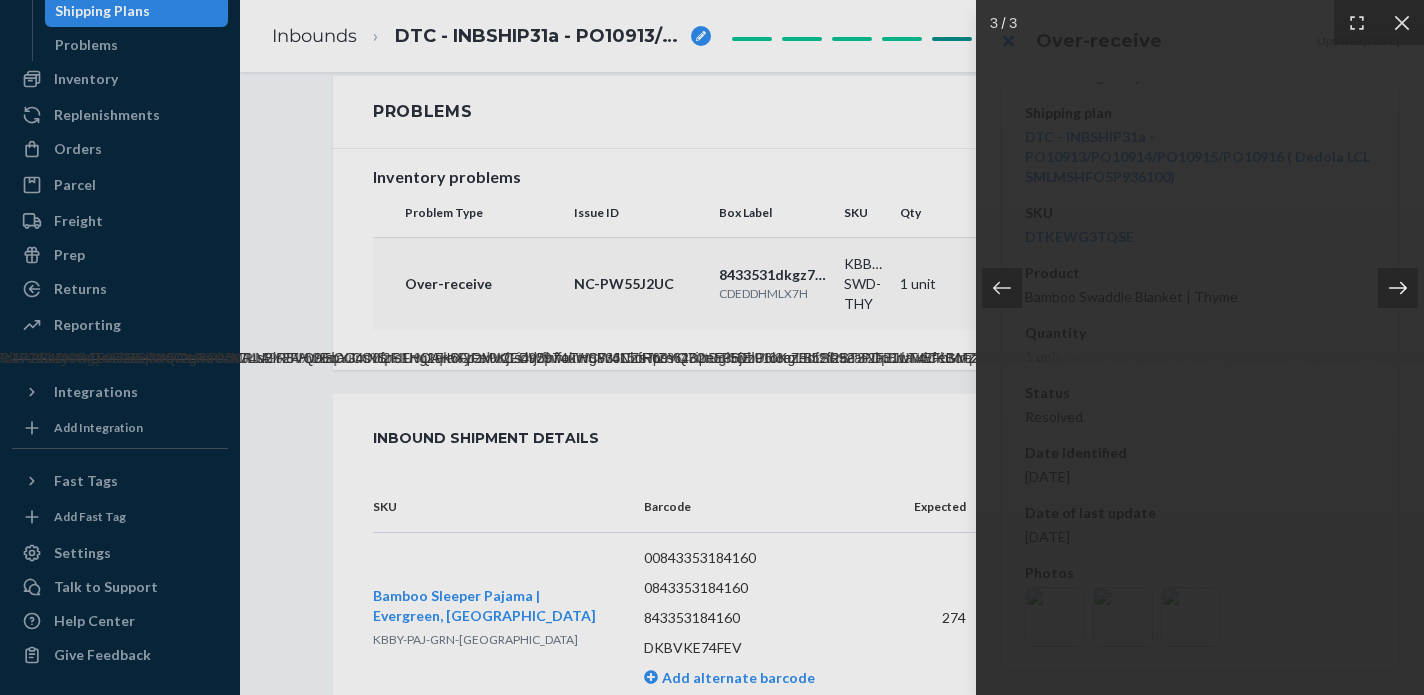 click 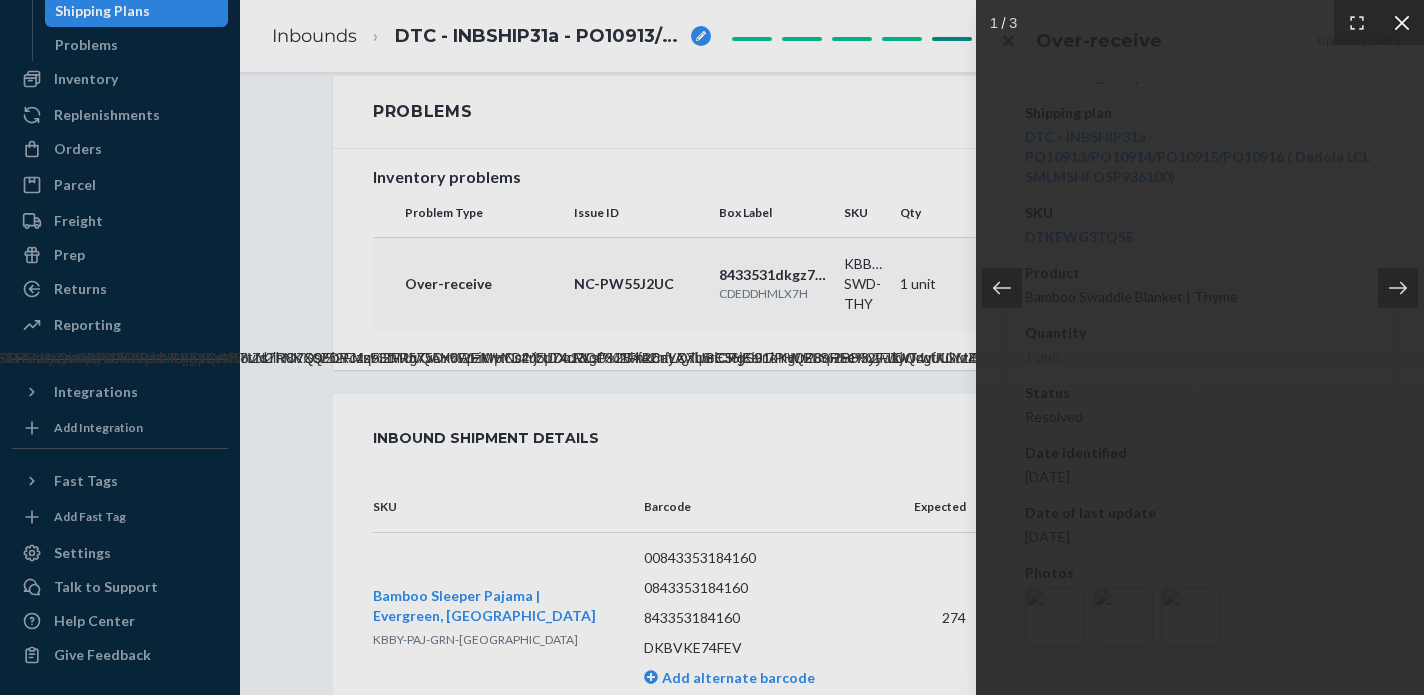 click at bounding box center [1401, 22] 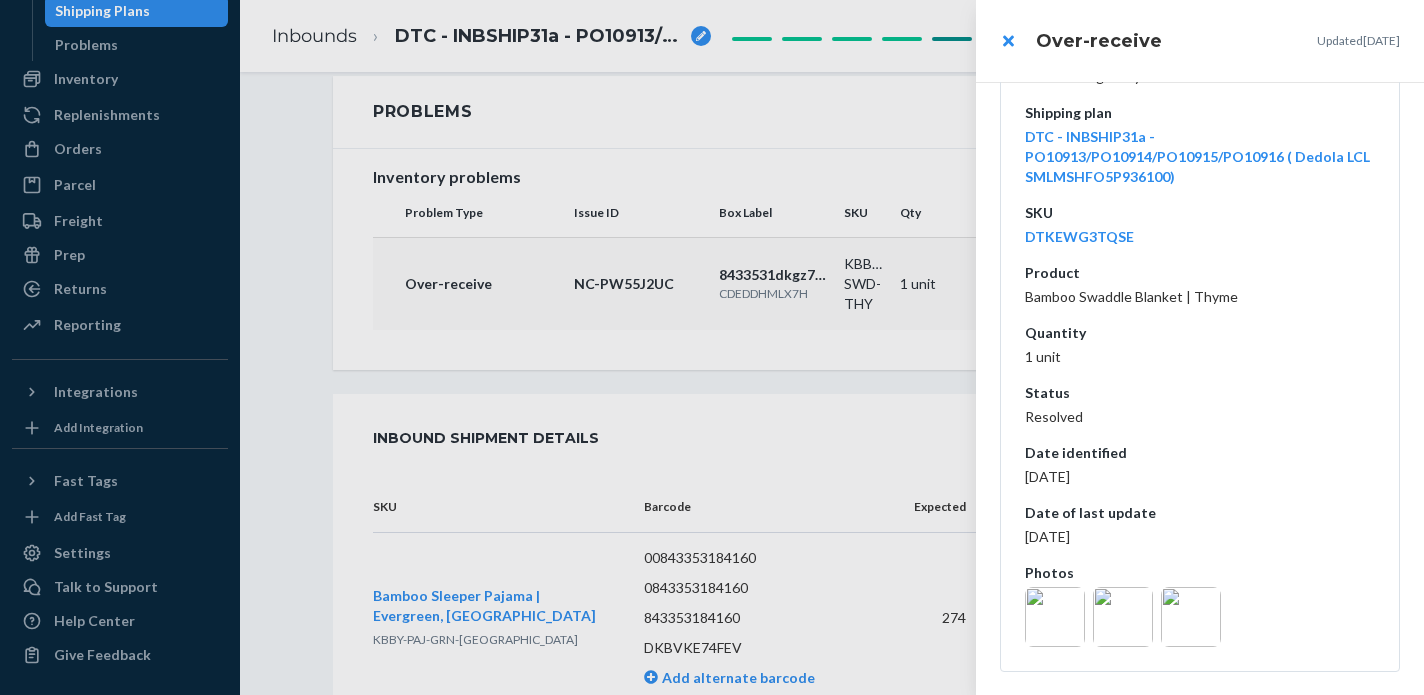 click at bounding box center (712, 347) 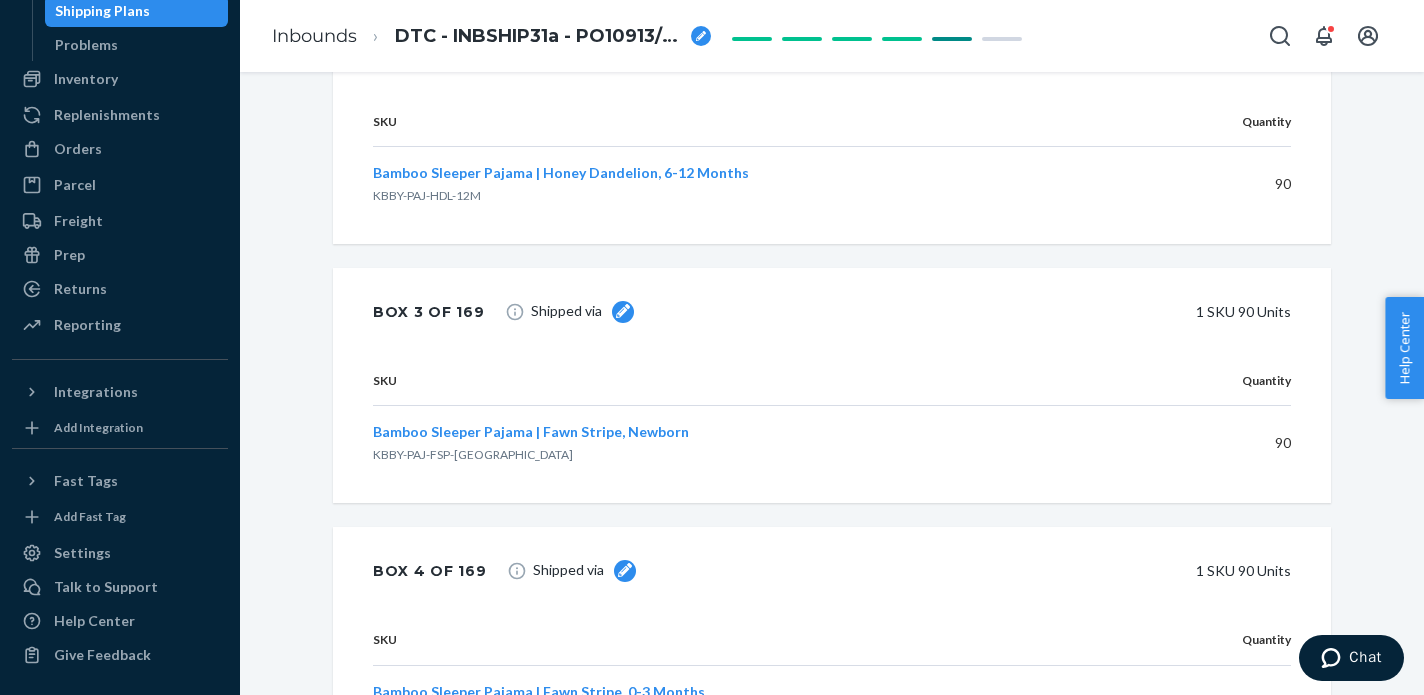scroll, scrollTop: 8982, scrollLeft: 0, axis: vertical 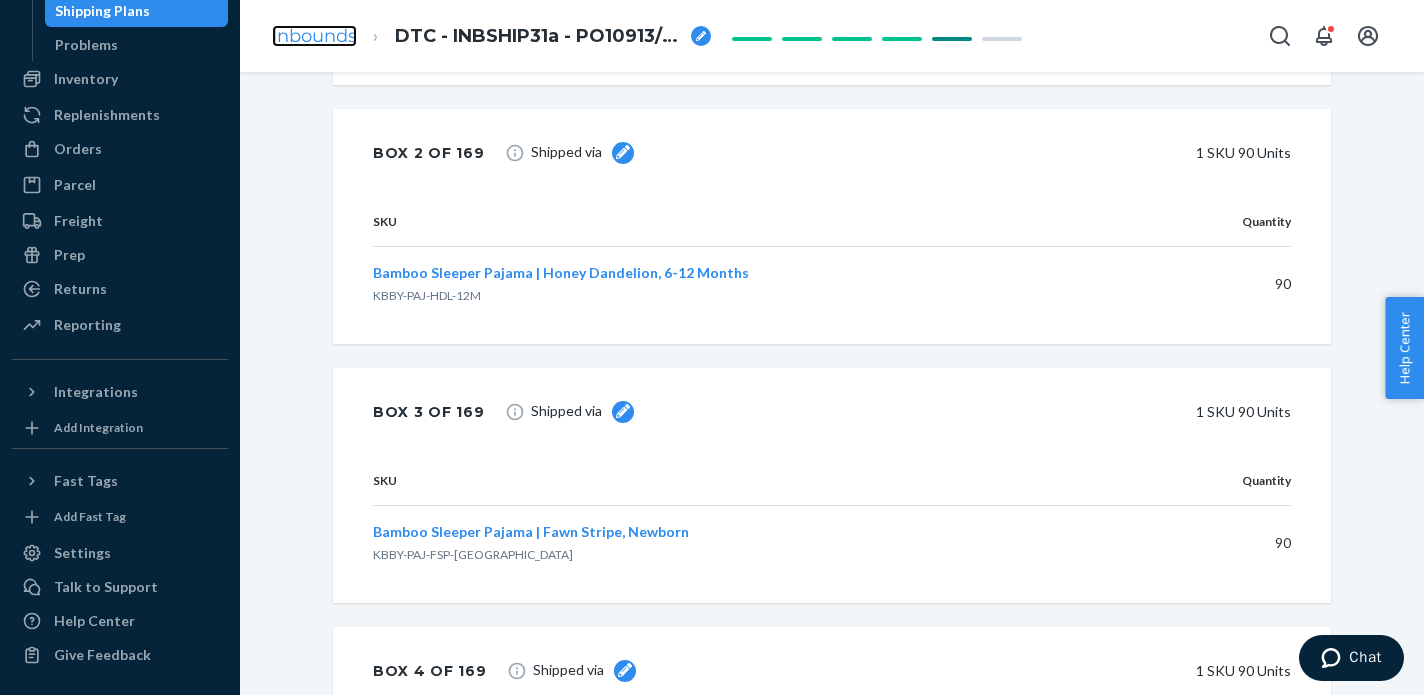 click on "Inbounds" at bounding box center [314, 36] 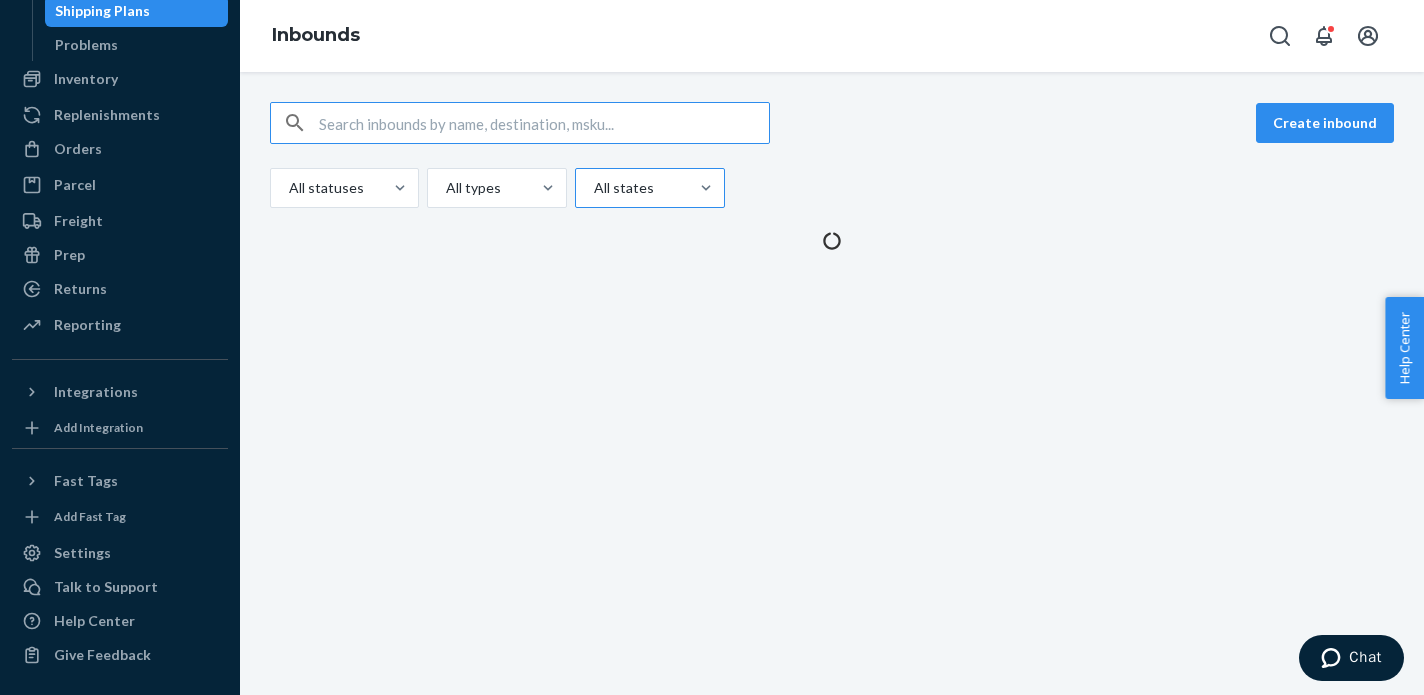 scroll, scrollTop: 0, scrollLeft: 0, axis: both 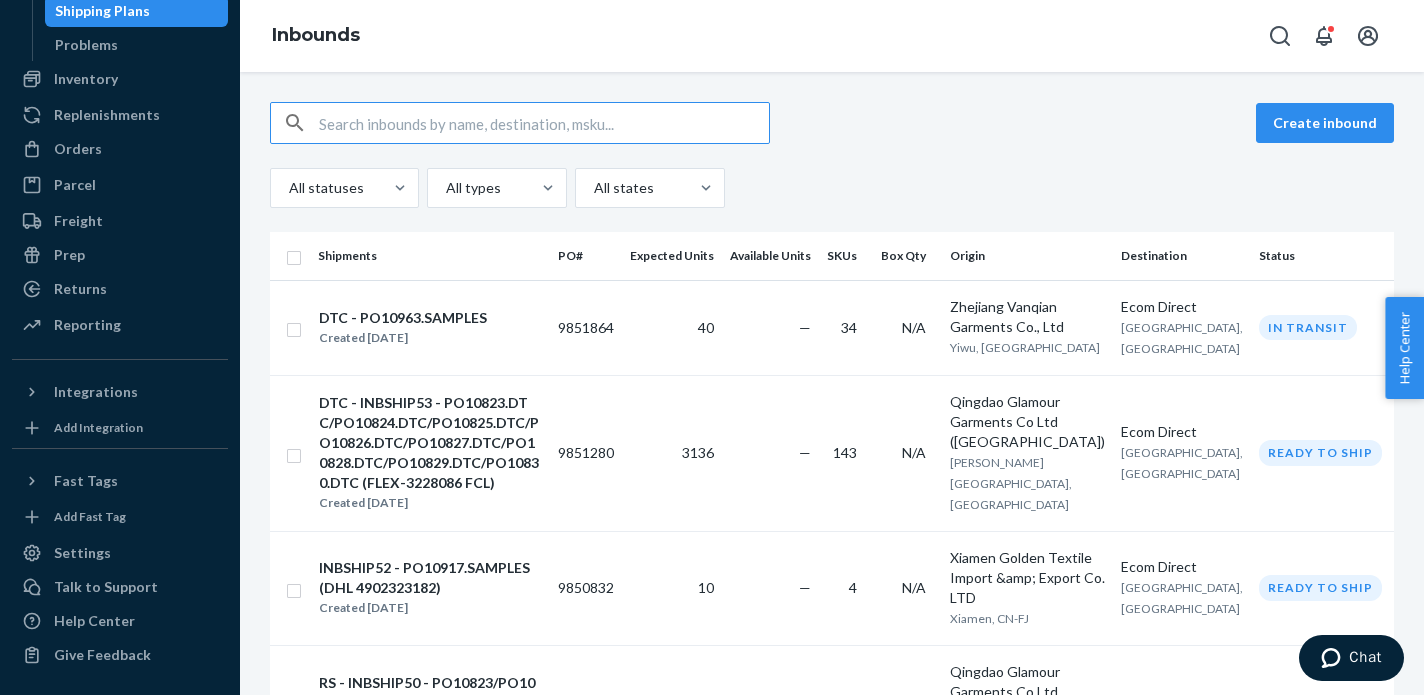 type on "9738523" 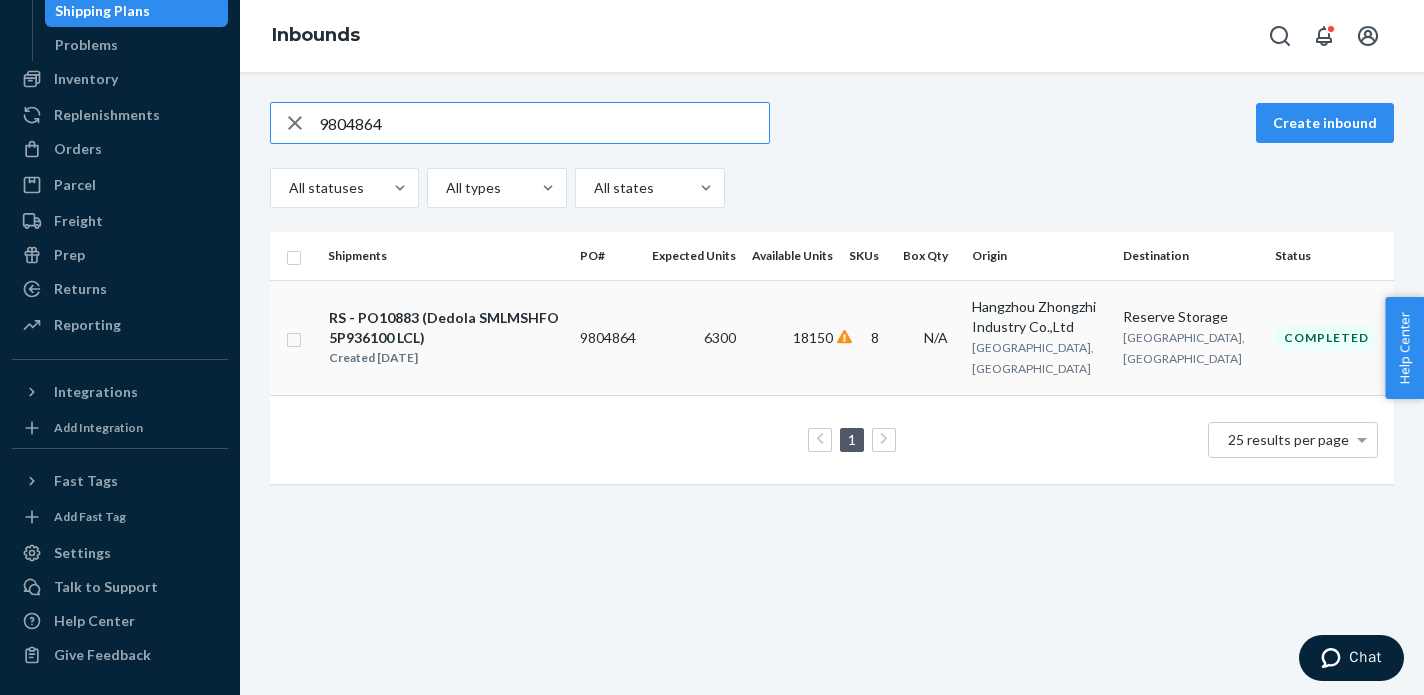 type on "9804864" 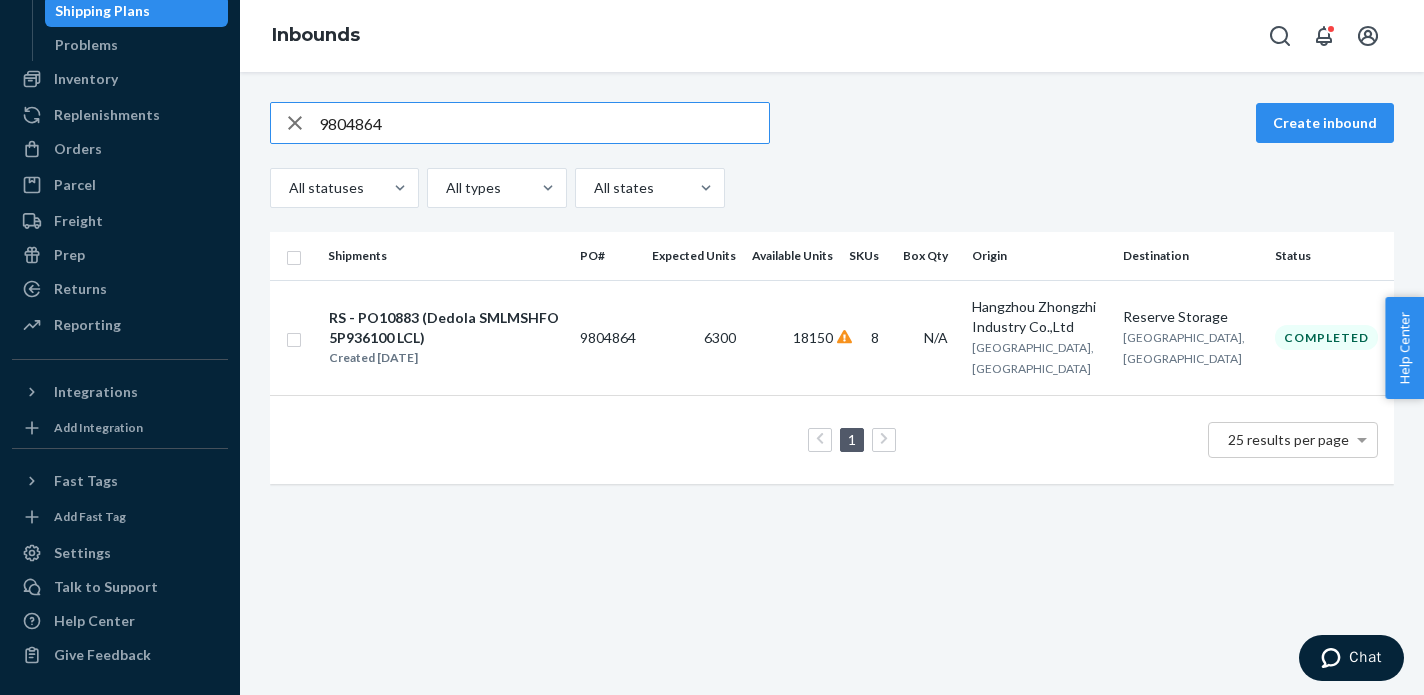 click on "RS - PO10883 (Dedola SMLMSHFO5P936100 LCL)" at bounding box center (446, 328) 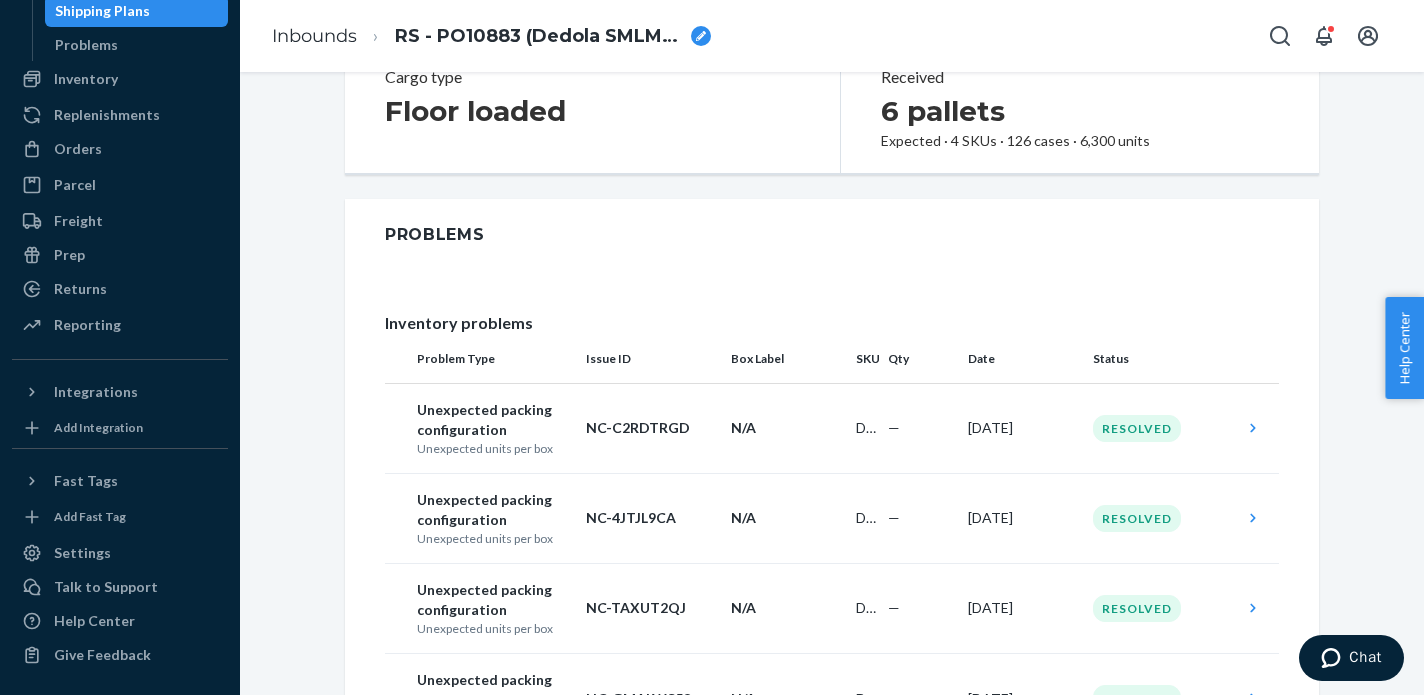 scroll, scrollTop: 526, scrollLeft: 0, axis: vertical 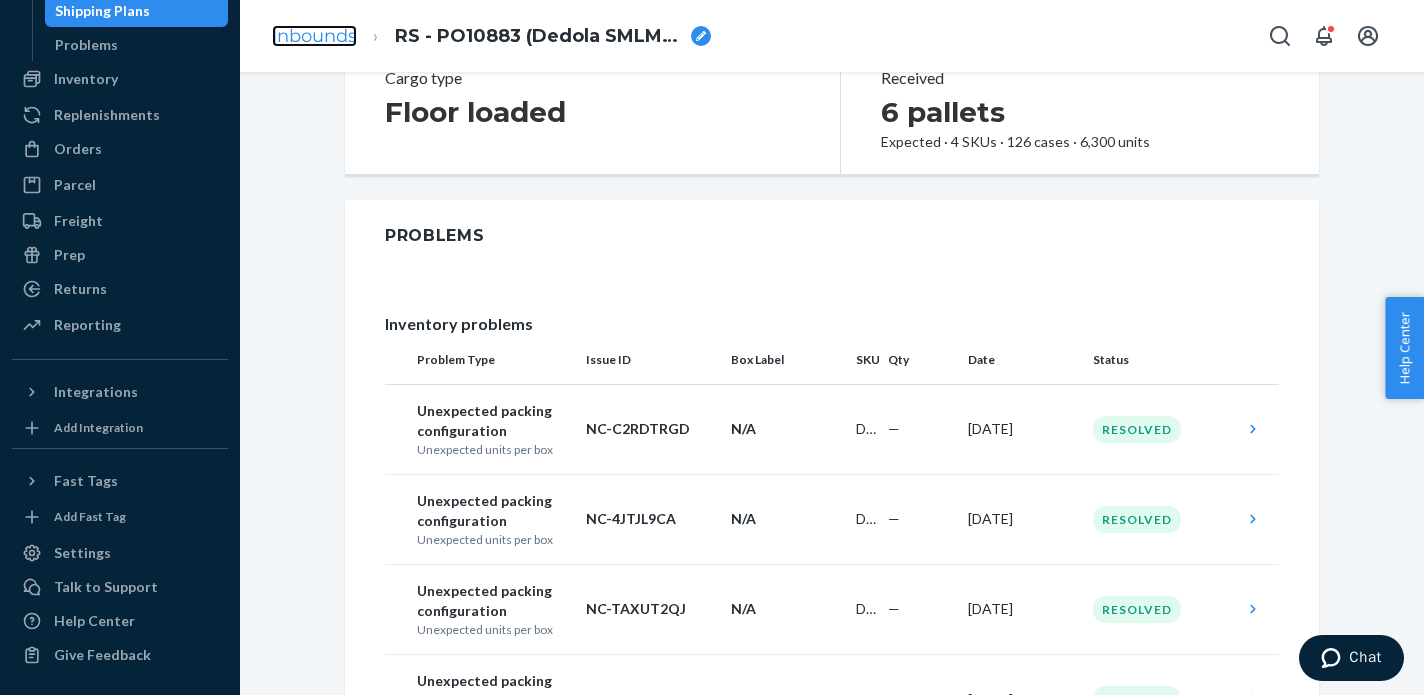 click on "Inbounds" at bounding box center [314, 36] 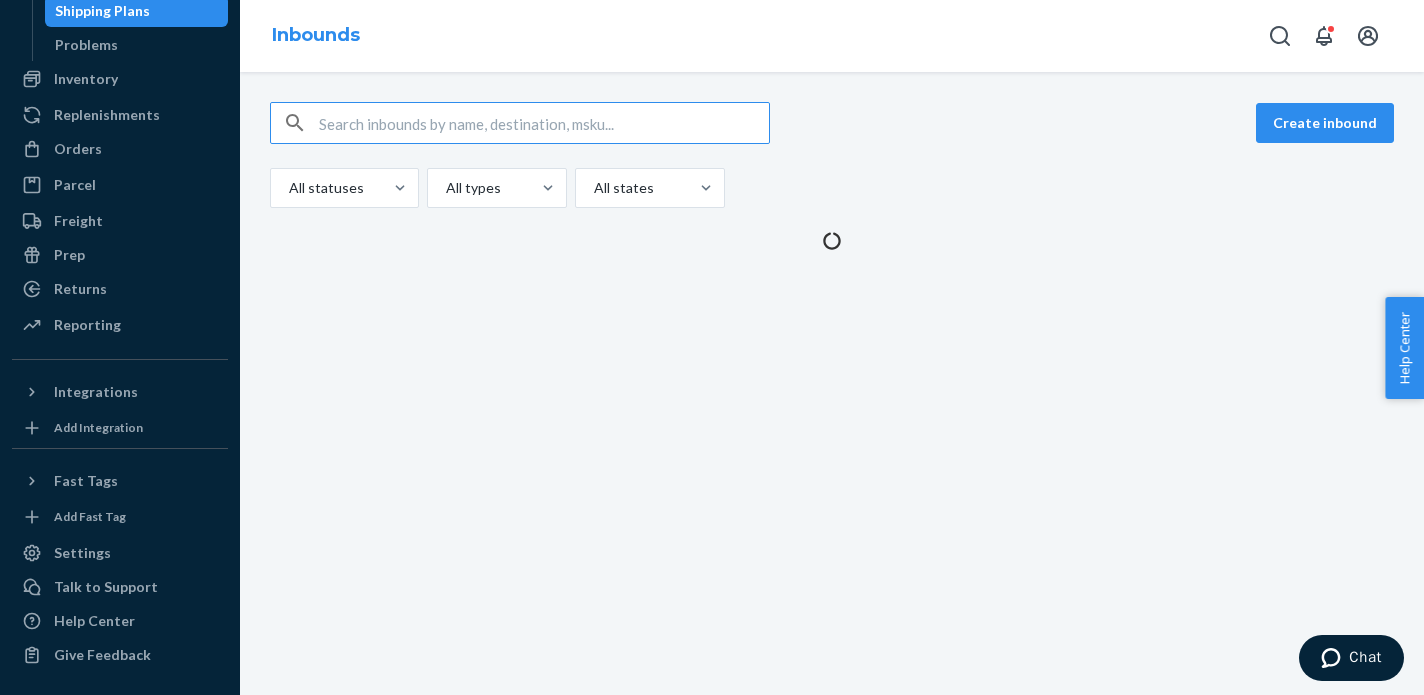 scroll, scrollTop: 0, scrollLeft: 0, axis: both 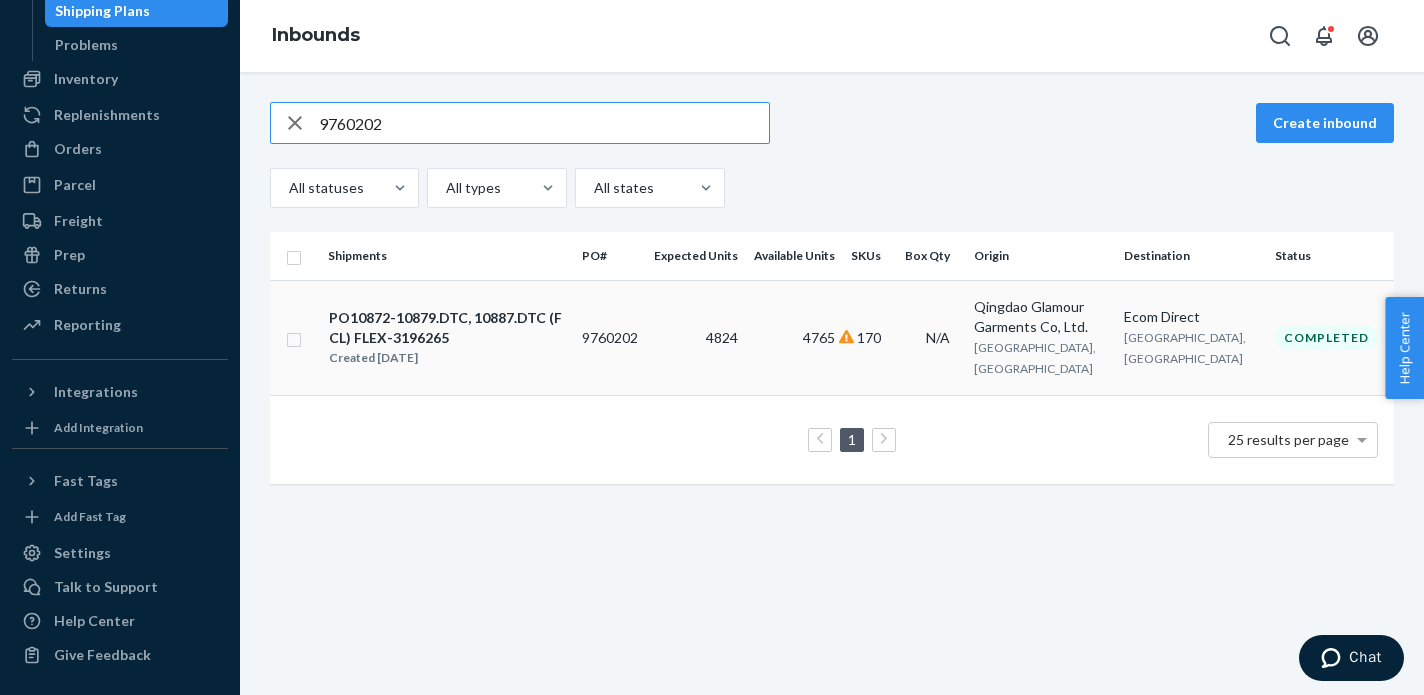 type on "9760202" 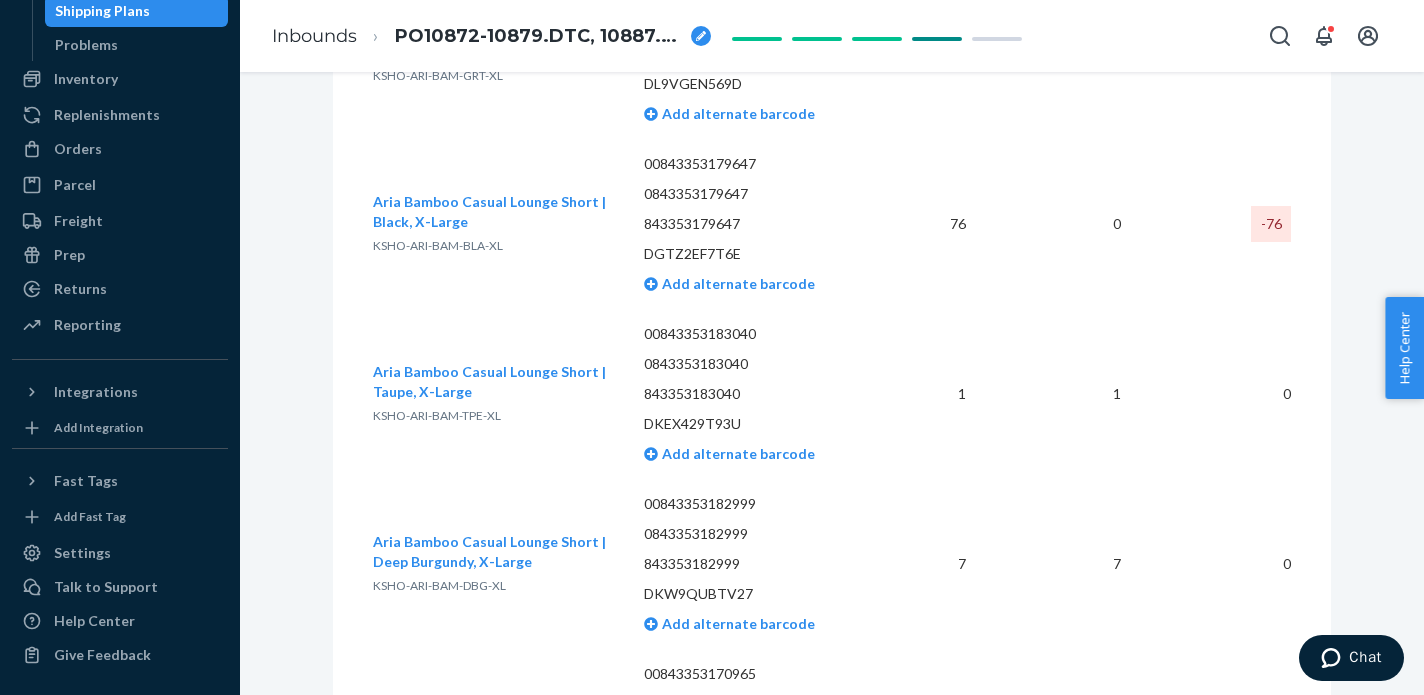 scroll, scrollTop: 12267, scrollLeft: 0, axis: vertical 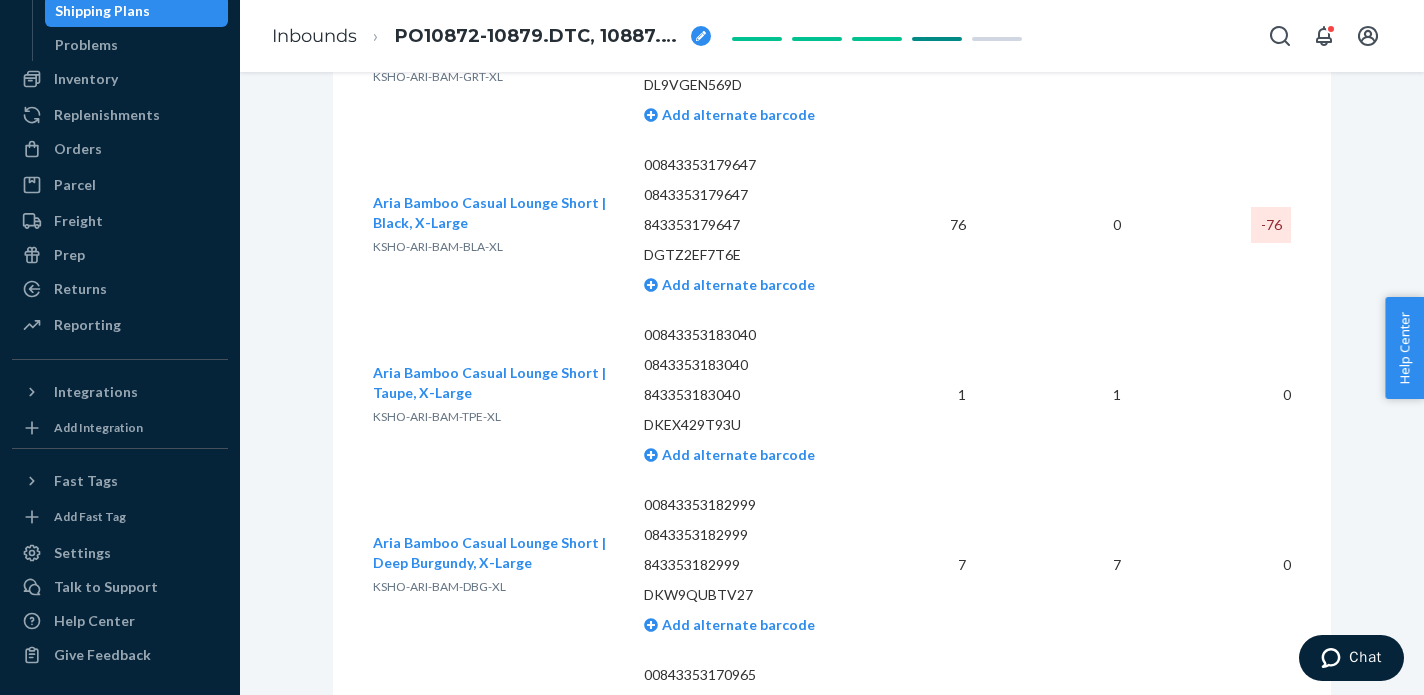 click on "KSHO-ARI-BAM-BLA-XL" at bounding box center [438, 246] 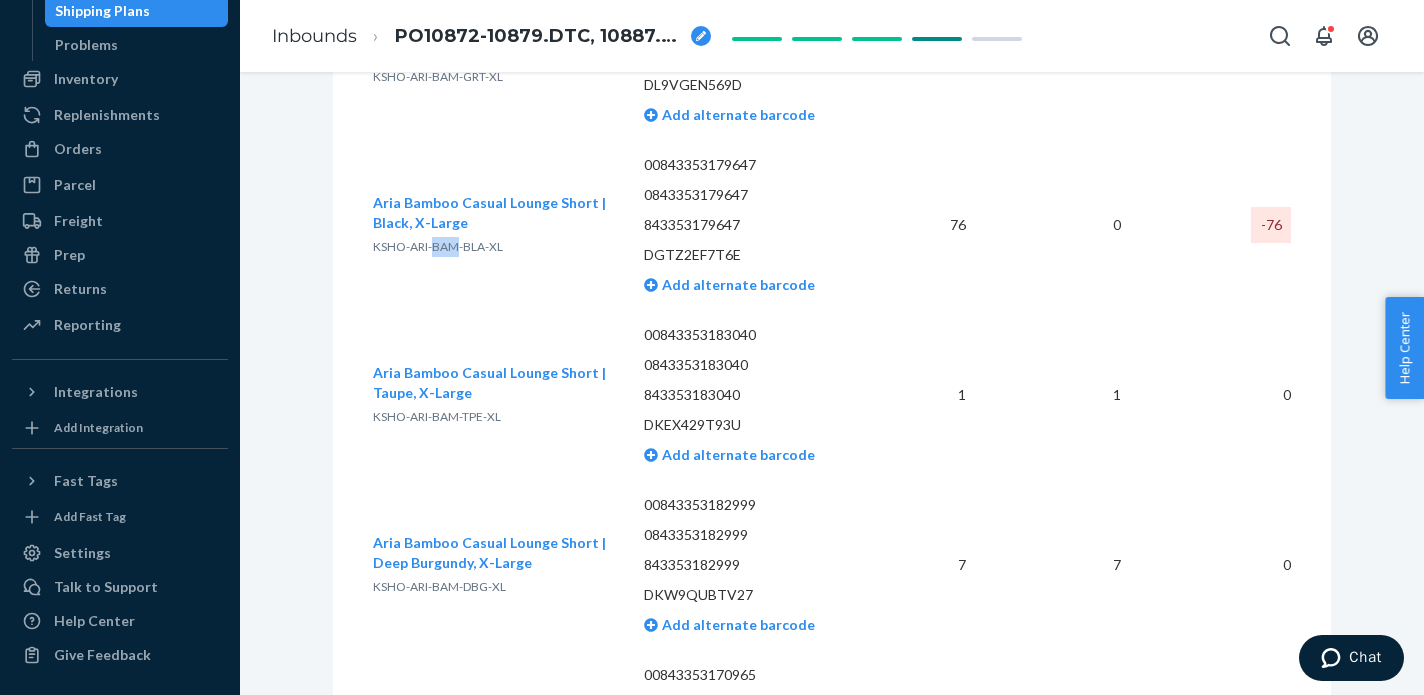 click on "KSHO-ARI-BAM-BLA-XL" at bounding box center (438, 246) 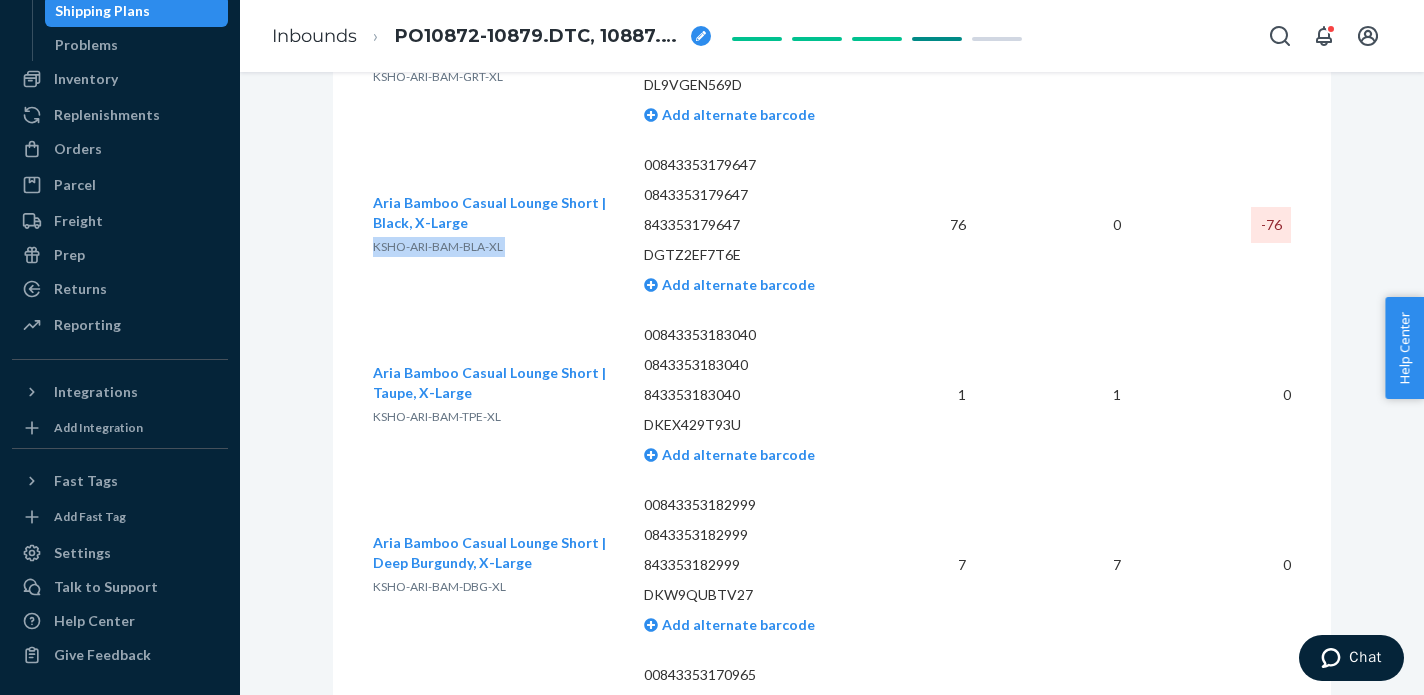 click on "KSHO-ARI-BAM-BLA-XL" at bounding box center (438, 246) 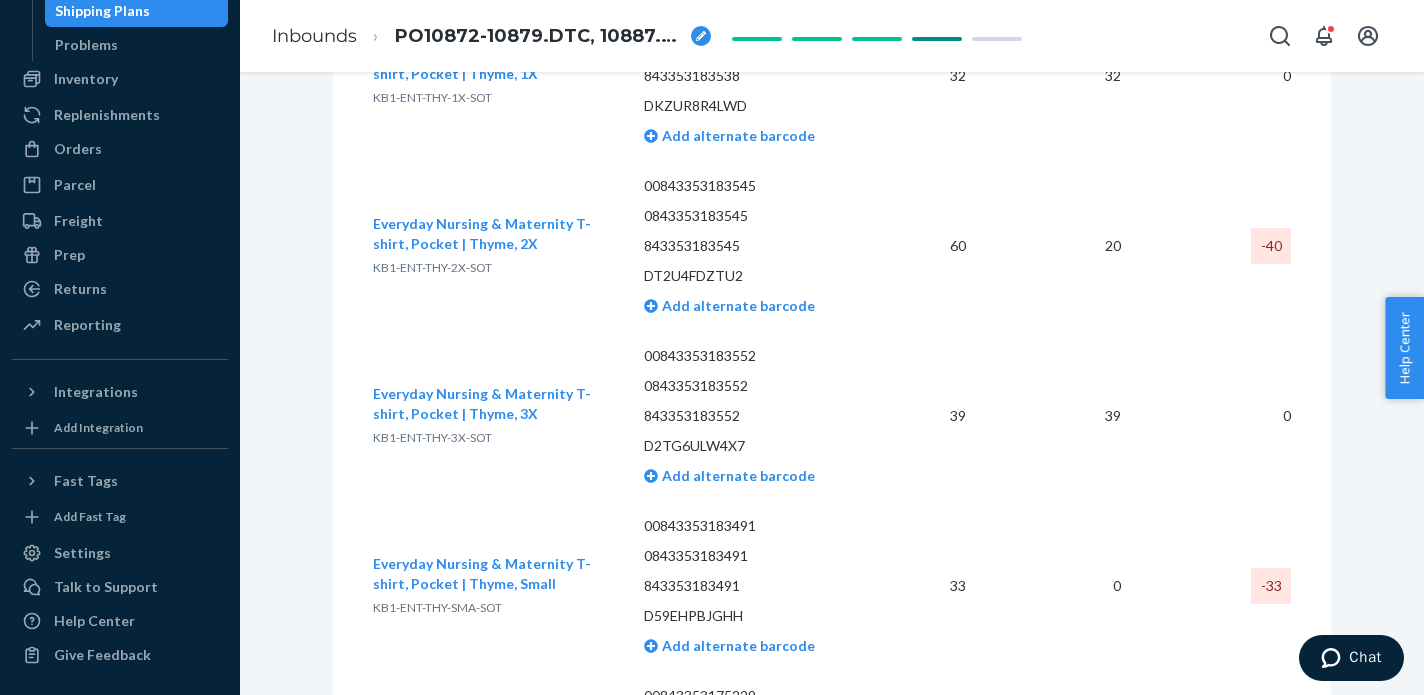scroll, scrollTop: 21933, scrollLeft: 0, axis: vertical 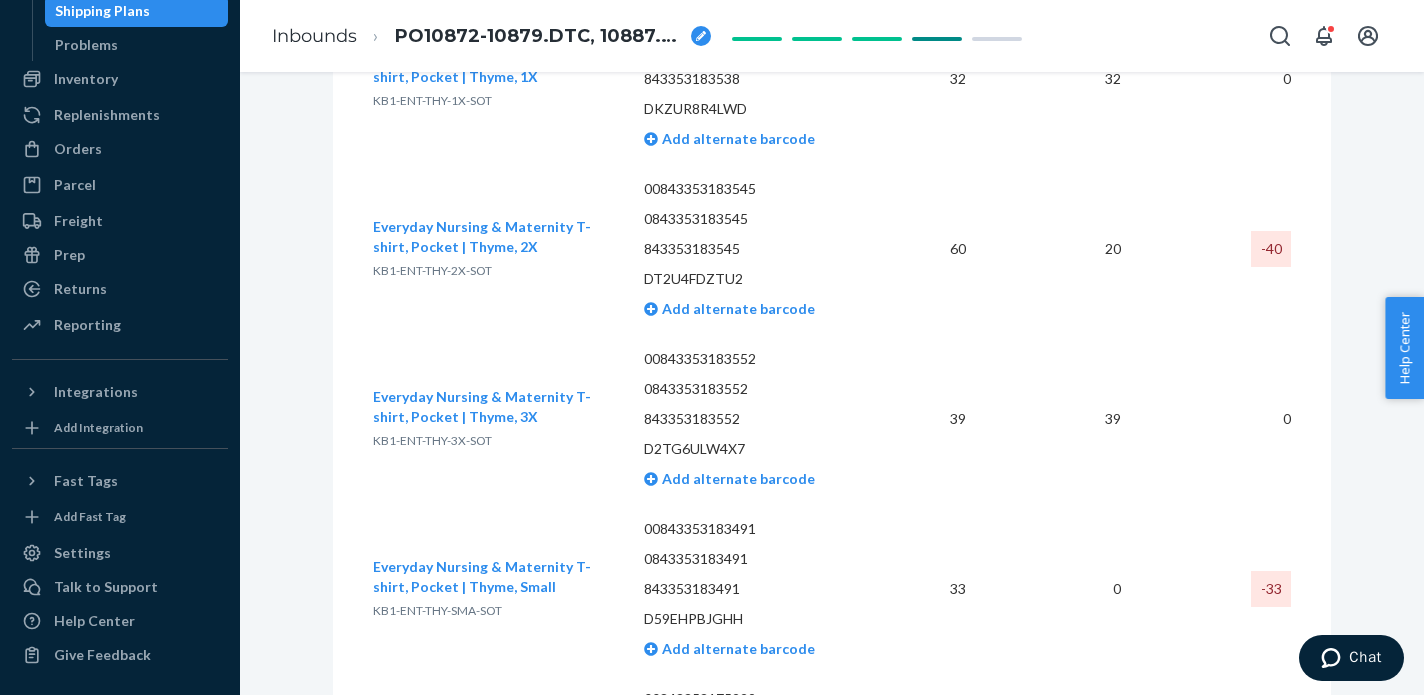 click on "KB1-ENT-THY-2X-SOT" at bounding box center [432, 270] 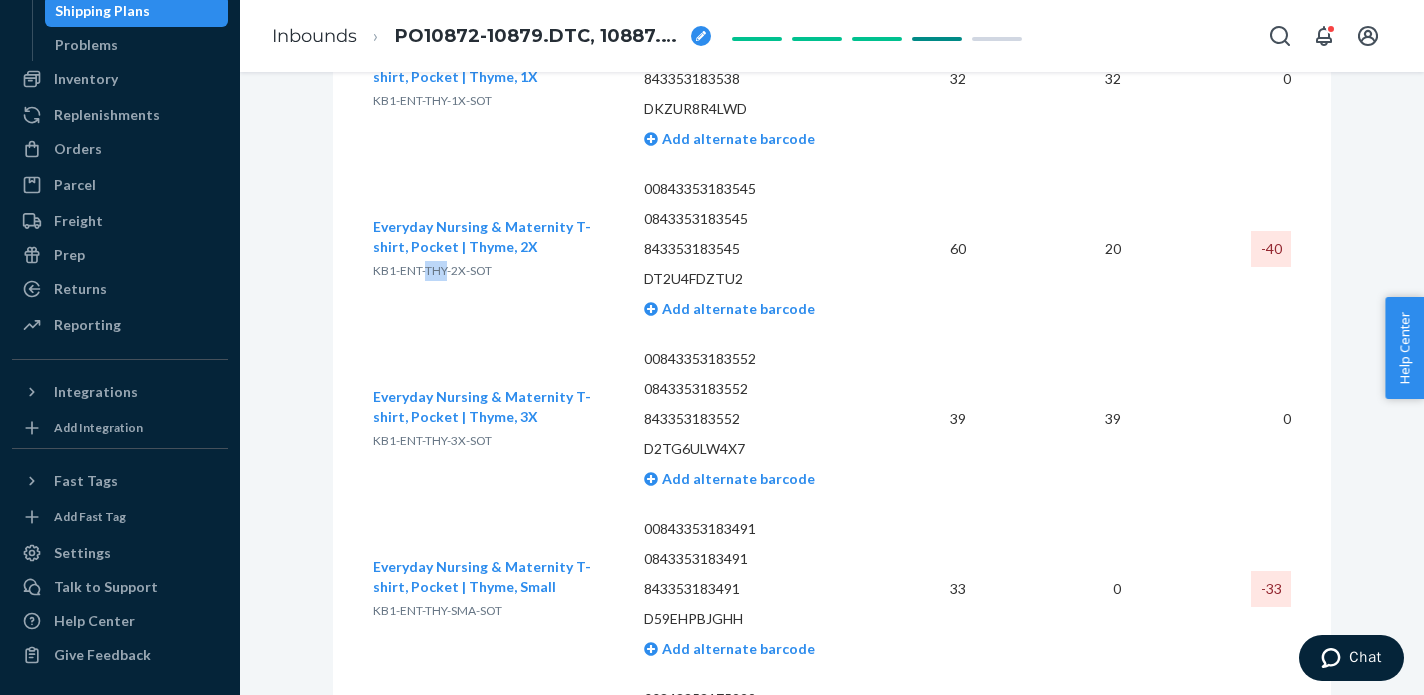 click on "KB1-ENT-THY-2X-SOT" at bounding box center [432, 270] 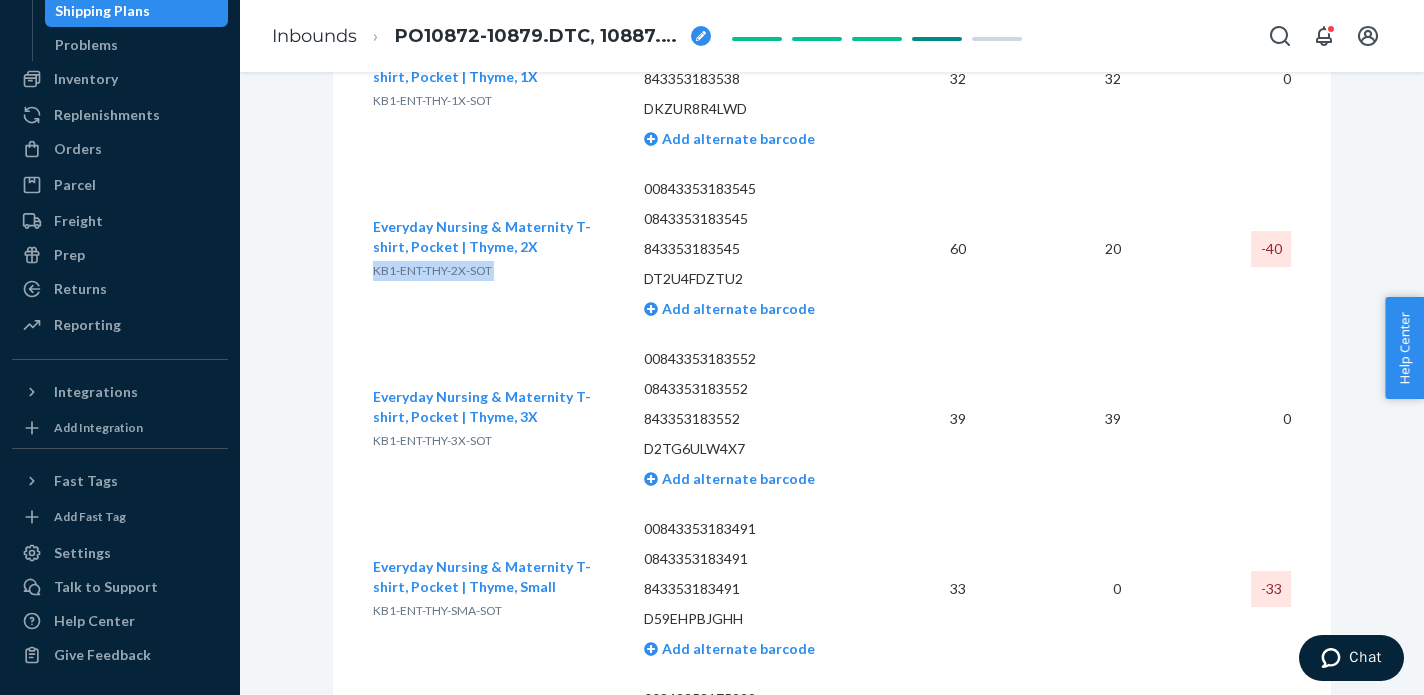 click on "KB1-ENT-THY-2X-SOT" at bounding box center (432, 270) 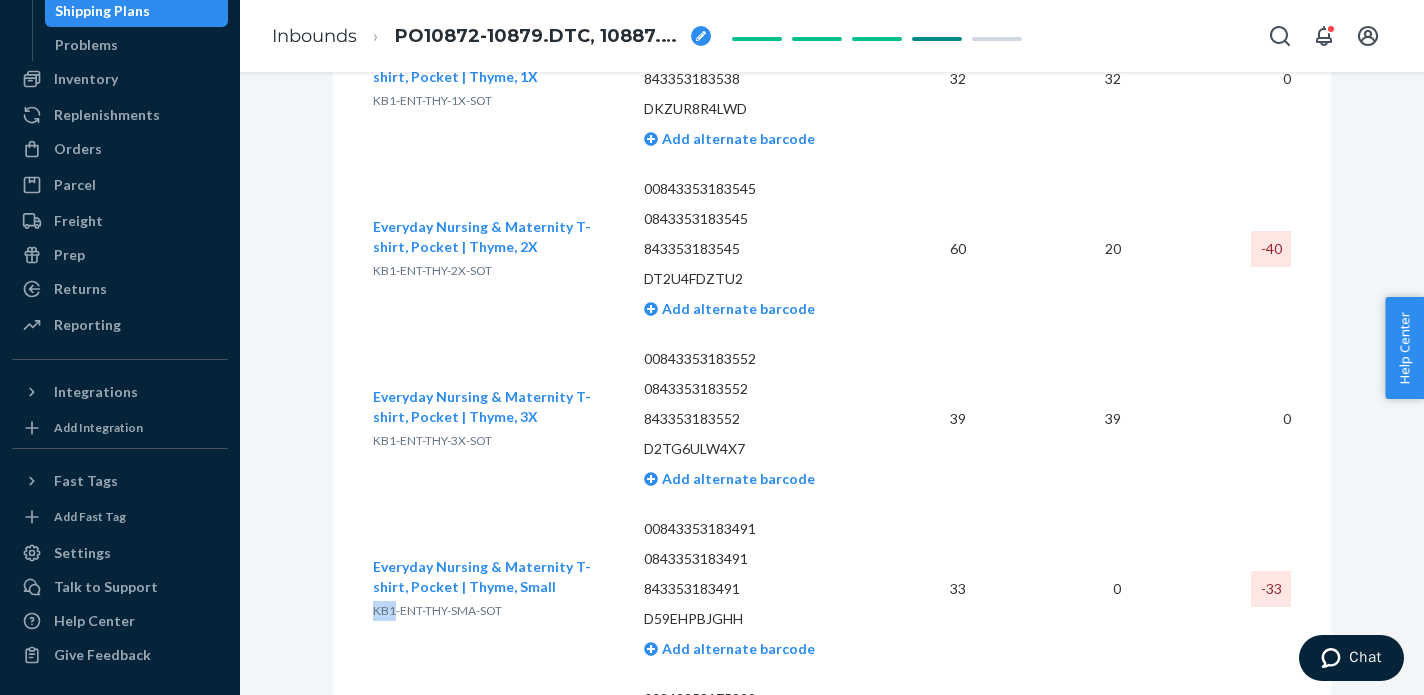 click on "KB1-ENT-THY-SMA-SOT" at bounding box center [437, 610] 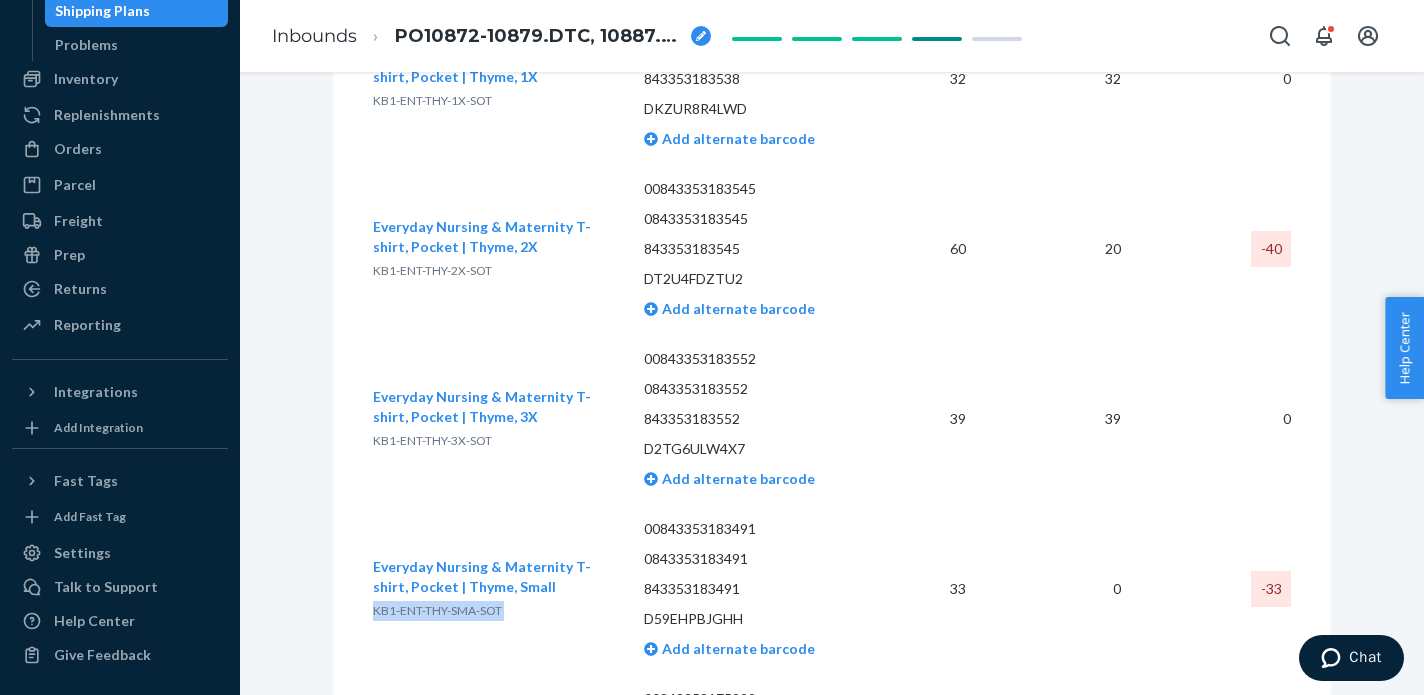 click on "KB1-ENT-THY-SMA-SOT" at bounding box center (437, 610) 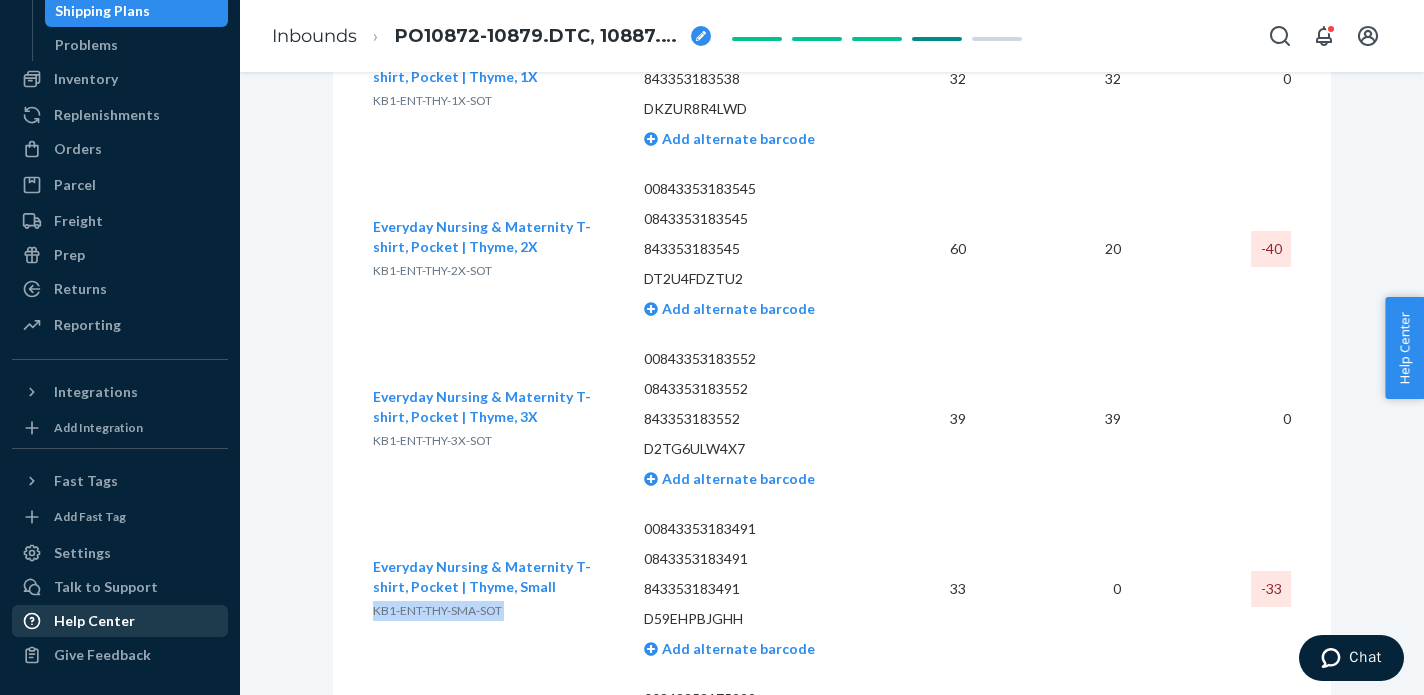 copy on "KB1-ENT-THY-SMA-SOT" 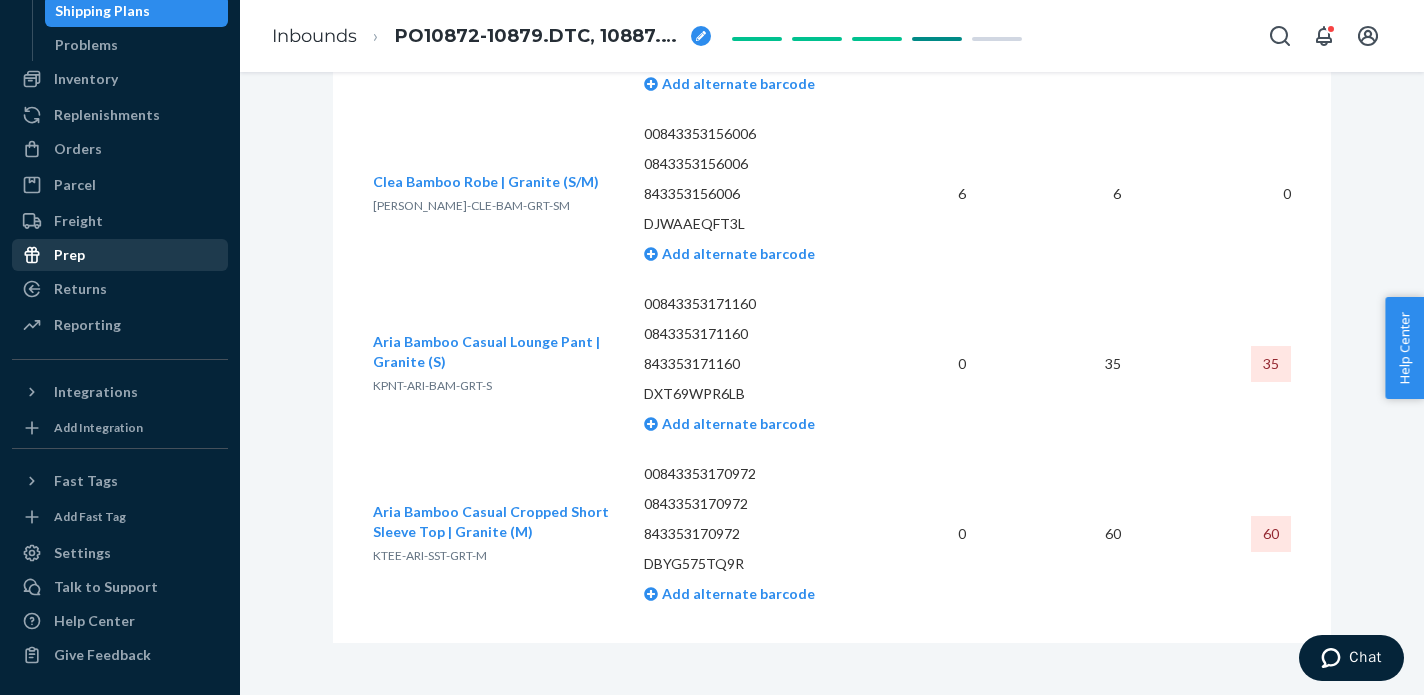 scroll, scrollTop: 31350, scrollLeft: 0, axis: vertical 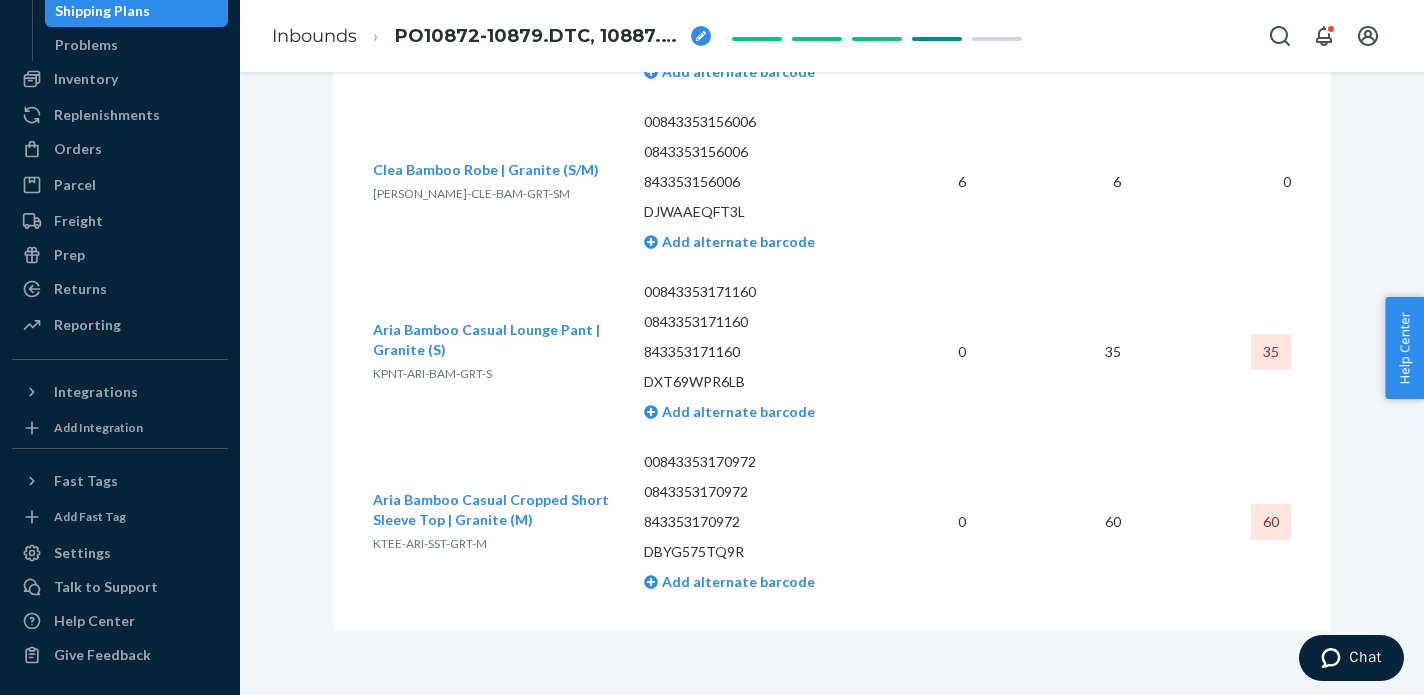 click on "KPNT-ARI-BAM-GRT-S" at bounding box center (432, 373) 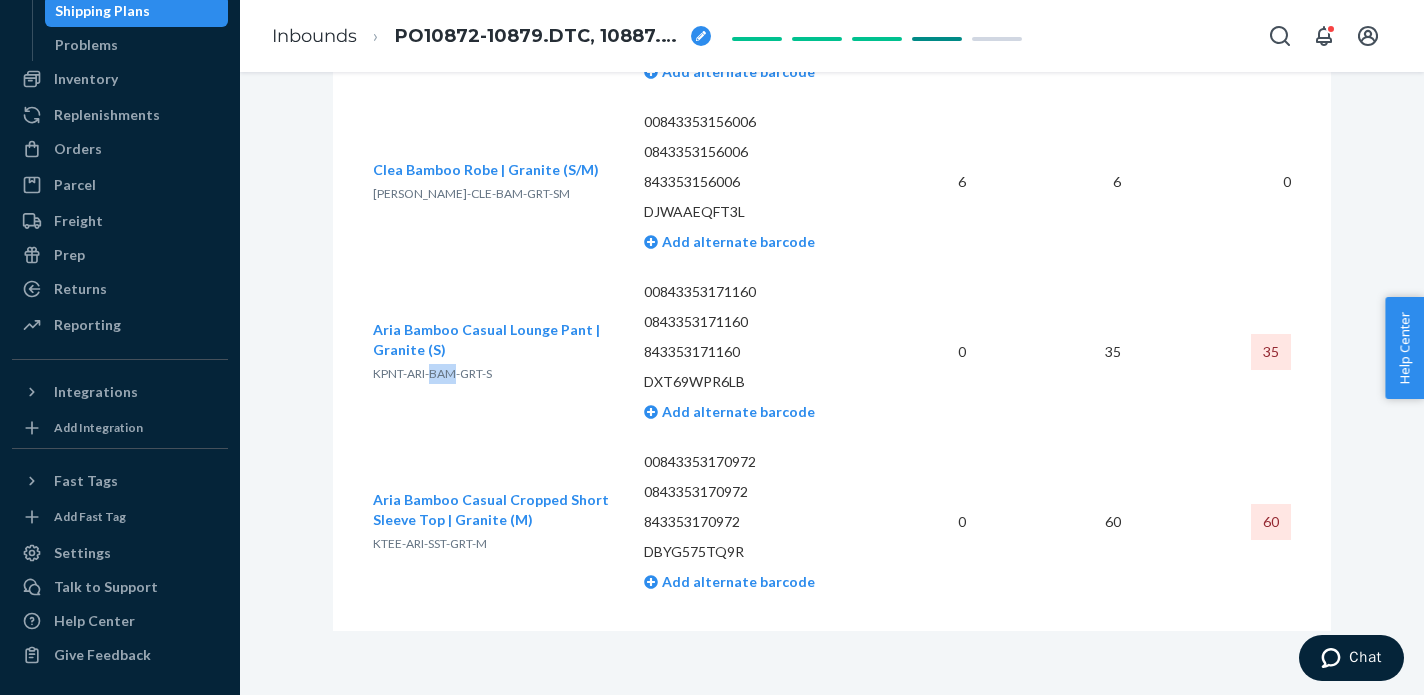 click on "KPNT-ARI-BAM-GRT-S" at bounding box center [432, 373] 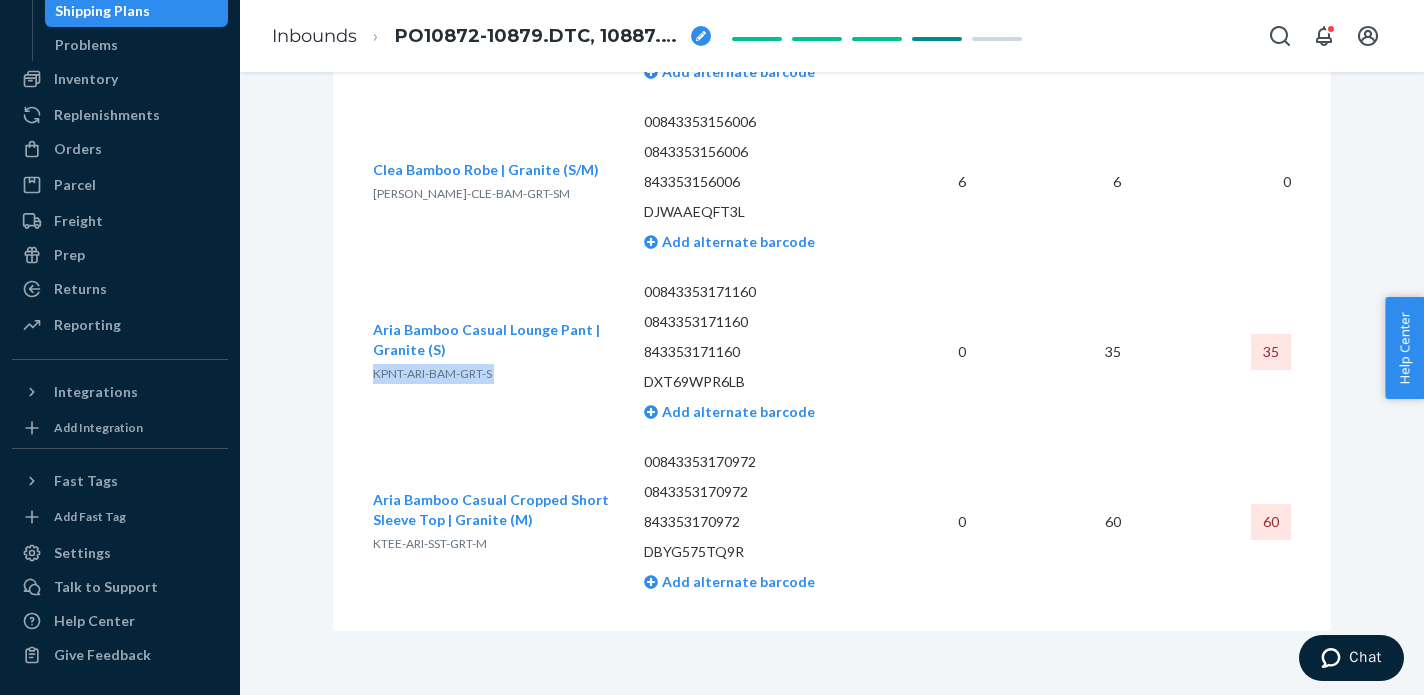 click on "KPNT-ARI-BAM-GRT-S" at bounding box center (432, 373) 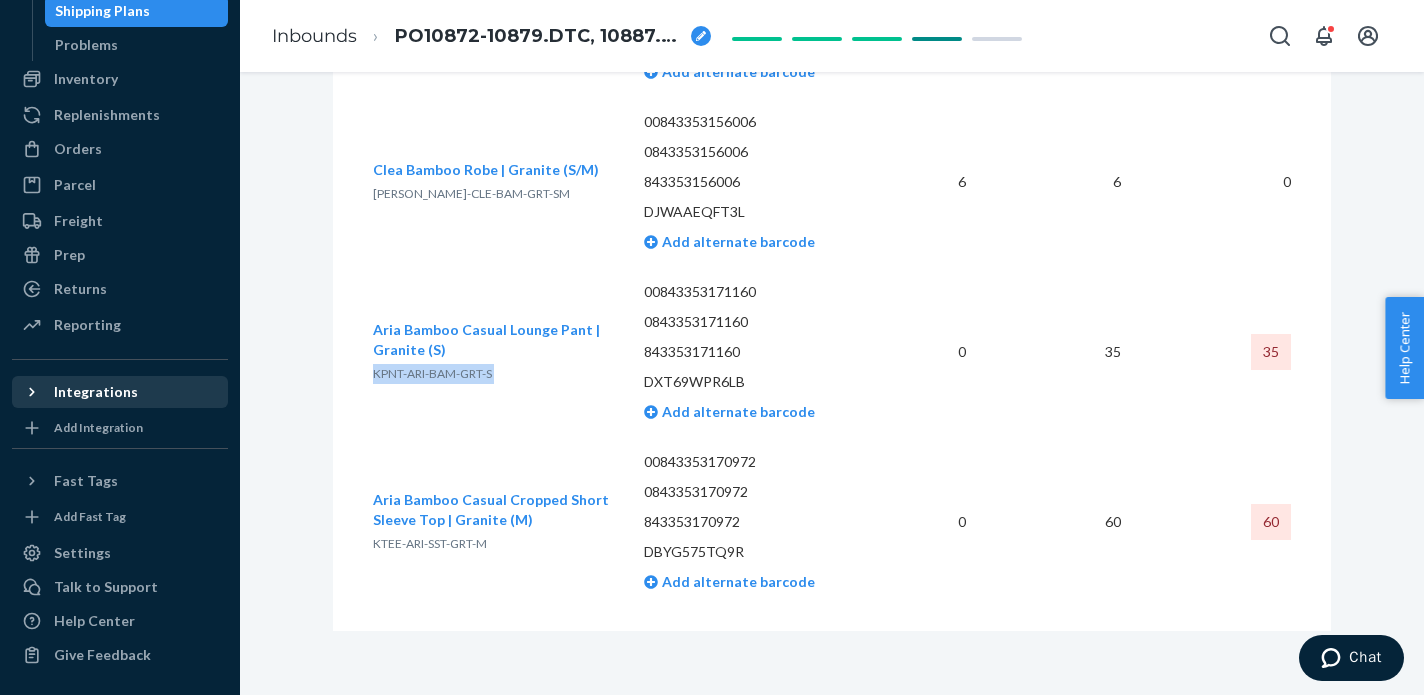 copy on "KPNT-ARI-BAM-GRT-S" 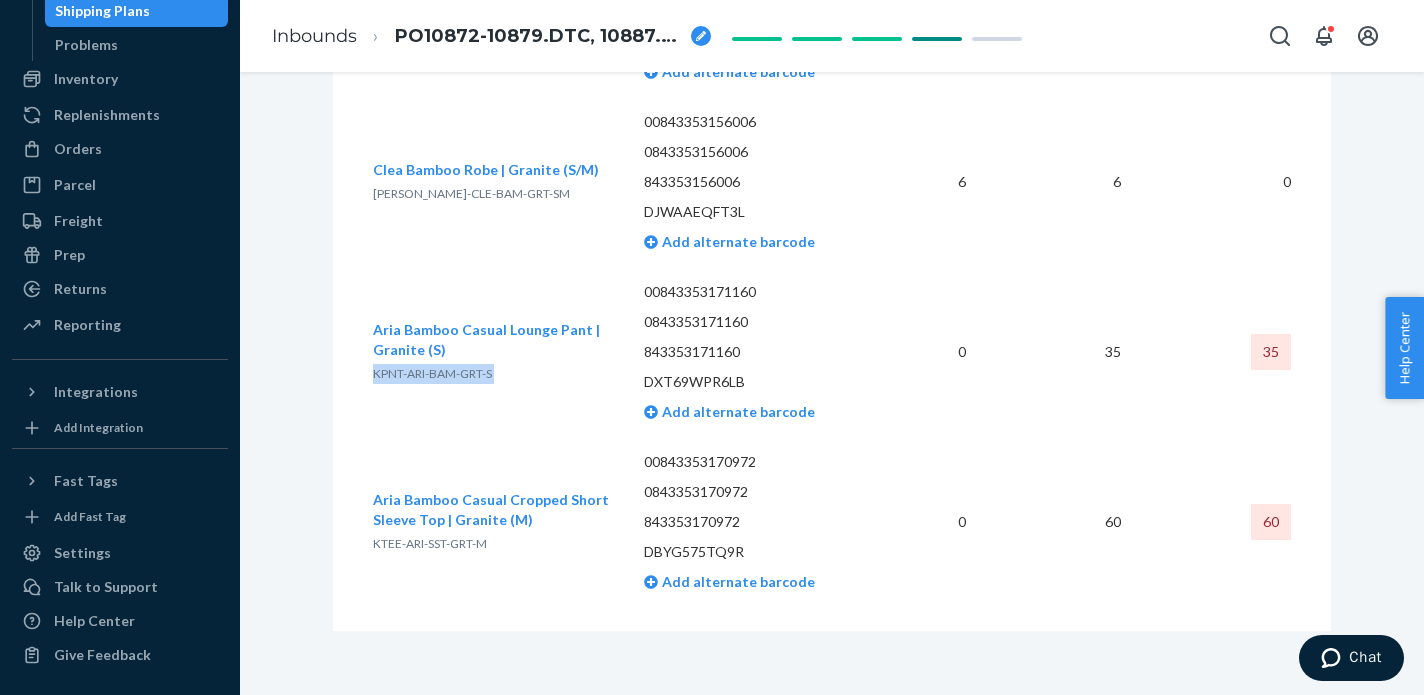 click on "KTEE-ARI-SST-GRT-M" at bounding box center (430, 543) 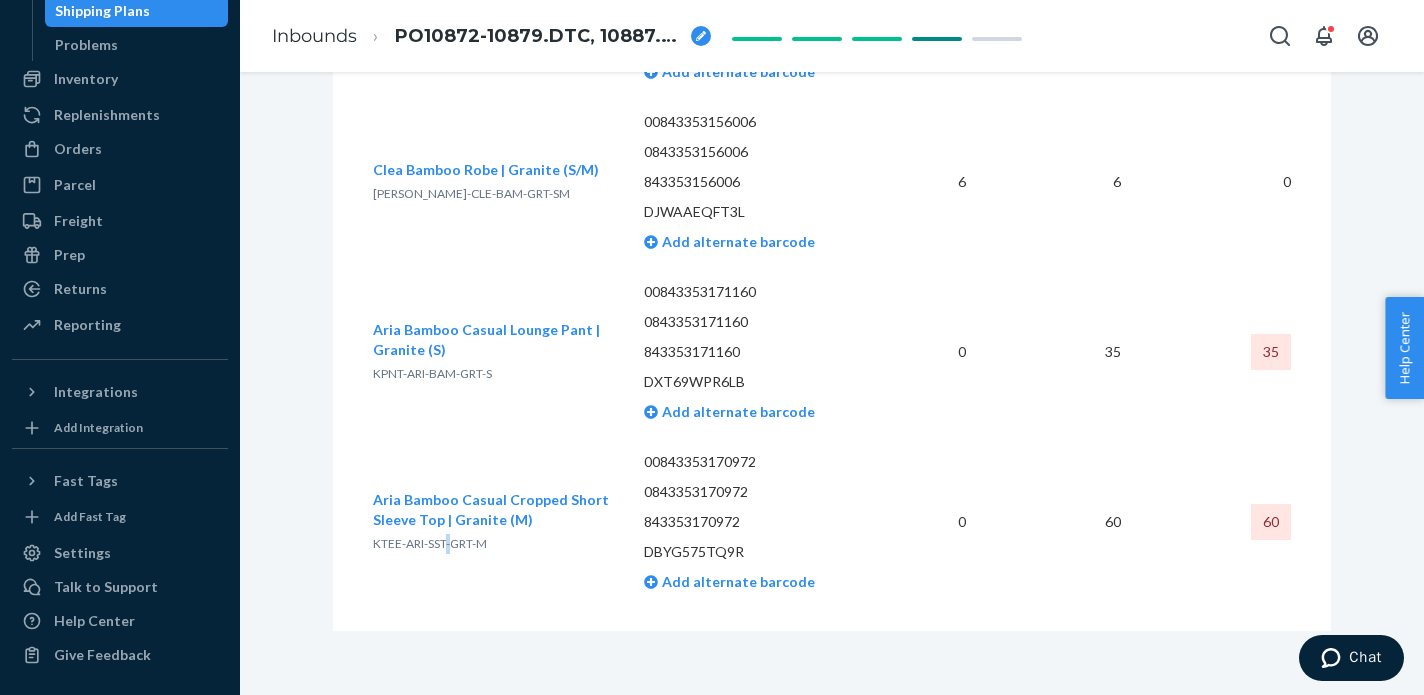 click on "KTEE-ARI-SST-GRT-M" at bounding box center (430, 543) 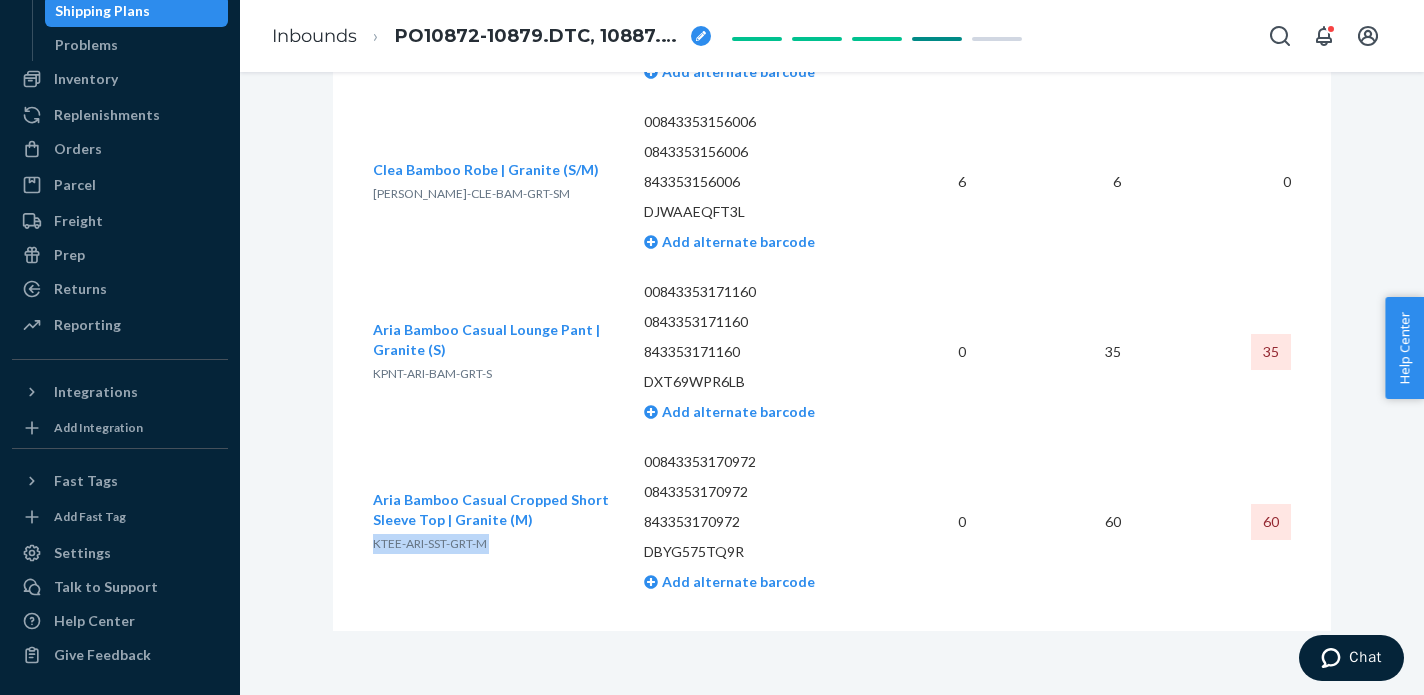 click on "KTEE-ARI-SST-GRT-M" at bounding box center (430, 543) 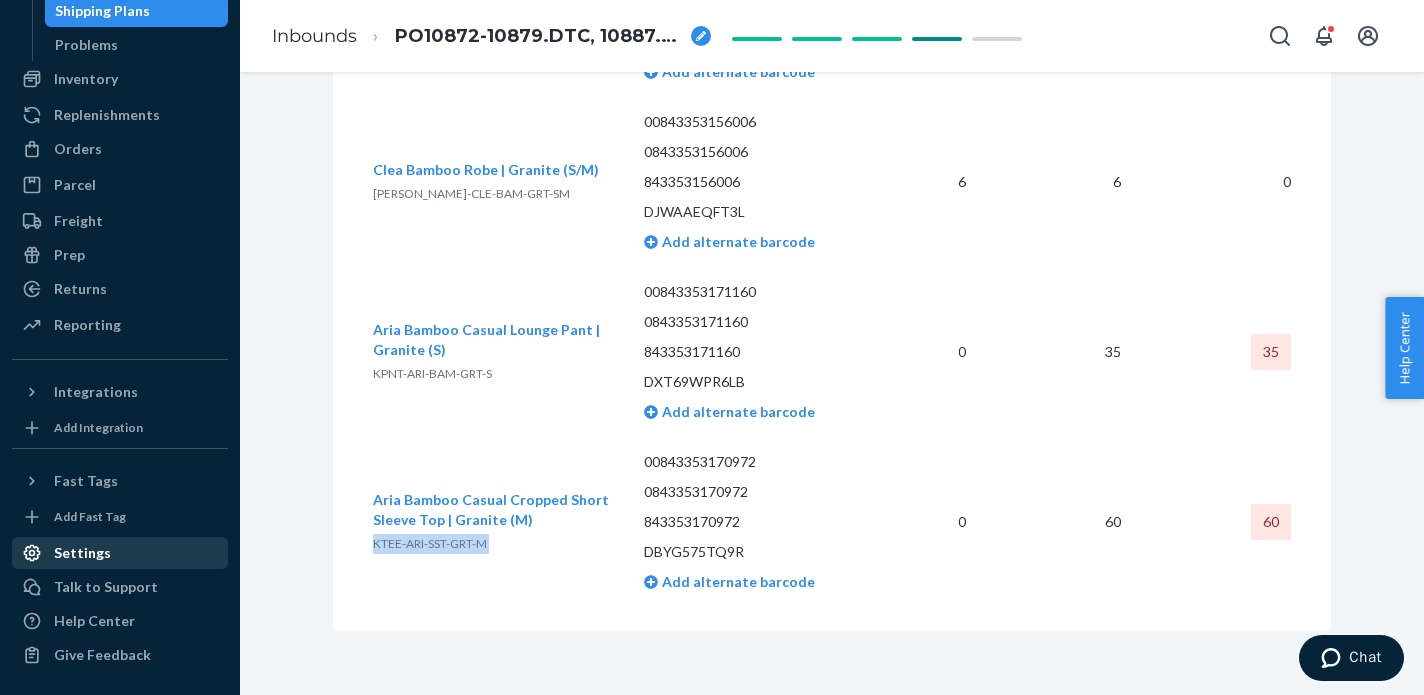 copy on "KTEE-ARI-SST-GRT-M" 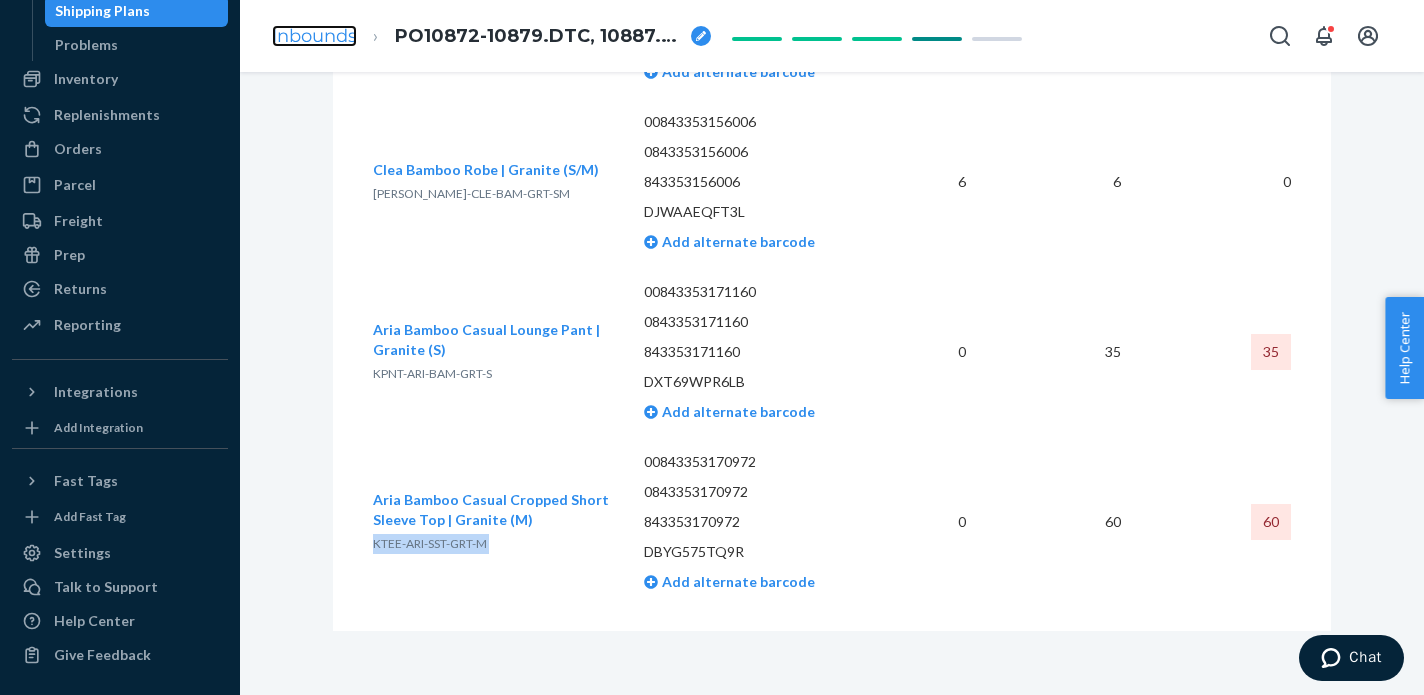 click on "Inbounds" at bounding box center [314, 36] 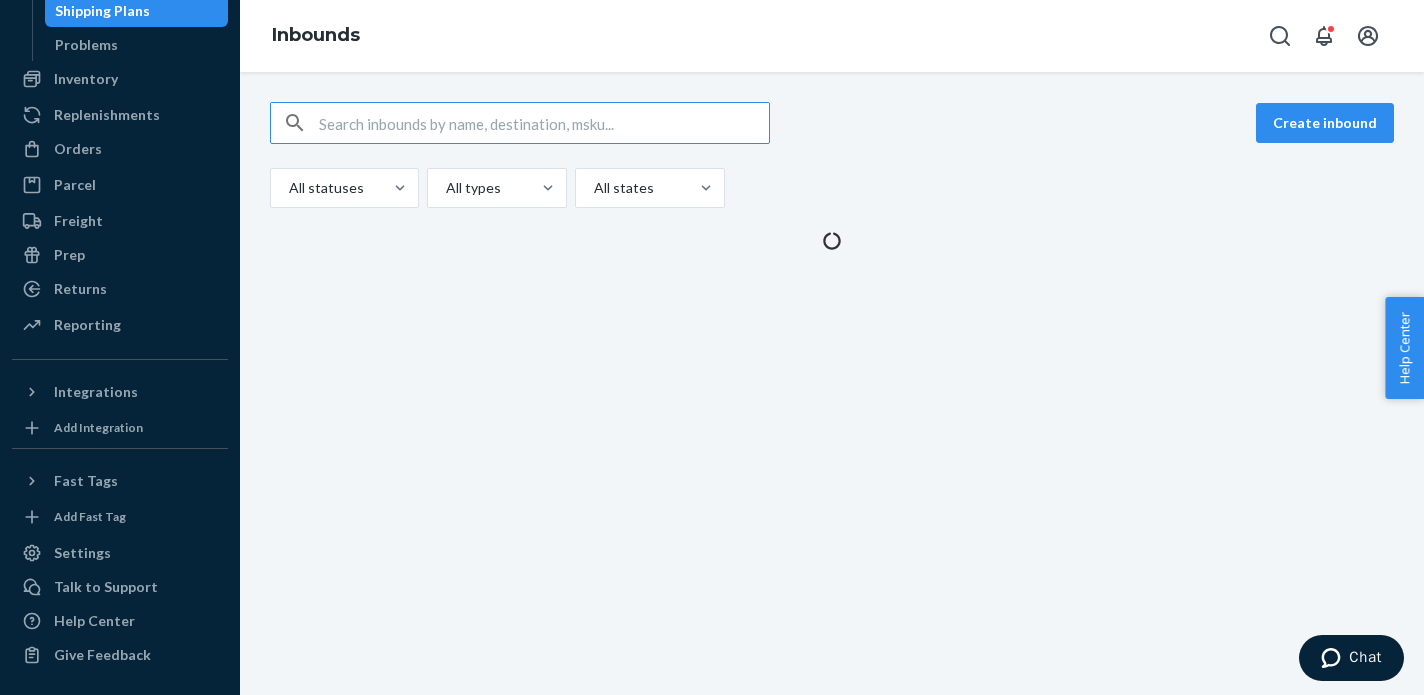 scroll, scrollTop: 0, scrollLeft: 0, axis: both 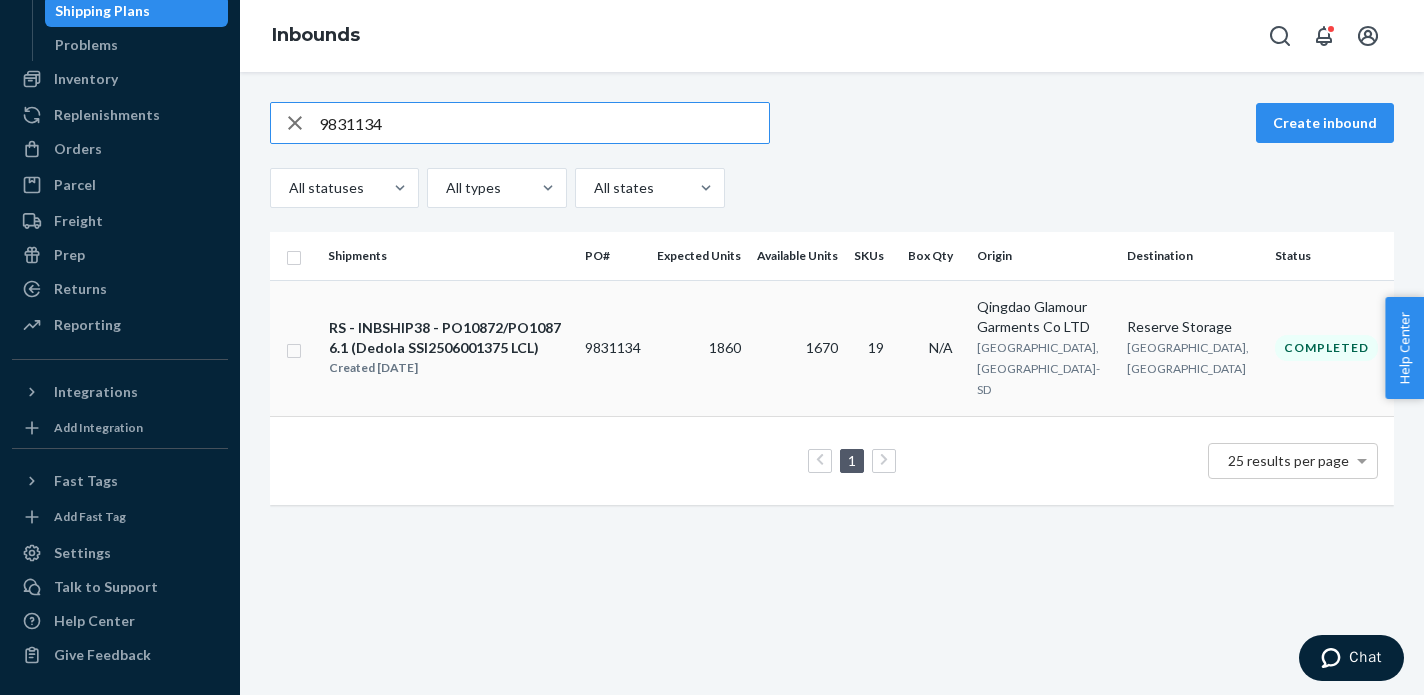 type on "9831134" 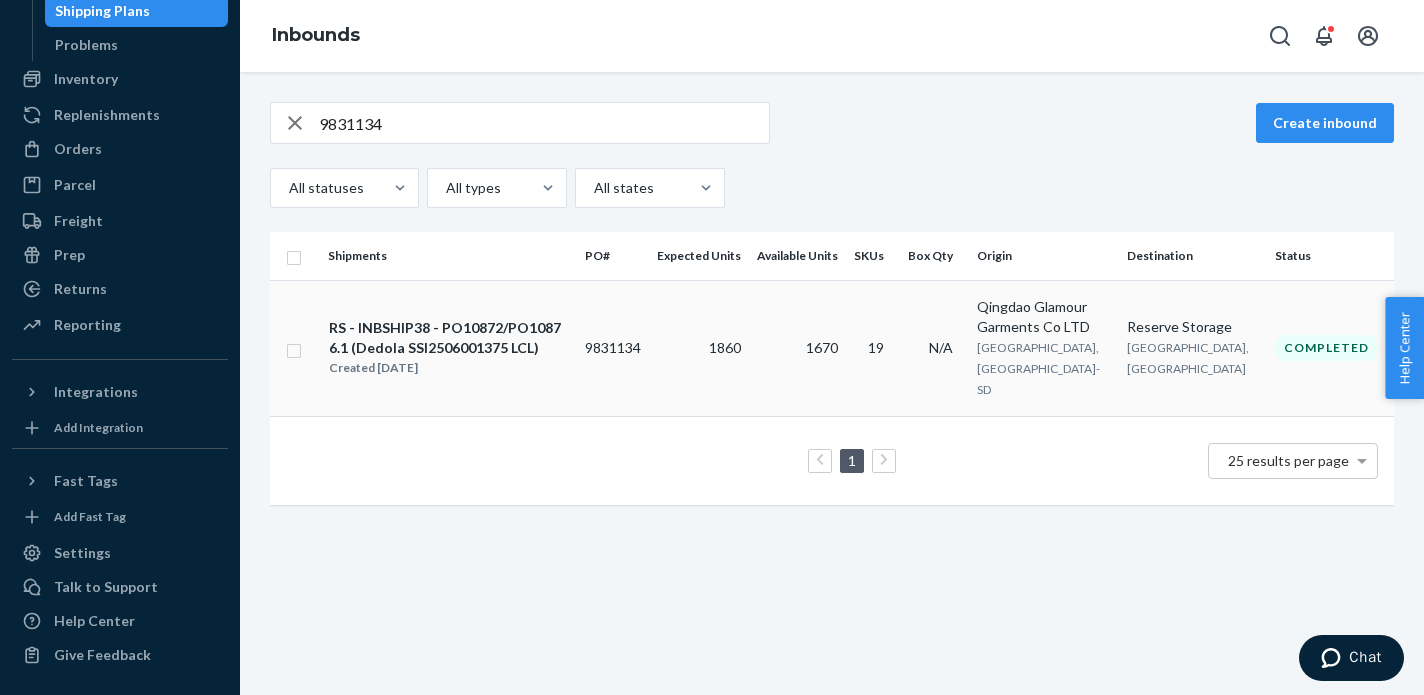 click on "RS - INBSHIP38 - PO10872/PO10876.1 (Dedola SSI2506001375 LCL)" at bounding box center (448, 338) 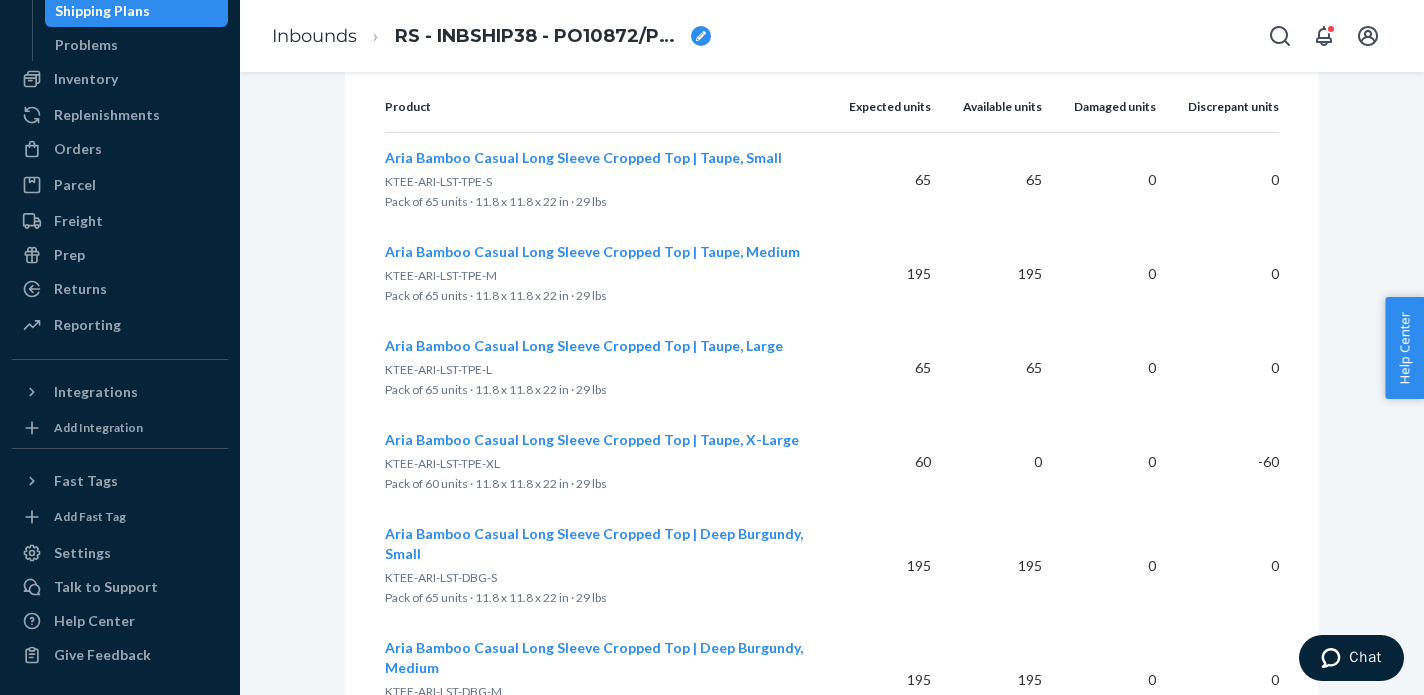scroll, scrollTop: 716, scrollLeft: 0, axis: vertical 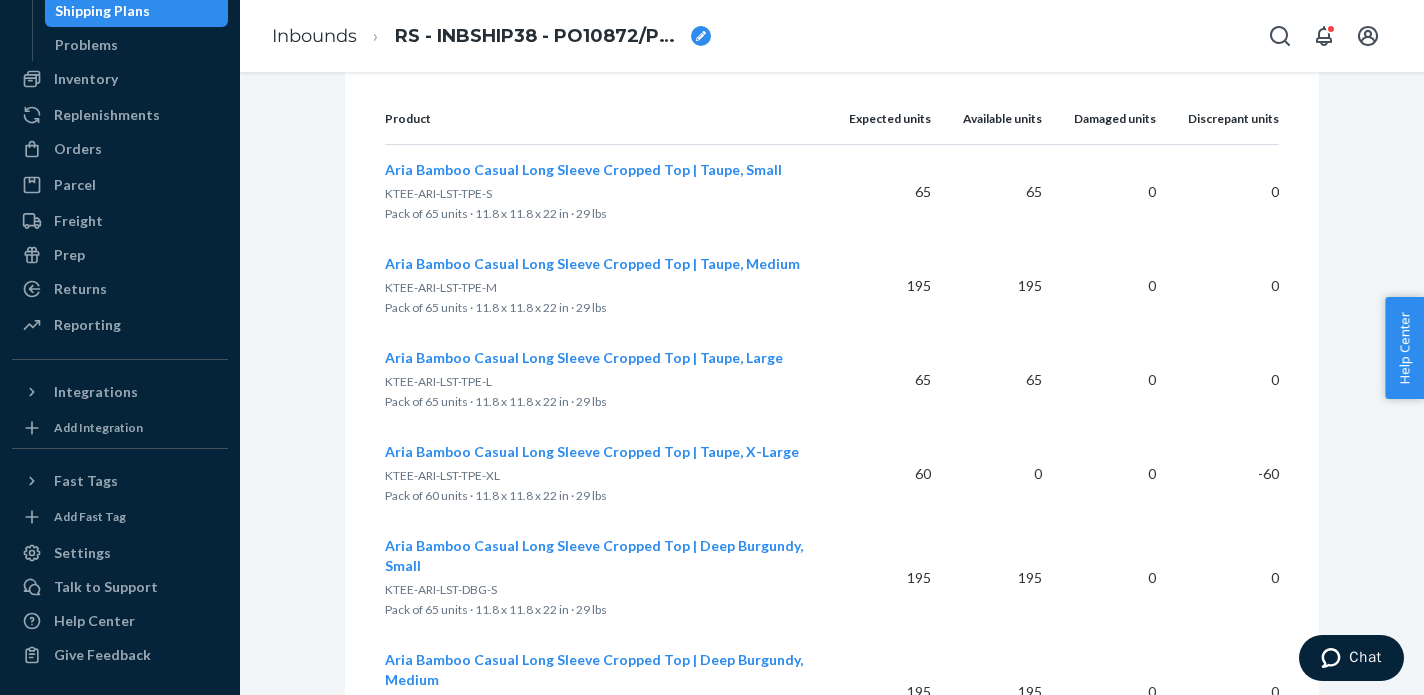 click on "KTEE-ARI-LST-TPE-XL" at bounding box center (442, 475) 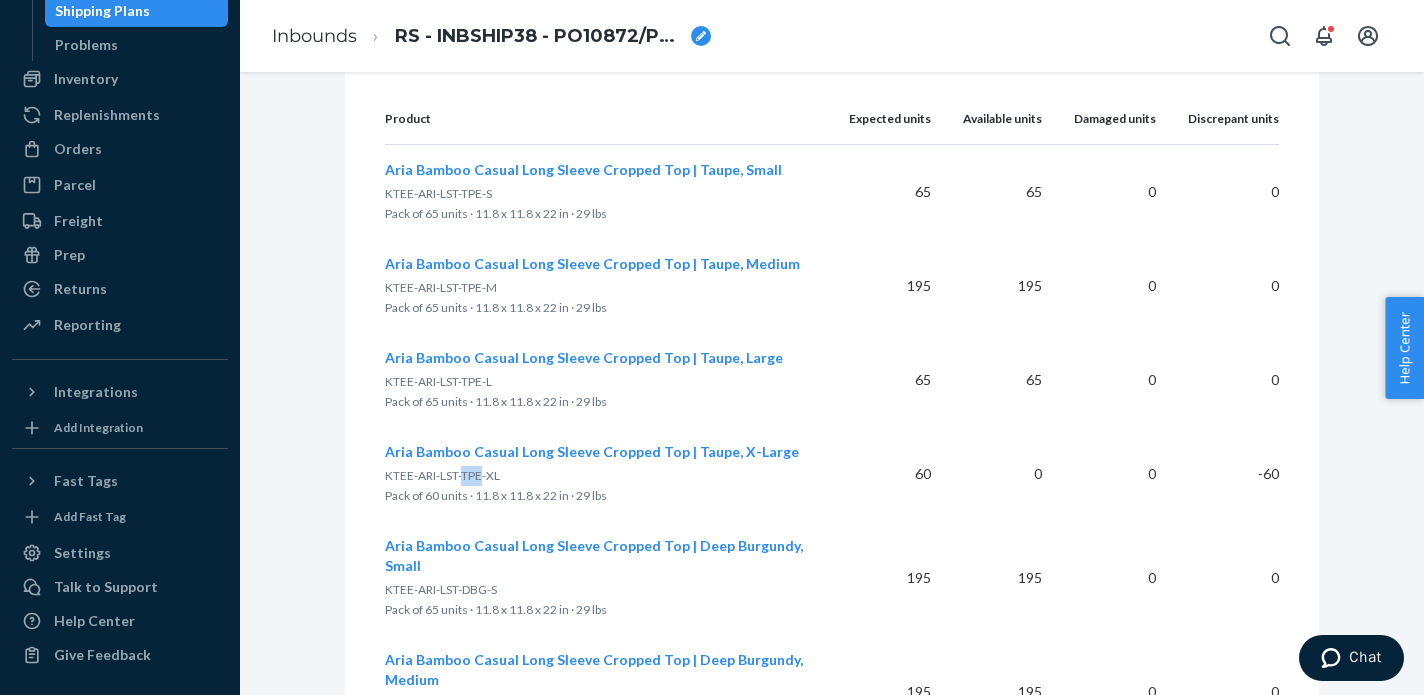 click on "KTEE-ARI-LST-TPE-XL" at bounding box center [442, 475] 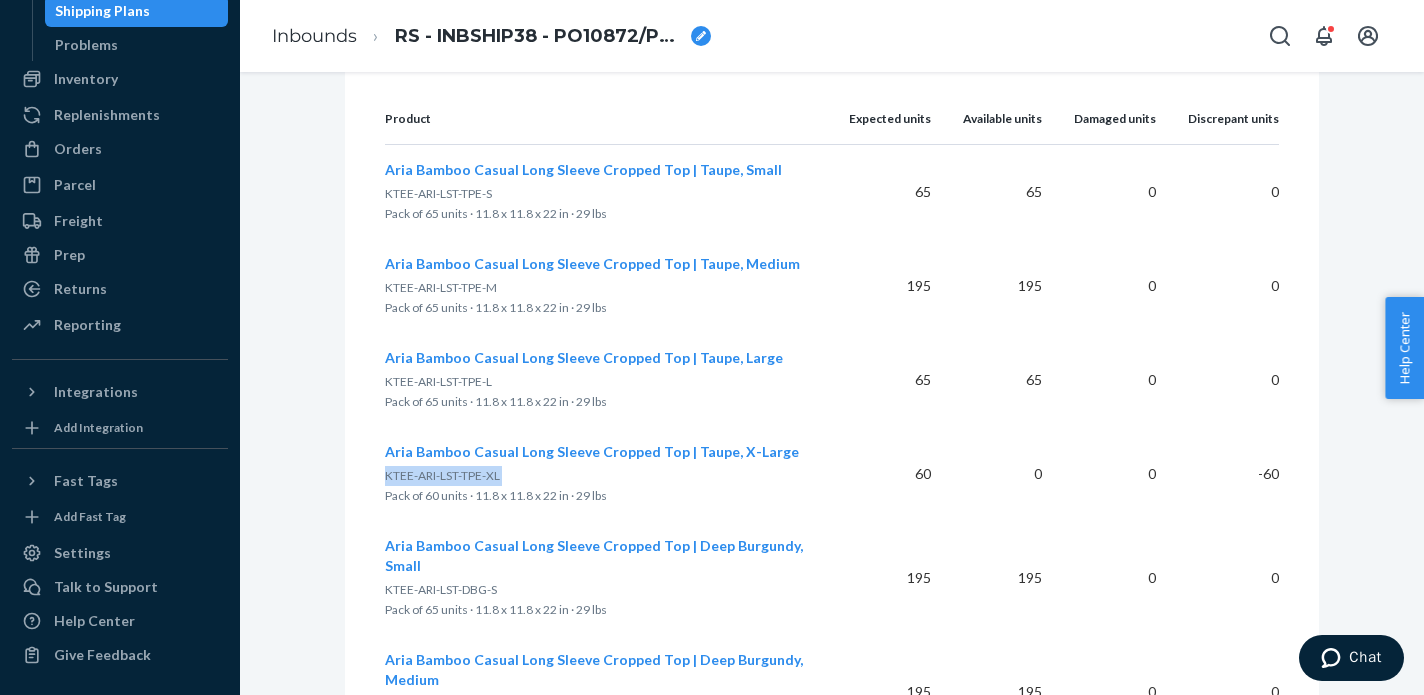 click on "KTEE-ARI-LST-TPE-XL" at bounding box center (442, 475) 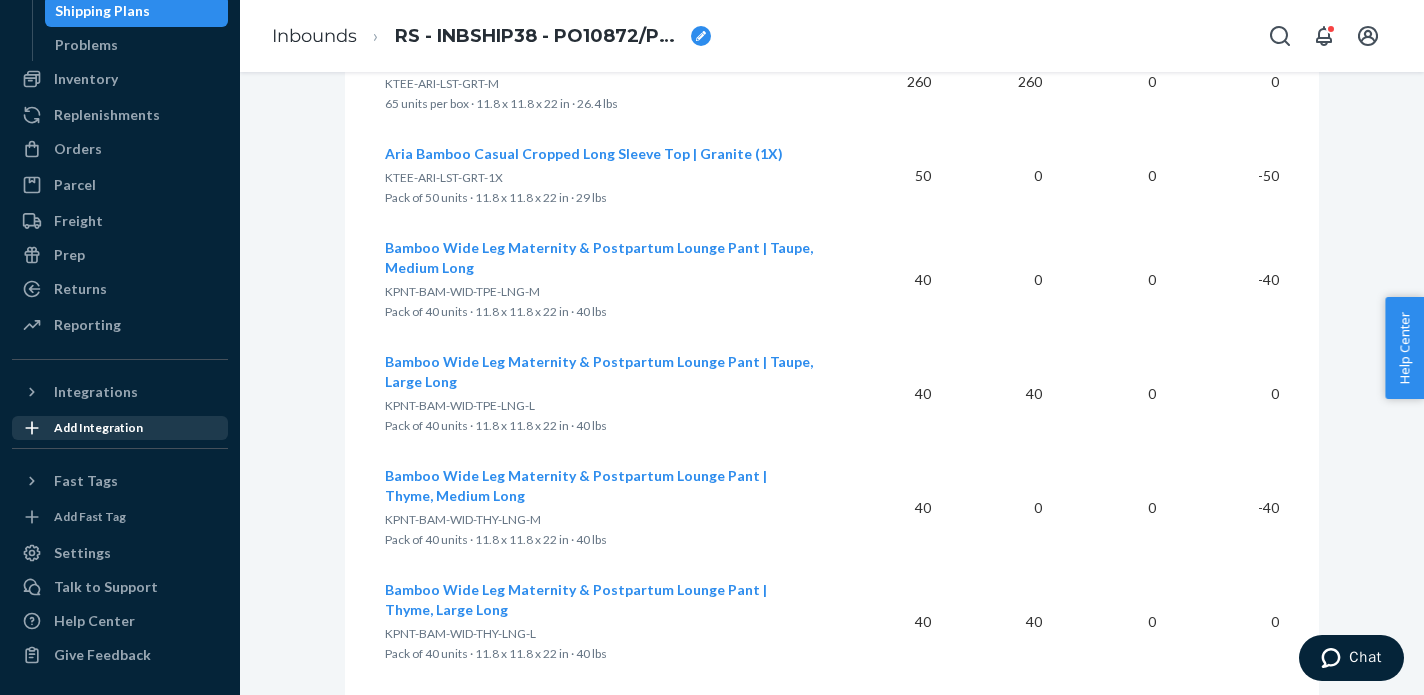 scroll, scrollTop: 2172, scrollLeft: 0, axis: vertical 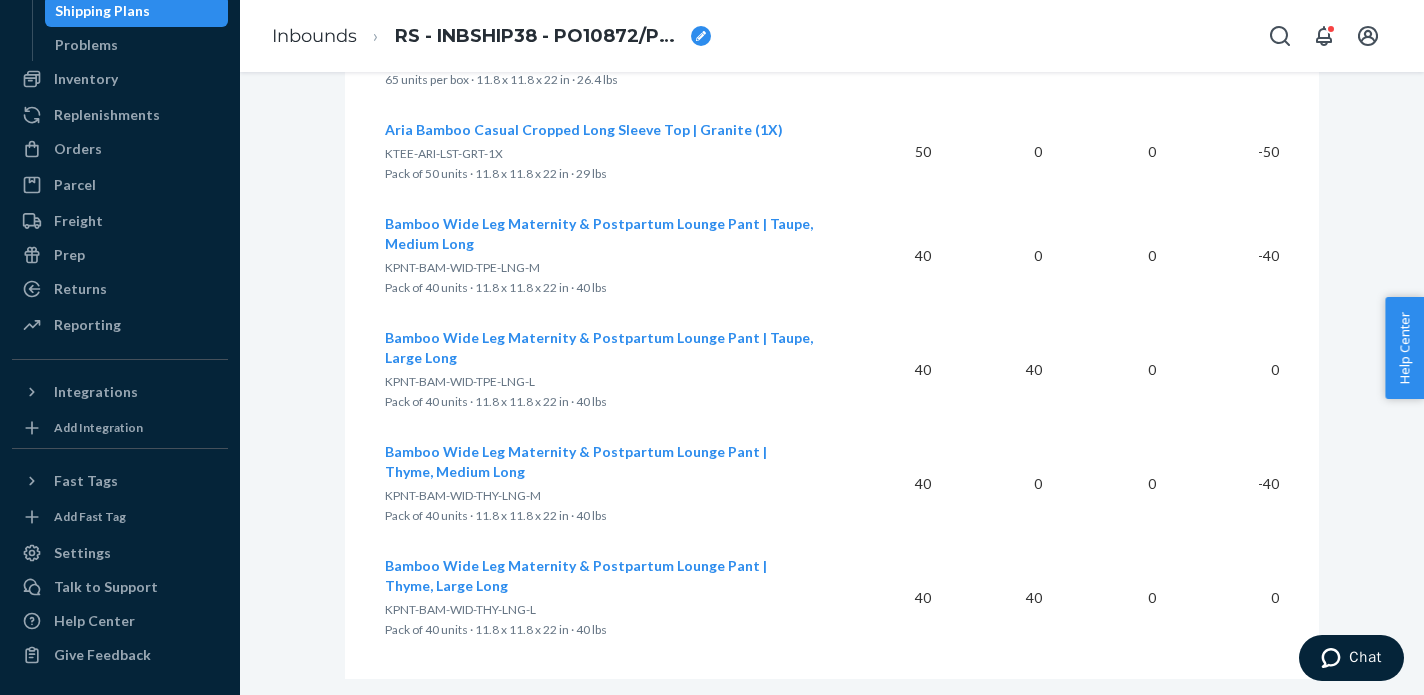 click on "KTEE-ARI-LST-GRT-1X" at bounding box center (444, 153) 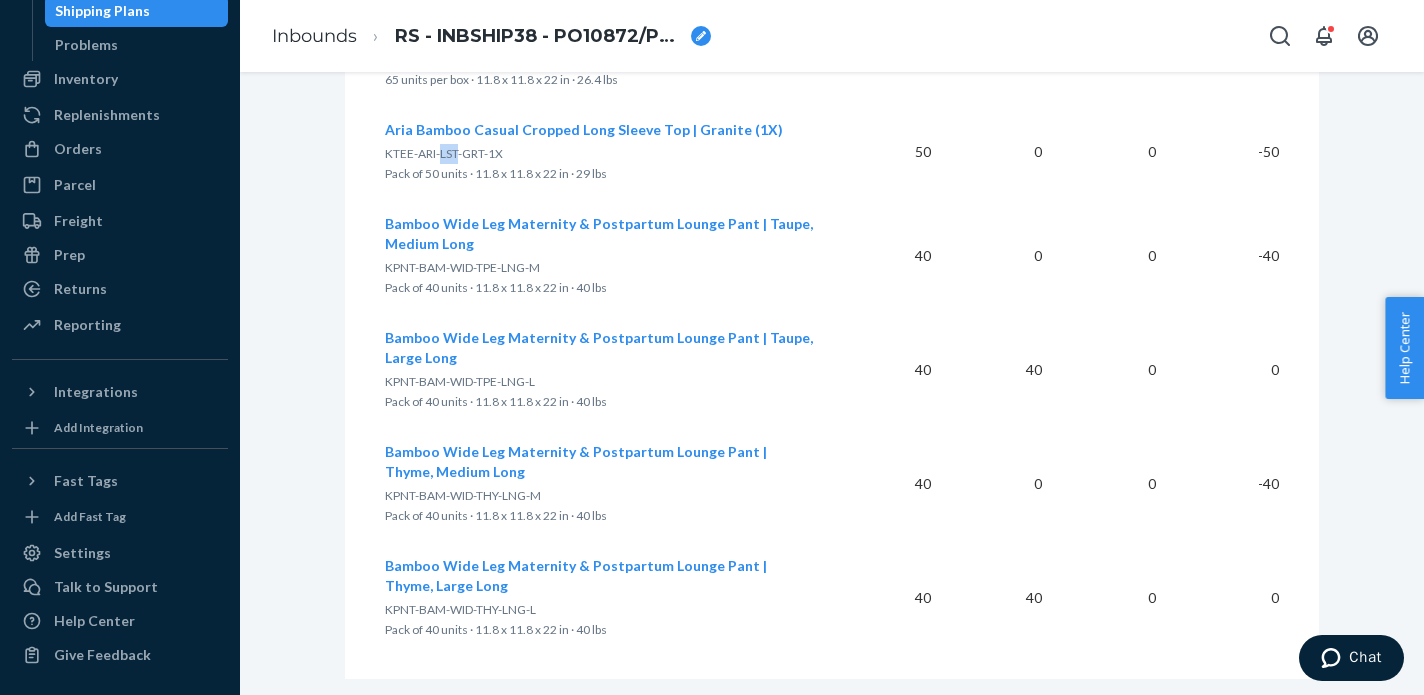click on "KTEE-ARI-LST-GRT-1X" at bounding box center (444, 153) 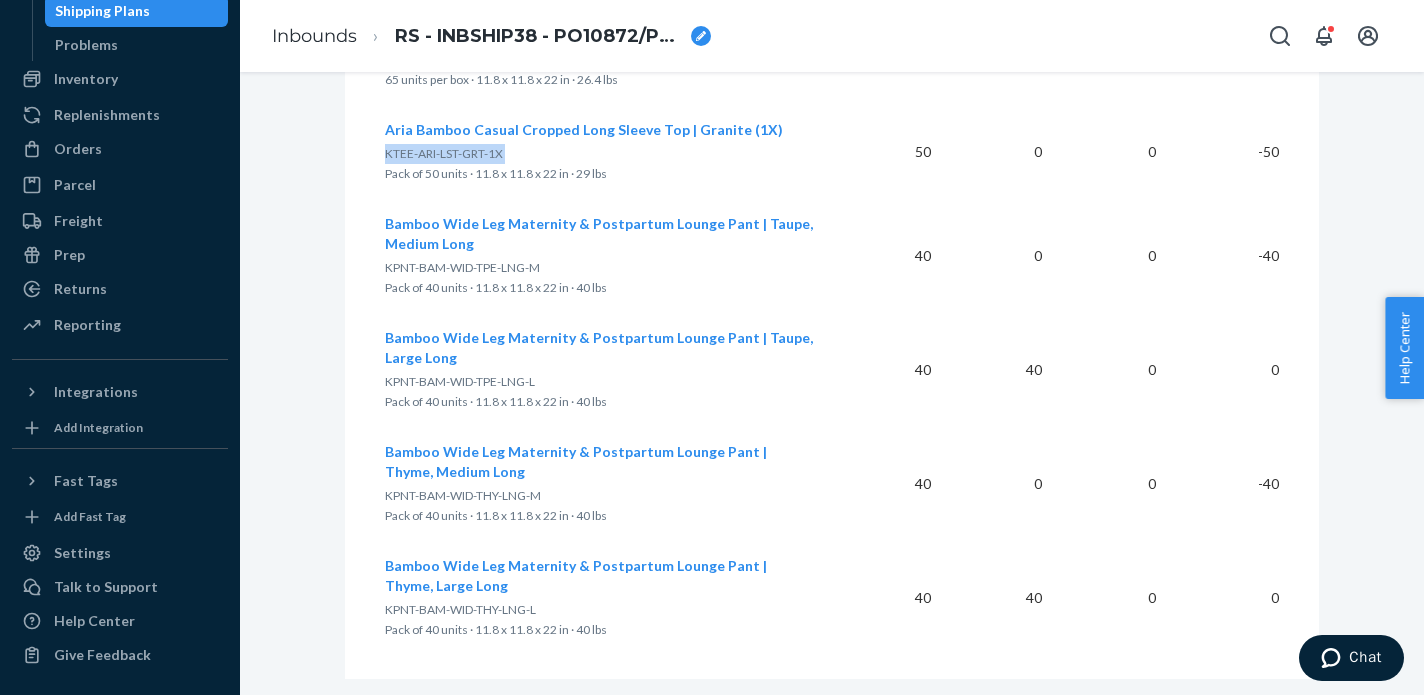 click on "KTEE-ARI-LST-GRT-1X" at bounding box center (444, 153) 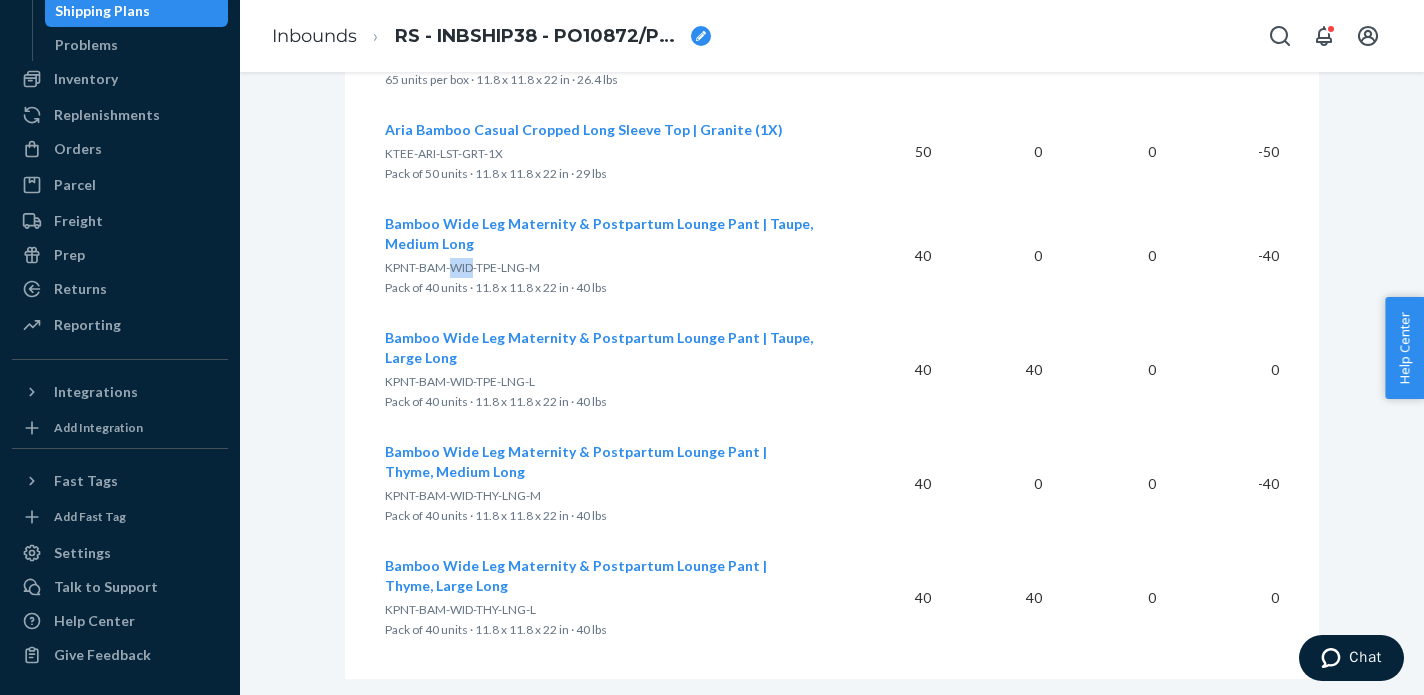 click on "KPNT-BAM-WID-TPE-LNG-M" at bounding box center (462, 267) 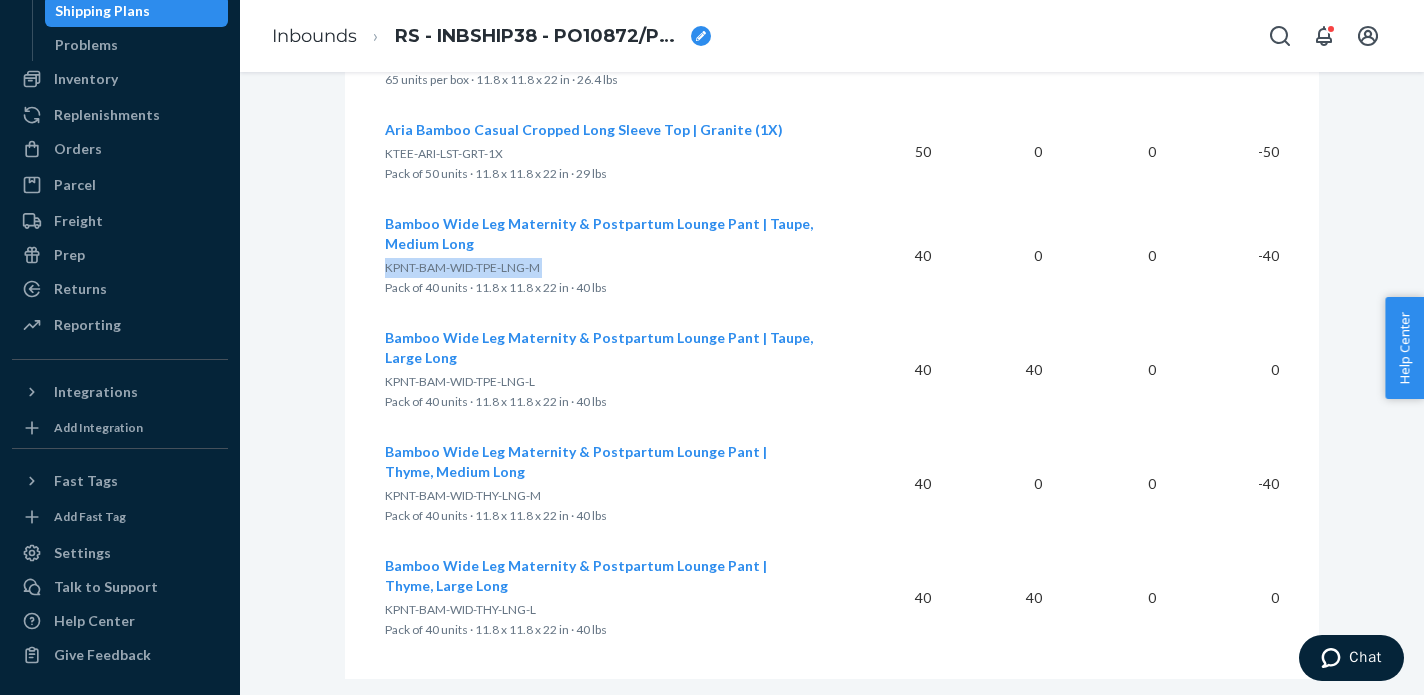 click on "KPNT-BAM-WID-TPE-LNG-M" at bounding box center [462, 267] 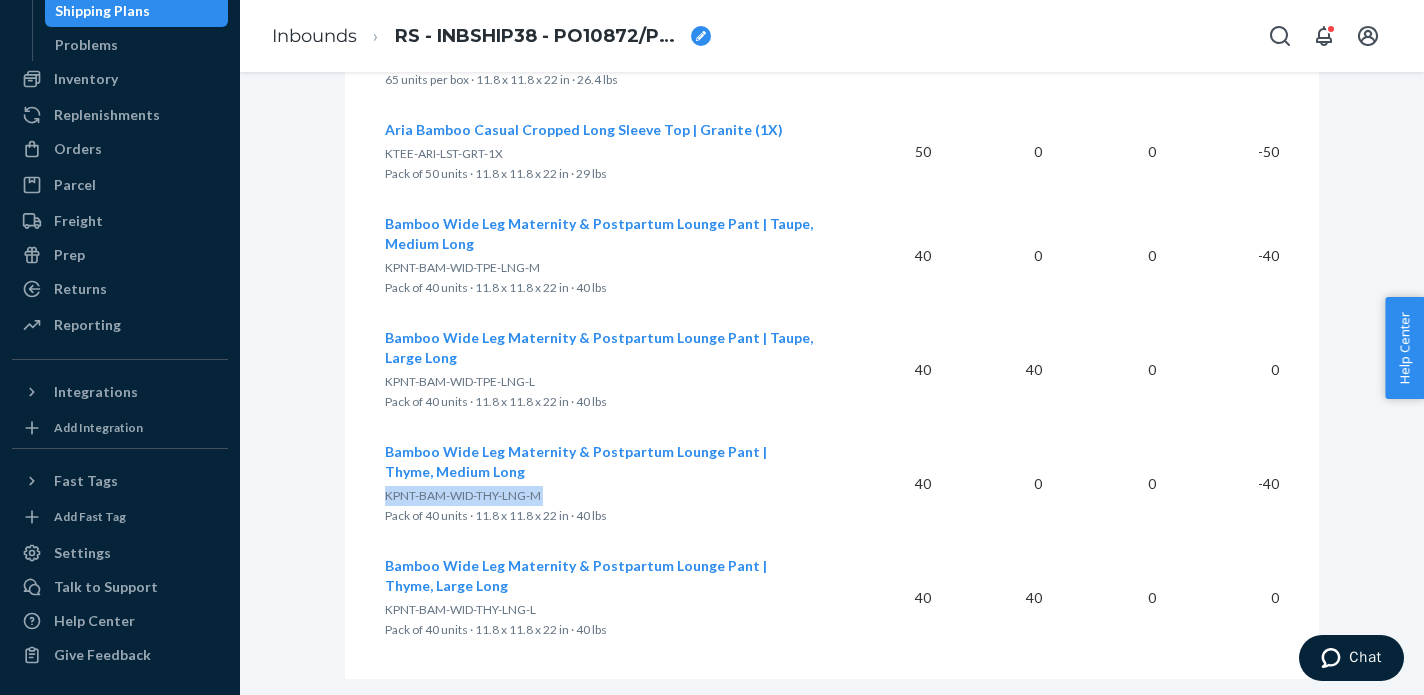 click on "KPNT-BAM-WID-THY-LNG-M" at bounding box center [601, 496] 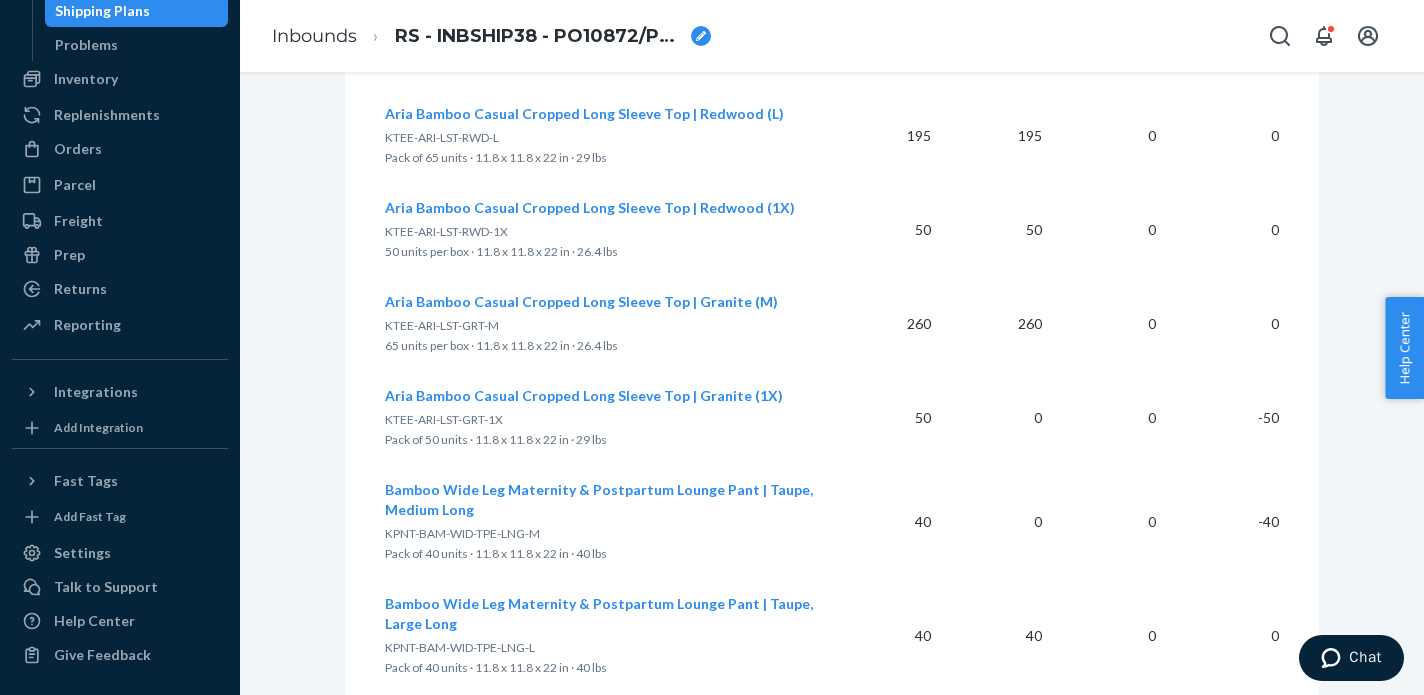 scroll, scrollTop: 1933, scrollLeft: 0, axis: vertical 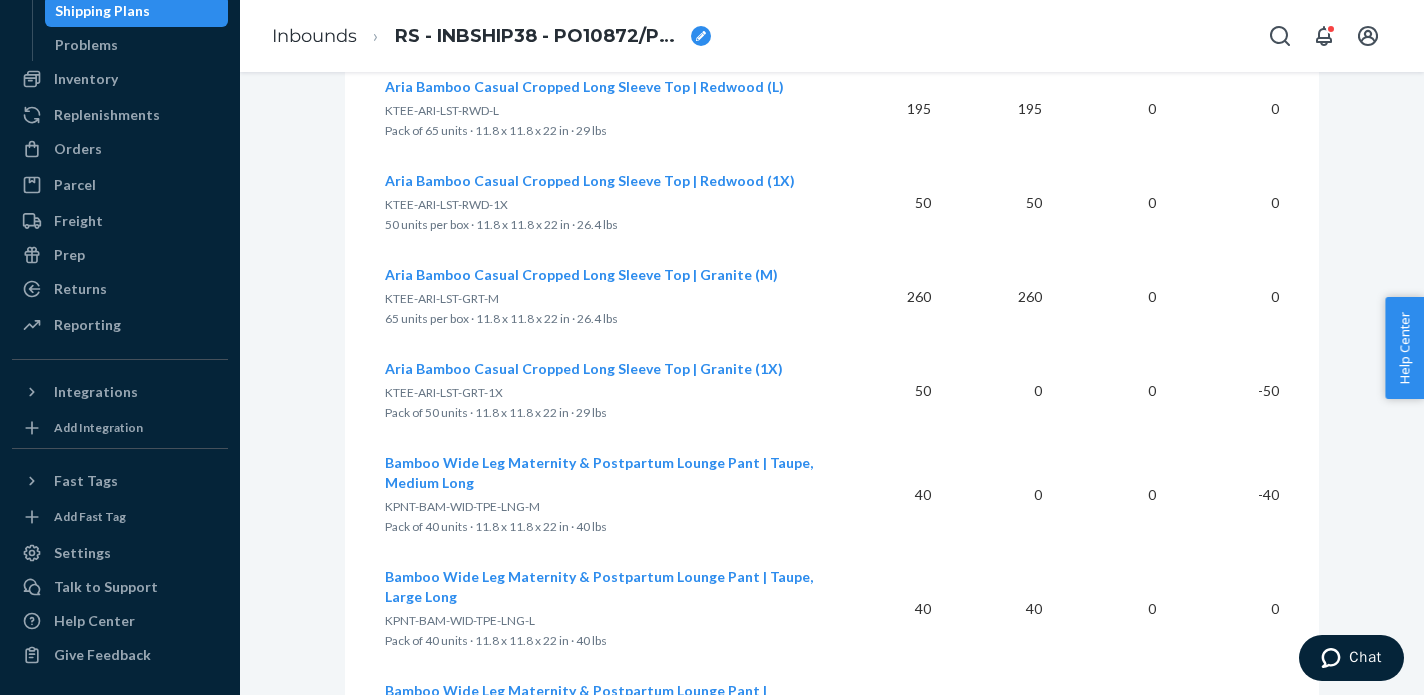click on "KPNT-BAM-WID-TPE-LNG-M" at bounding box center [462, 506] 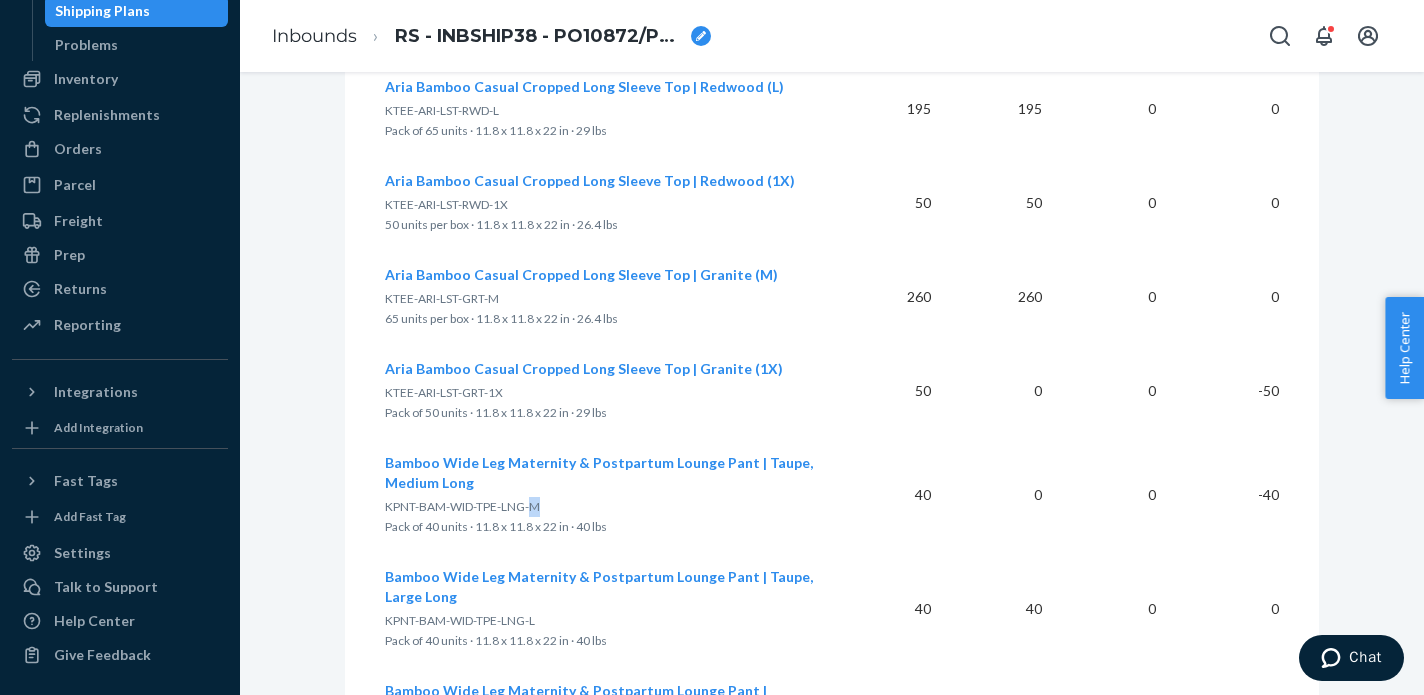 click on "KPNT-BAM-WID-TPE-LNG-M" at bounding box center (462, 506) 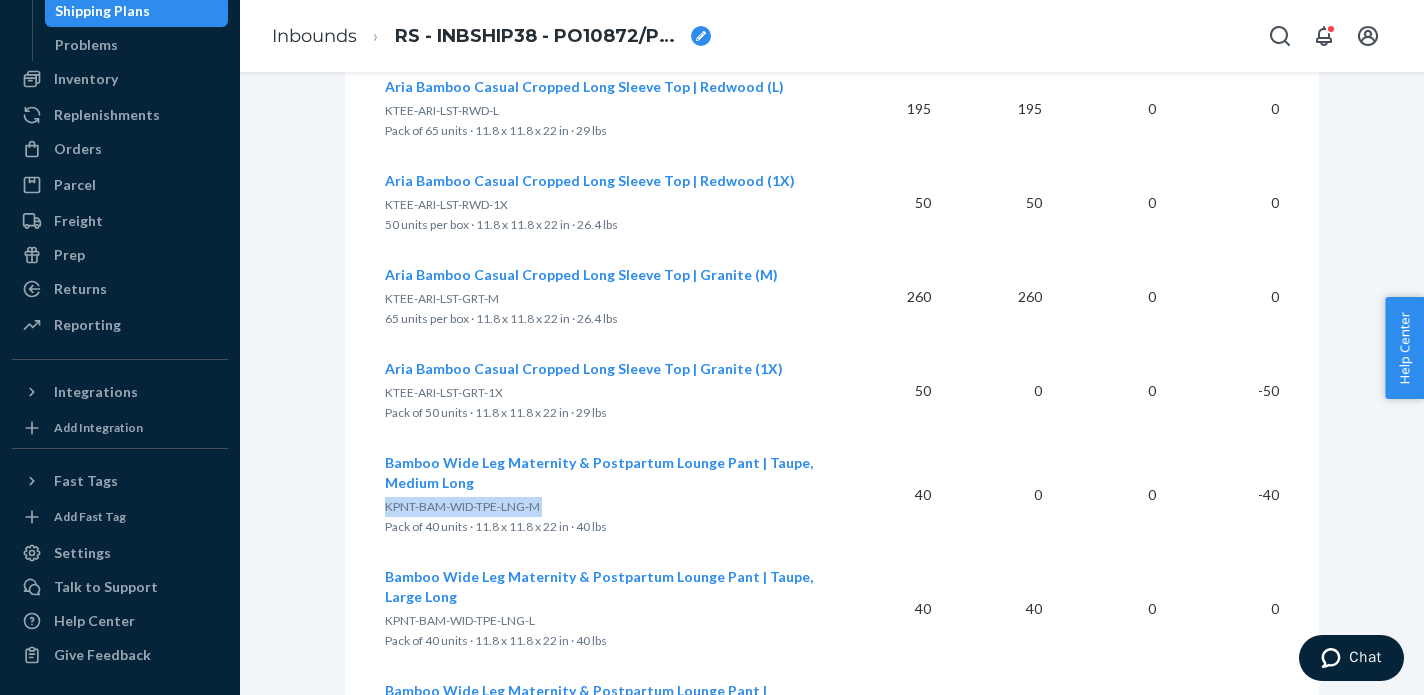 click on "KPNT-BAM-WID-TPE-LNG-M" at bounding box center [462, 506] 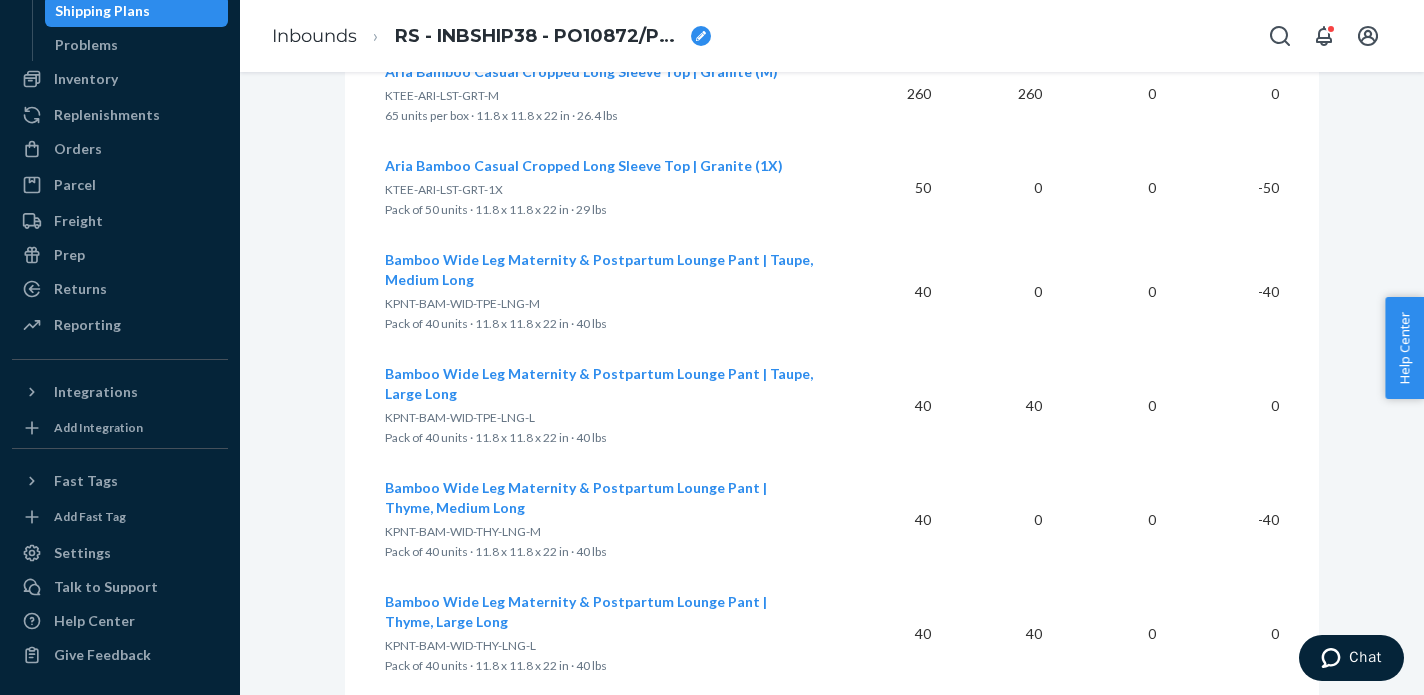 scroll, scrollTop: 2160, scrollLeft: 0, axis: vertical 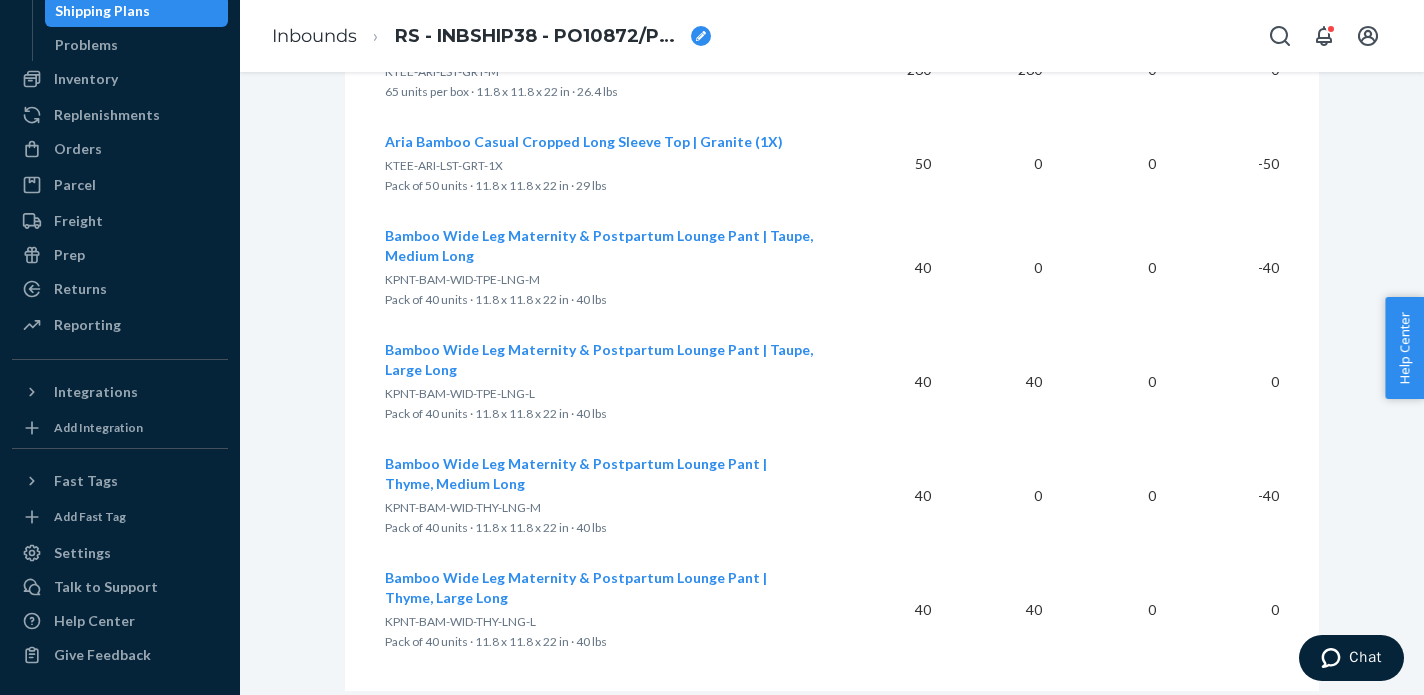 click on "KPNT-BAM-WID-THY-LNG-M" at bounding box center [463, 507] 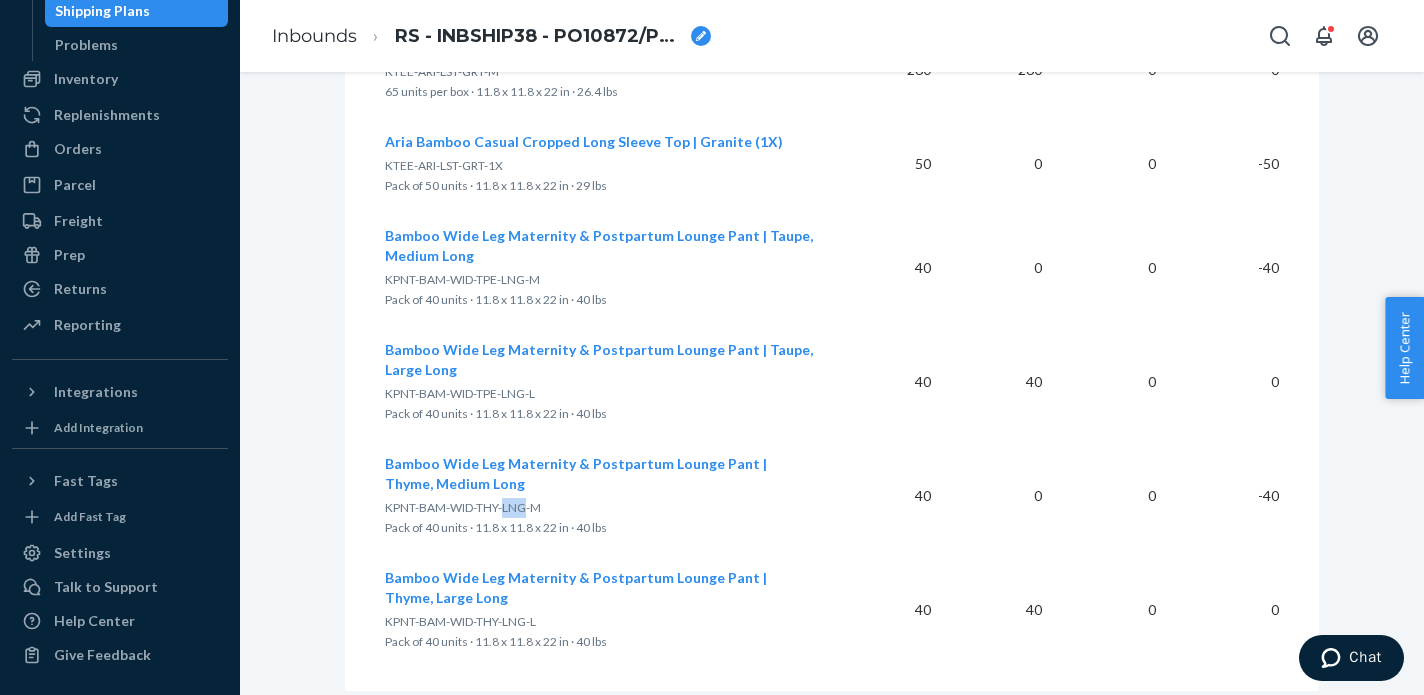 click on "KPNT-BAM-WID-THY-LNG-M" at bounding box center (463, 507) 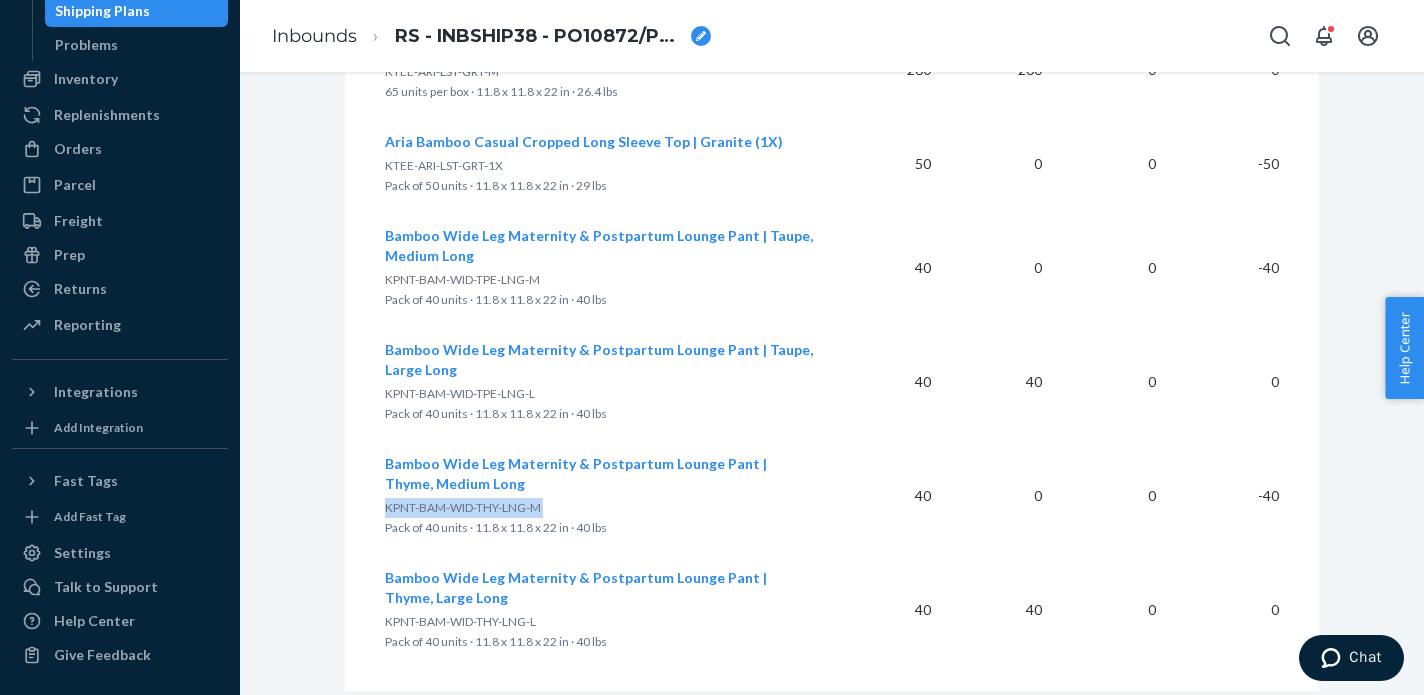 click on "KPNT-BAM-WID-THY-LNG-M" at bounding box center (463, 507) 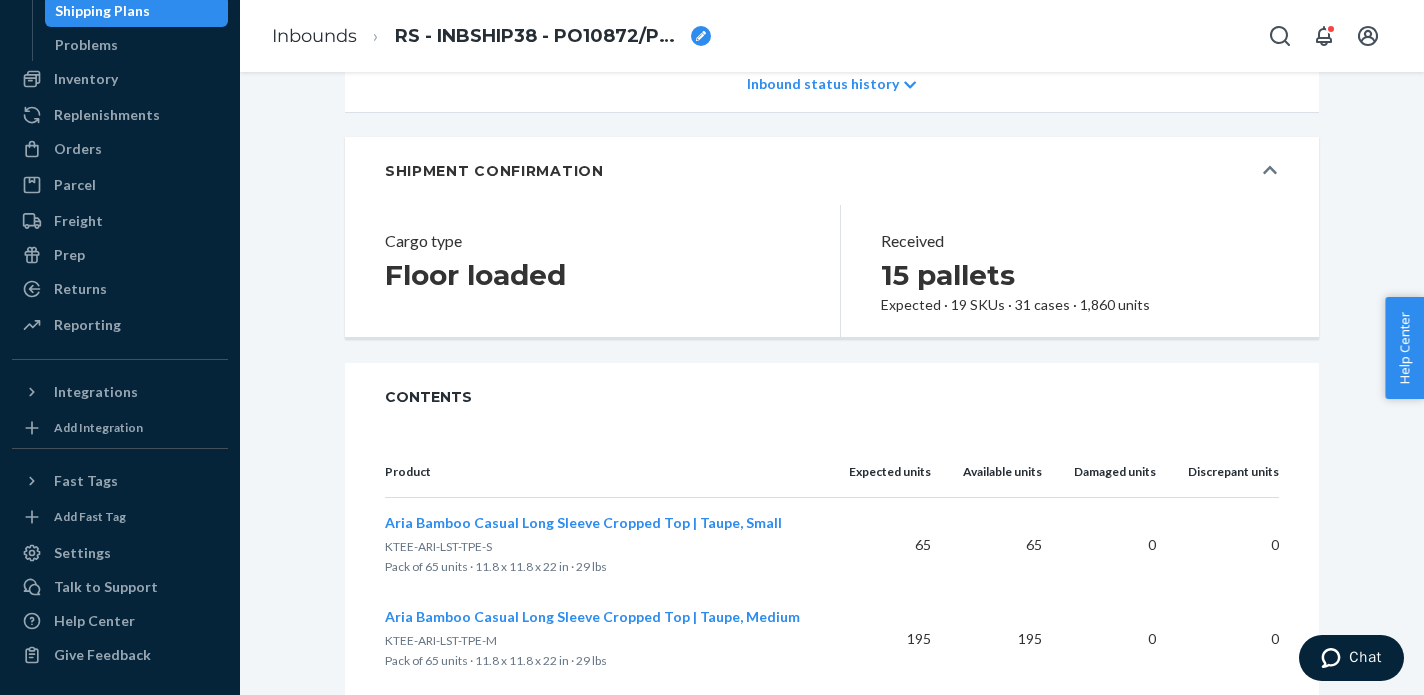 scroll, scrollTop: 0, scrollLeft: 0, axis: both 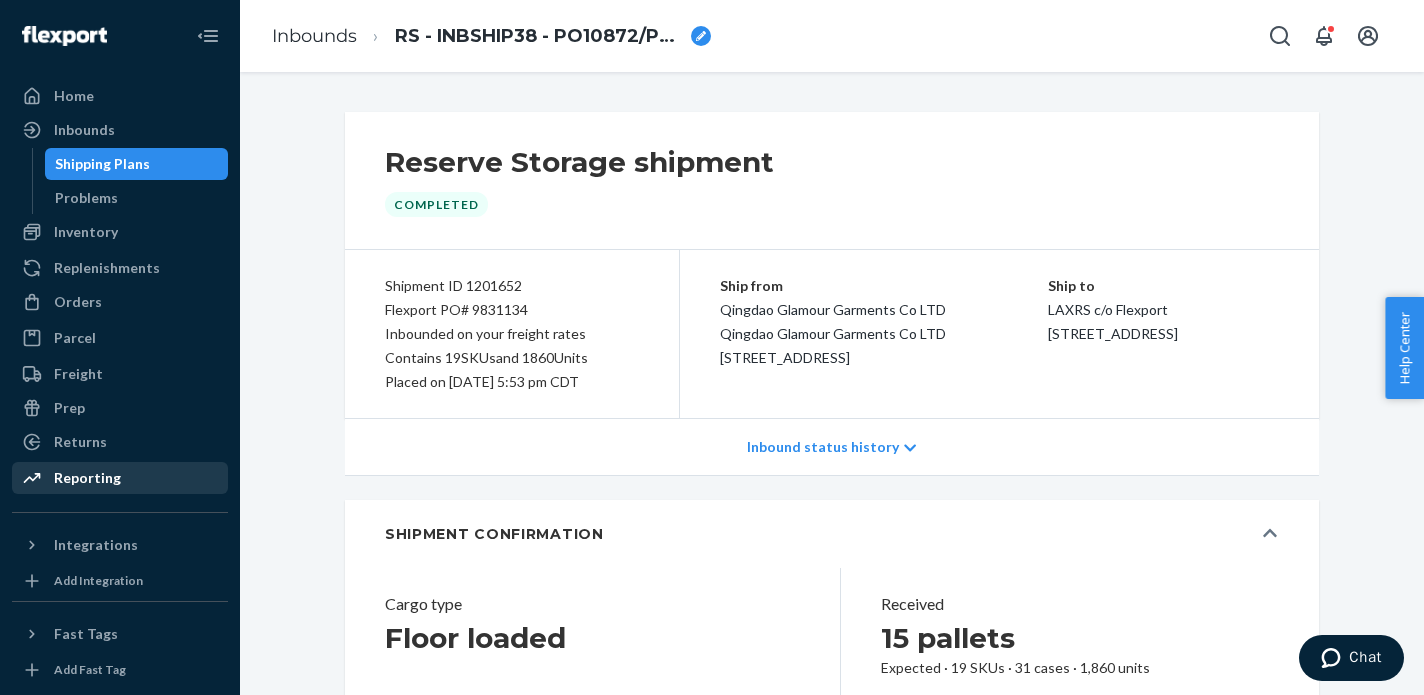 click on "Reporting" at bounding box center (87, 478) 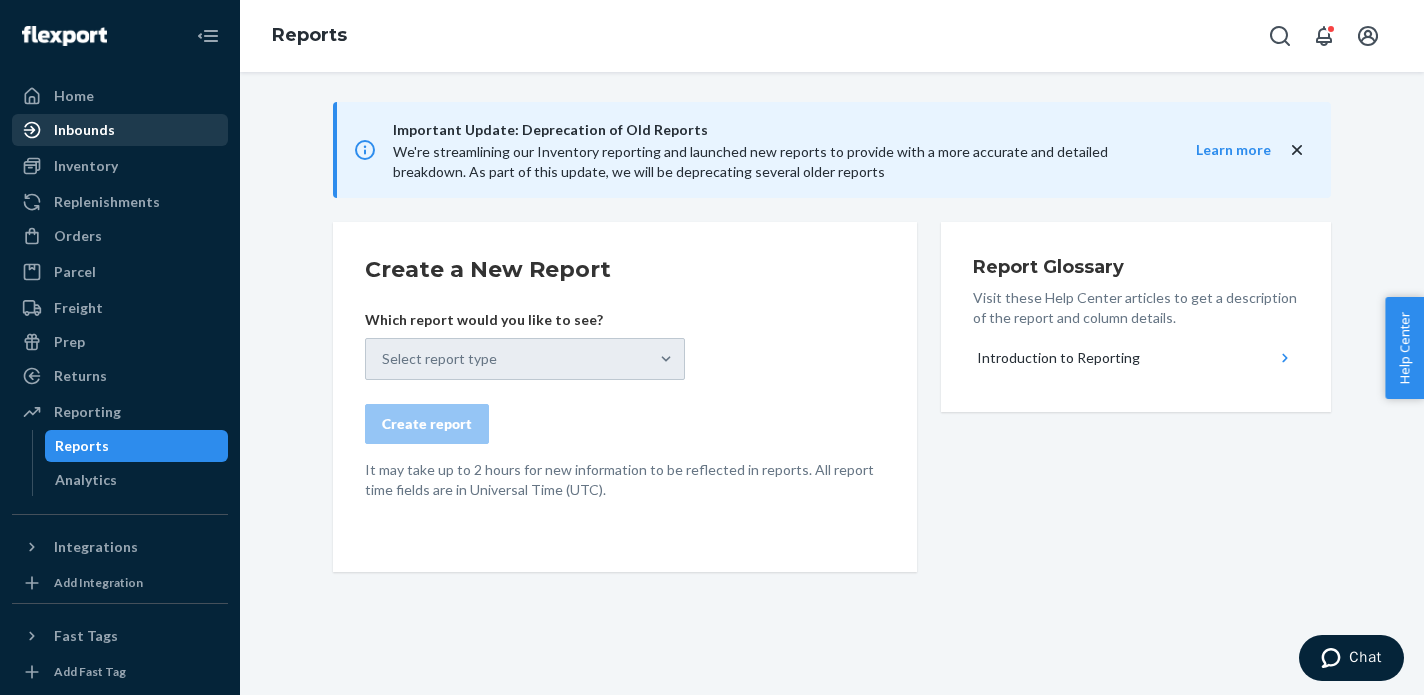 click on "Inbounds" at bounding box center [84, 130] 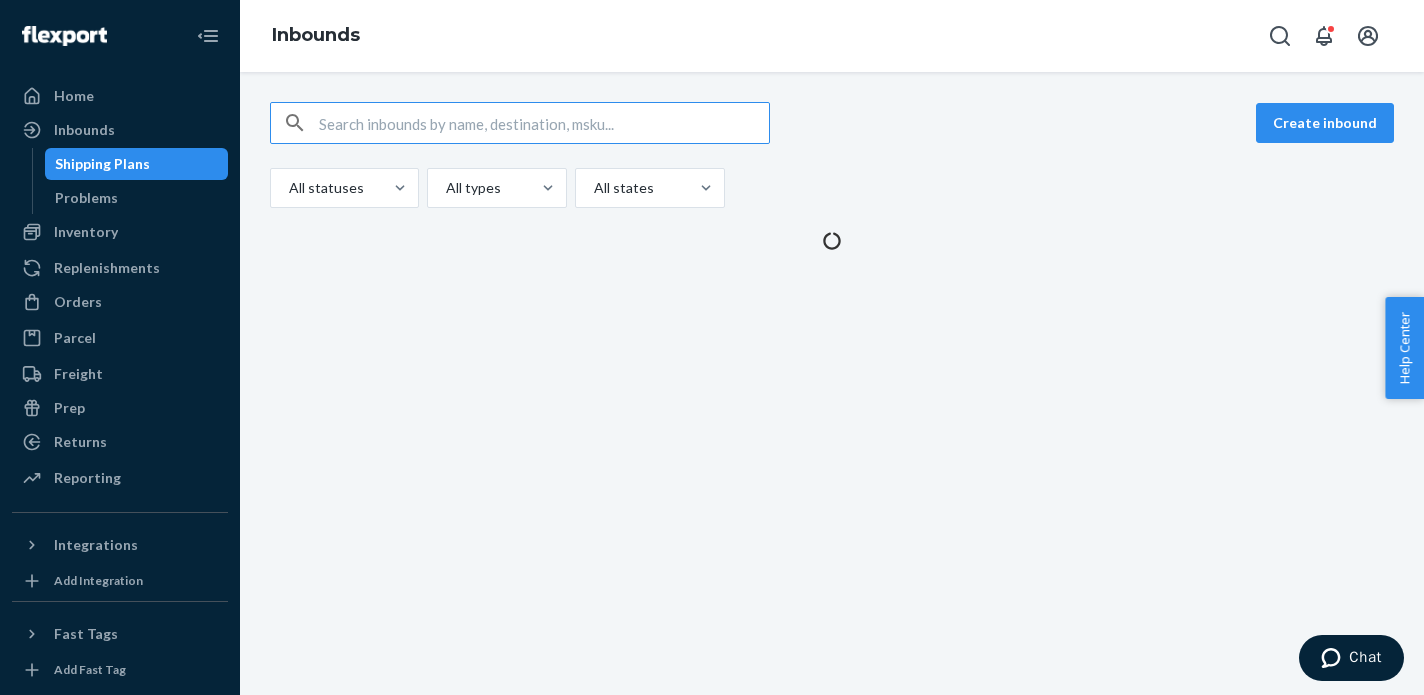 click at bounding box center [544, 123] 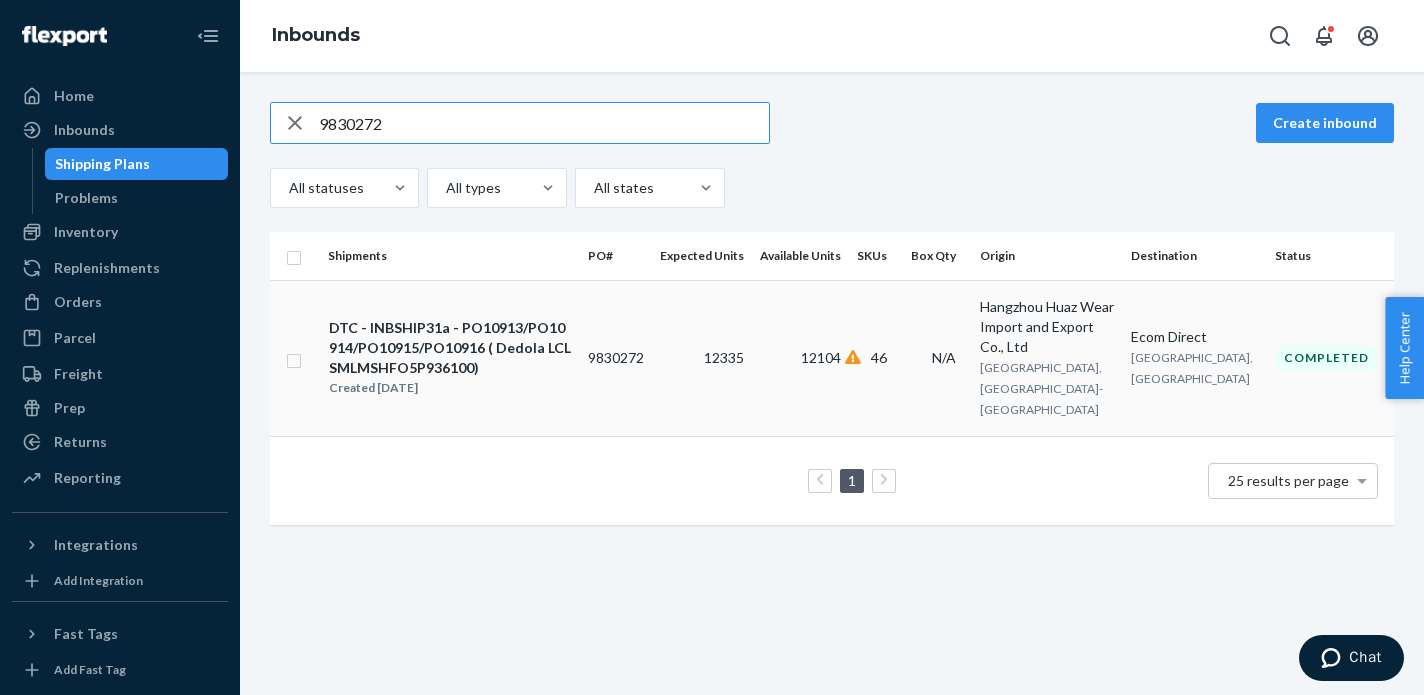 type on "9830272" 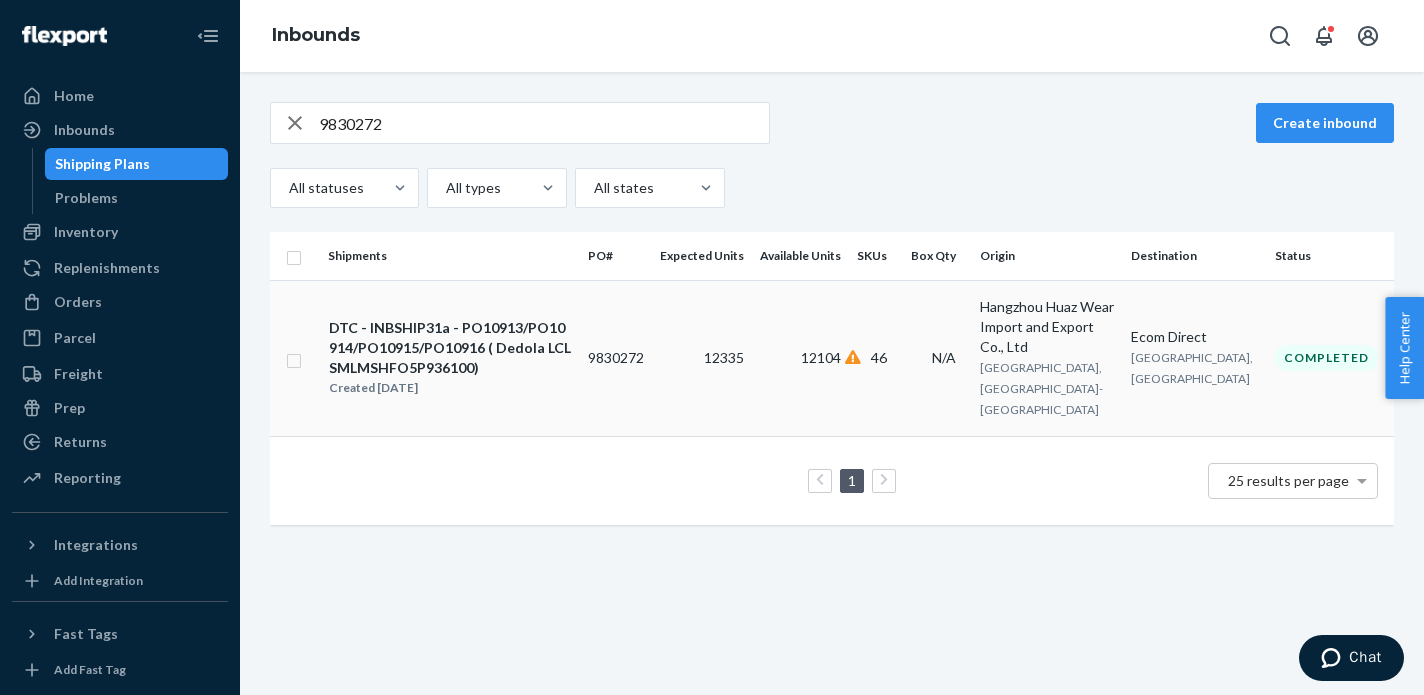 click on "DTC - INBSHIP31a - PO10913/PO10914/PO10915/PO10916 ( Dedola LCL SMLMSHFO5P936100)" at bounding box center [450, 348] 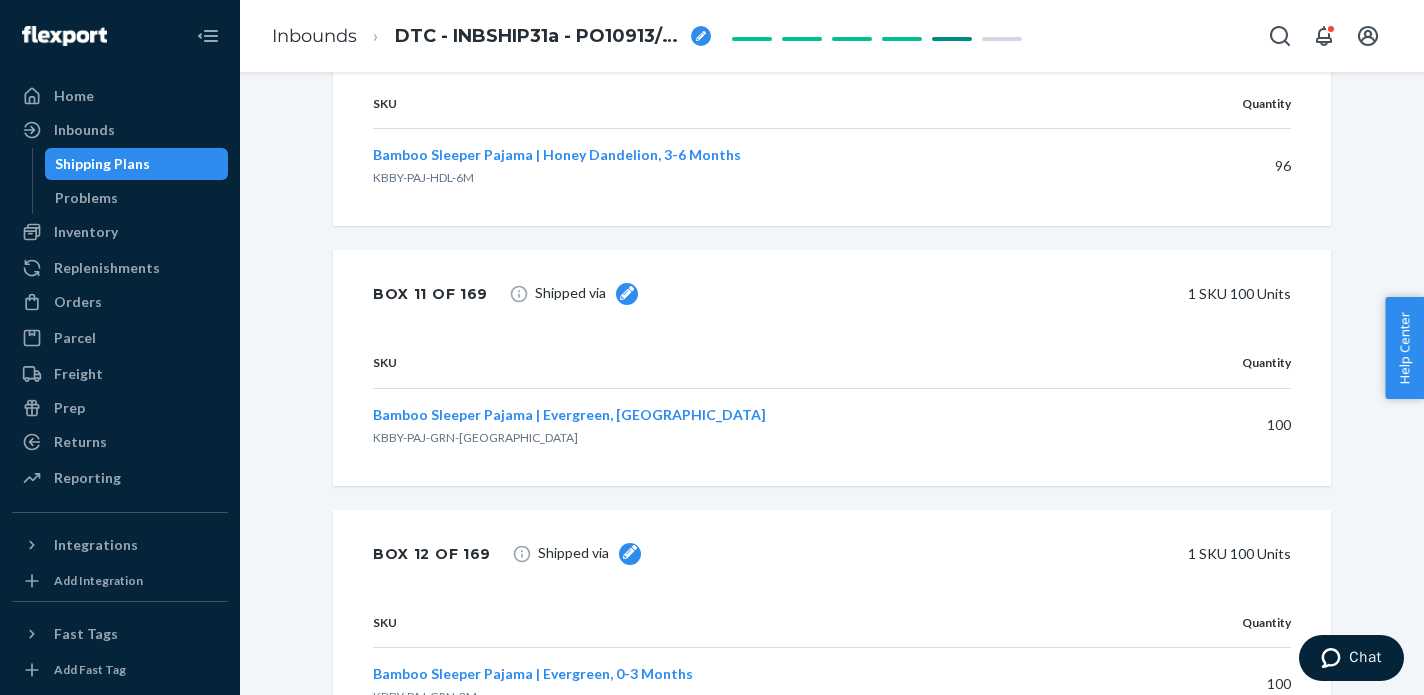 scroll, scrollTop: 11650, scrollLeft: 0, axis: vertical 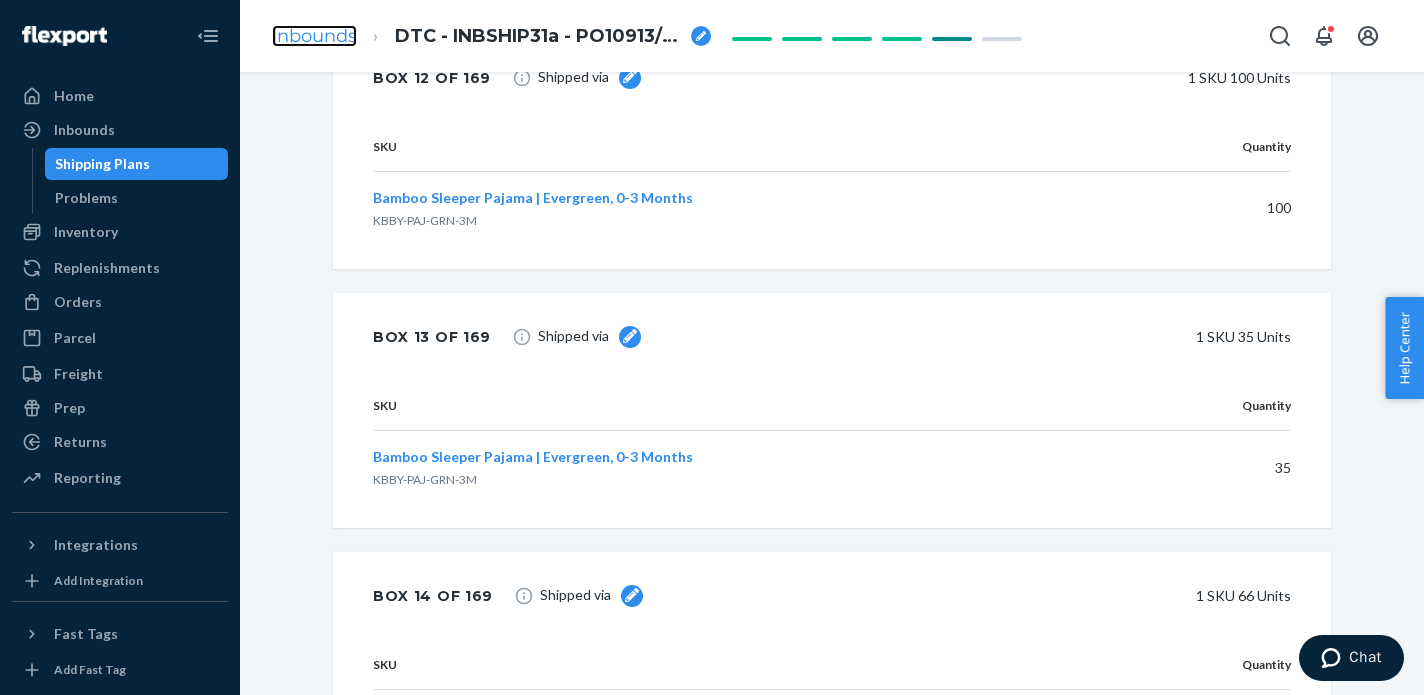 click on "Inbounds" at bounding box center (314, 36) 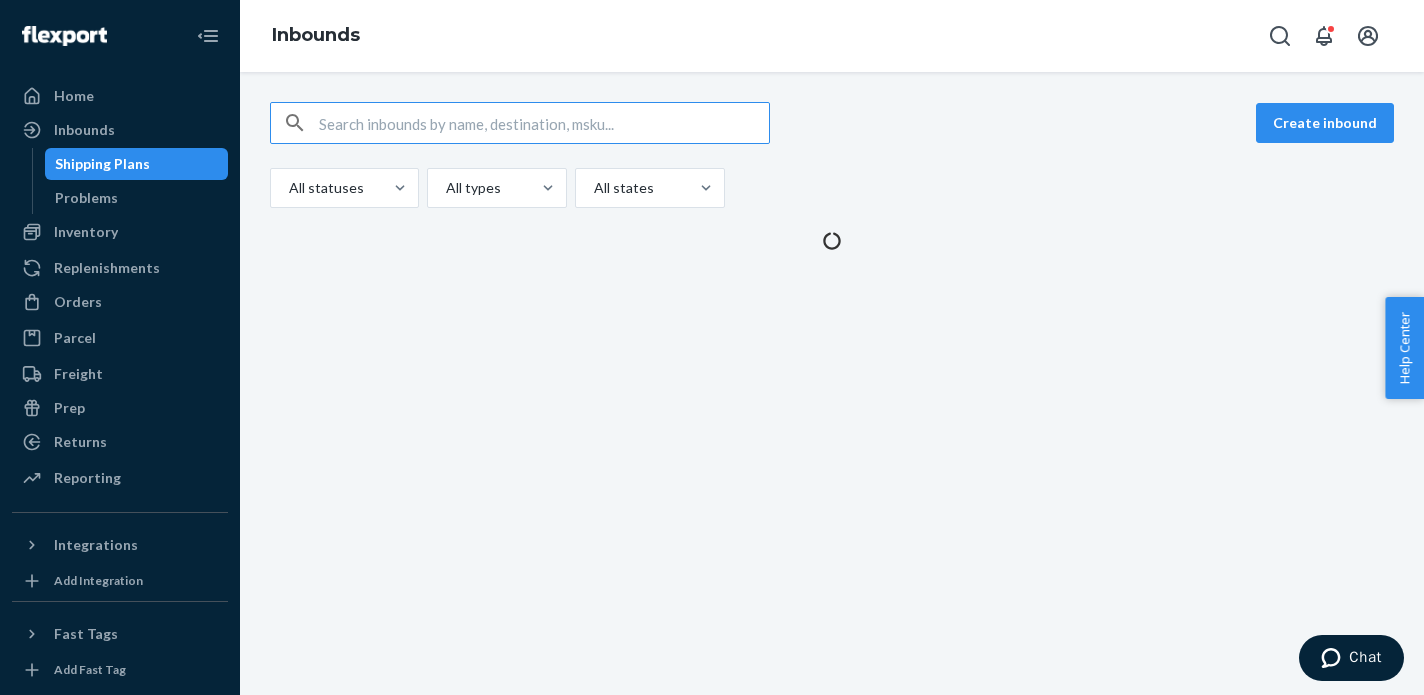 scroll, scrollTop: 0, scrollLeft: 0, axis: both 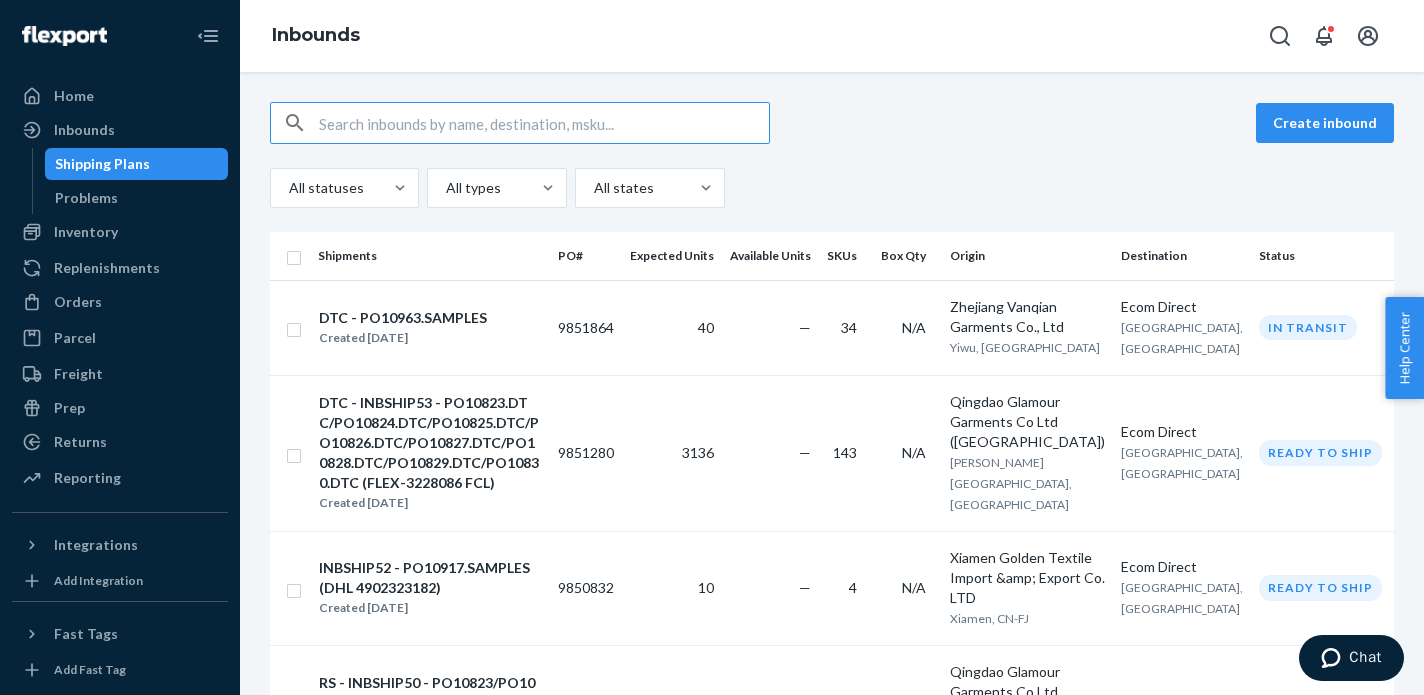 type on "9832376" 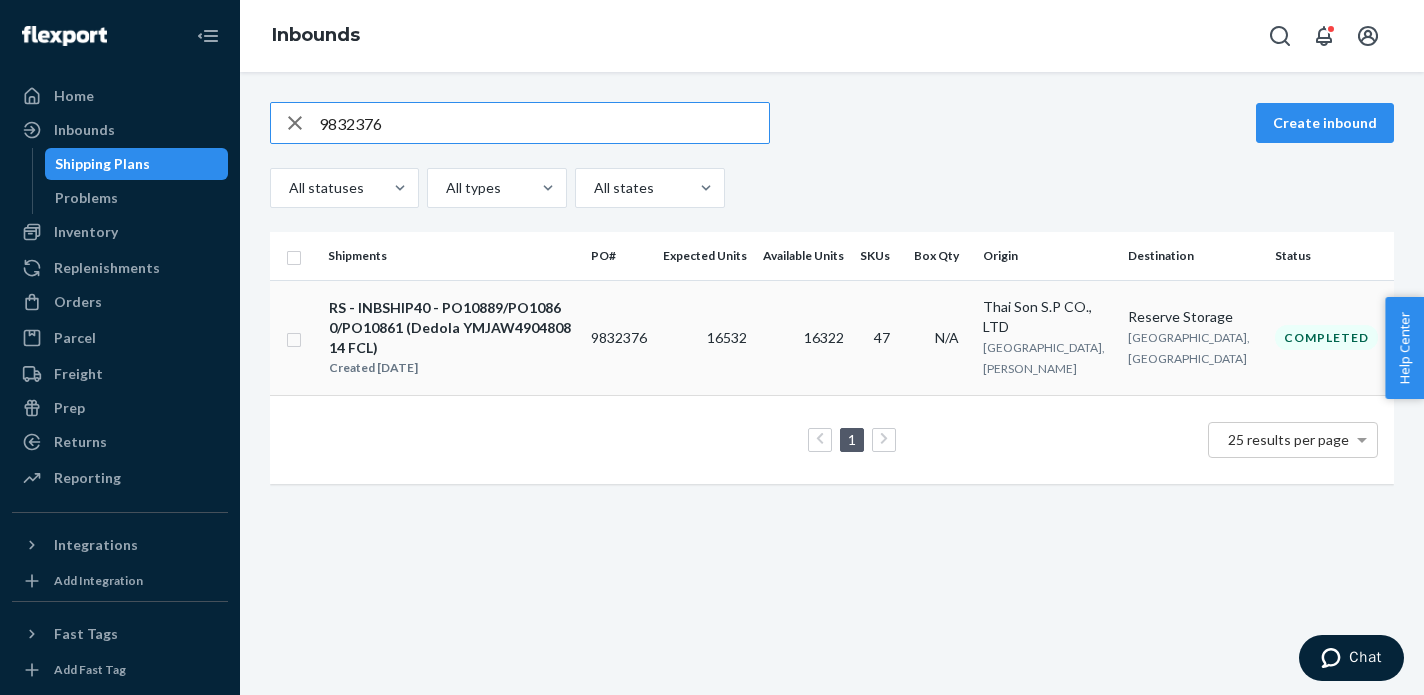 type on "9832376" 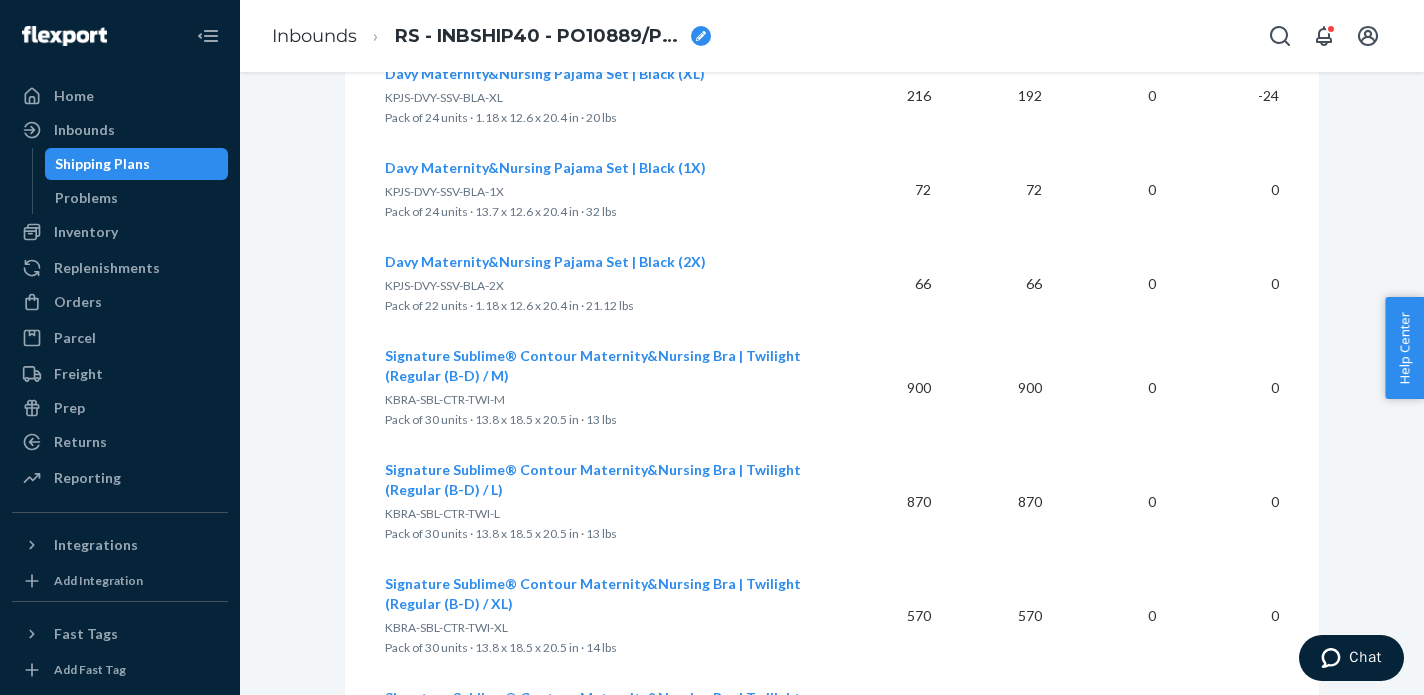 scroll, scrollTop: 0, scrollLeft: 0, axis: both 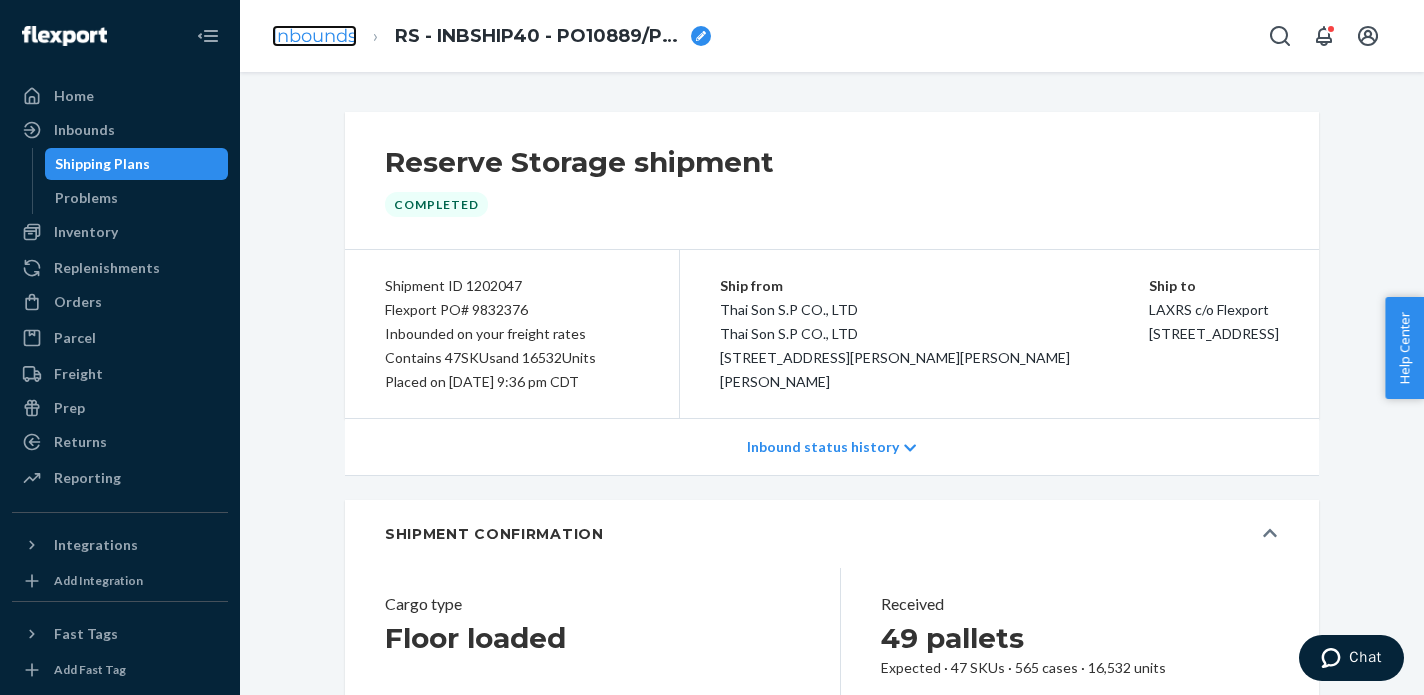 click on "Inbounds" at bounding box center (314, 36) 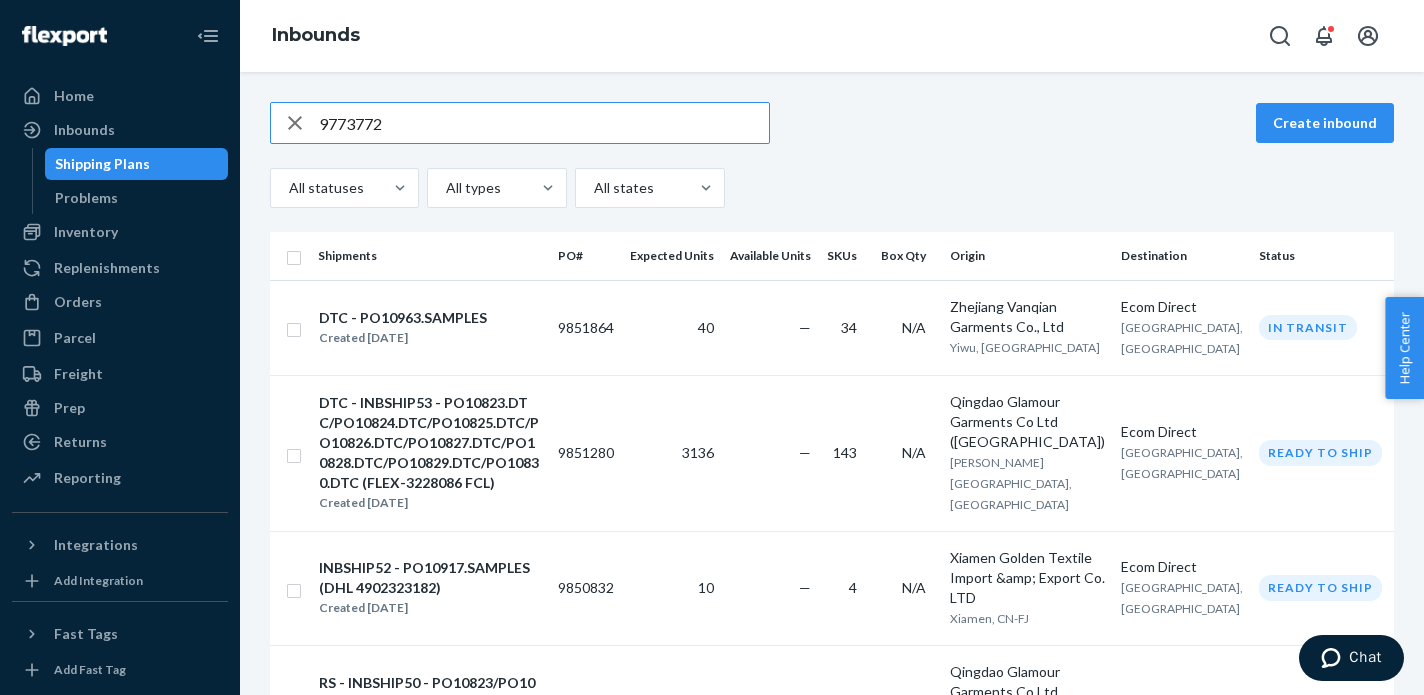 type on "9773772" 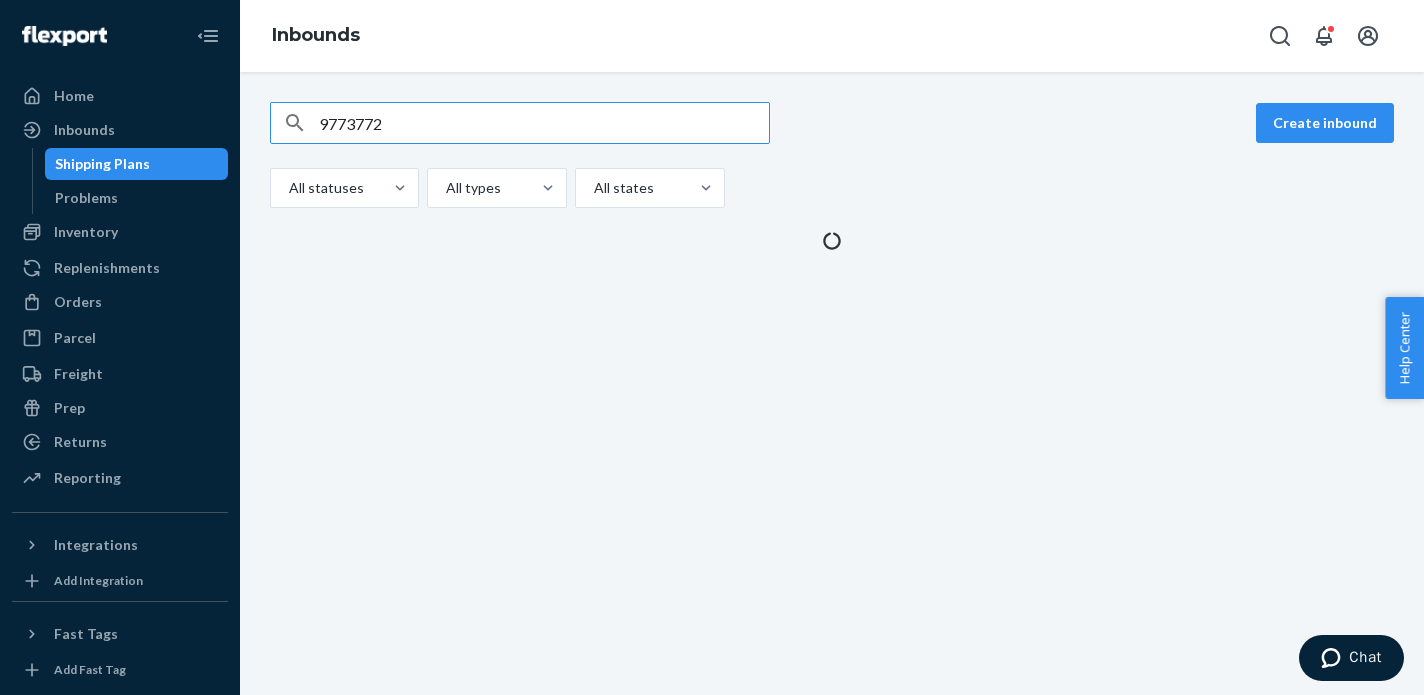 type 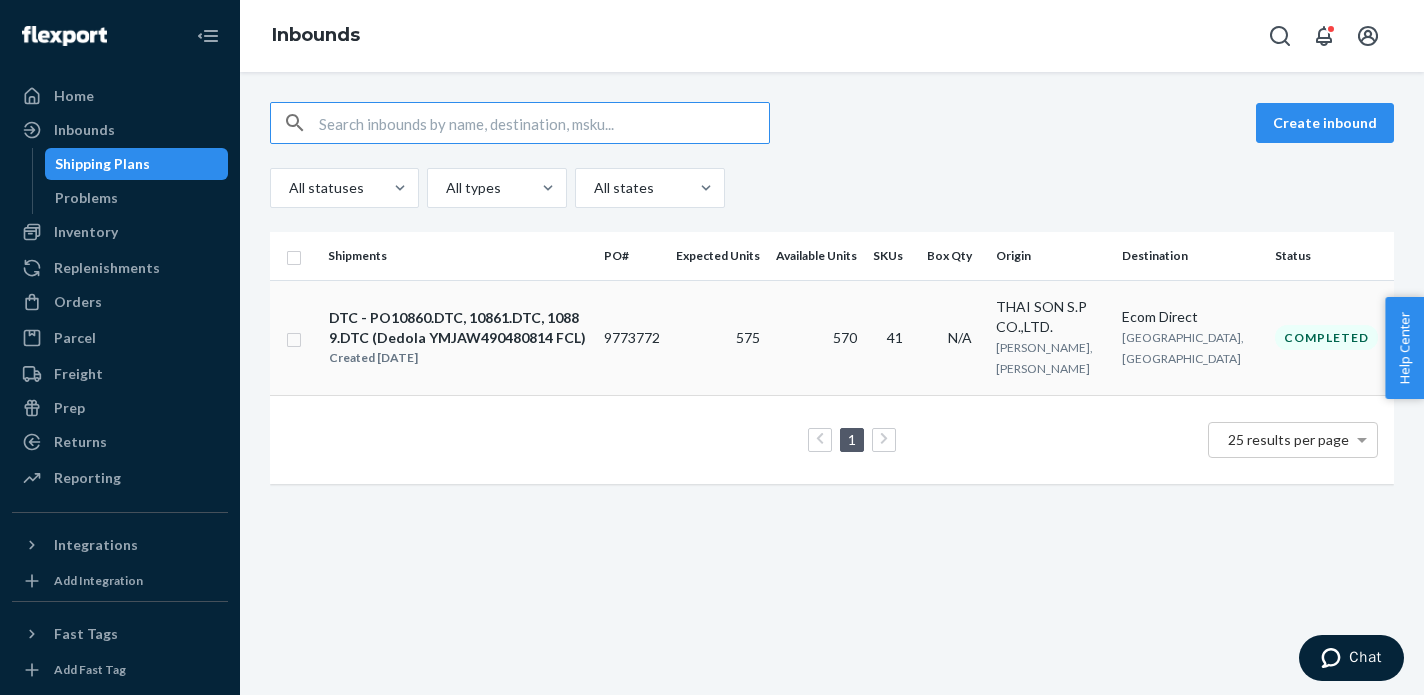 click on "Created [DATE]" at bounding box center [458, 358] 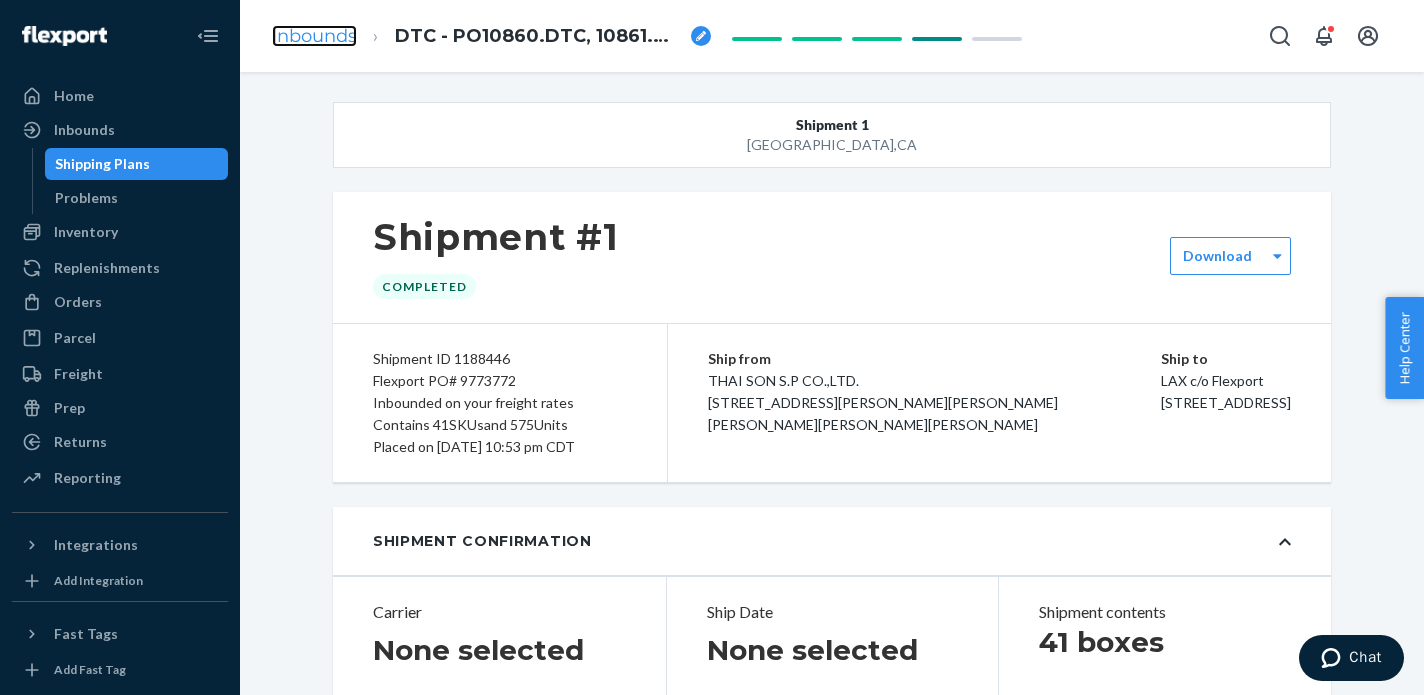 click on "Inbounds" at bounding box center (314, 36) 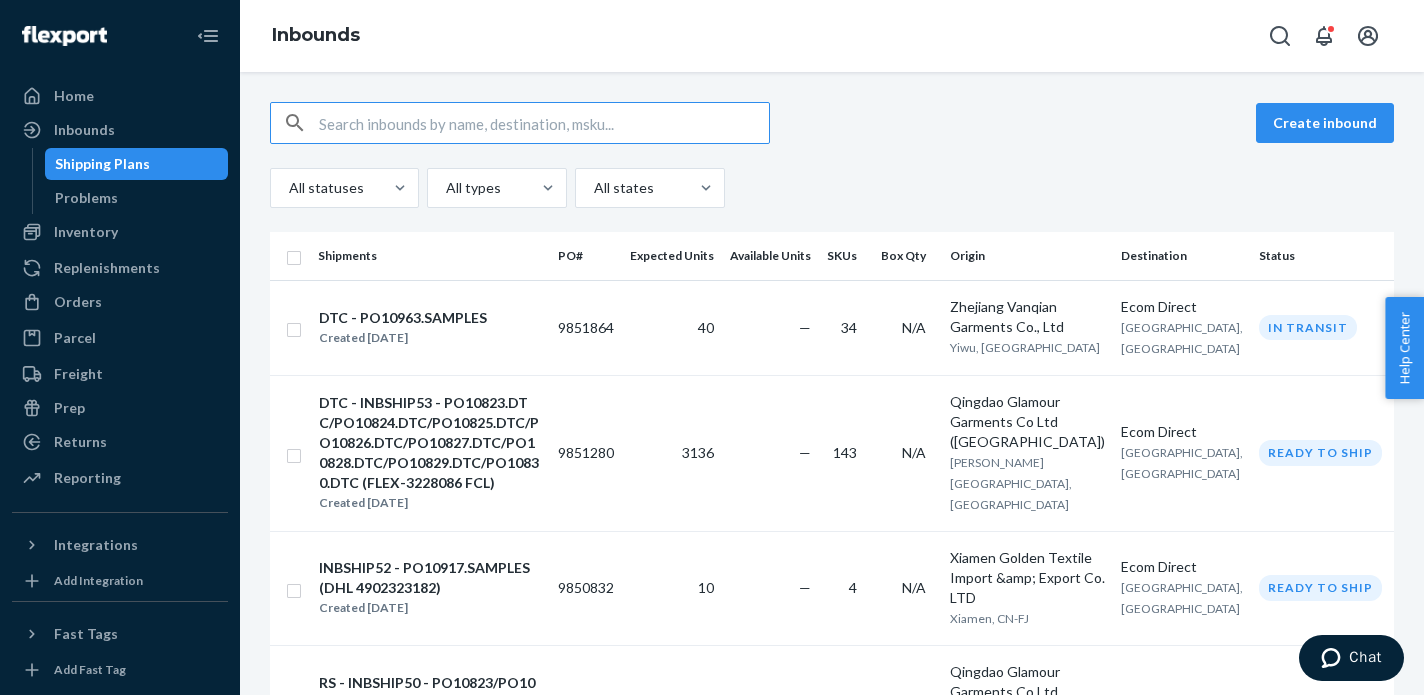 type on "9849215" 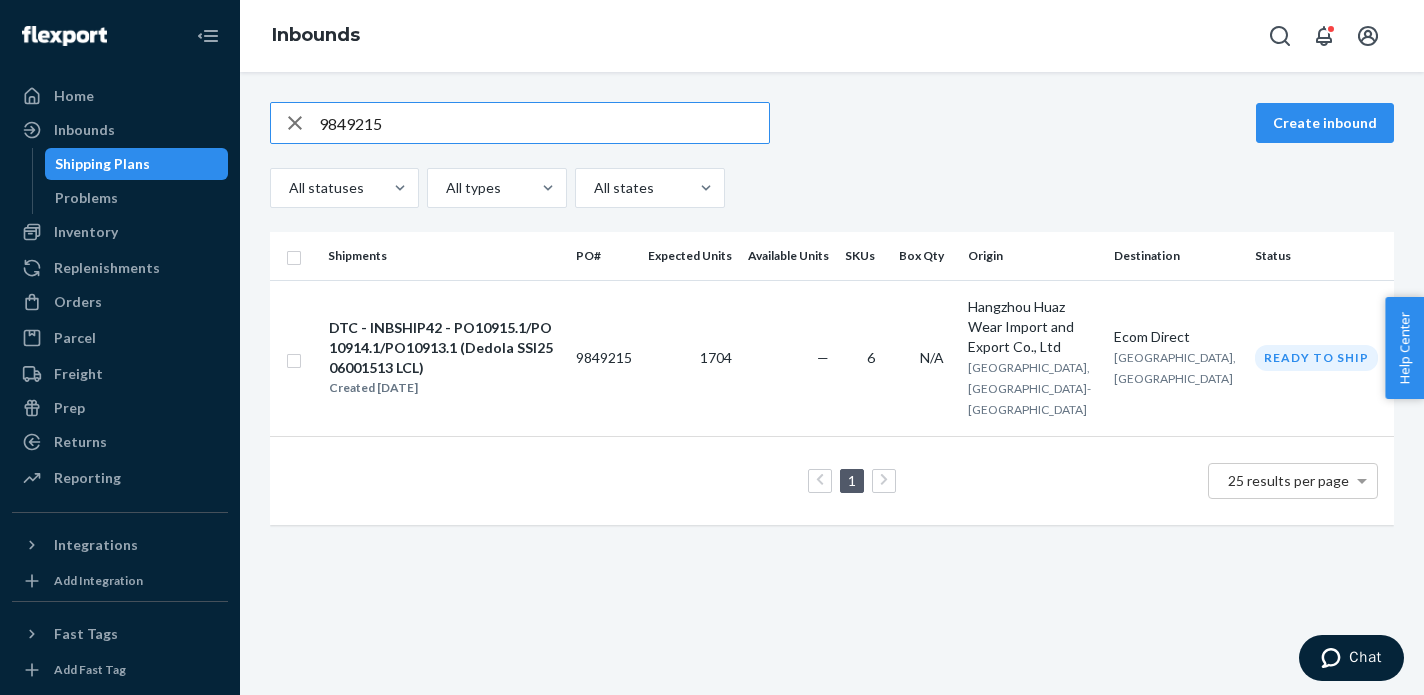 click on "9849215" at bounding box center [544, 123] 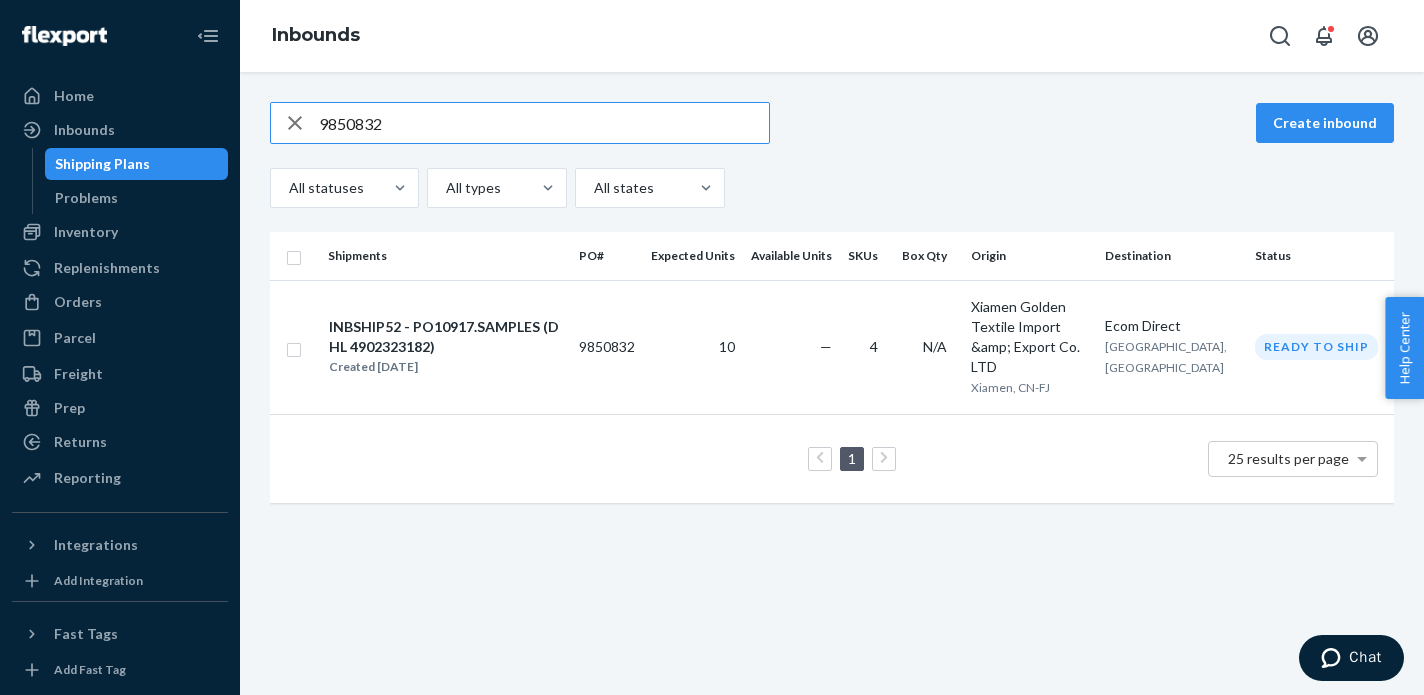 click on "9850832" at bounding box center (544, 123) 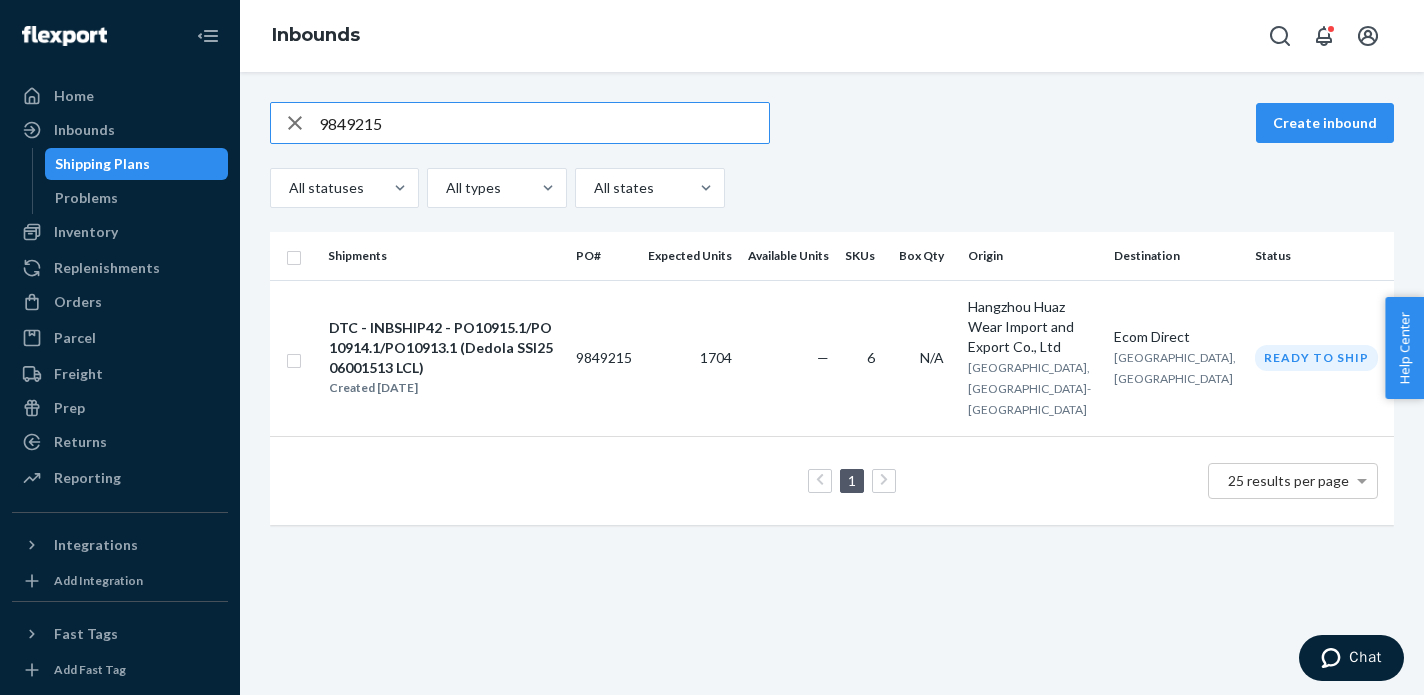 click on "9849215" at bounding box center (544, 123) 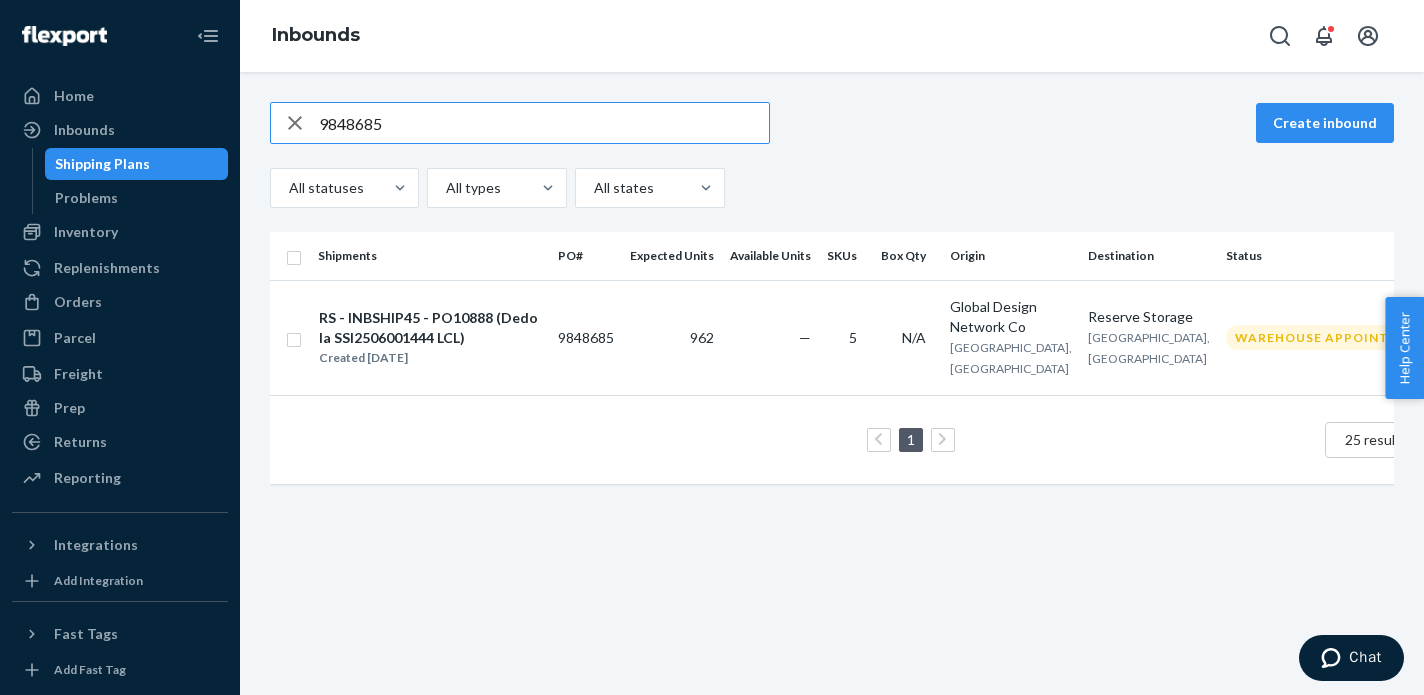 click on "9848685" at bounding box center (544, 123) 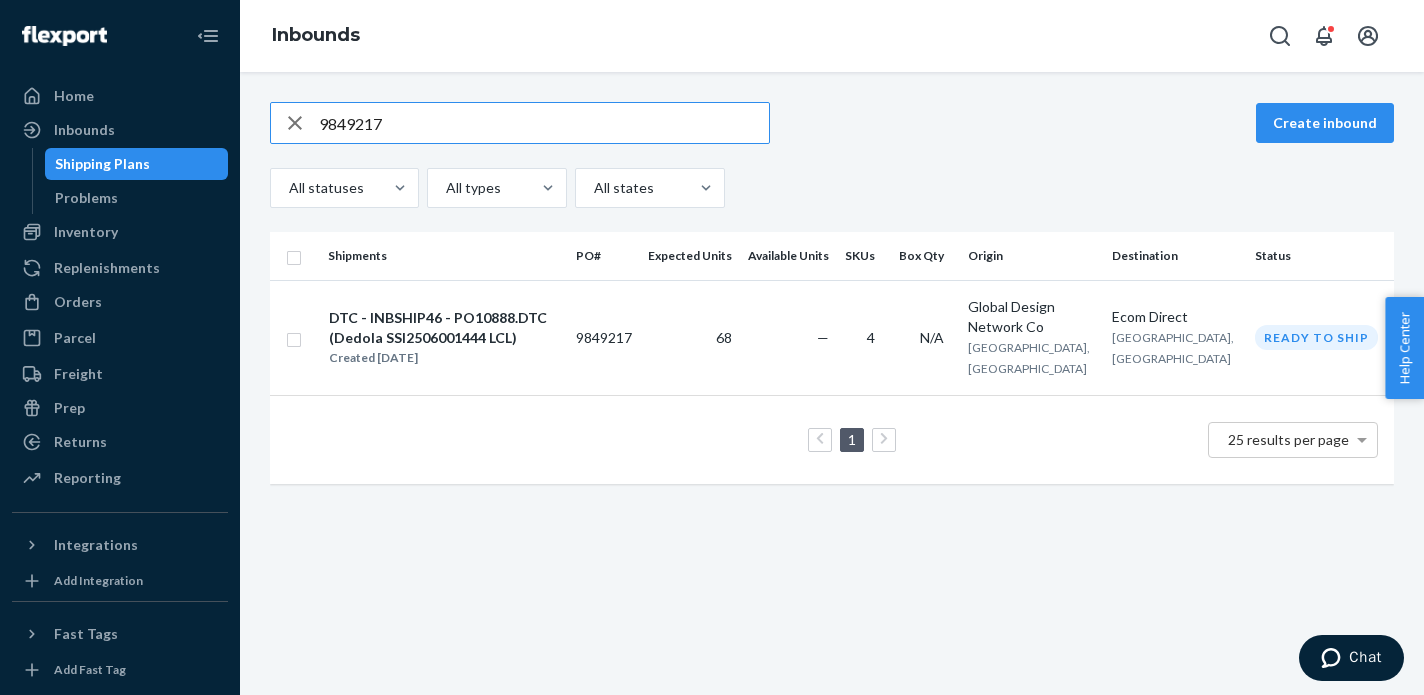 click on "9849217" at bounding box center [544, 123] 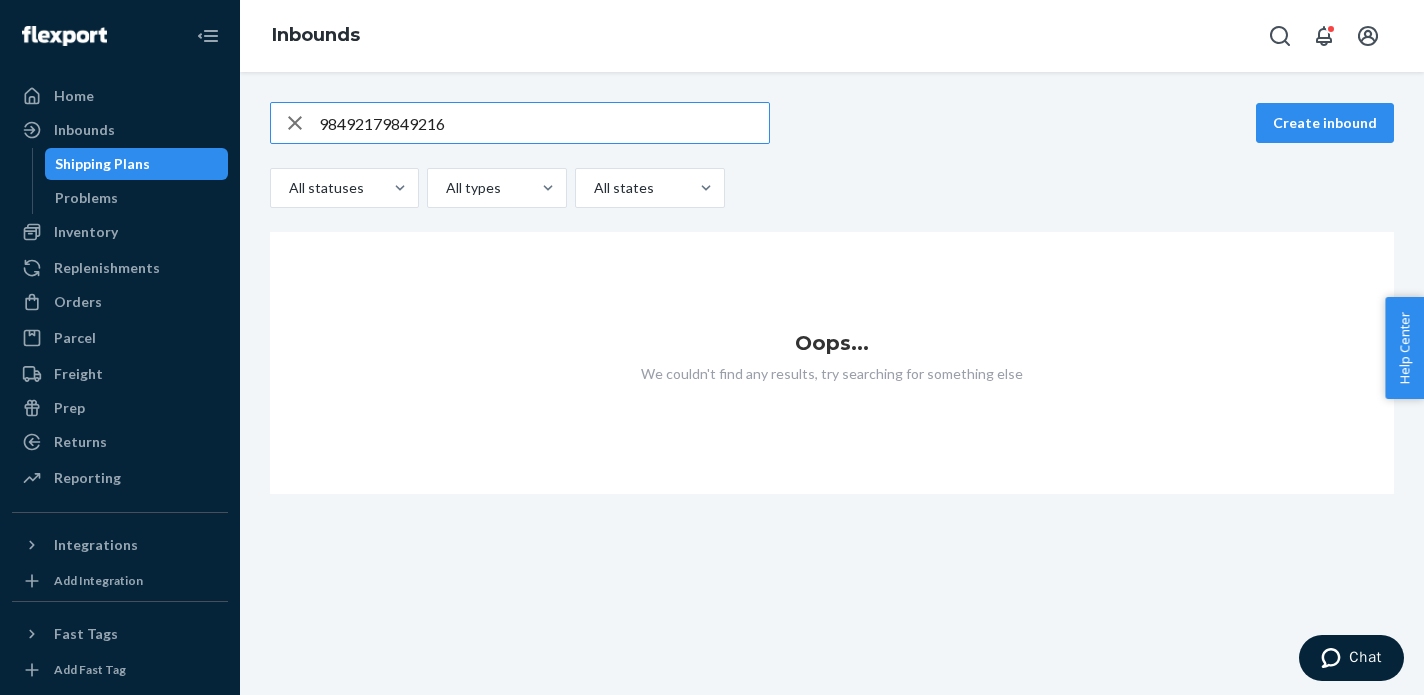 click on "98492179849216" at bounding box center (544, 123) 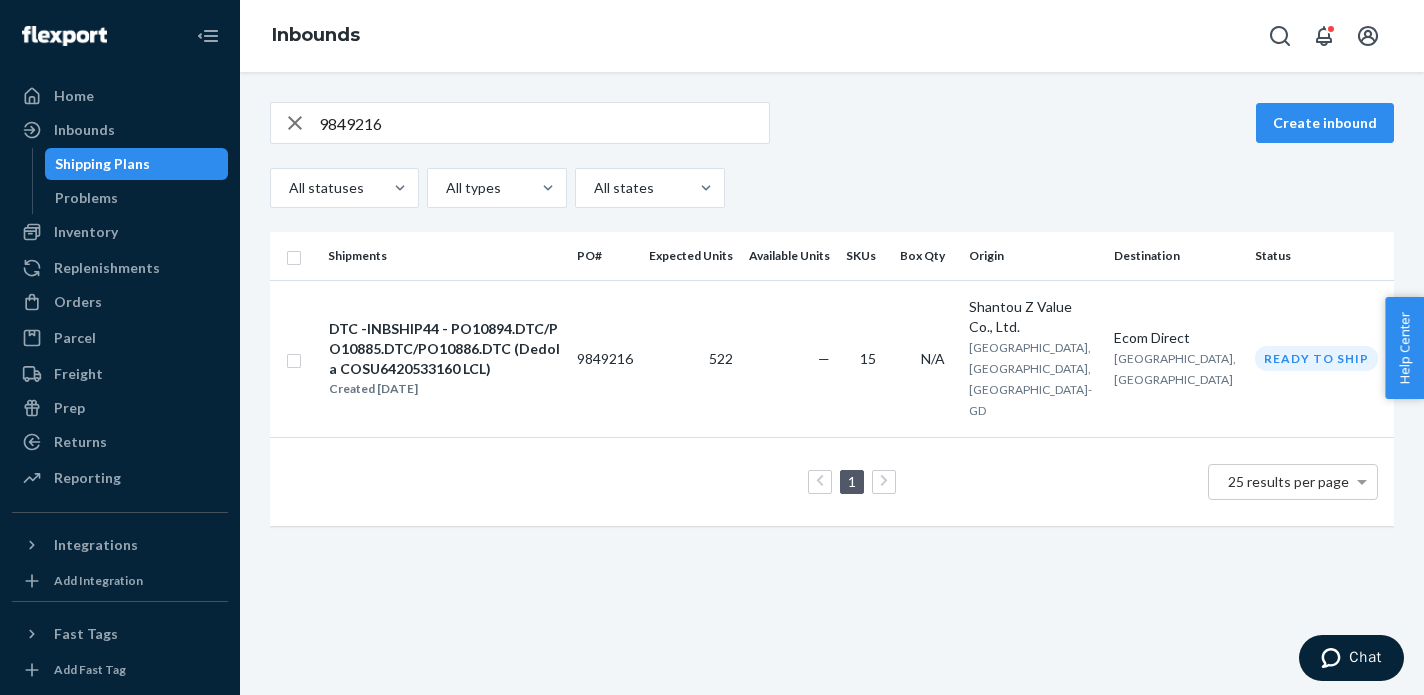 click on "9849216" at bounding box center [544, 123] 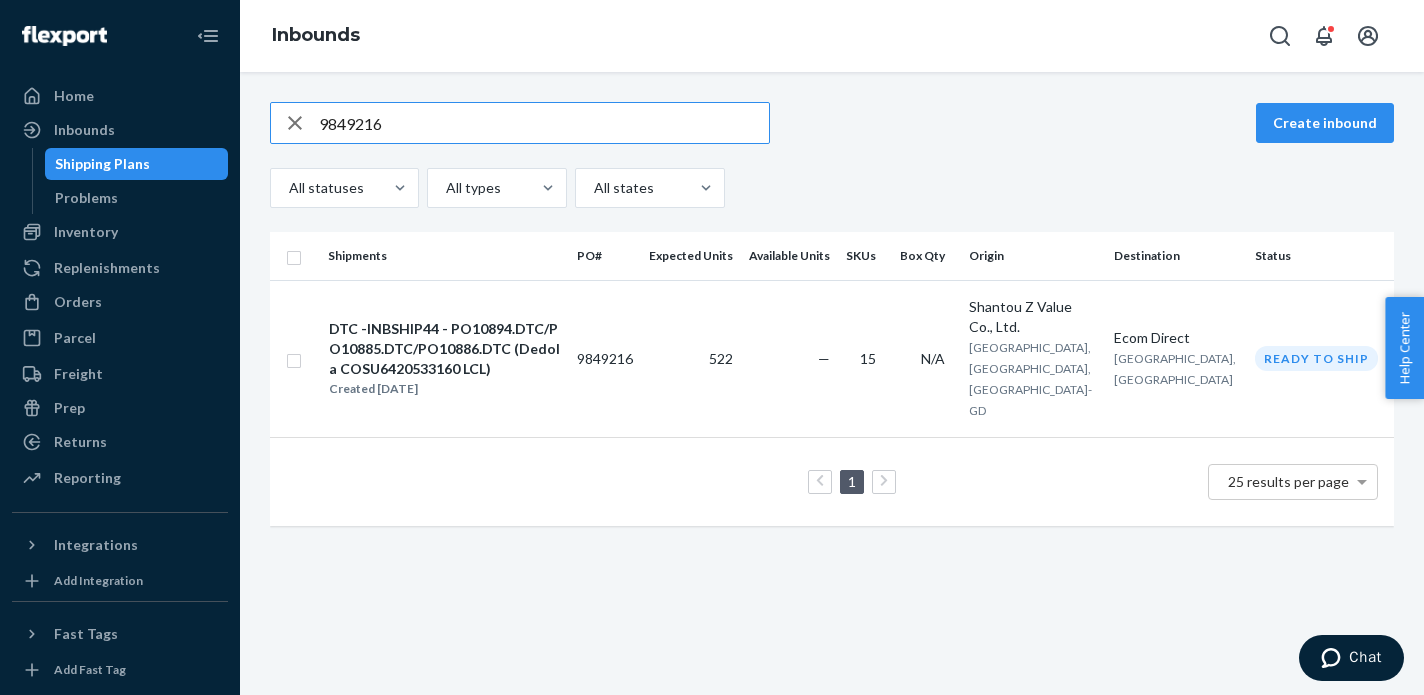 click on "9849216" at bounding box center [544, 123] 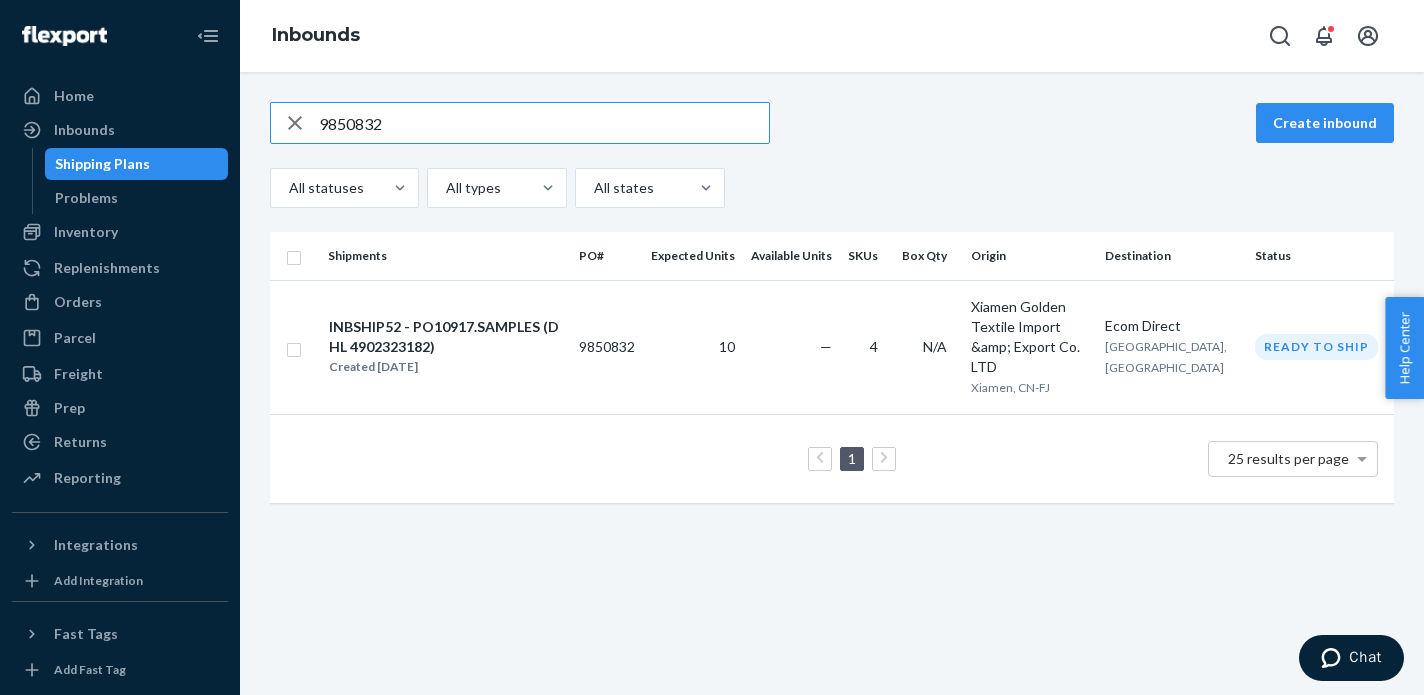 click on "9850832" at bounding box center [544, 123] 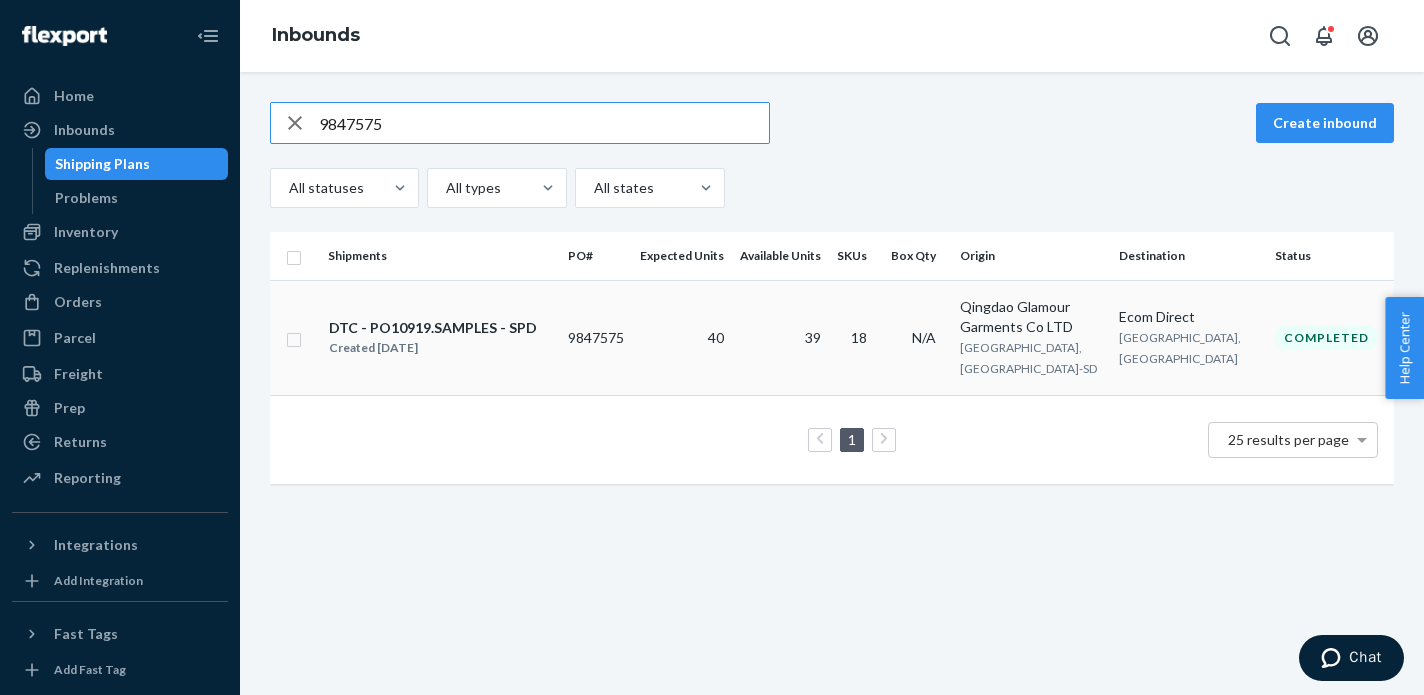 type on "9847575" 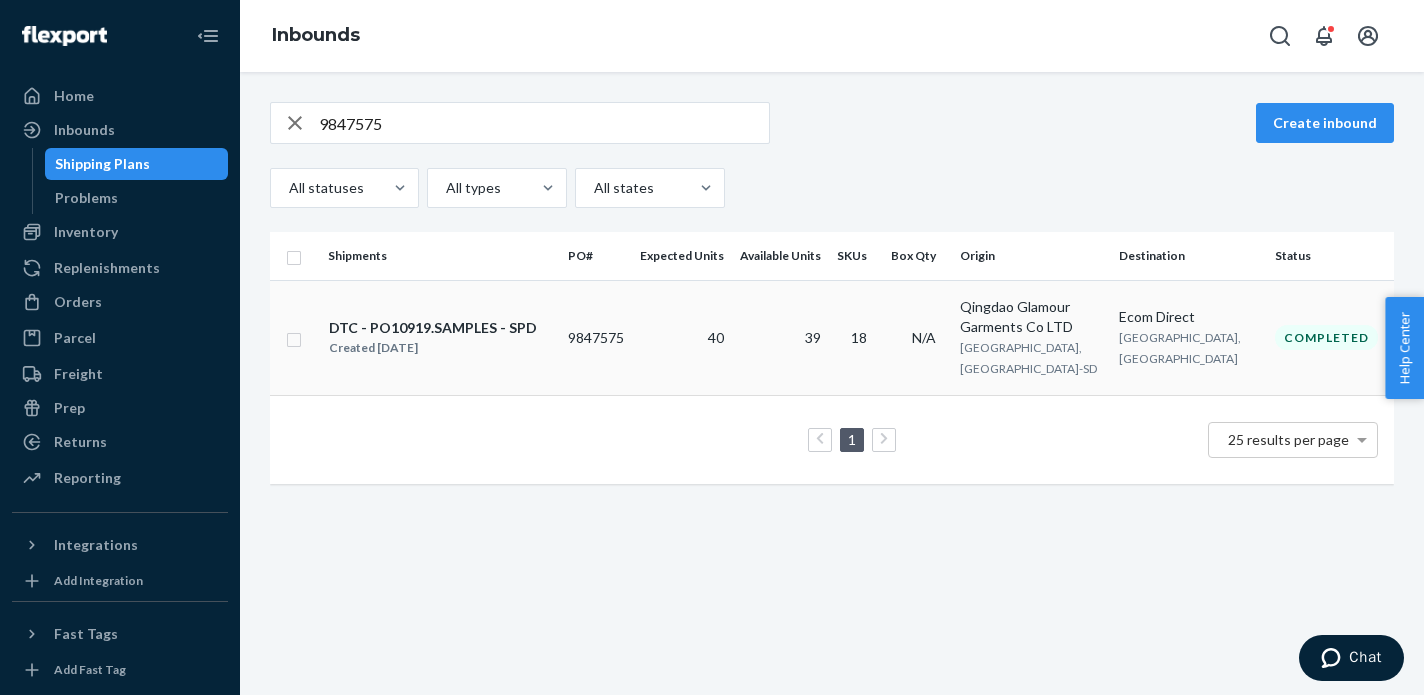 click on "DTC - PO10919.SAMPLES - SPD Created [DATE]" at bounding box center [440, 337] 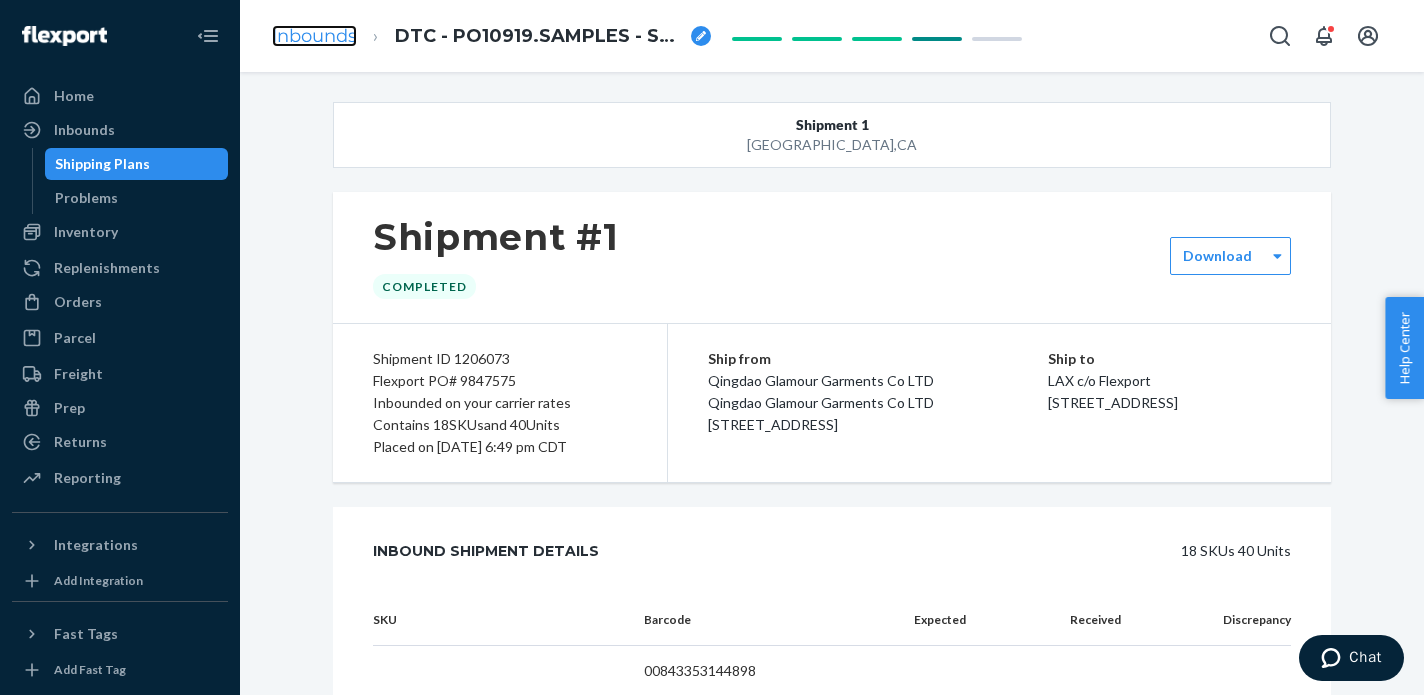 click on "Inbounds" at bounding box center (314, 36) 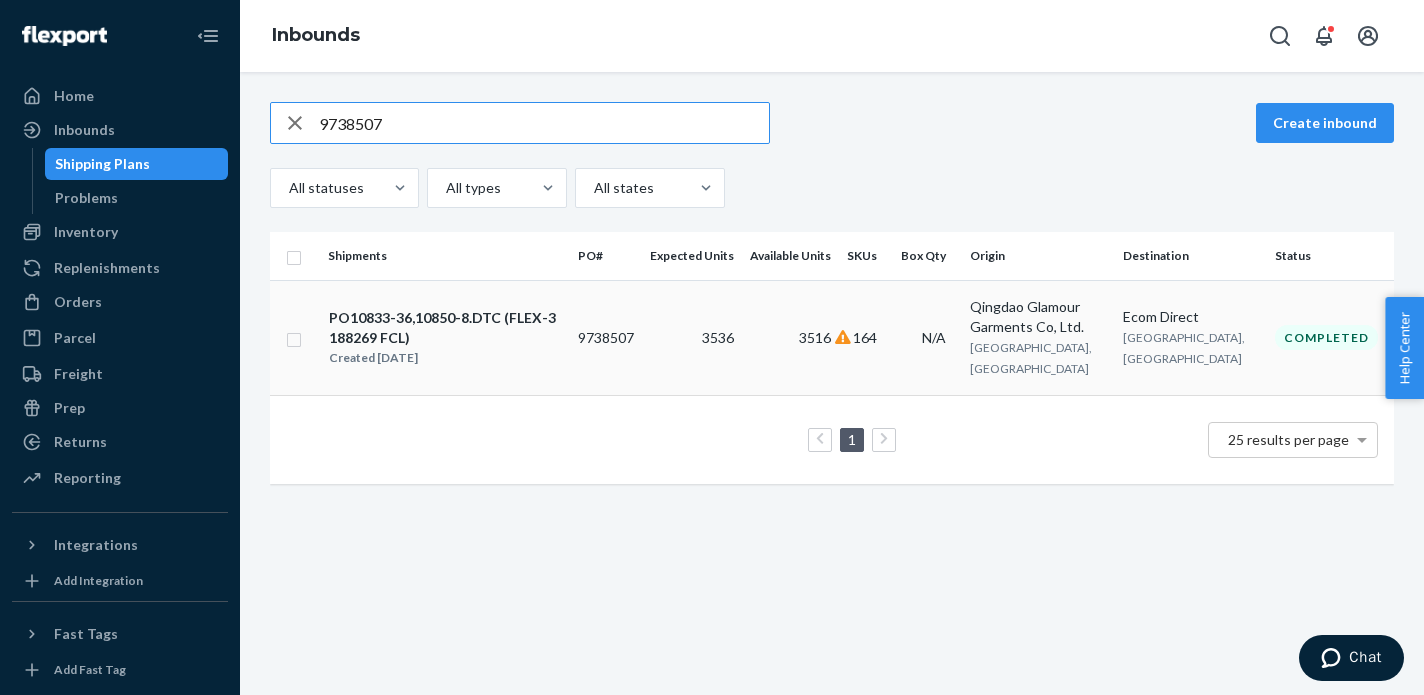 type on "9738507" 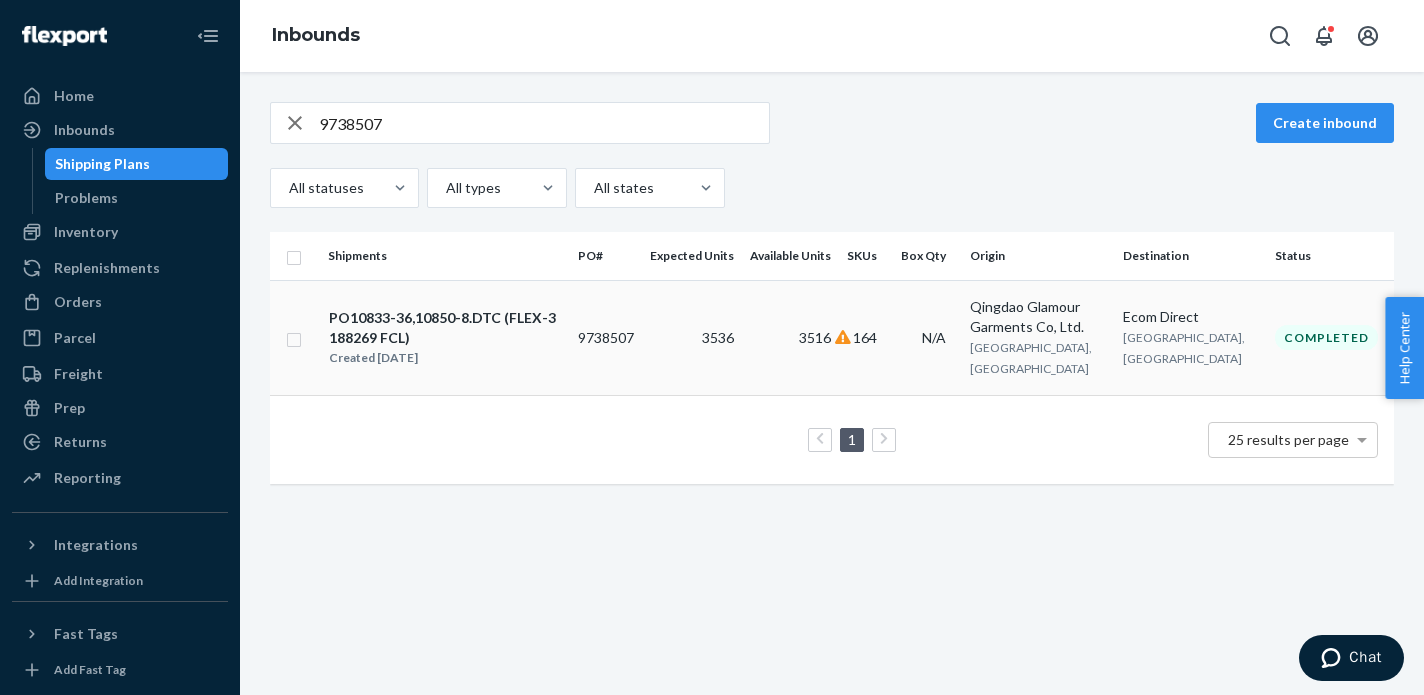 click on "PO10833-36,10850-8.DTC (FLEX-3188269 FCL)" at bounding box center (445, 328) 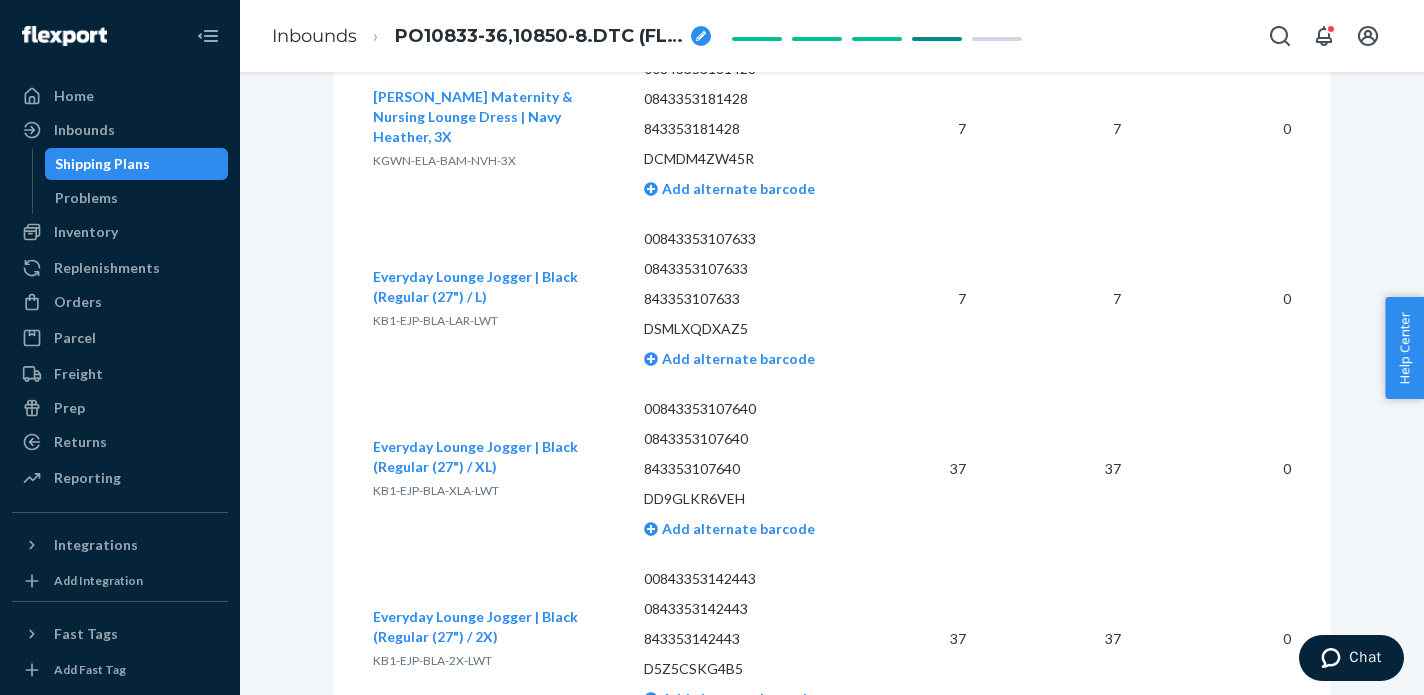 scroll, scrollTop: 5757, scrollLeft: 0, axis: vertical 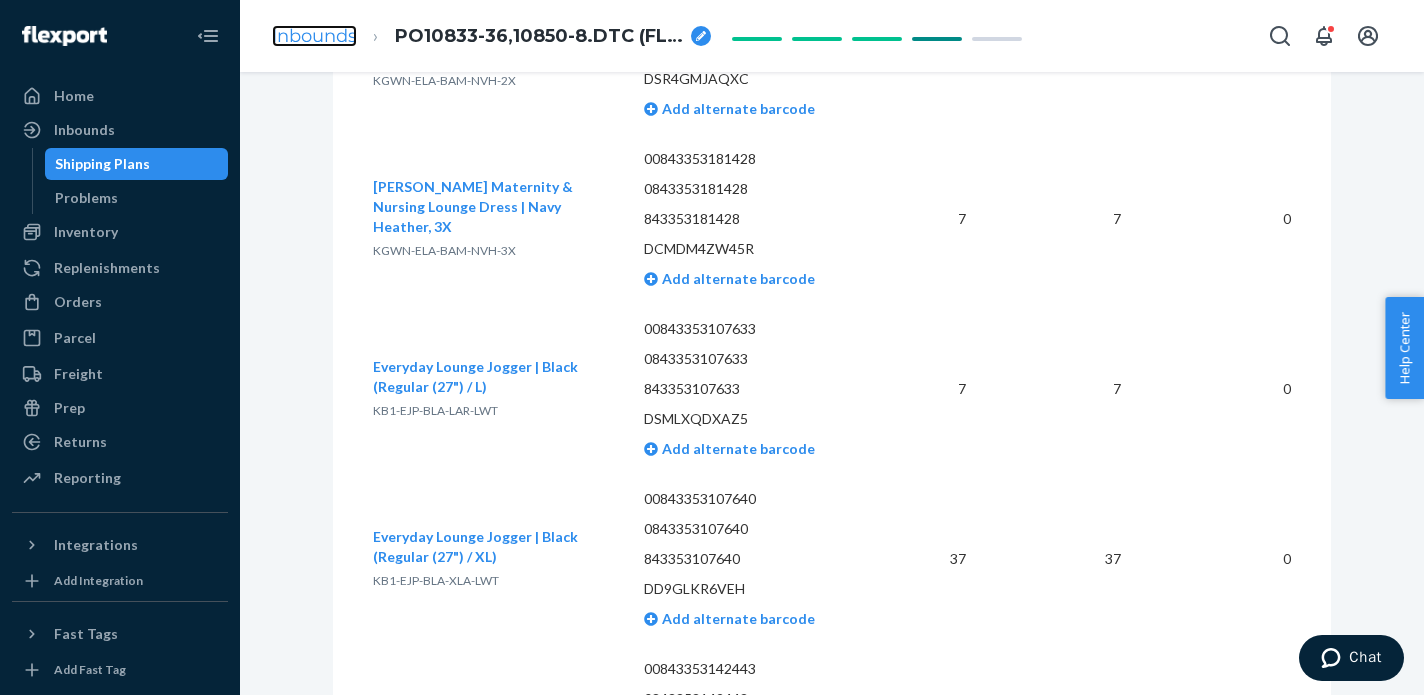 click on "Inbounds" at bounding box center [314, 36] 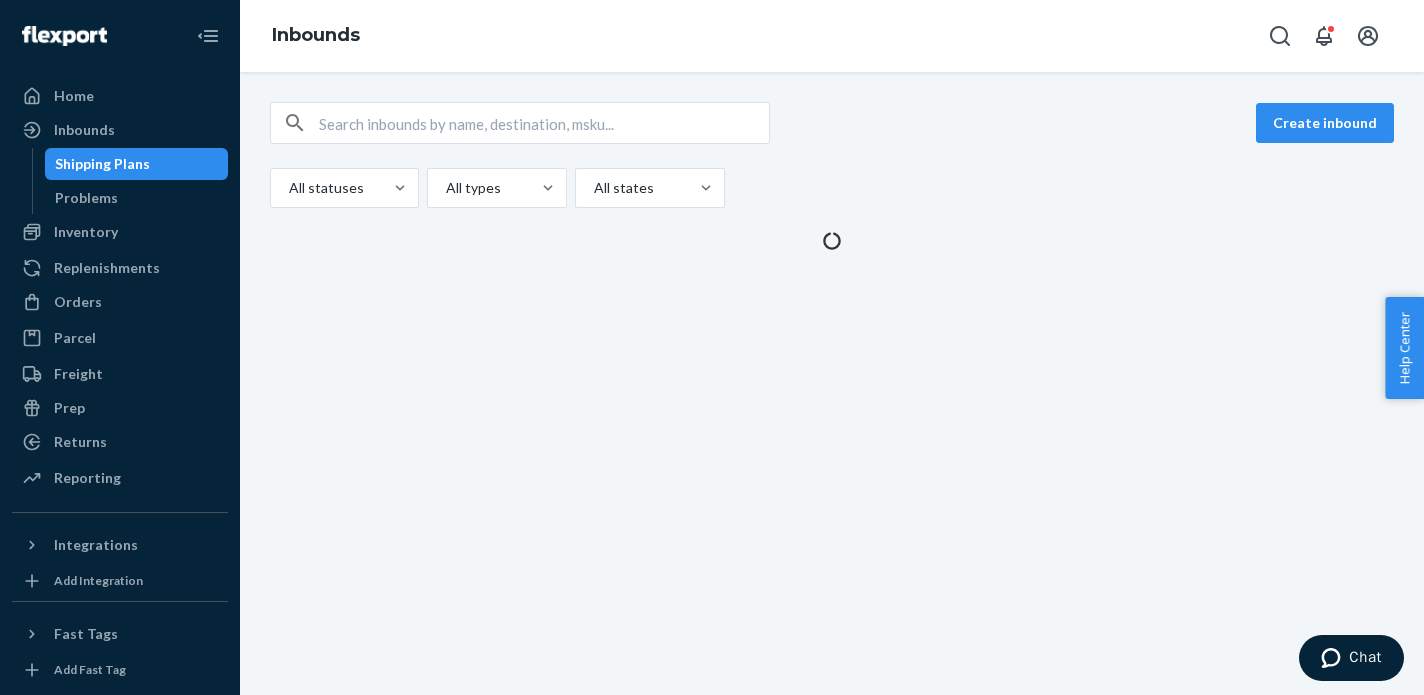 scroll, scrollTop: 0, scrollLeft: 0, axis: both 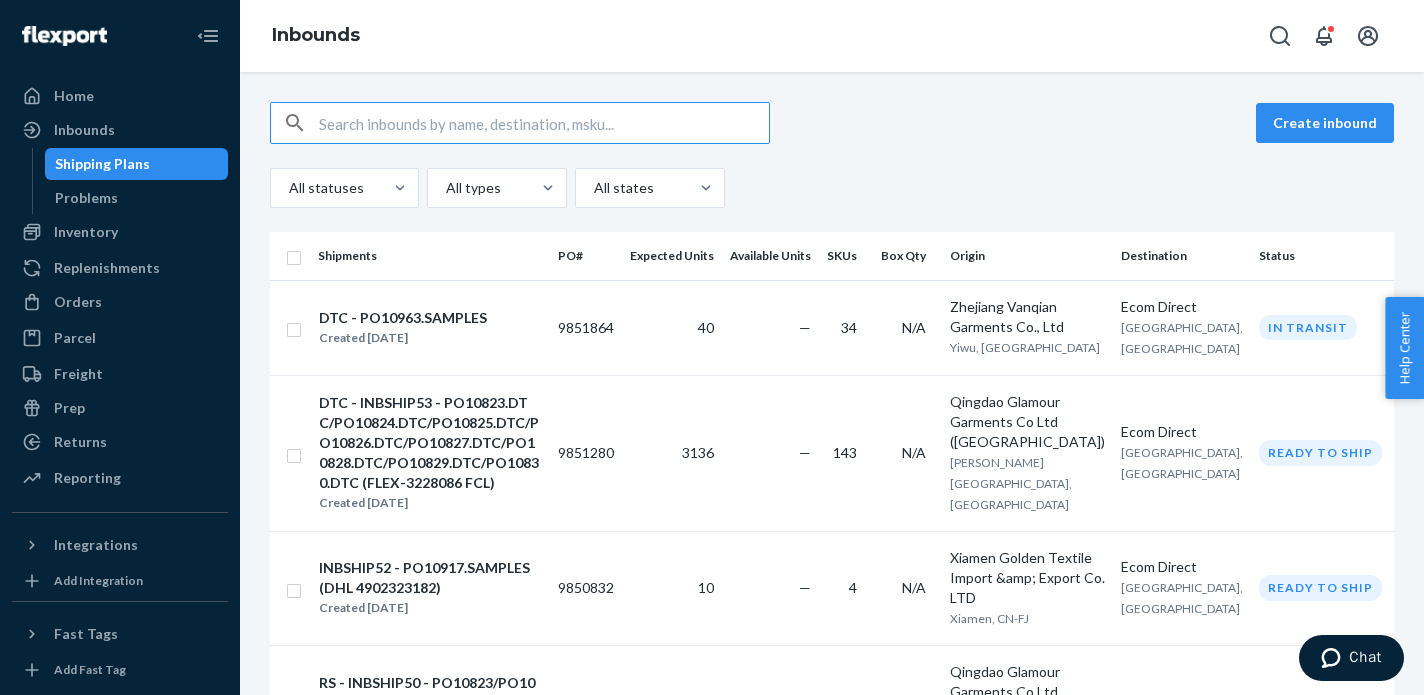 paste on "9760202" 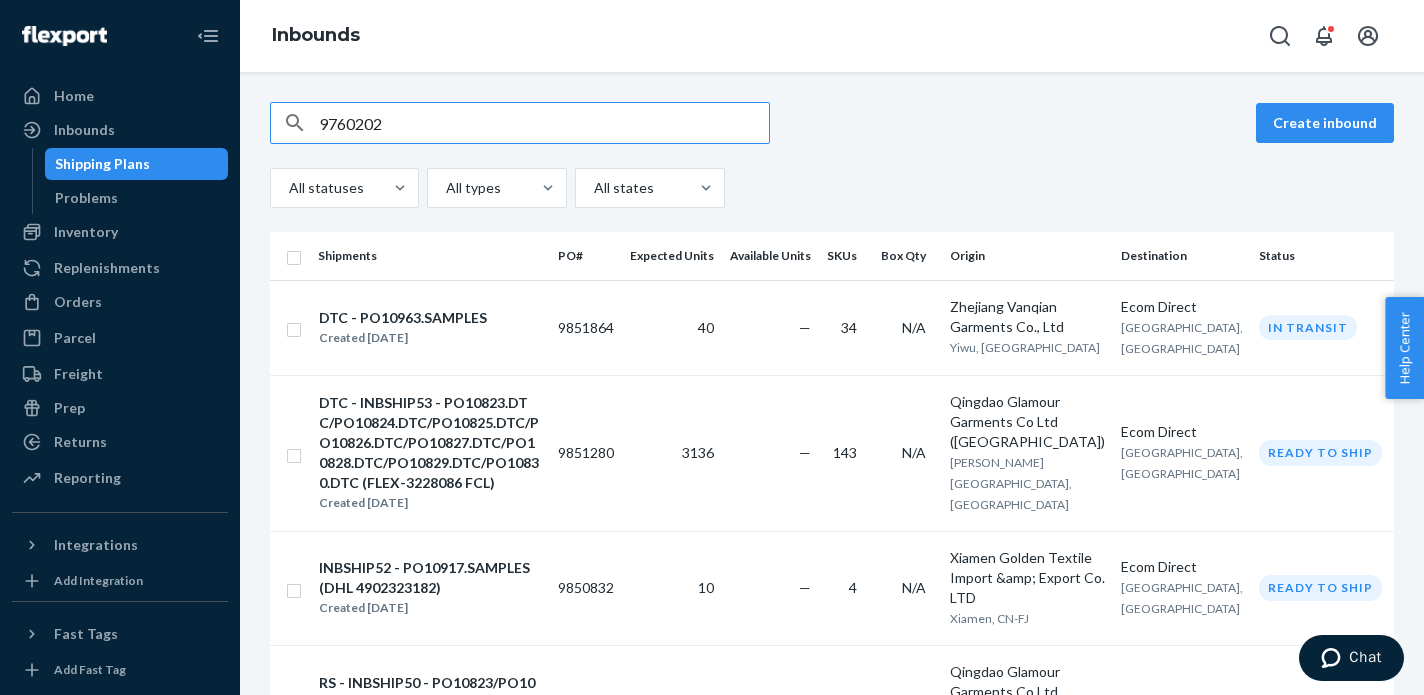 type on "9760202" 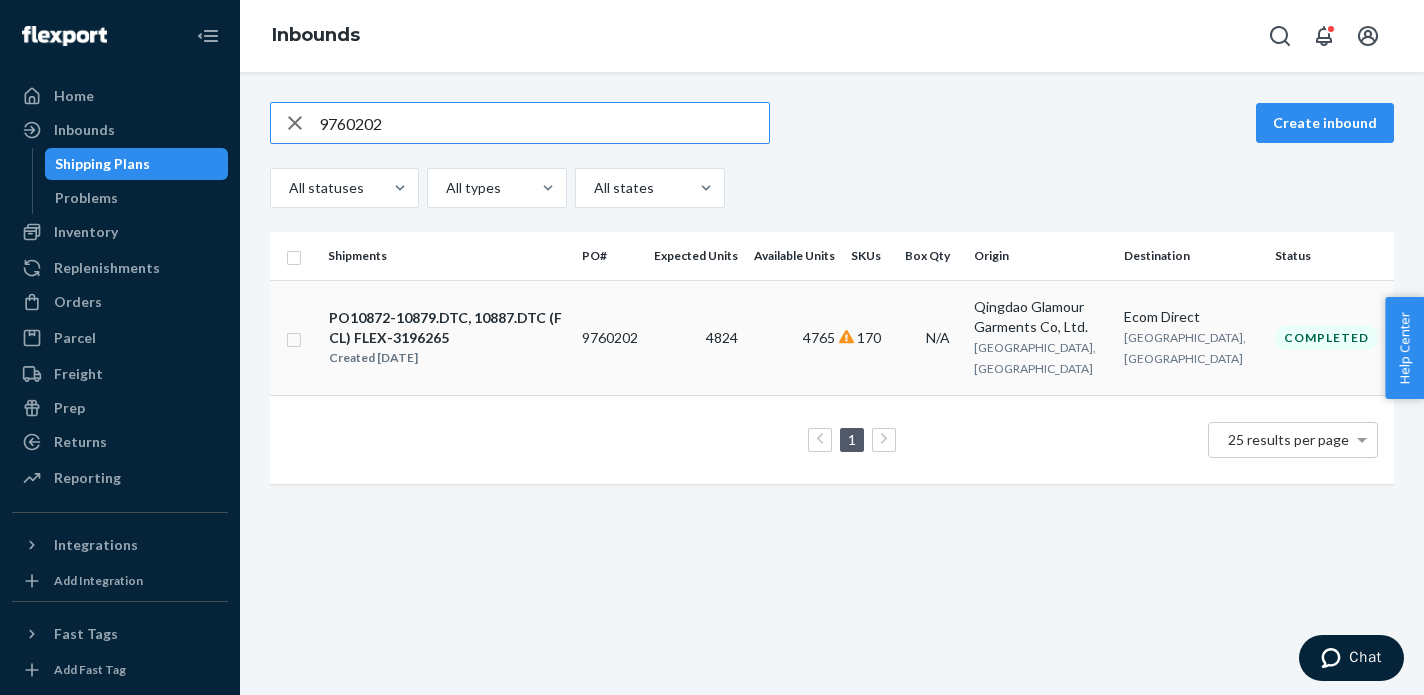 click on "PO10872-10879.DTC, 10887.DTC (FCL) FLEX-3196265" at bounding box center [447, 328] 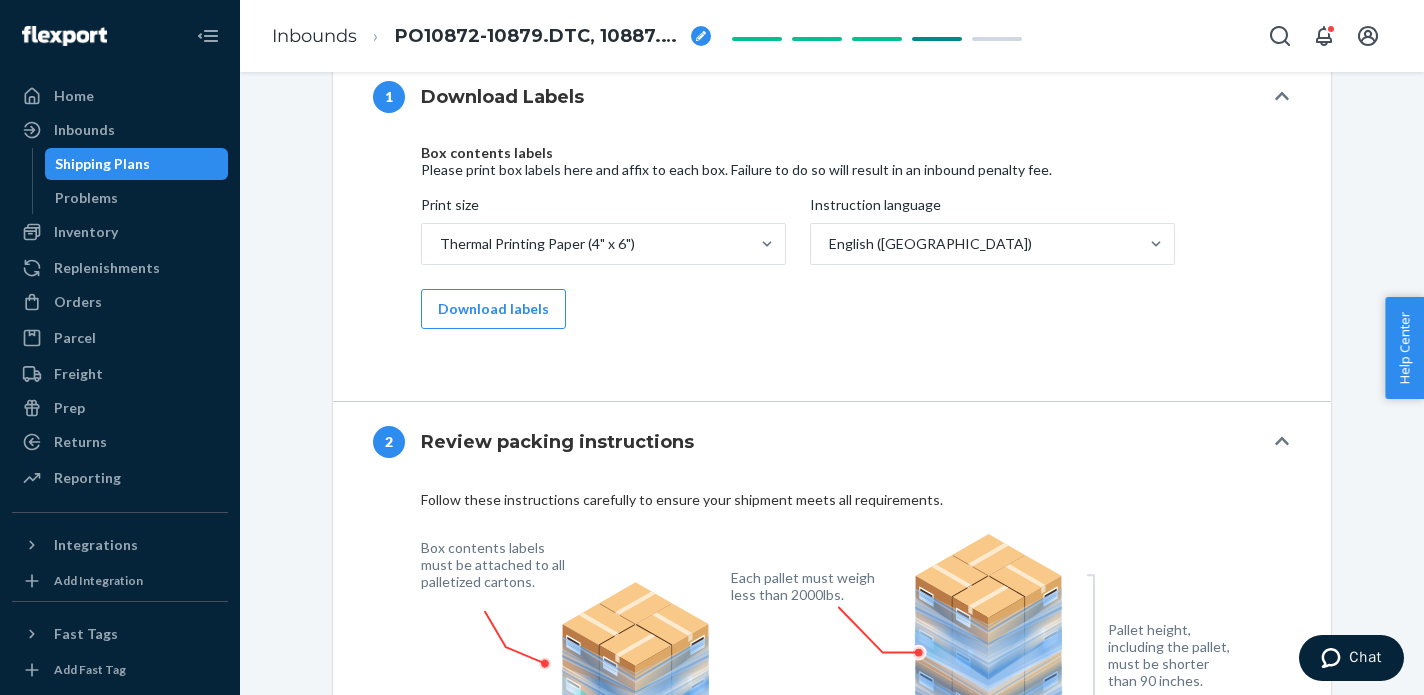 scroll, scrollTop: 865, scrollLeft: 0, axis: vertical 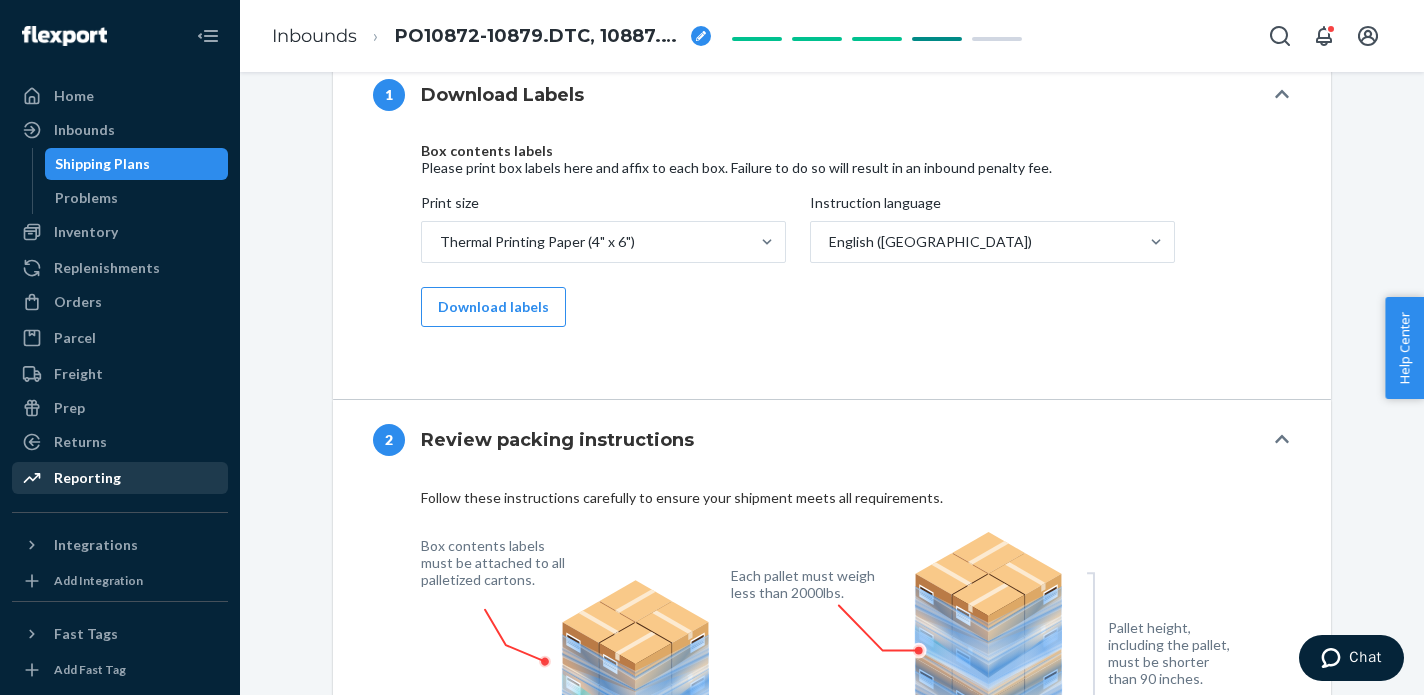 click on "Reporting" at bounding box center (87, 478) 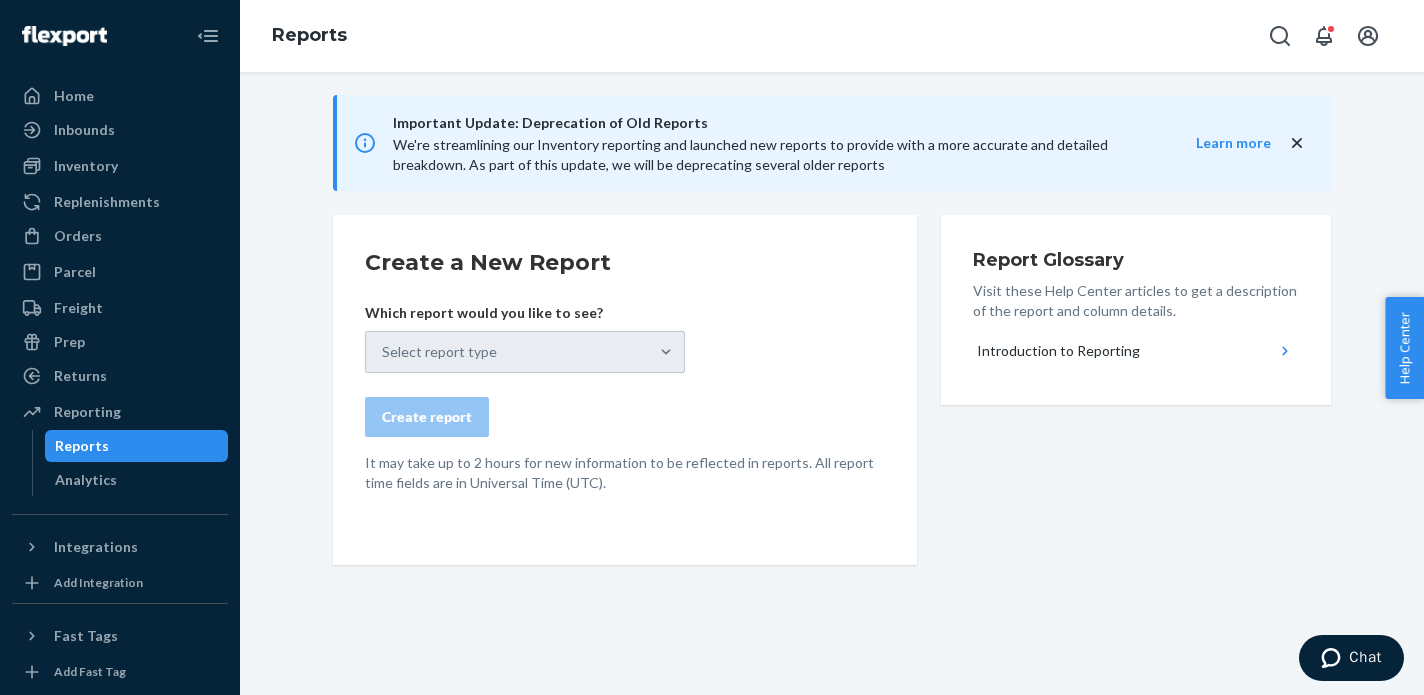 scroll, scrollTop: 0, scrollLeft: 0, axis: both 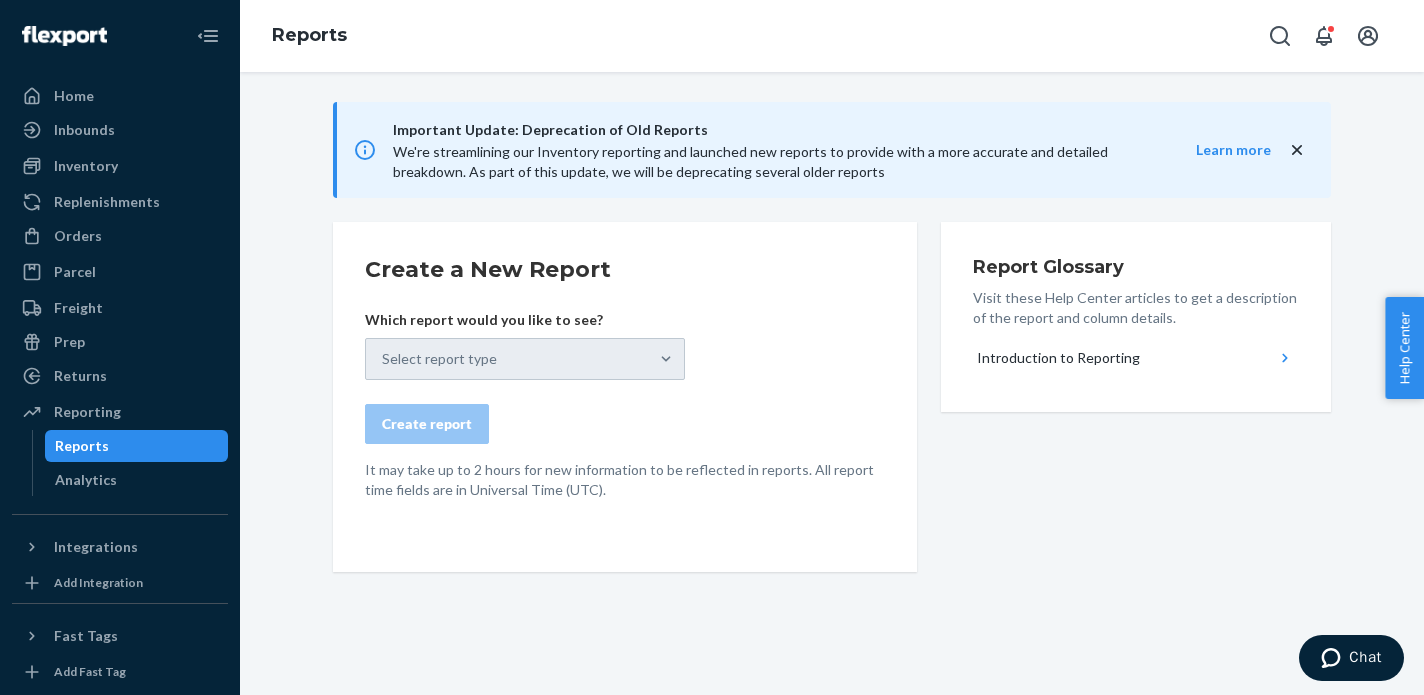 click on "Create a New Report Which report would you like to see? Select report type Create report It may take up to 2 hours for new information to be reflected in reports. All report time fields are in Universal Time (UTC)." at bounding box center (625, 377) 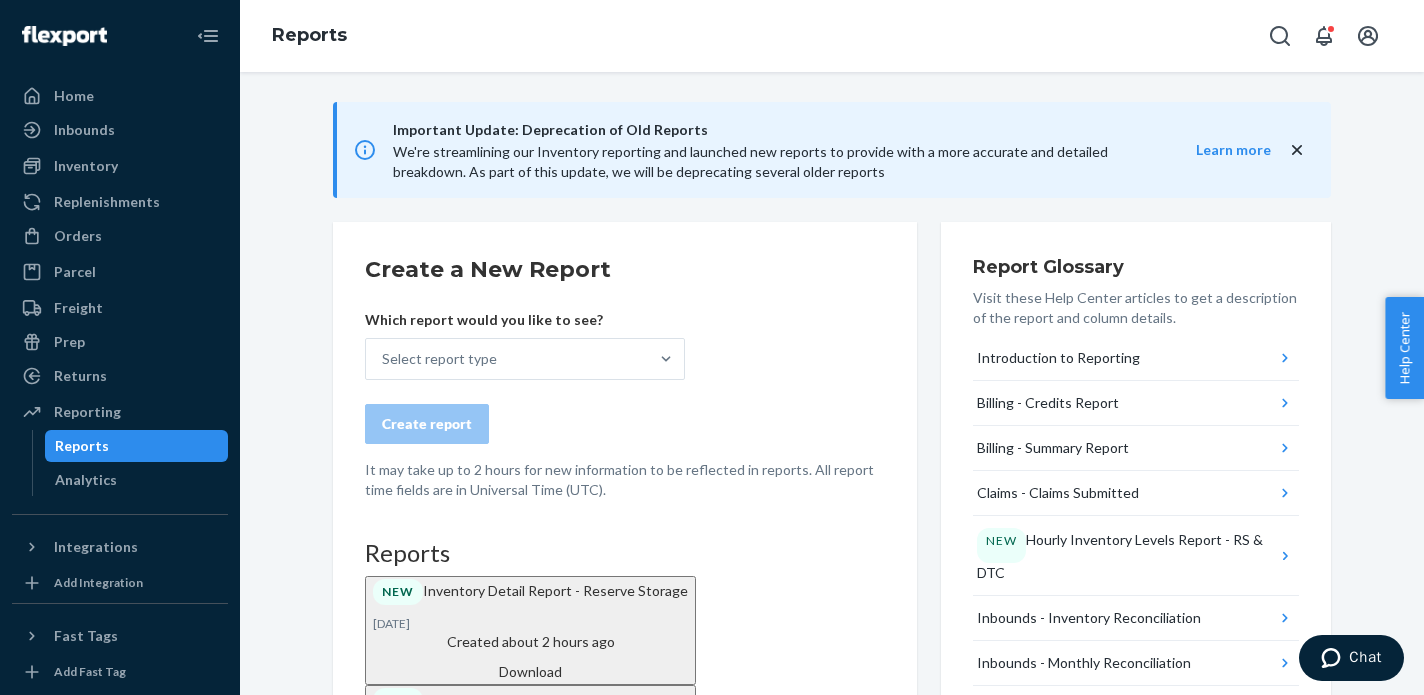 scroll, scrollTop: 14, scrollLeft: 0, axis: vertical 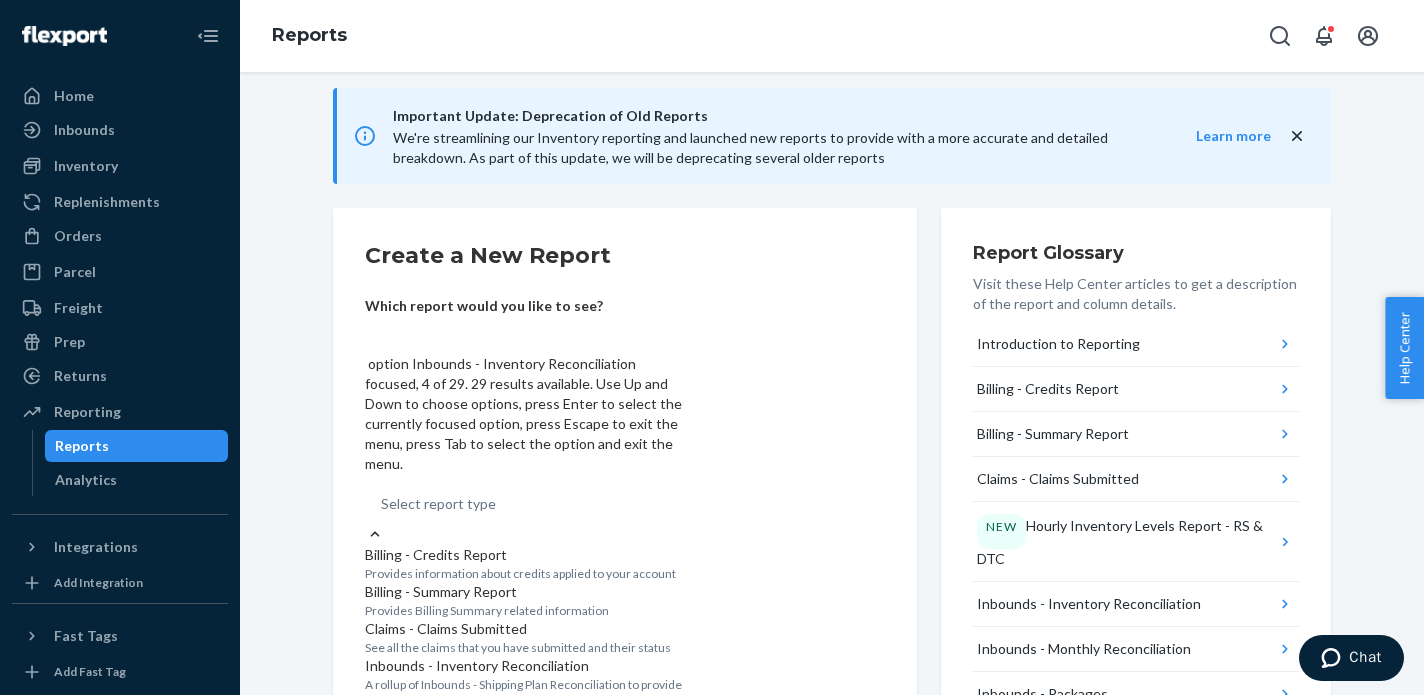 click on "A rollup of Inbounds - Shipping Plan Reconciliation to provide a global view of all inbounds inventory" at bounding box center (525, 693) 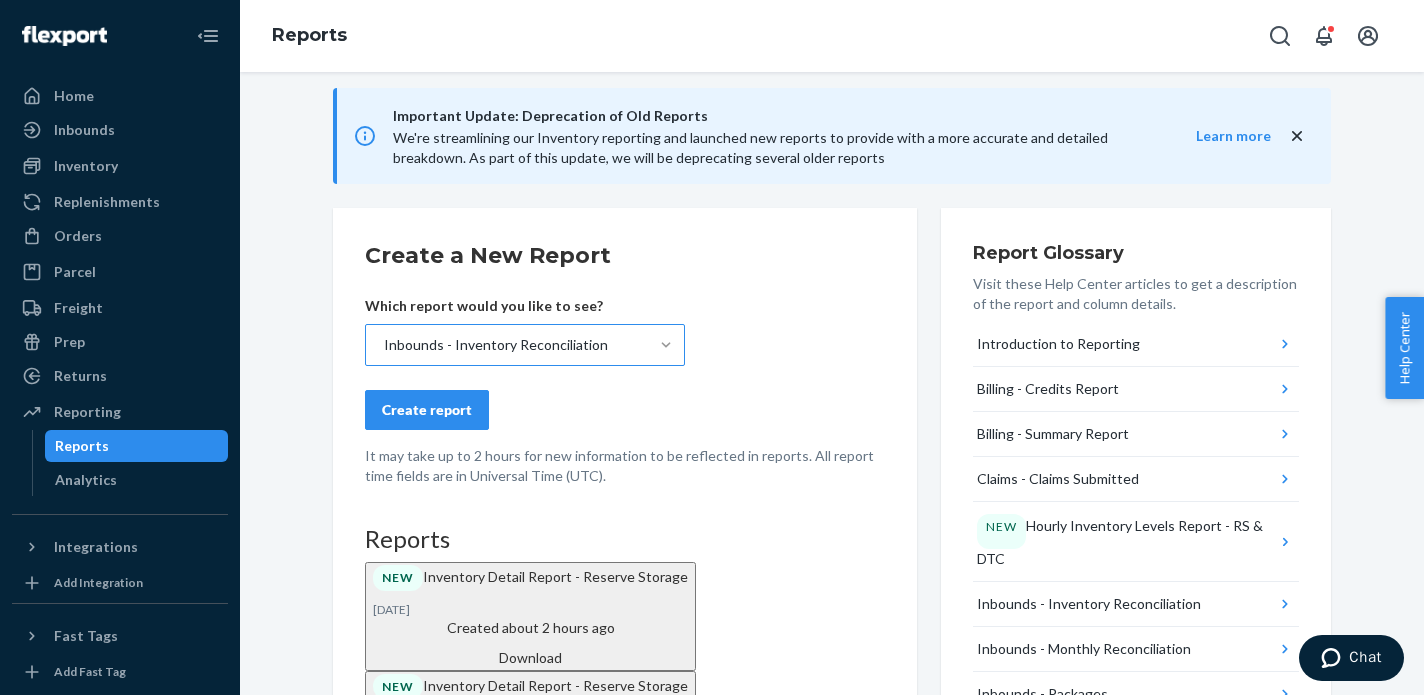 click on "Create report" at bounding box center (427, 410) 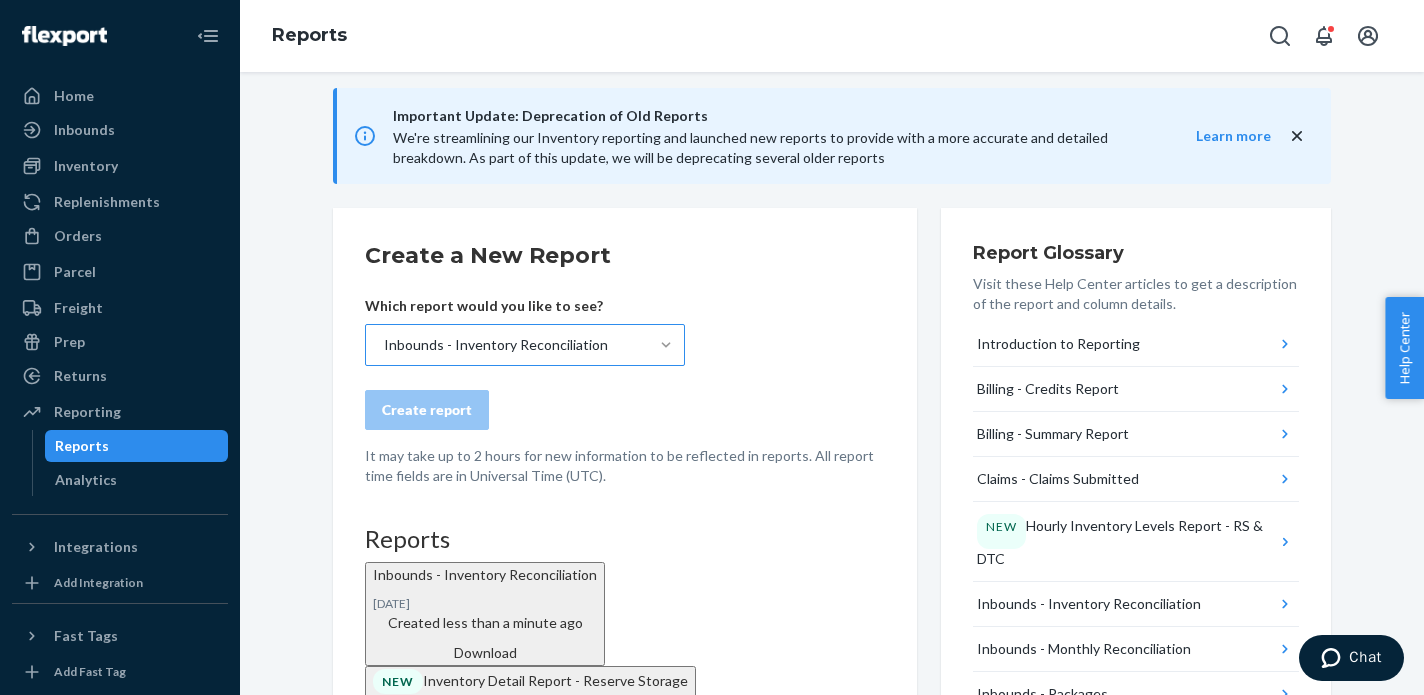 click on "Download" at bounding box center (485, 653) 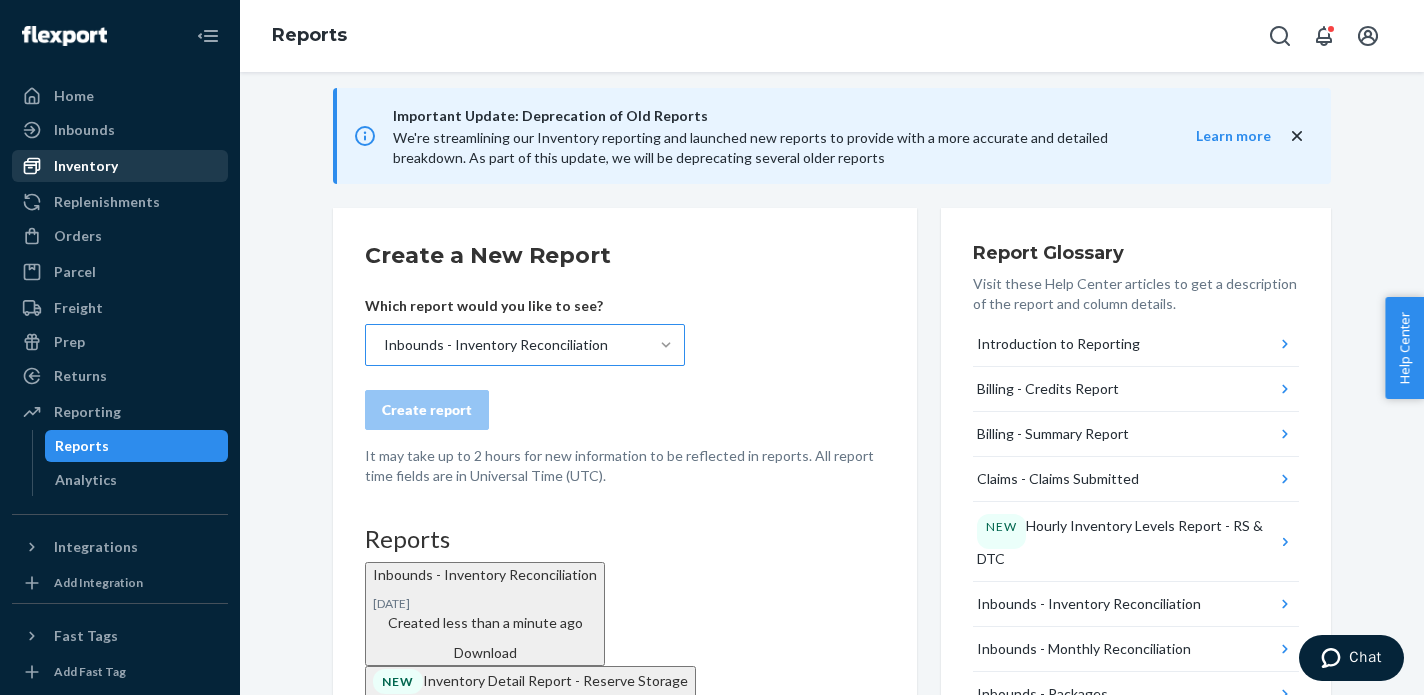 click on "Inventory" at bounding box center (86, 166) 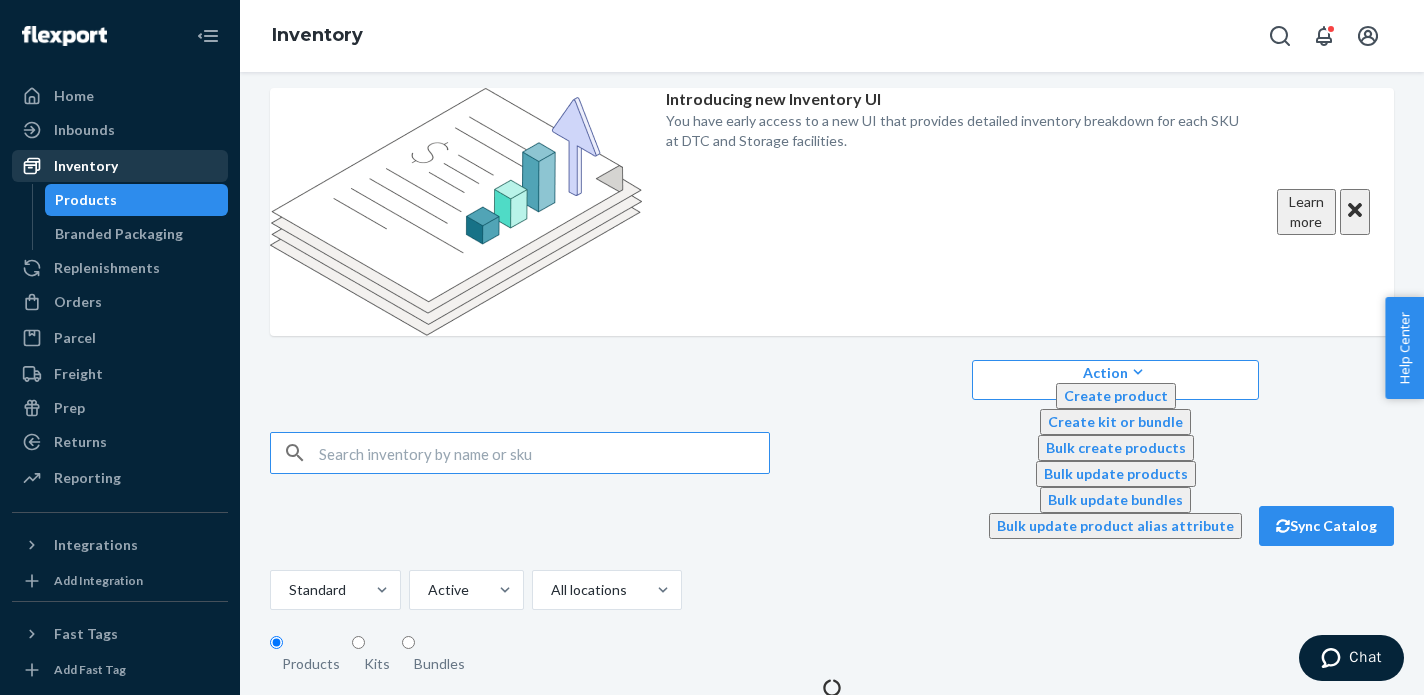 scroll, scrollTop: 0, scrollLeft: 0, axis: both 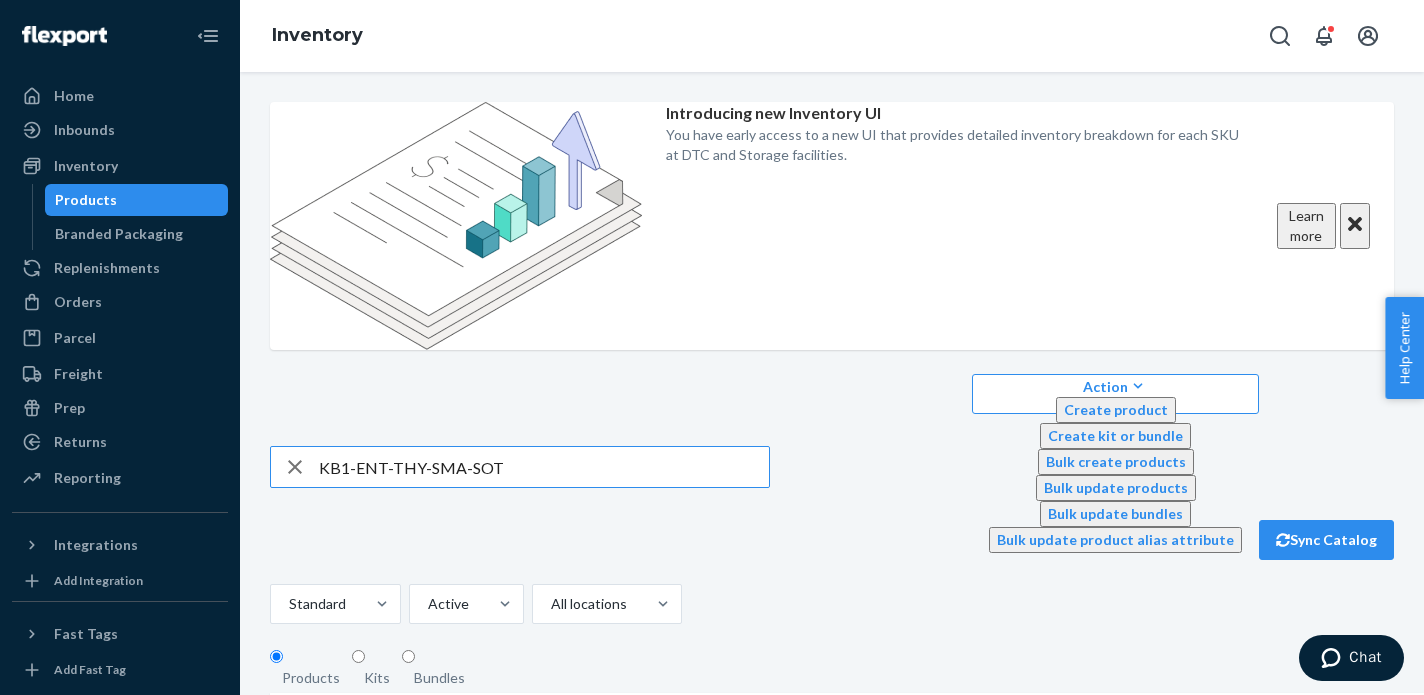 type on "KB1-ENT-THY-SMA-SOT" 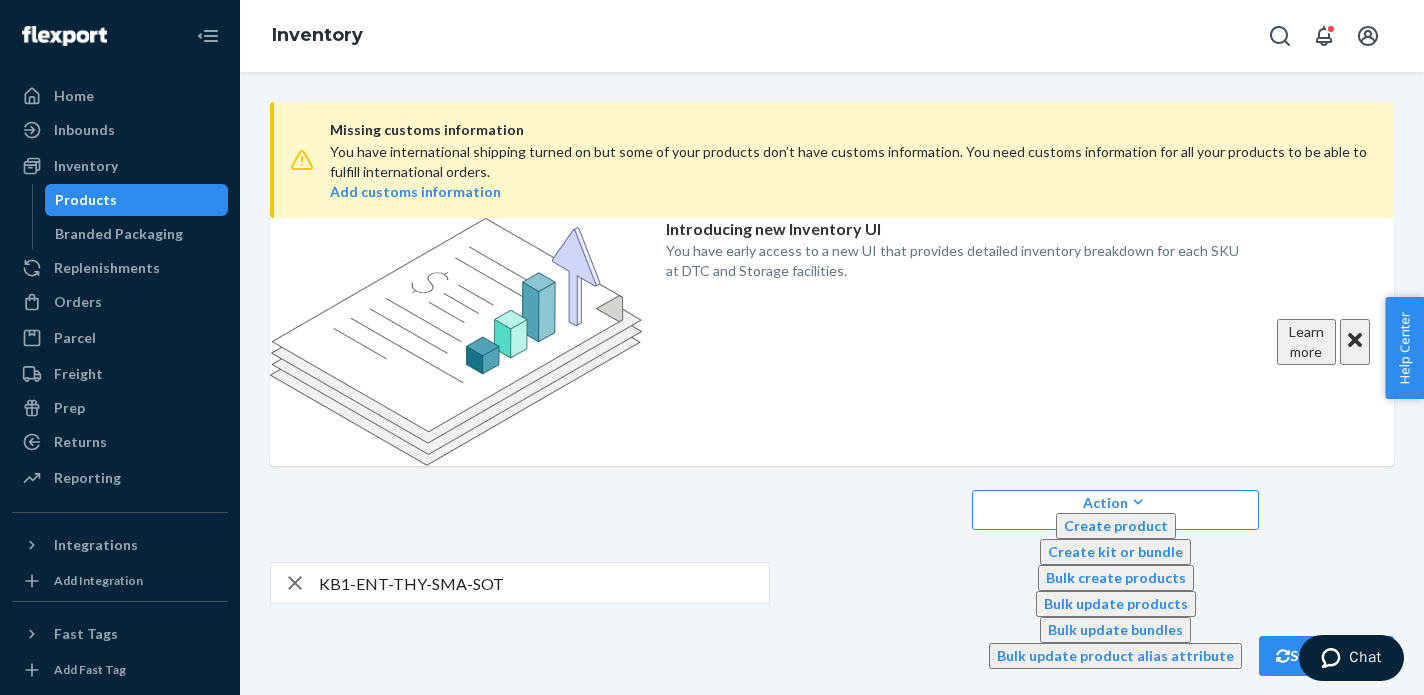 scroll, scrollTop: 134, scrollLeft: 0, axis: vertical 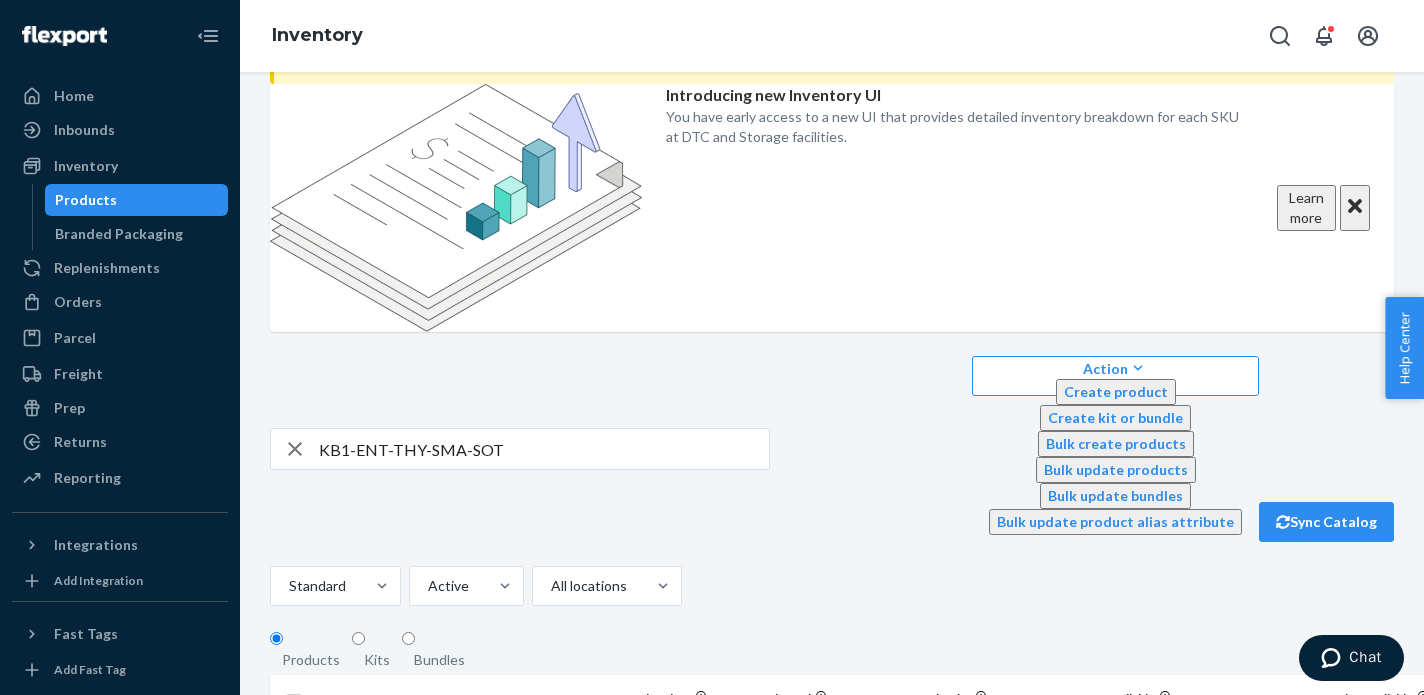 click at bounding box center (595, 769) 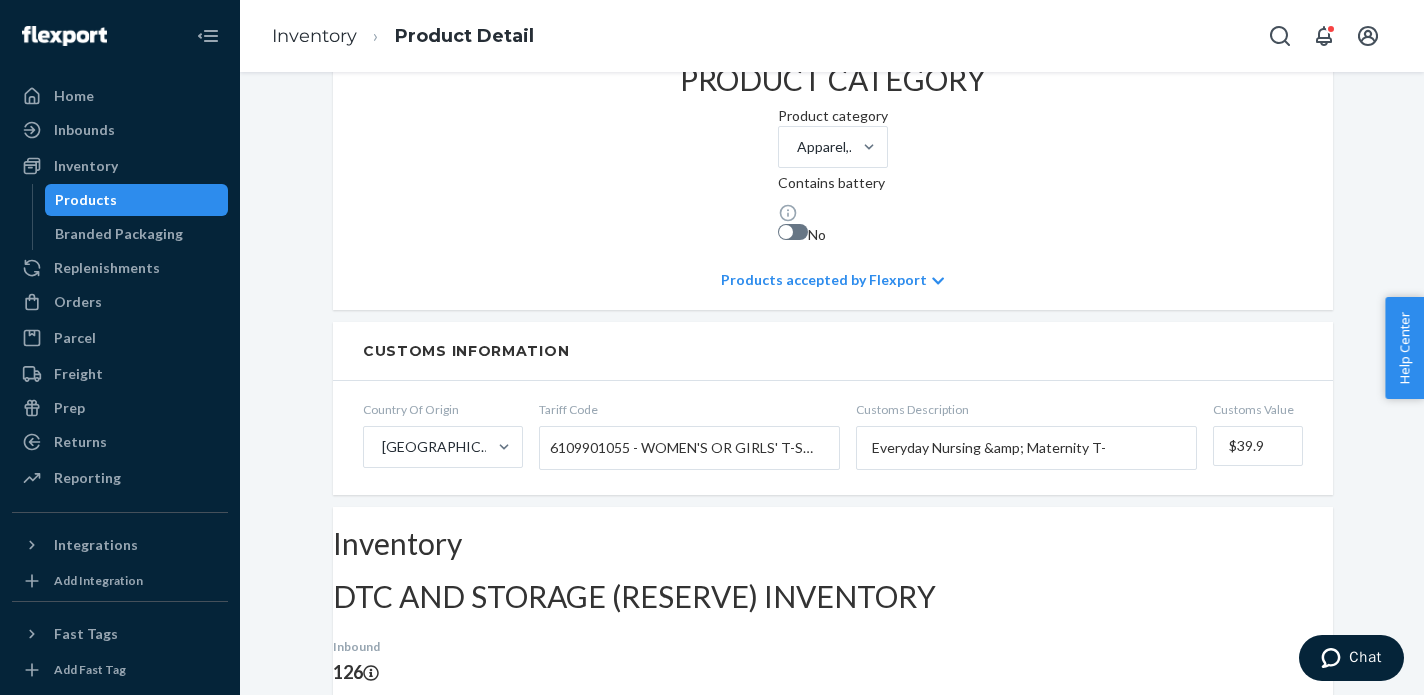 scroll, scrollTop: 1494, scrollLeft: 0, axis: vertical 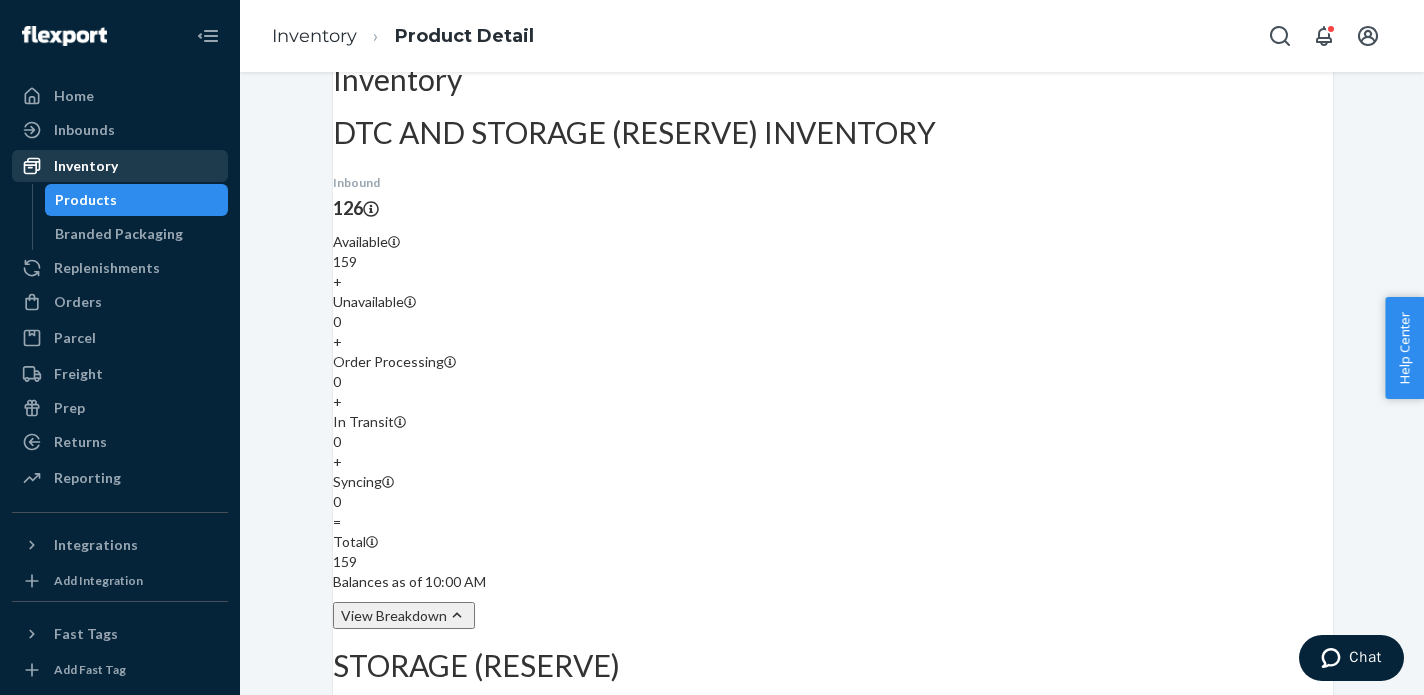 click on "Inventory" at bounding box center [86, 166] 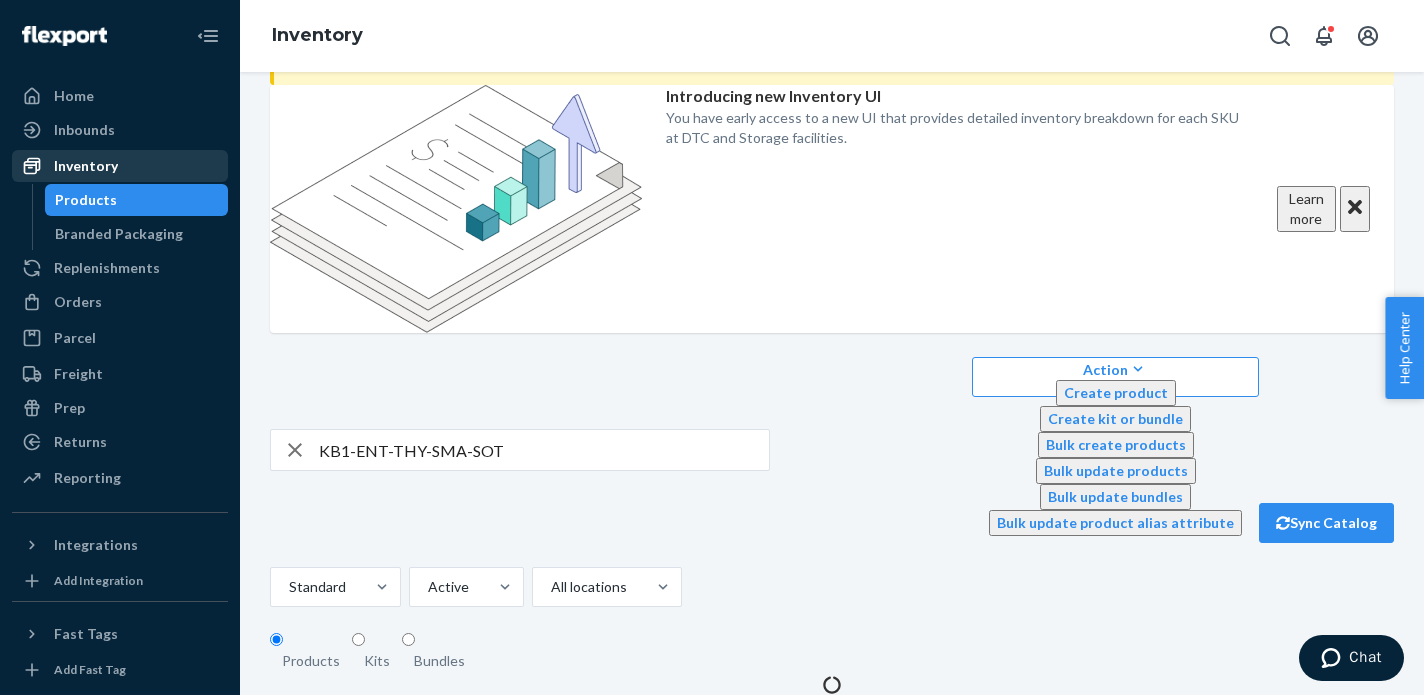 scroll, scrollTop: 0, scrollLeft: 0, axis: both 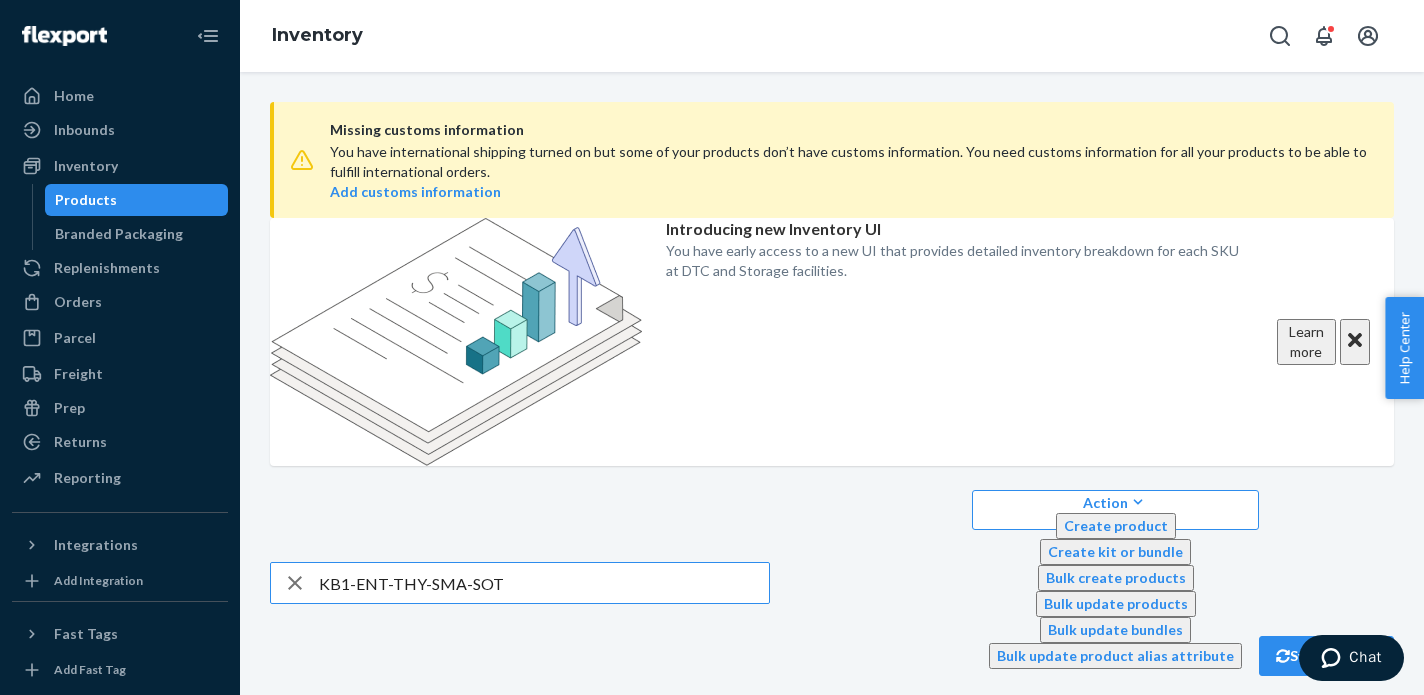 click on "KB1-ENT-THY-SMA-SOT" at bounding box center (544, 583) 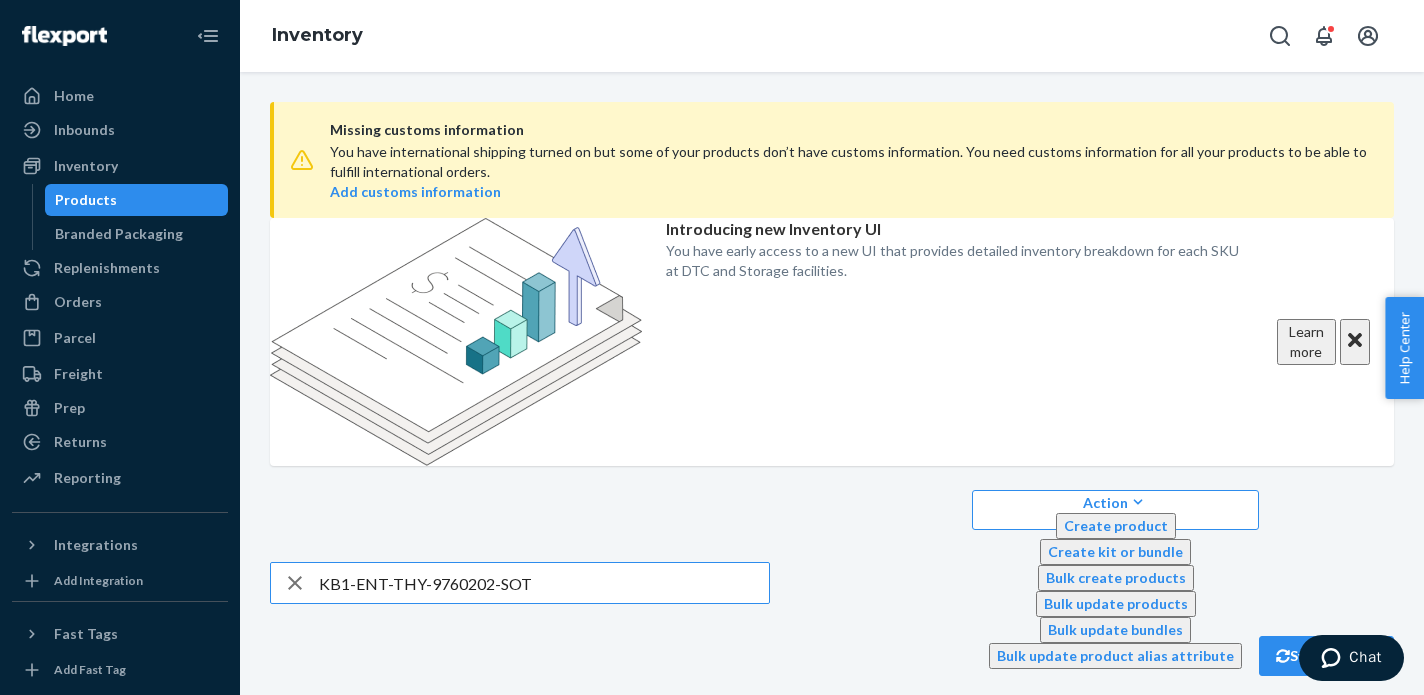 click on "KB1-ENT-THY-9760202-SOT" at bounding box center [544, 583] 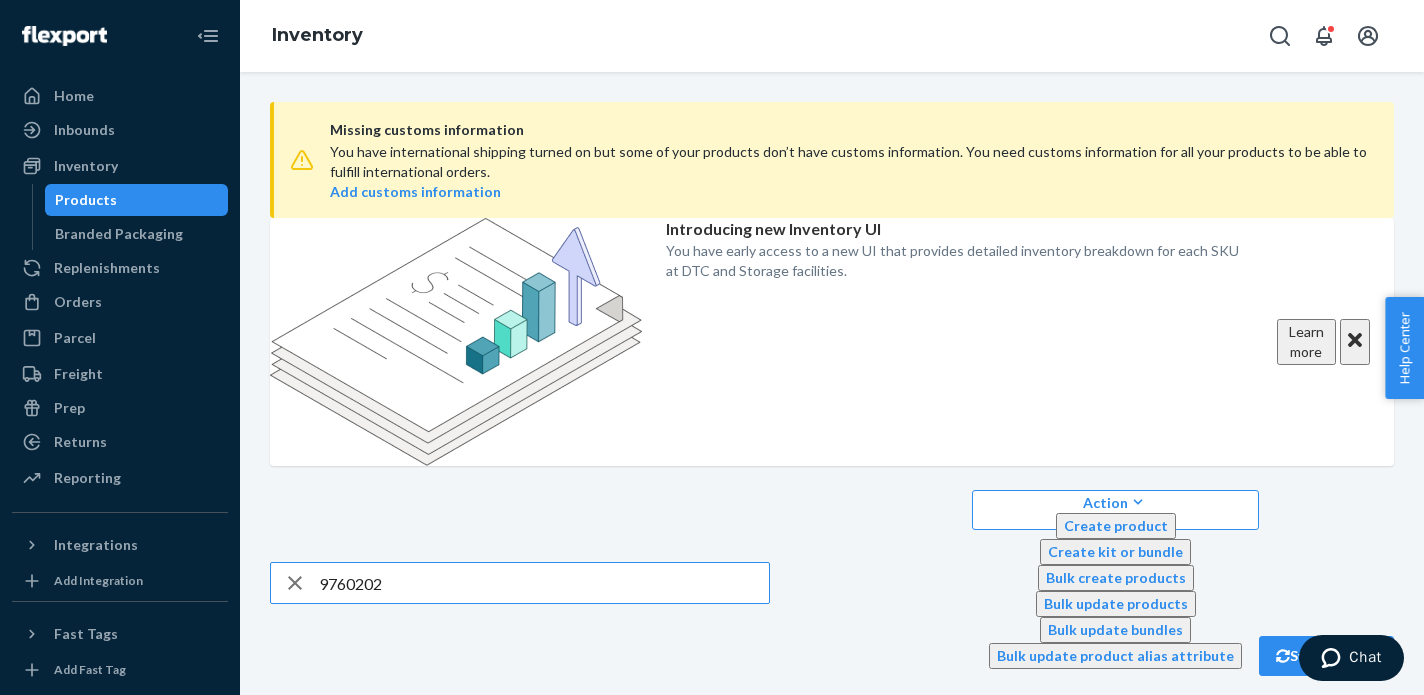type on "9760202" 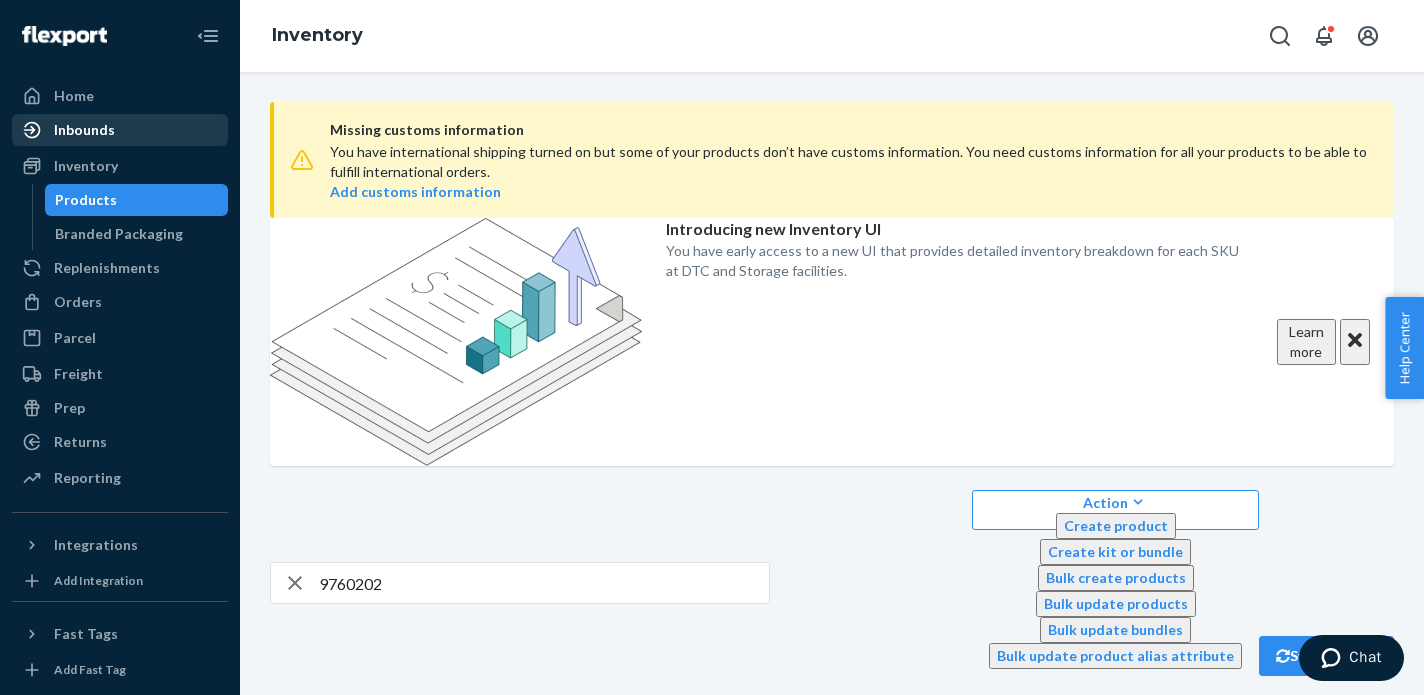 click on "Inbounds" at bounding box center (84, 130) 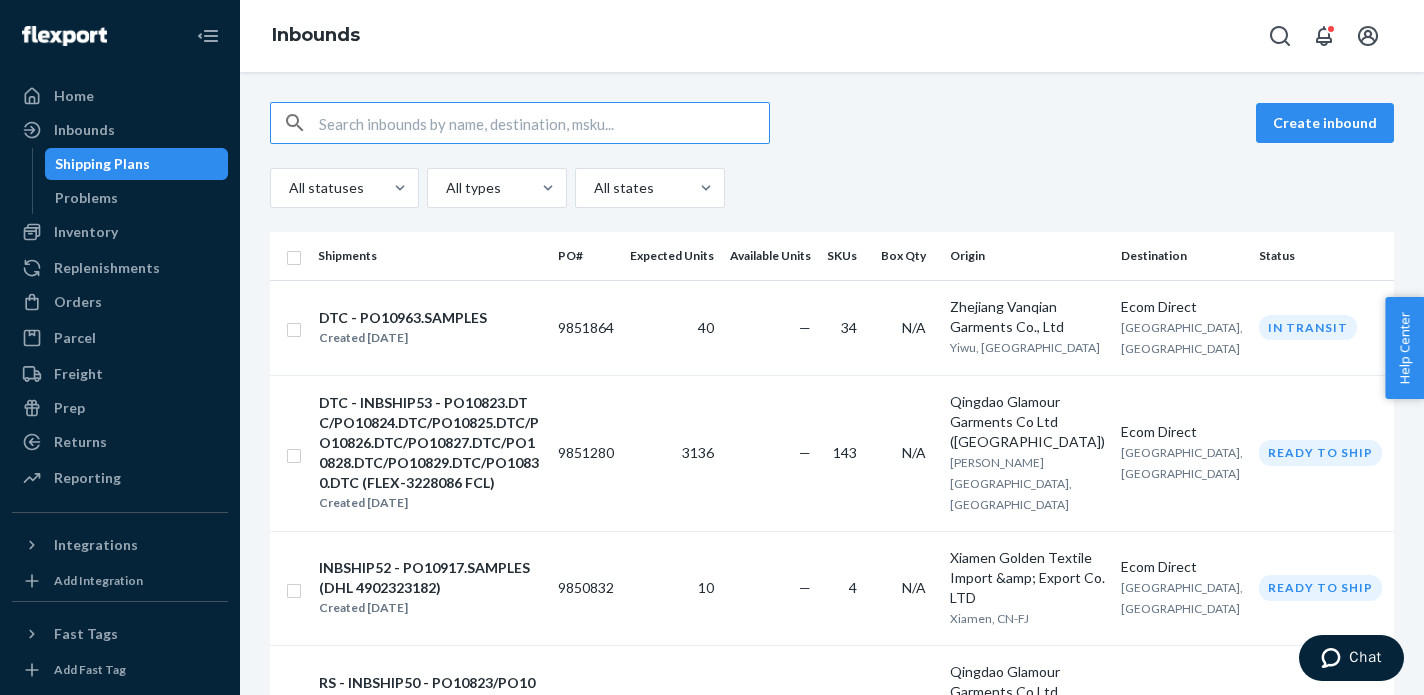 type on "9760202" 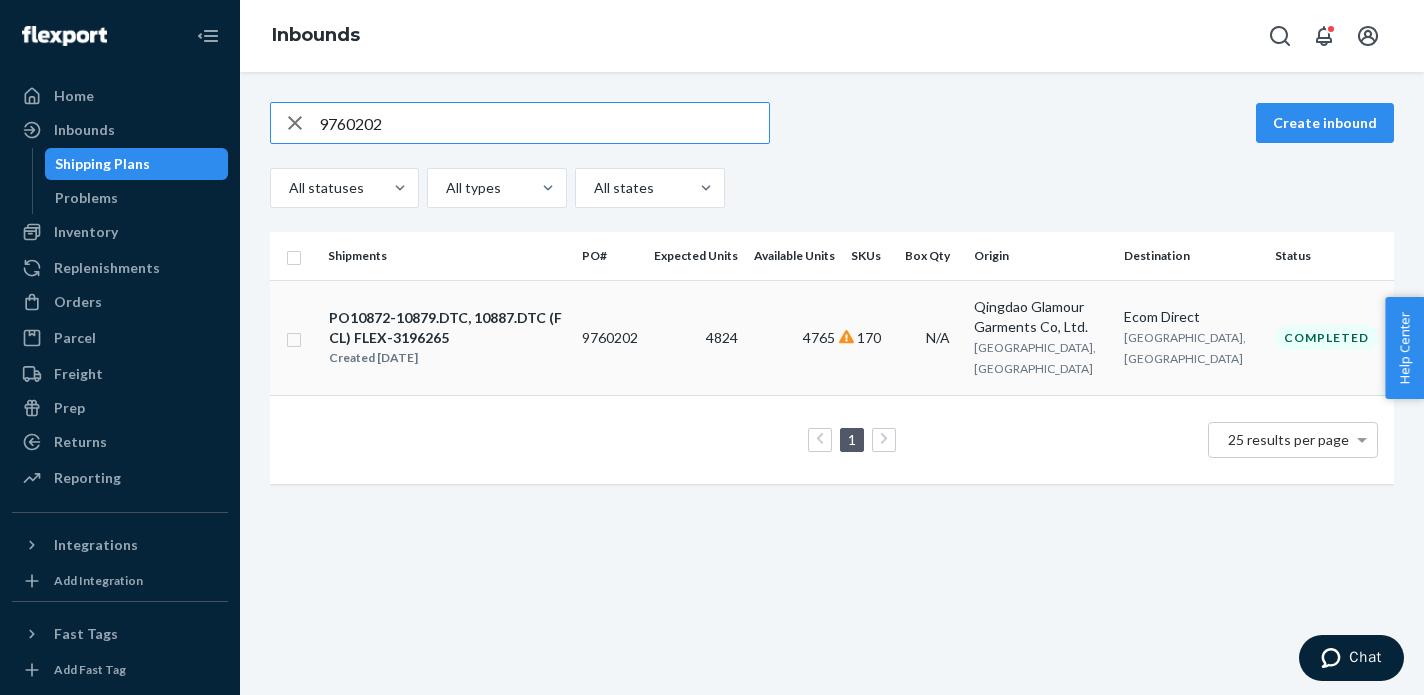 type on "9760202" 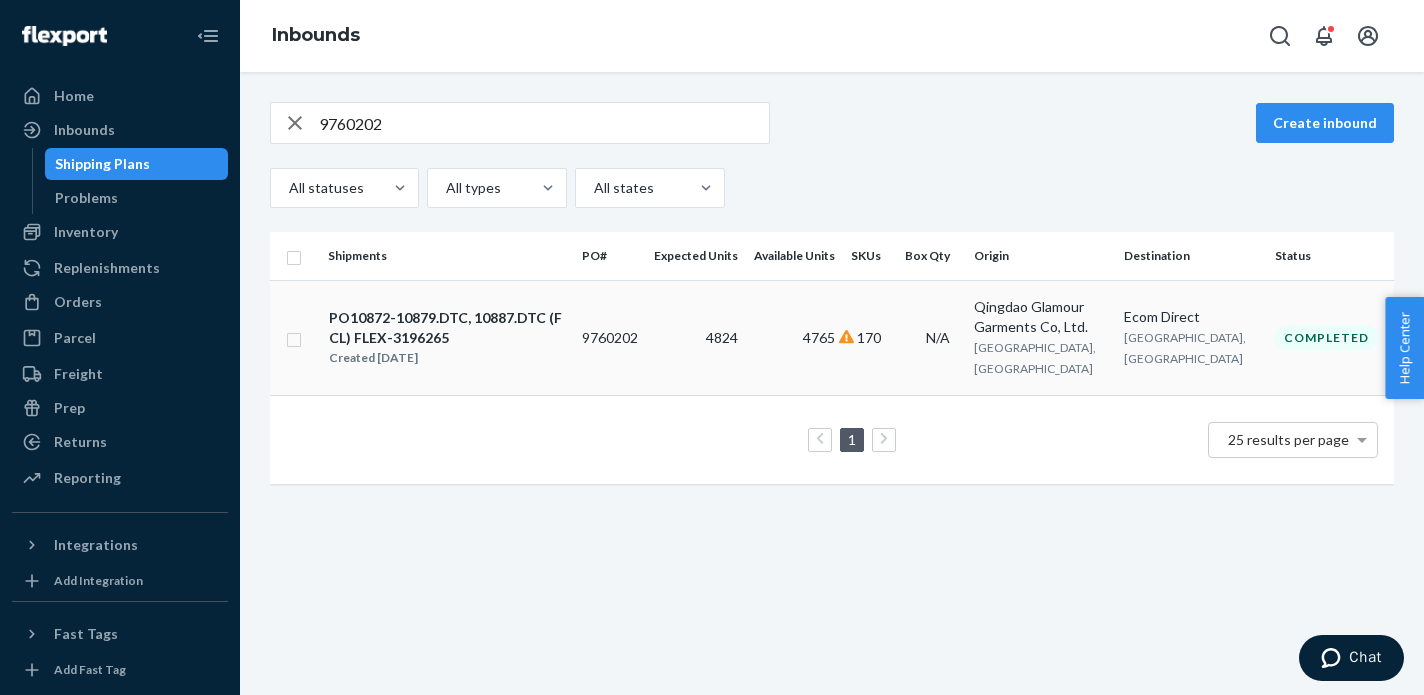 click on "PO10872-10879.DTC, 10887.DTC (FCL) FLEX-3196265" at bounding box center (447, 328) 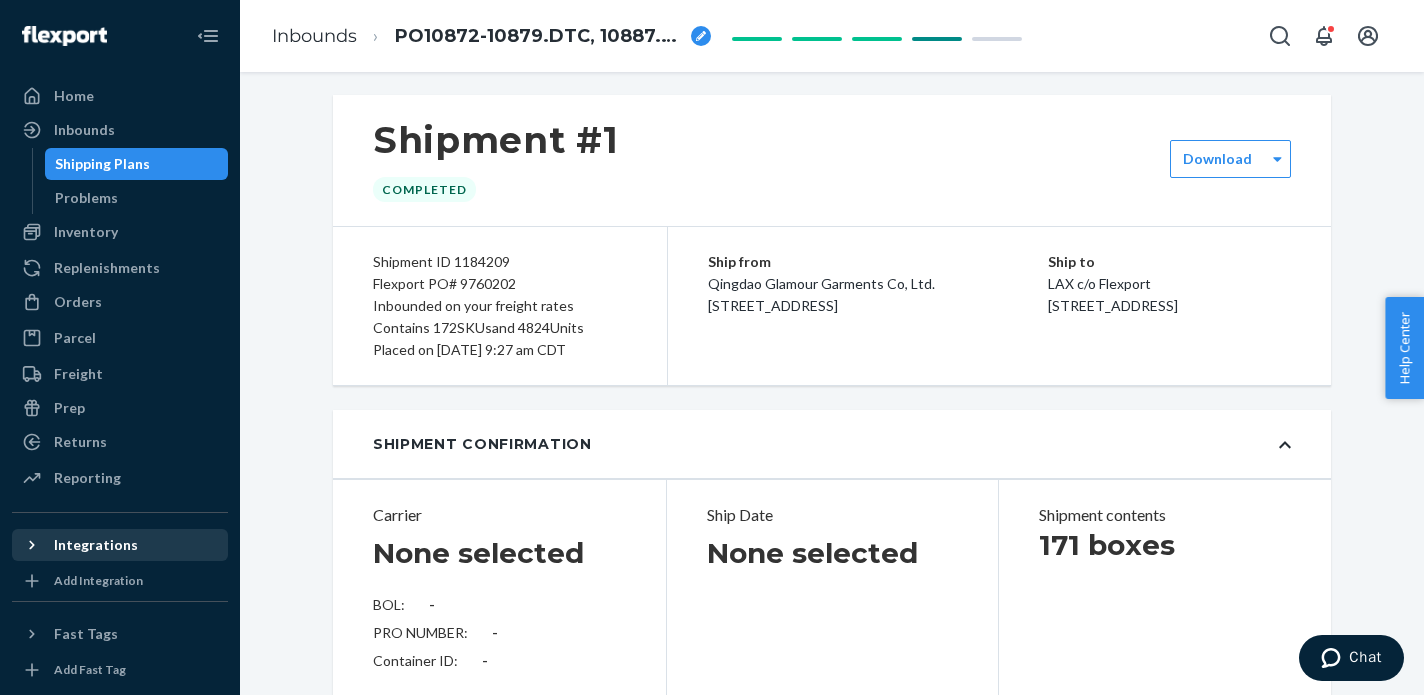 scroll, scrollTop: 83, scrollLeft: 0, axis: vertical 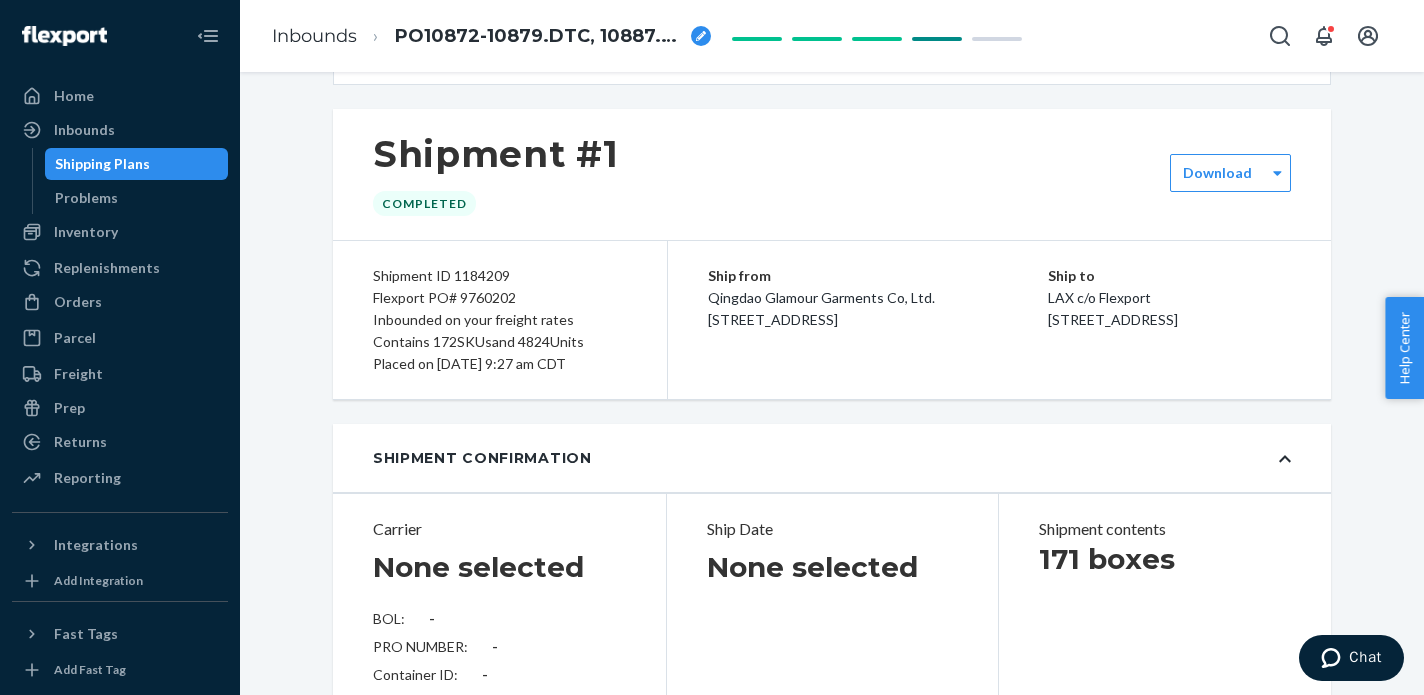 click on "Shipment [GEOGRAPHIC_DATA] Shipment #1 Completed Download Shipment ID 1184209 Flexport PO# 9760202 Inbounded on your freight rates Contains 172  SKUs  and 4824  Units Placed on [DATE] 9:27 am CDT Ship from [GEOGRAPHIC_DATA] Garments Co, Ltd.
[STREET_ADDRESS][PERSON_NAME] Ship to LAX c/o Flexport [STREET_ADDRESS] Shipment Confirmation Carrier None selected BOL: - PRO NUMBER: - Container ID: - Ship Date None selected Shipment contents 171 boxes Shipment Instructions 1 Download Labels Box contents labels Please print box labels here and affix to each box. Failure to do so will result in an inbound penalty fee. Print size Thermal Printing Paper (4" x 6") Instruction language English ([GEOGRAPHIC_DATA]) Download labels 2 Review packing instructions Follow these instructions carefully to ensure your shipment meets all requirements. Box contents labels must be attached to all palletized cartons. Four-way pallets must be used. Pallets must be in good condition. 3 Conduit 4" at bounding box center [832, 15958] 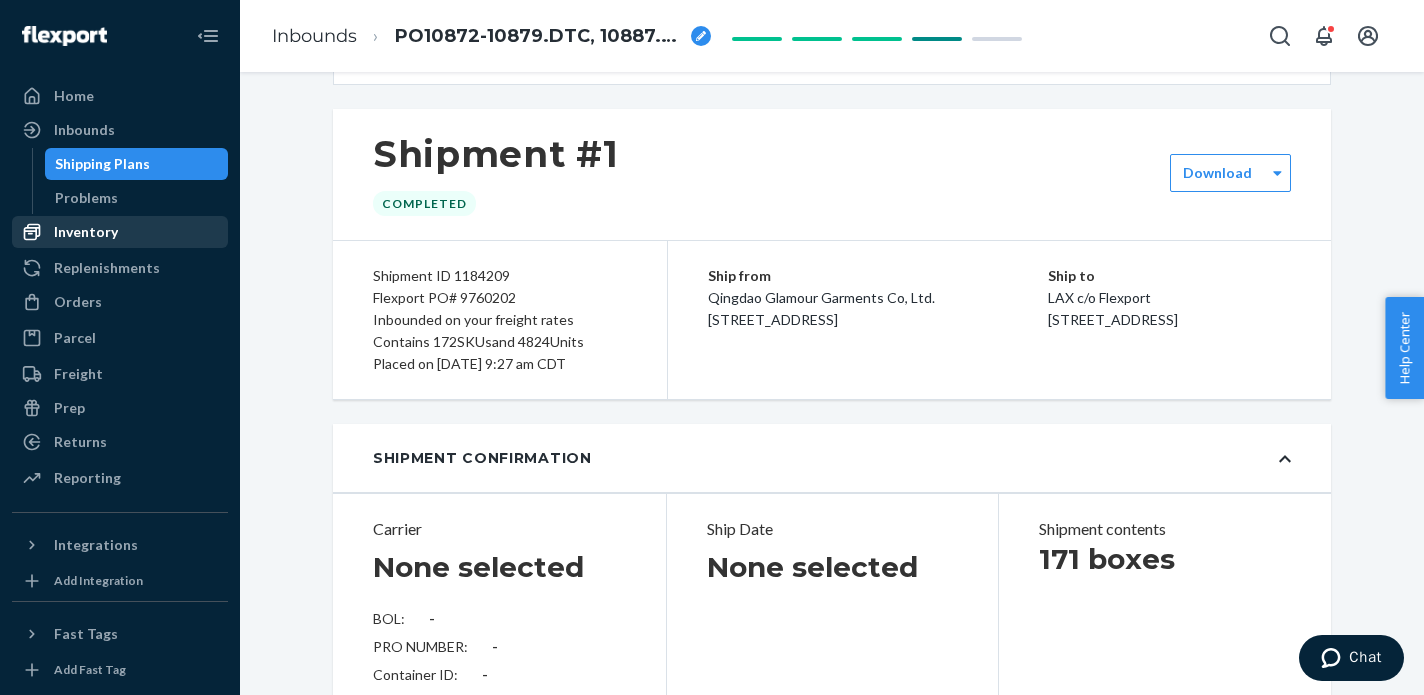 click on "Inventory" at bounding box center [86, 232] 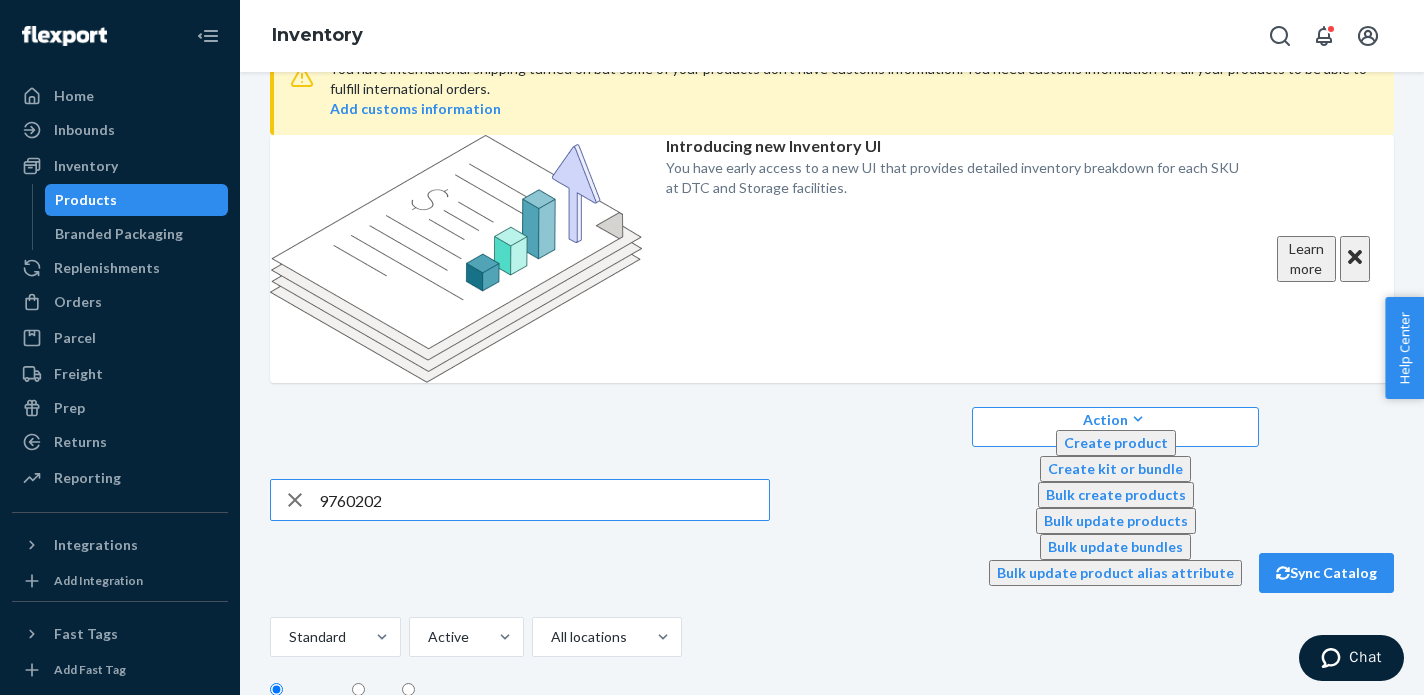 scroll, scrollTop: 0, scrollLeft: 0, axis: both 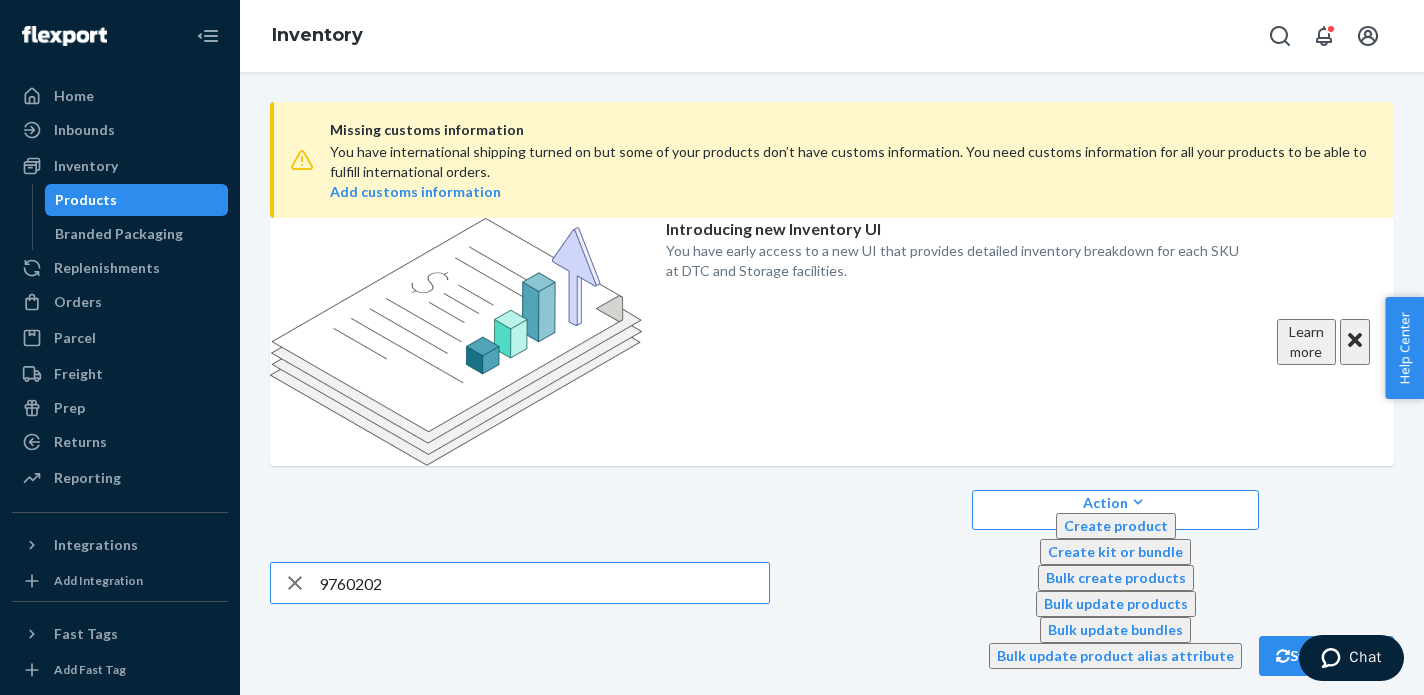 click on "9760202" at bounding box center [544, 583] 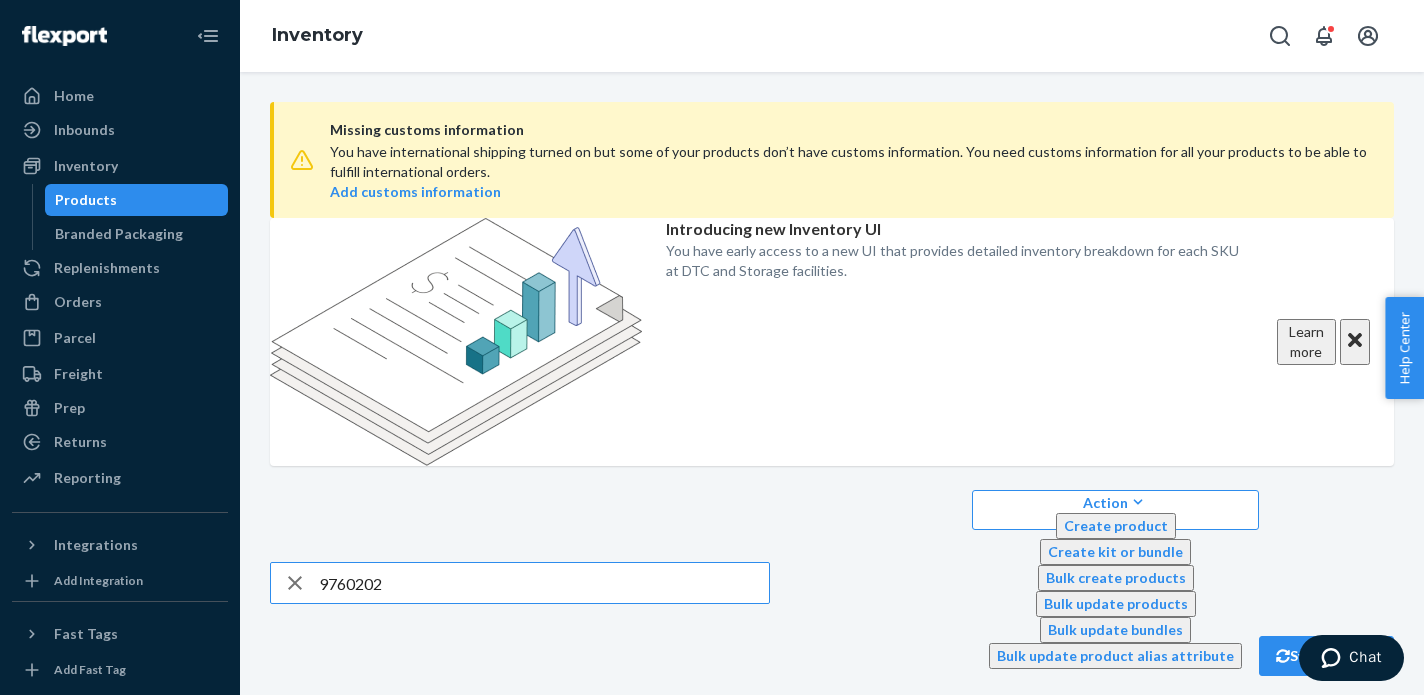 click on "9760202" at bounding box center [544, 583] 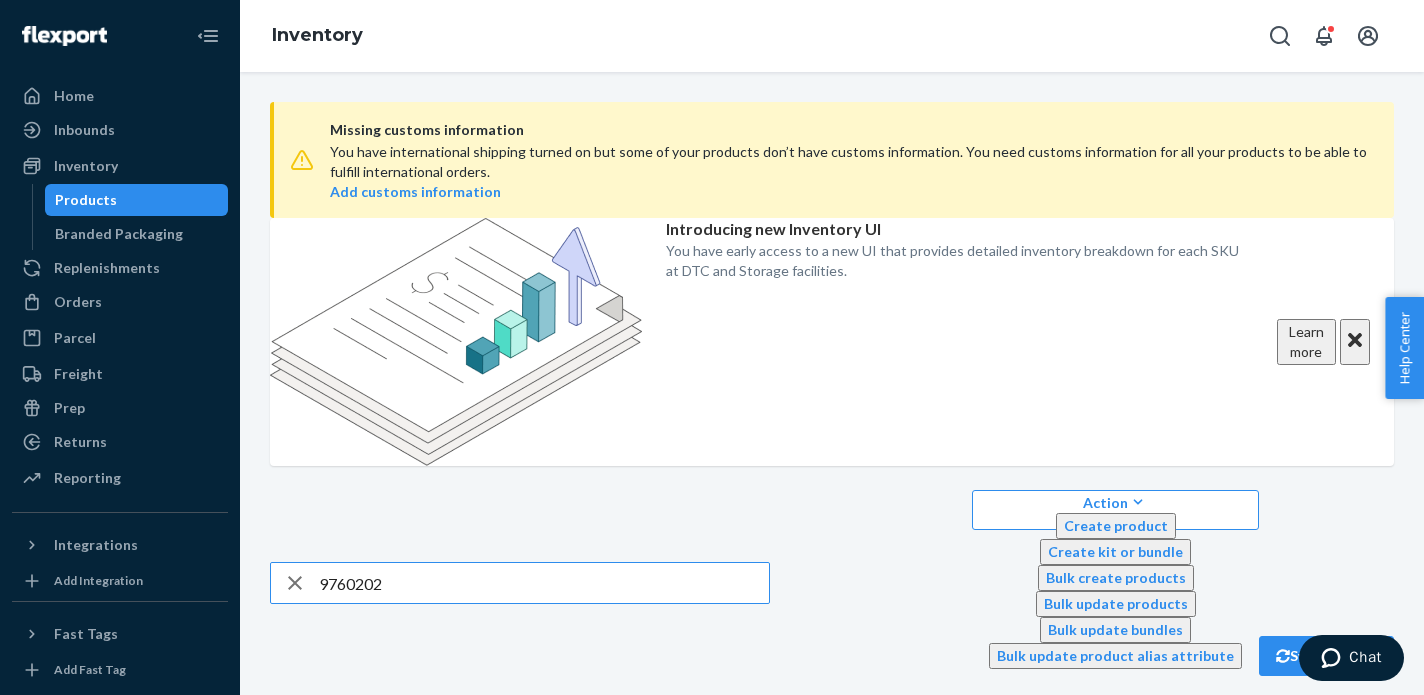 click on "9760202" at bounding box center (544, 583) 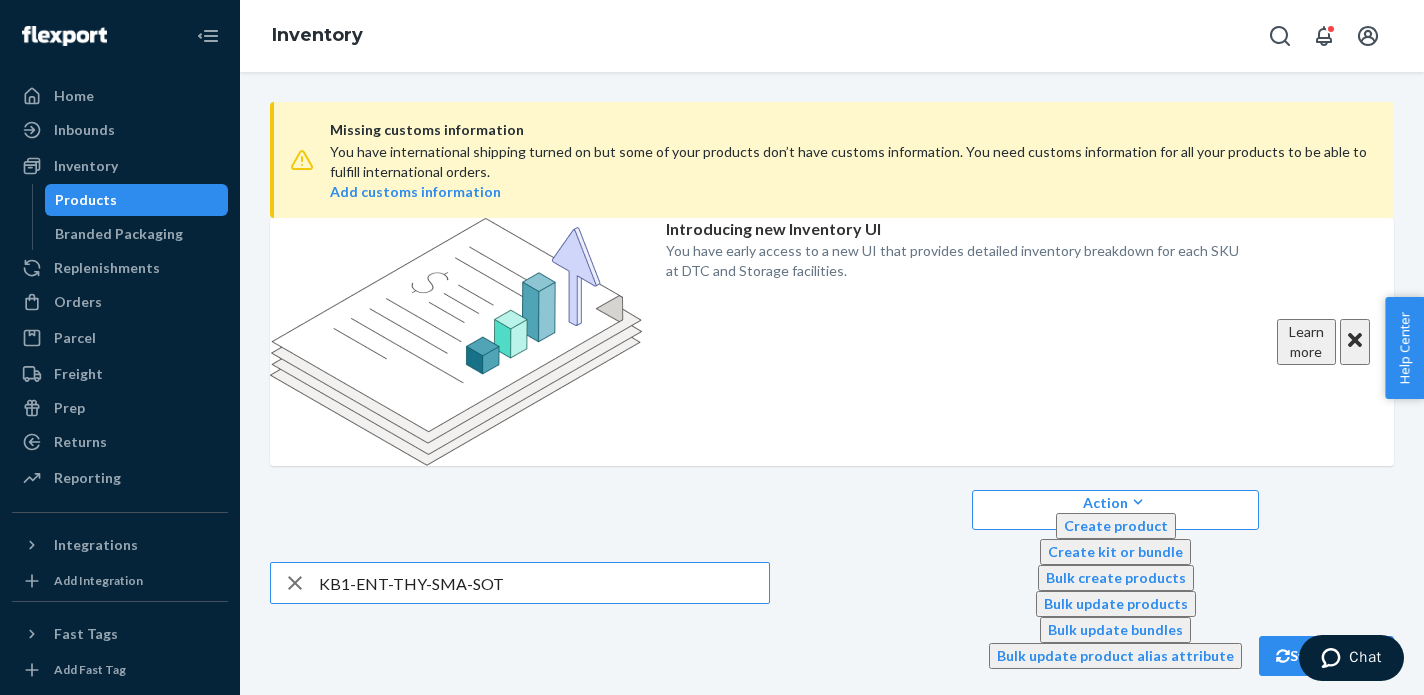type on "KB1-ENT-THY-SMA-SOT" 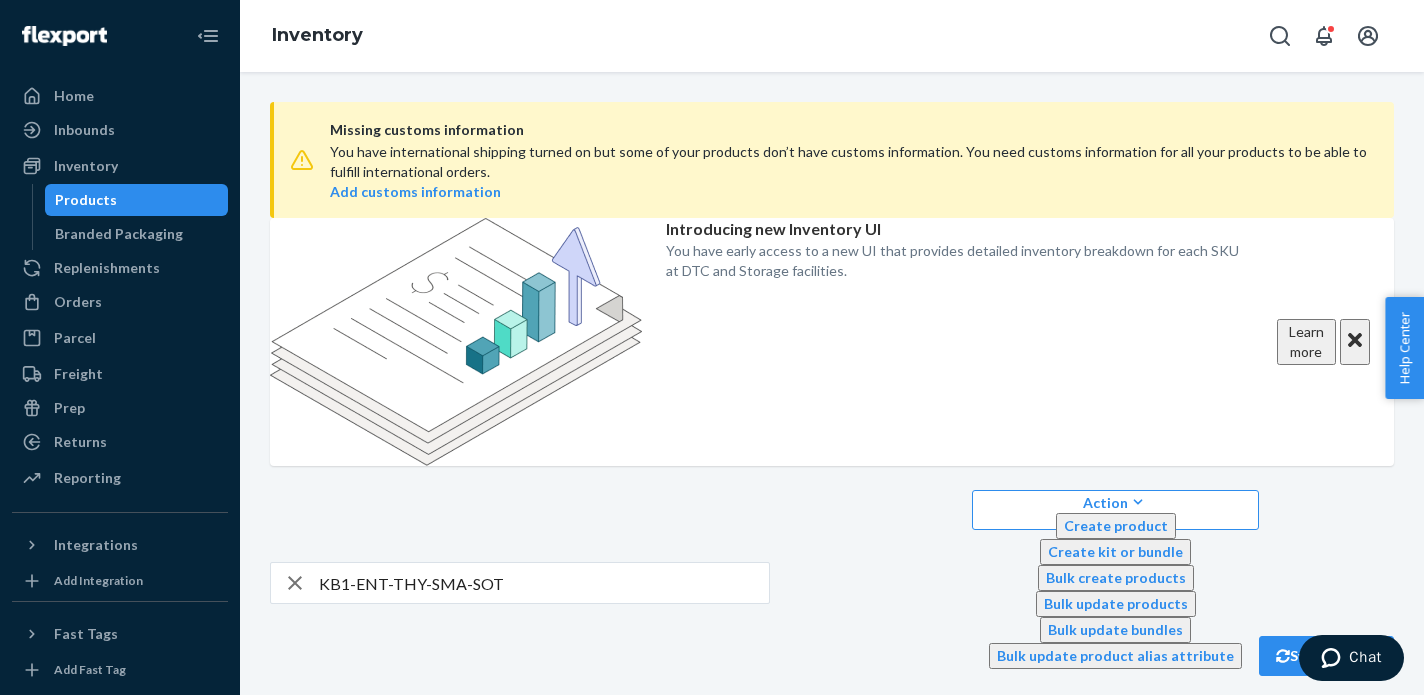 scroll, scrollTop: 134, scrollLeft: 0, axis: vertical 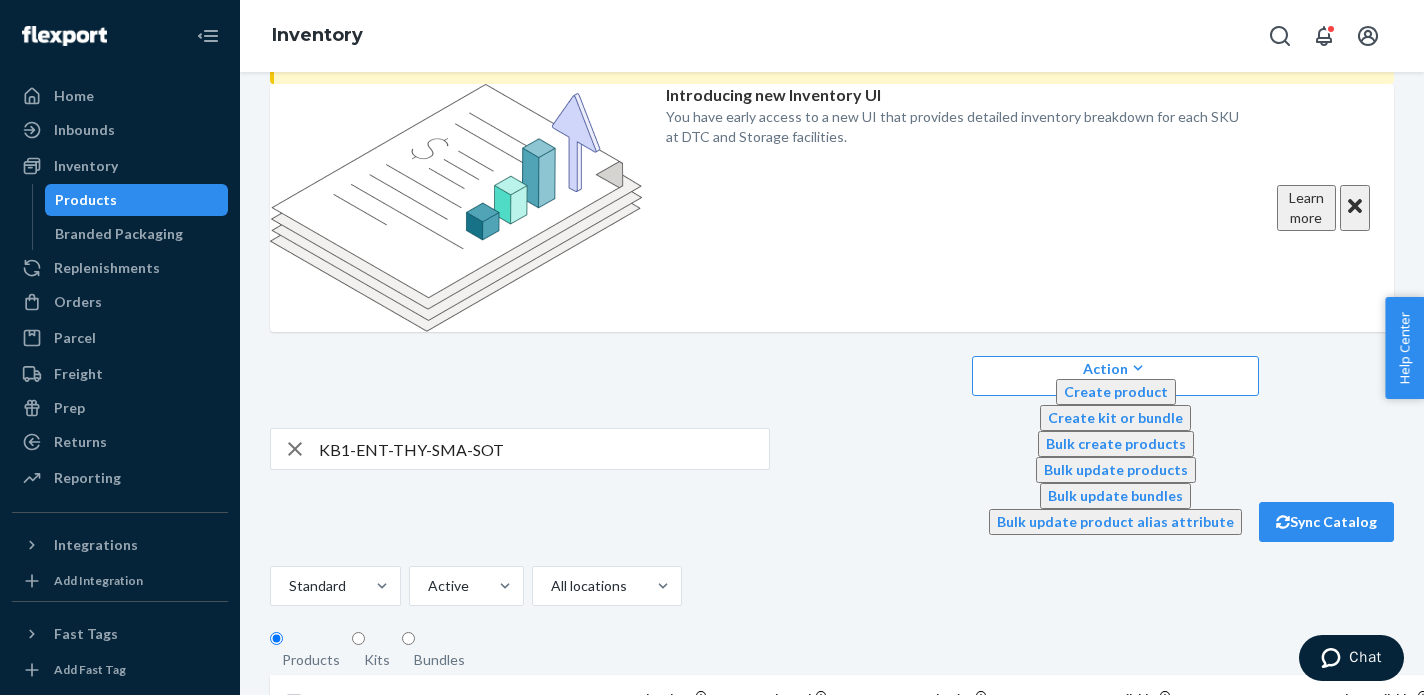 click on "Everyday Nursing & Maternity T-shirt, Pocket | Thyme, Small" at bounding box center [482, 760] 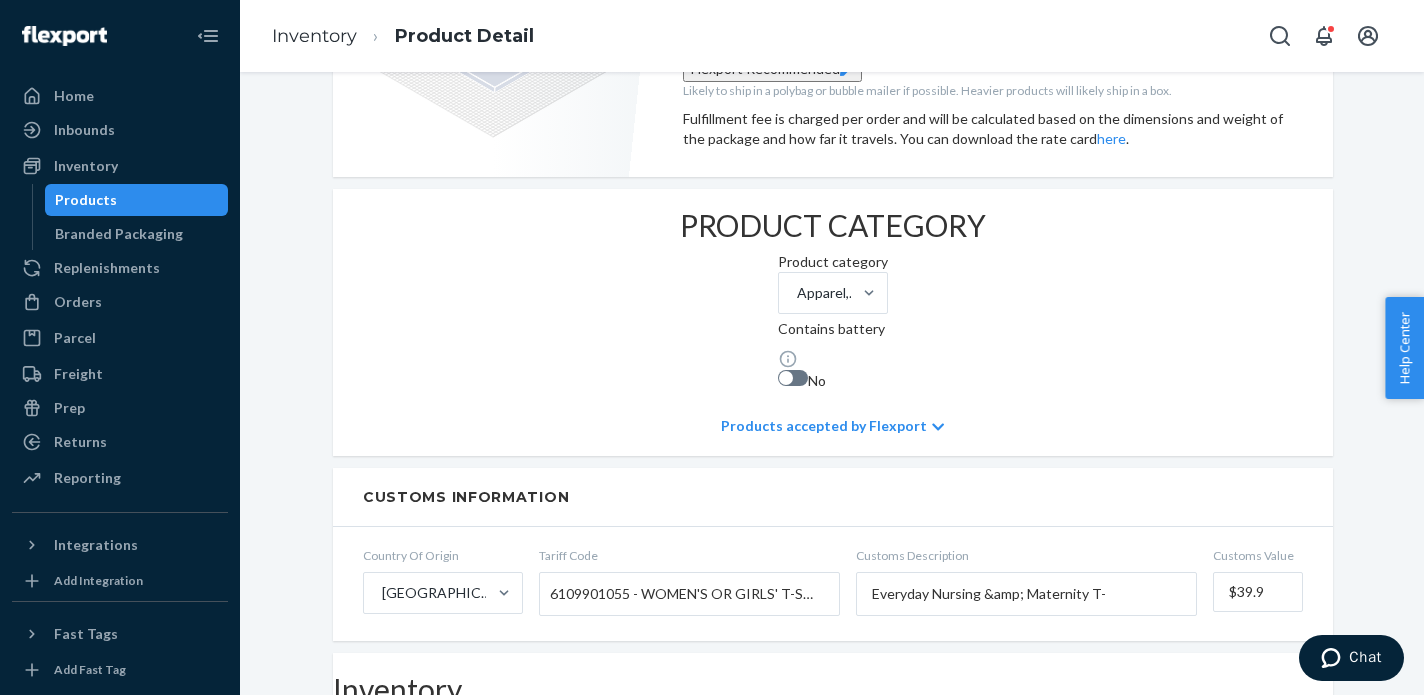 scroll, scrollTop: 844, scrollLeft: 0, axis: vertical 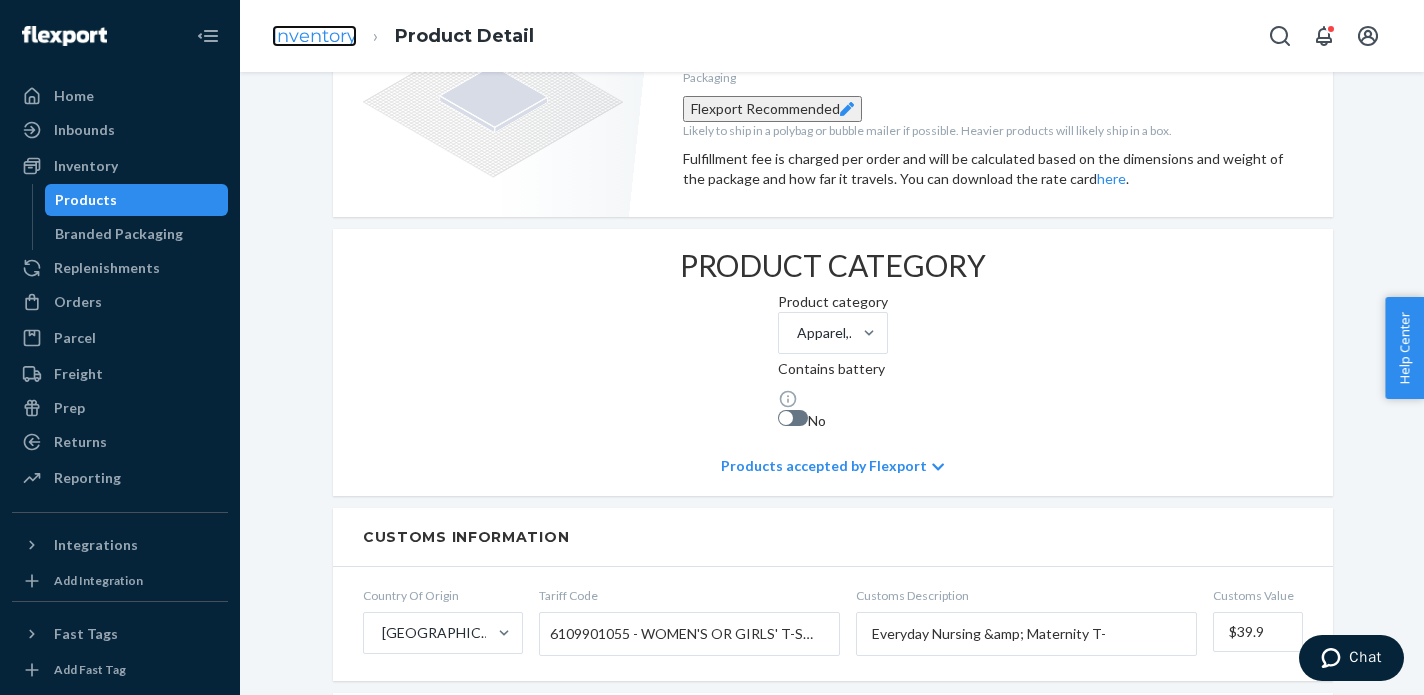 click on "Inventory" at bounding box center [314, 36] 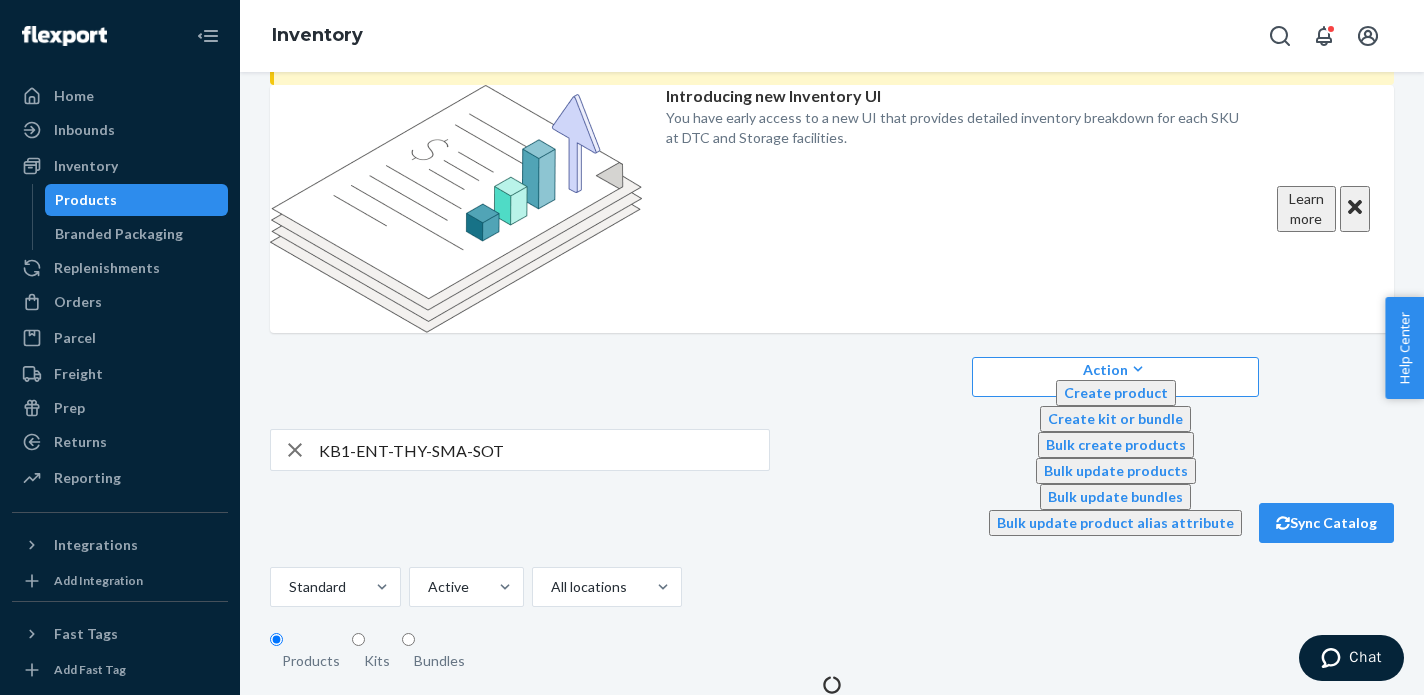 scroll, scrollTop: 0, scrollLeft: 0, axis: both 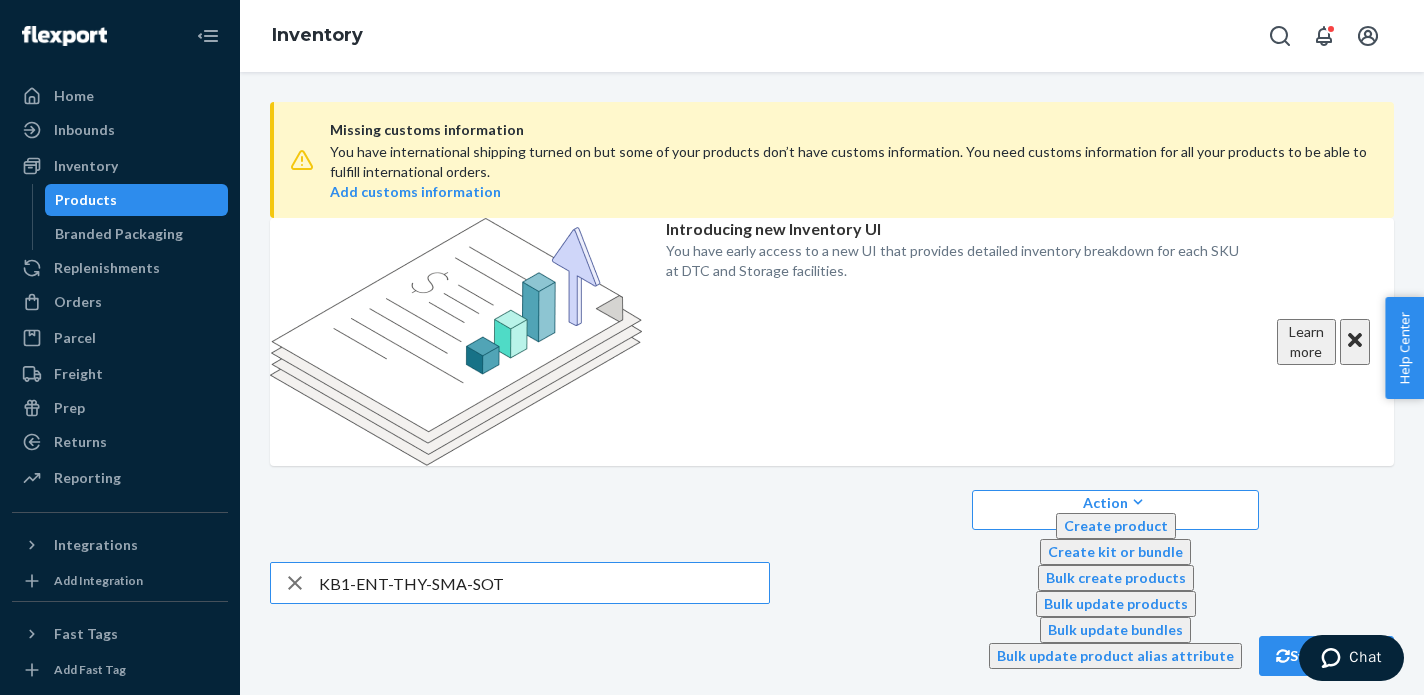 click on "KB1-ENT-THY-SMA-SOT" at bounding box center [544, 583] 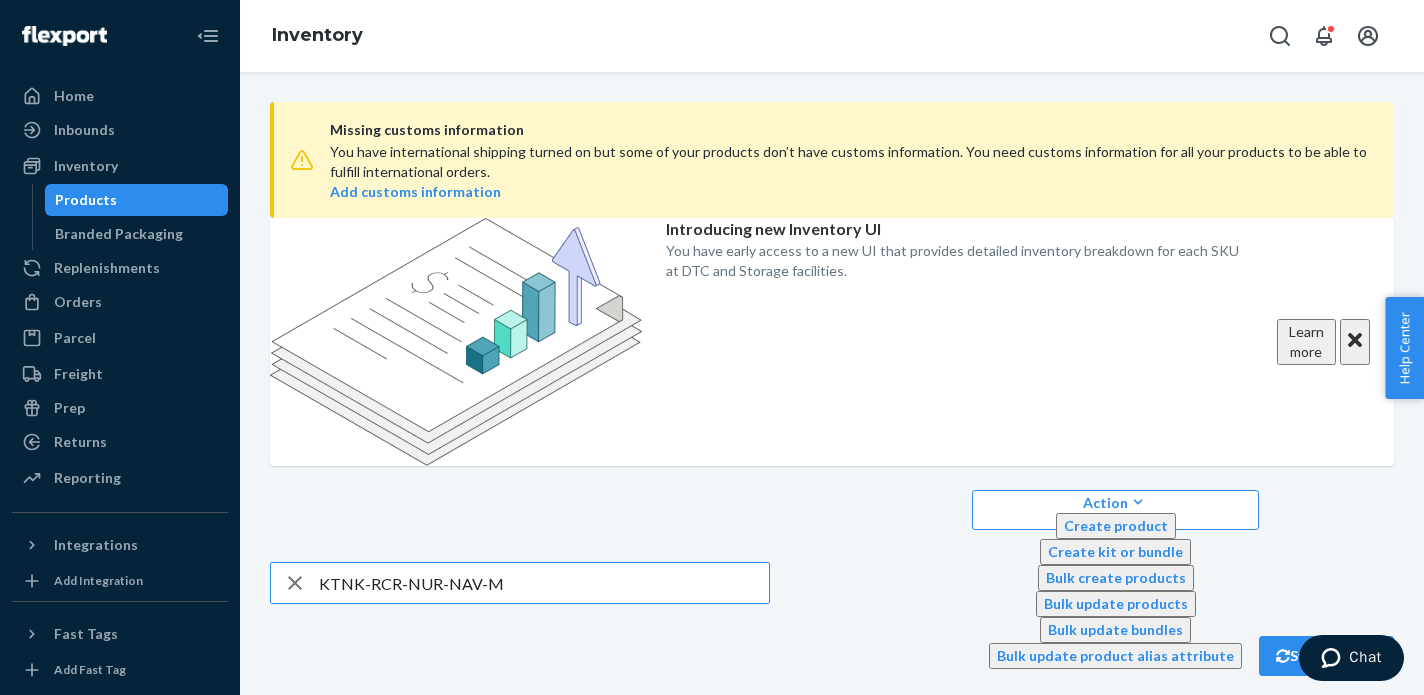 type on "KTNK-RCR-NUR-NAV-M" 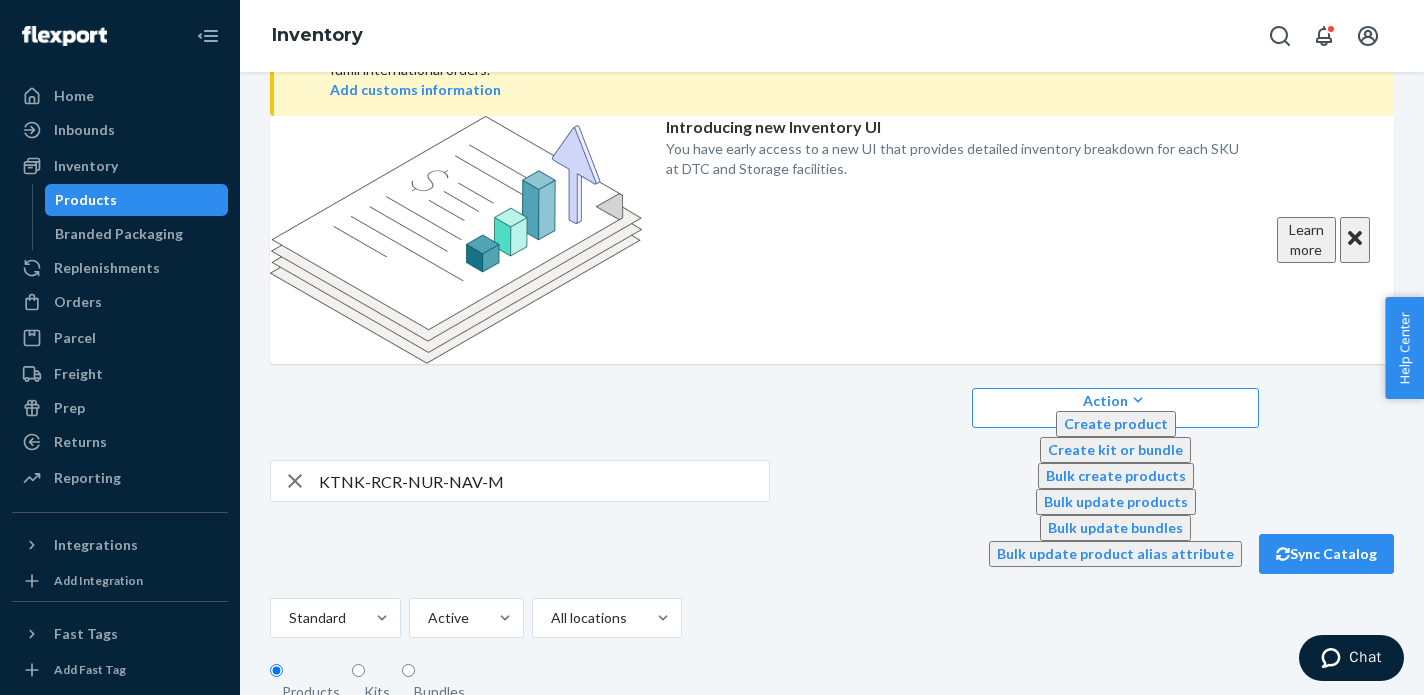 scroll, scrollTop: 134, scrollLeft: 0, axis: vertical 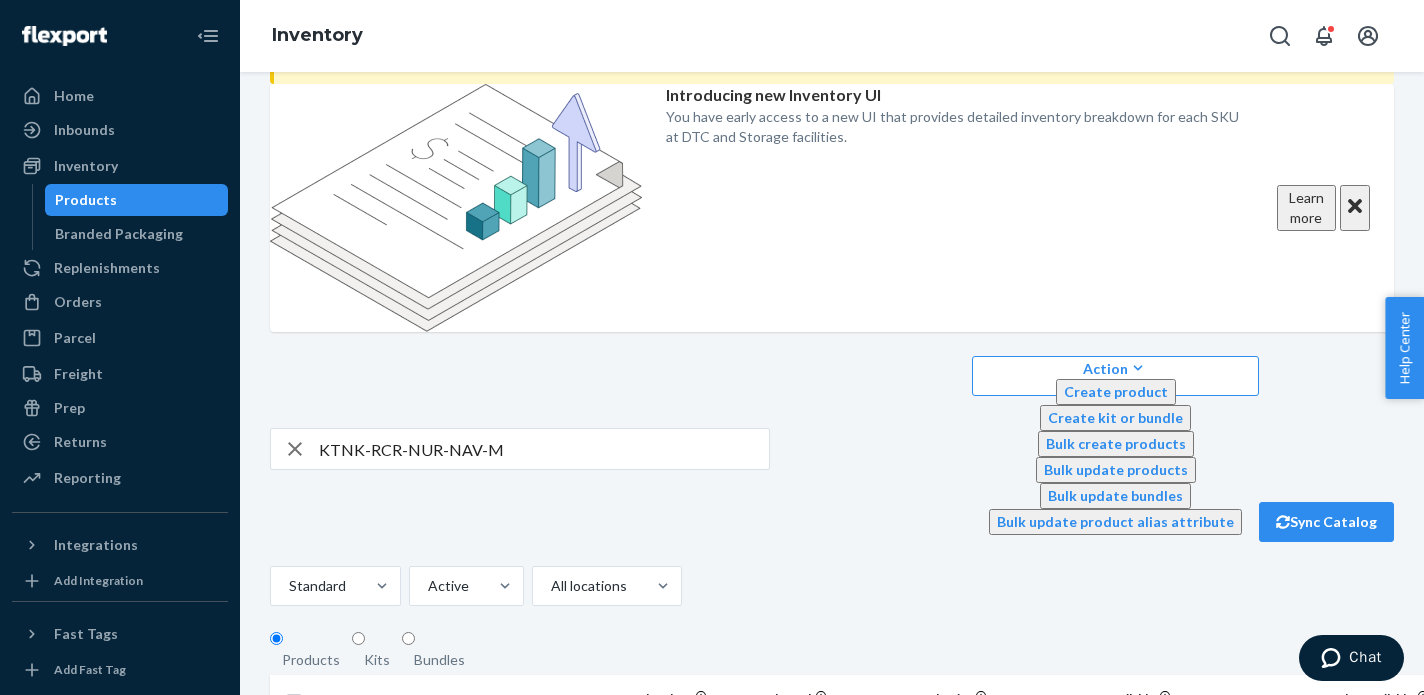 click on "Ribbed Bamboo Racerback Nursing Tank | Navy (M)" at bounding box center [482, 760] 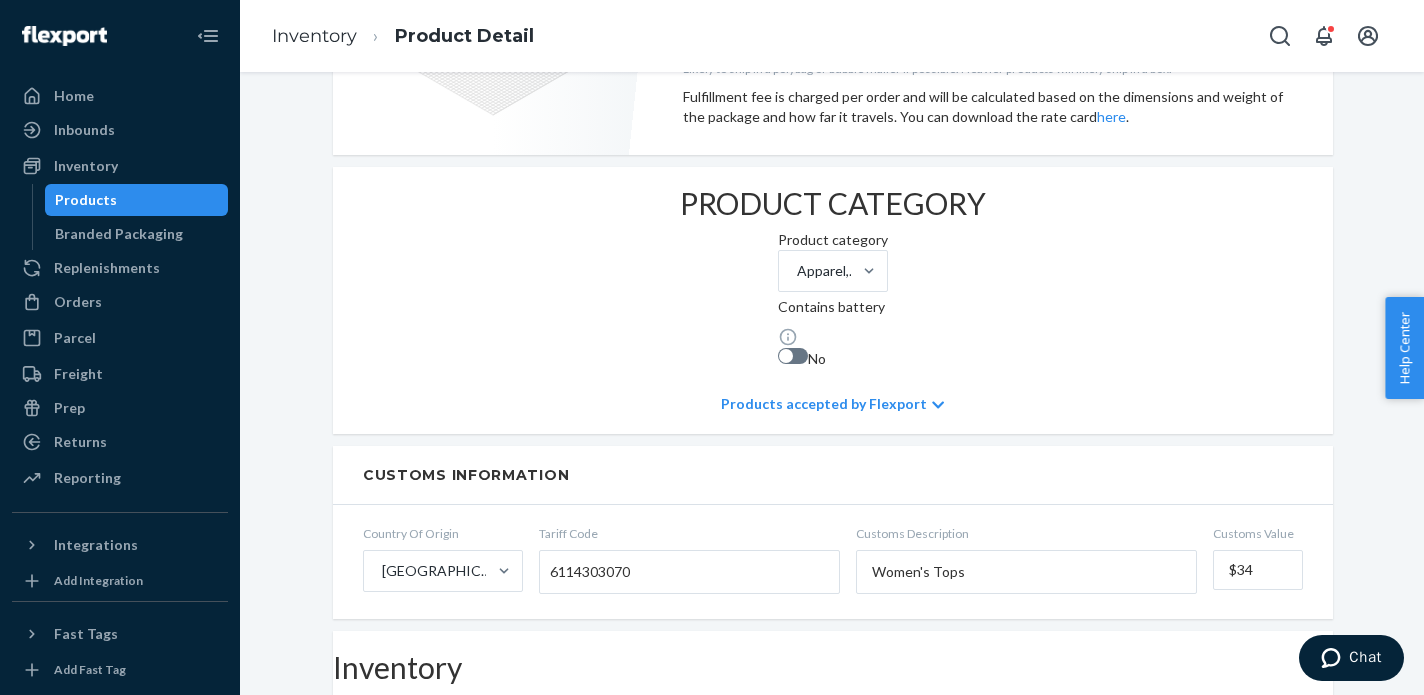 scroll, scrollTop: 1463, scrollLeft: 0, axis: vertical 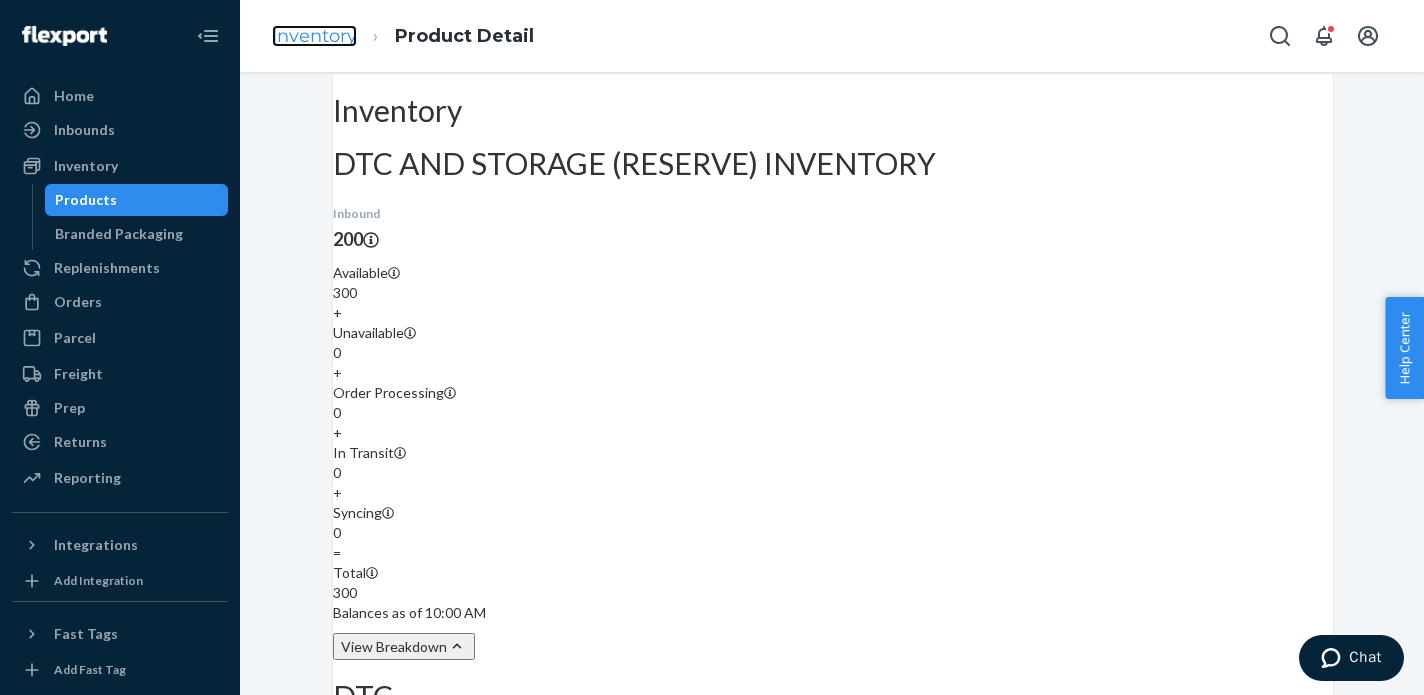 click on "Inventory" at bounding box center [314, 36] 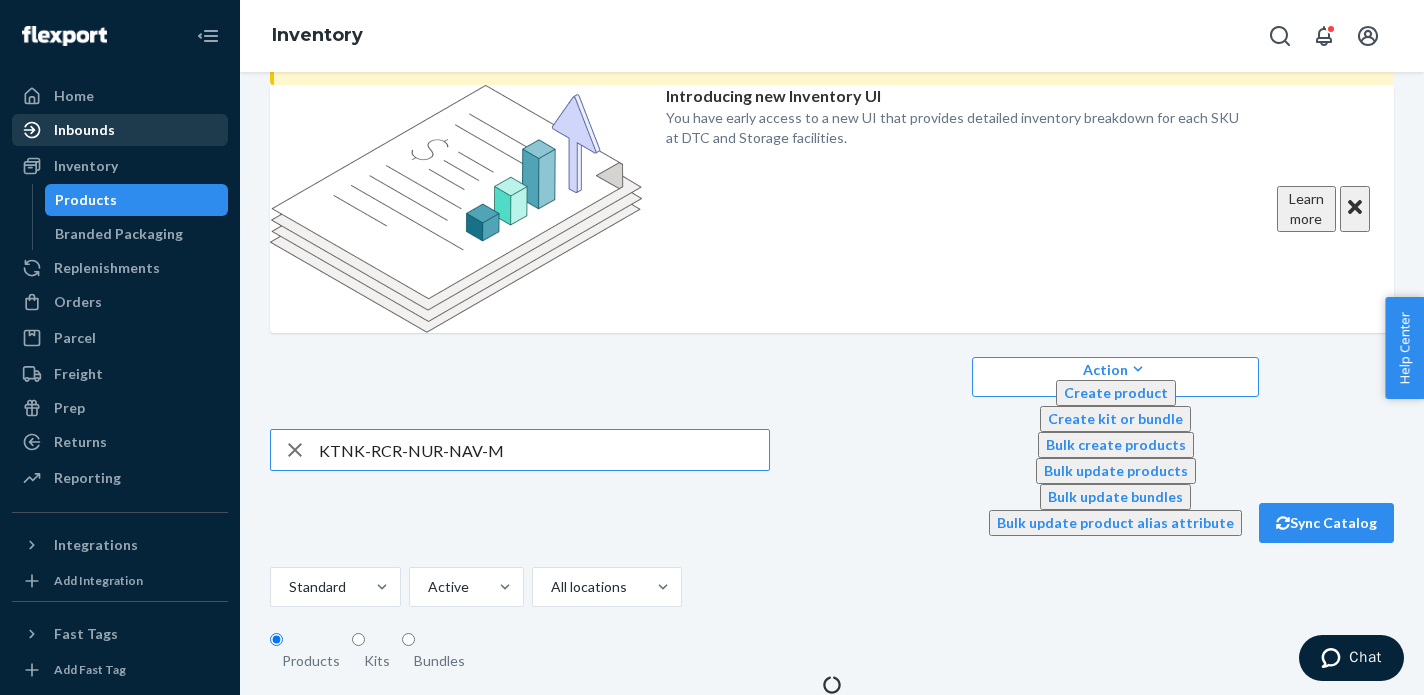 scroll, scrollTop: 0, scrollLeft: 0, axis: both 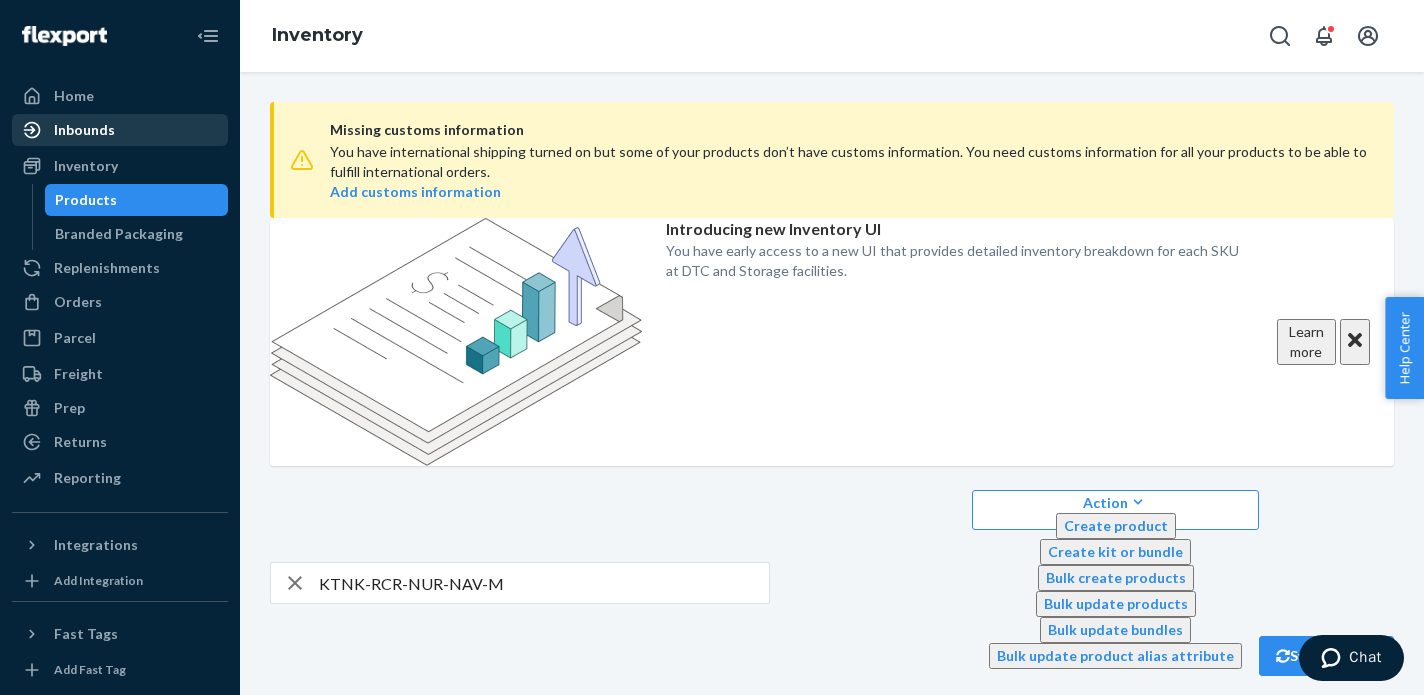 click on "Inbounds" at bounding box center [84, 130] 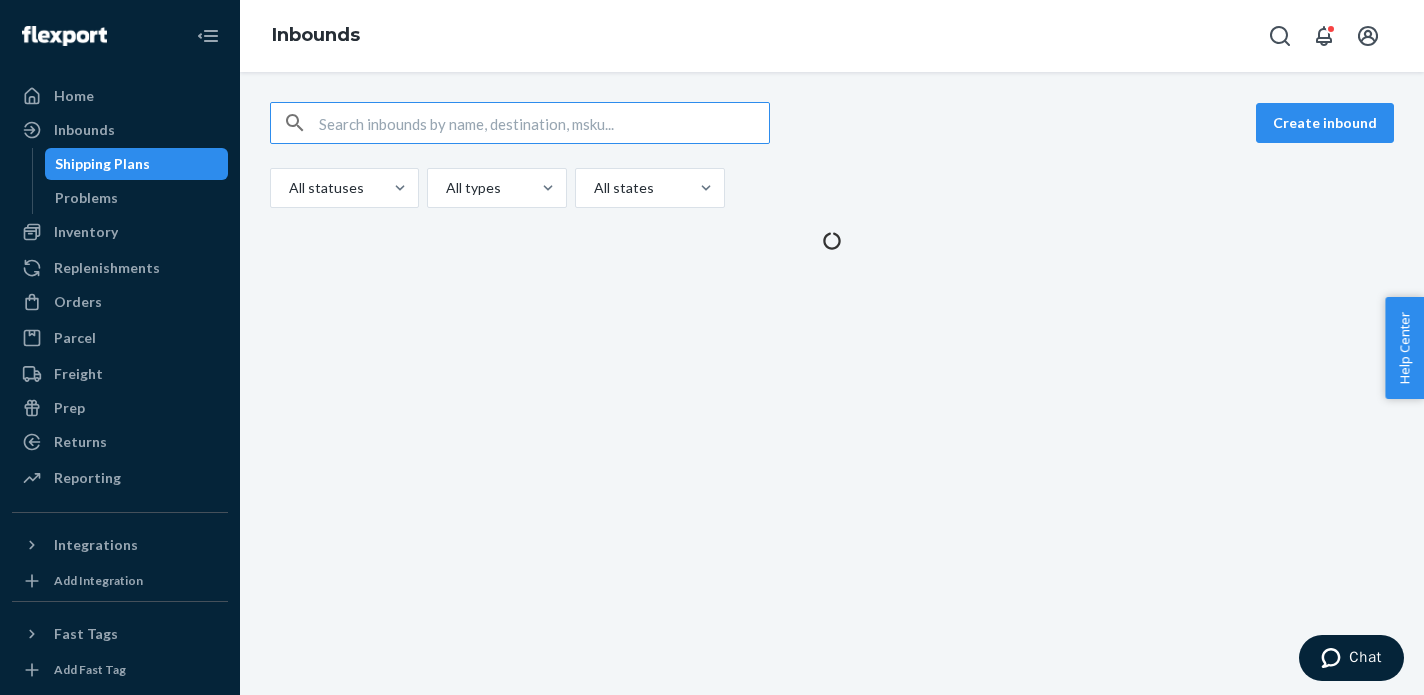 click at bounding box center (544, 123) 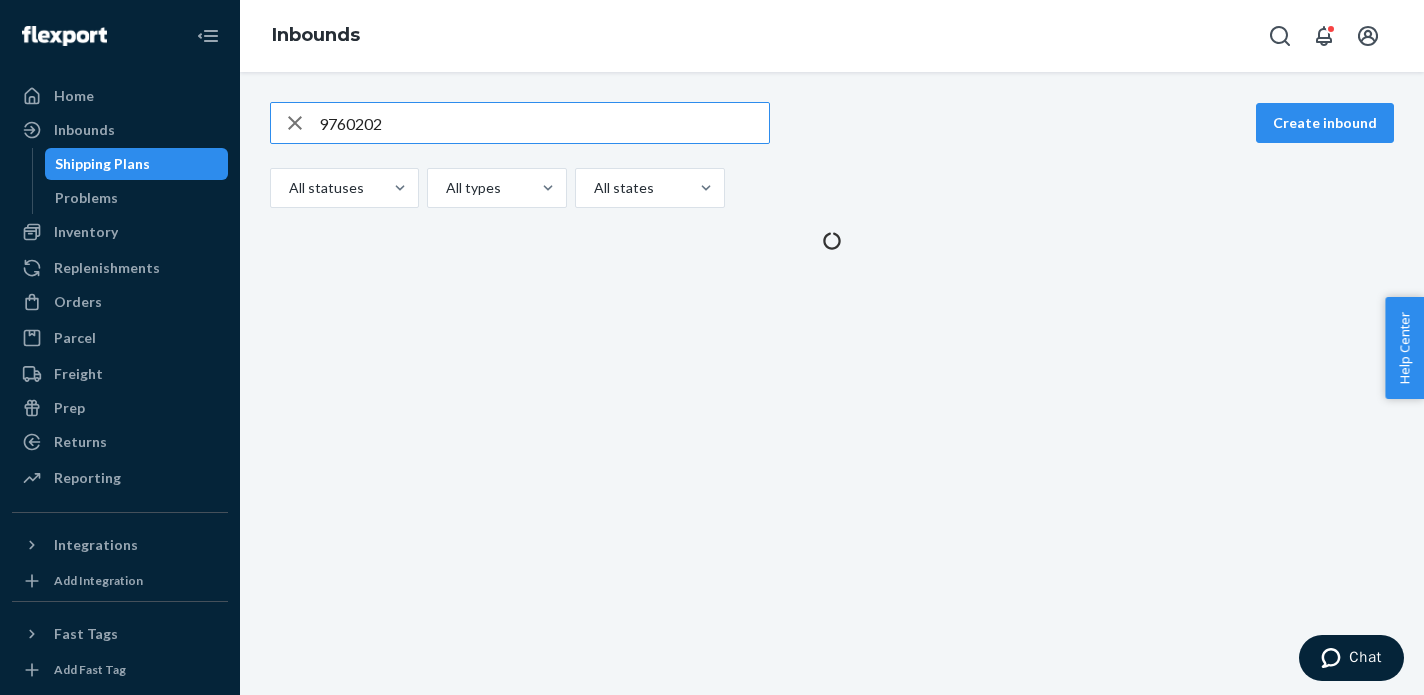 type on "9760202" 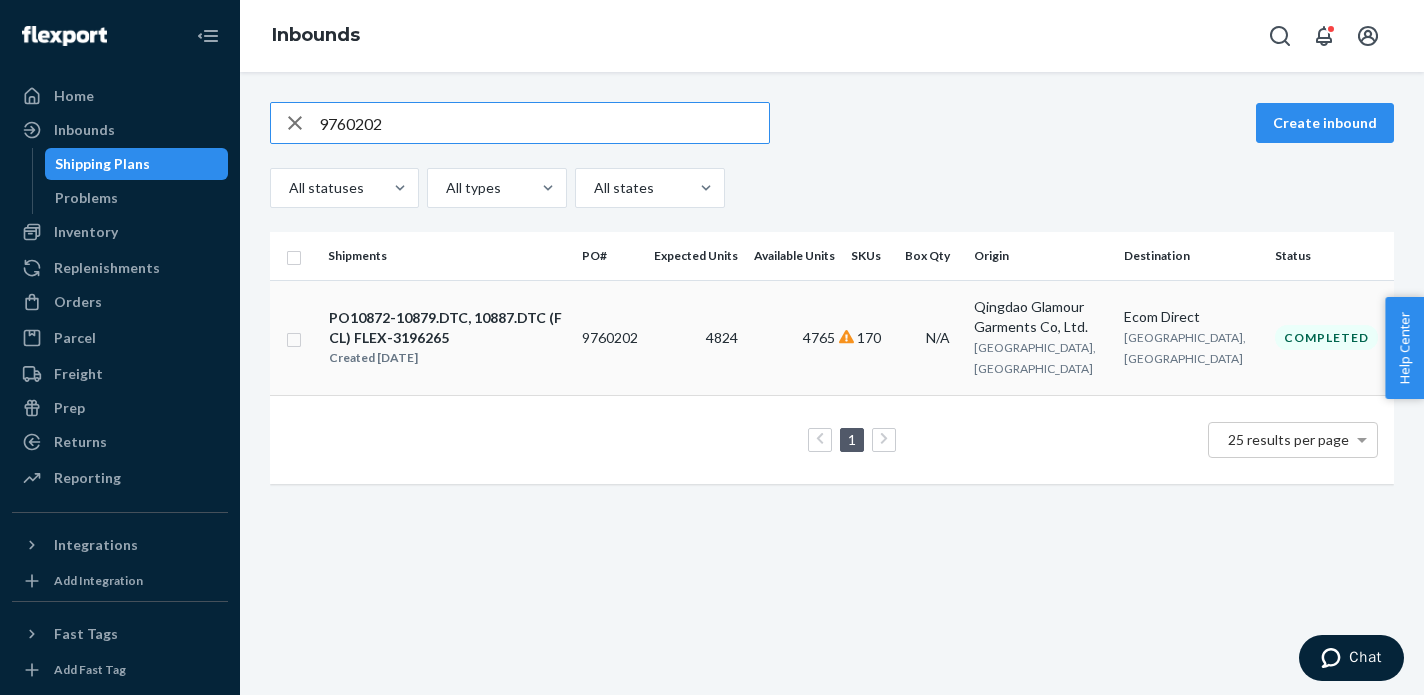 click on "PO10872-10879.DTC, 10887.DTC (FCL) FLEX-3196265" at bounding box center [447, 328] 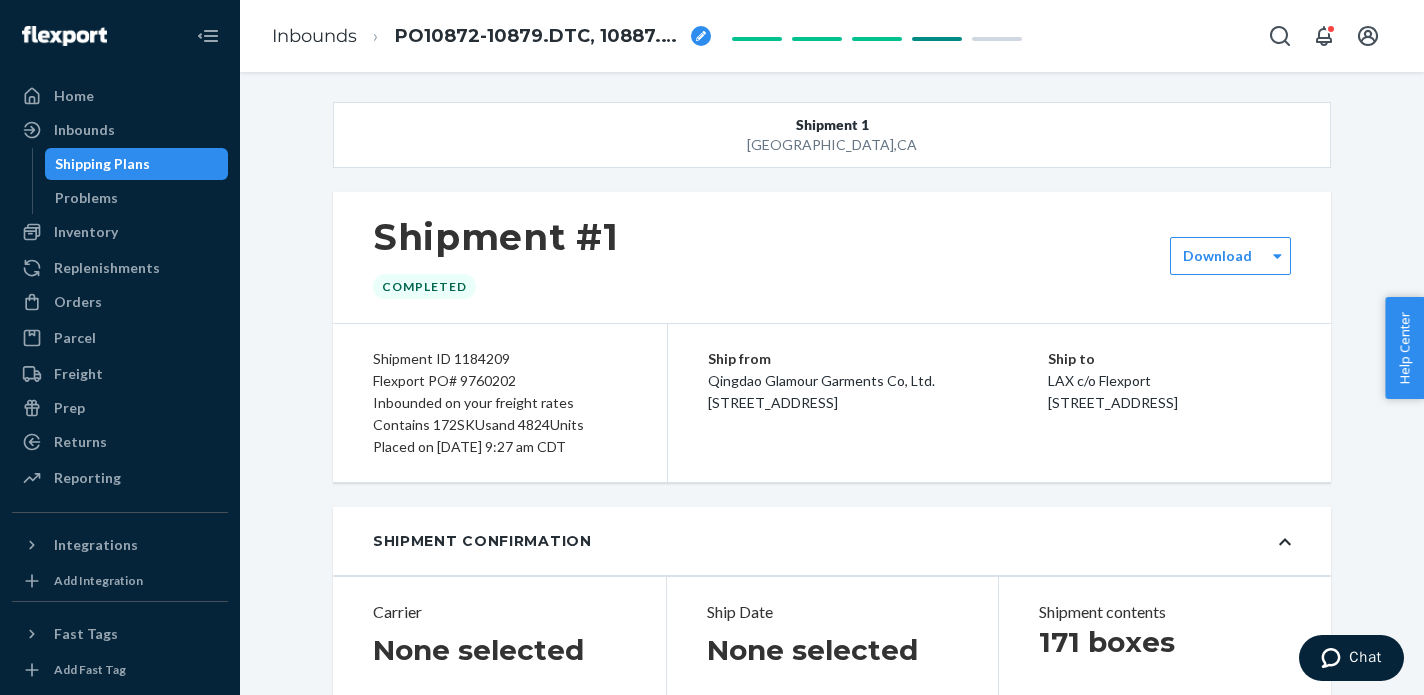scroll, scrollTop: 25390, scrollLeft: 0, axis: vertical 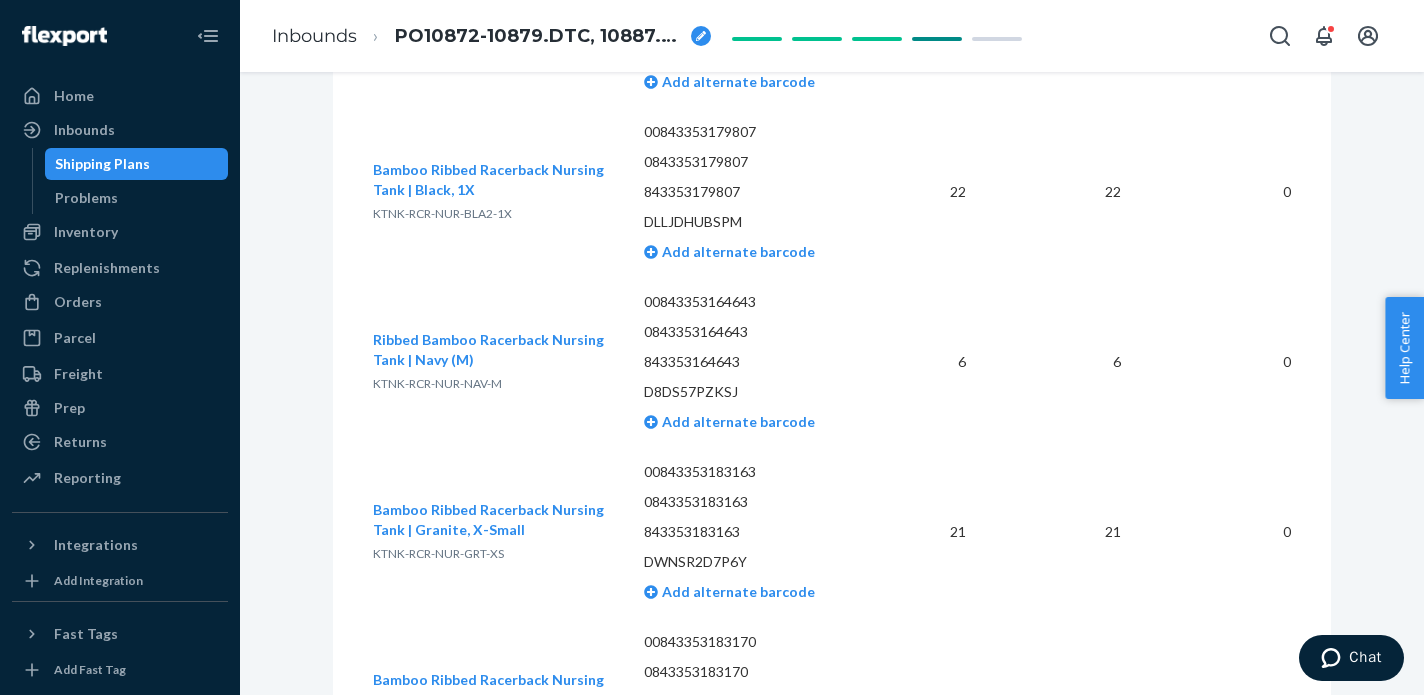 click on "6" at bounding box center (1059, 362) 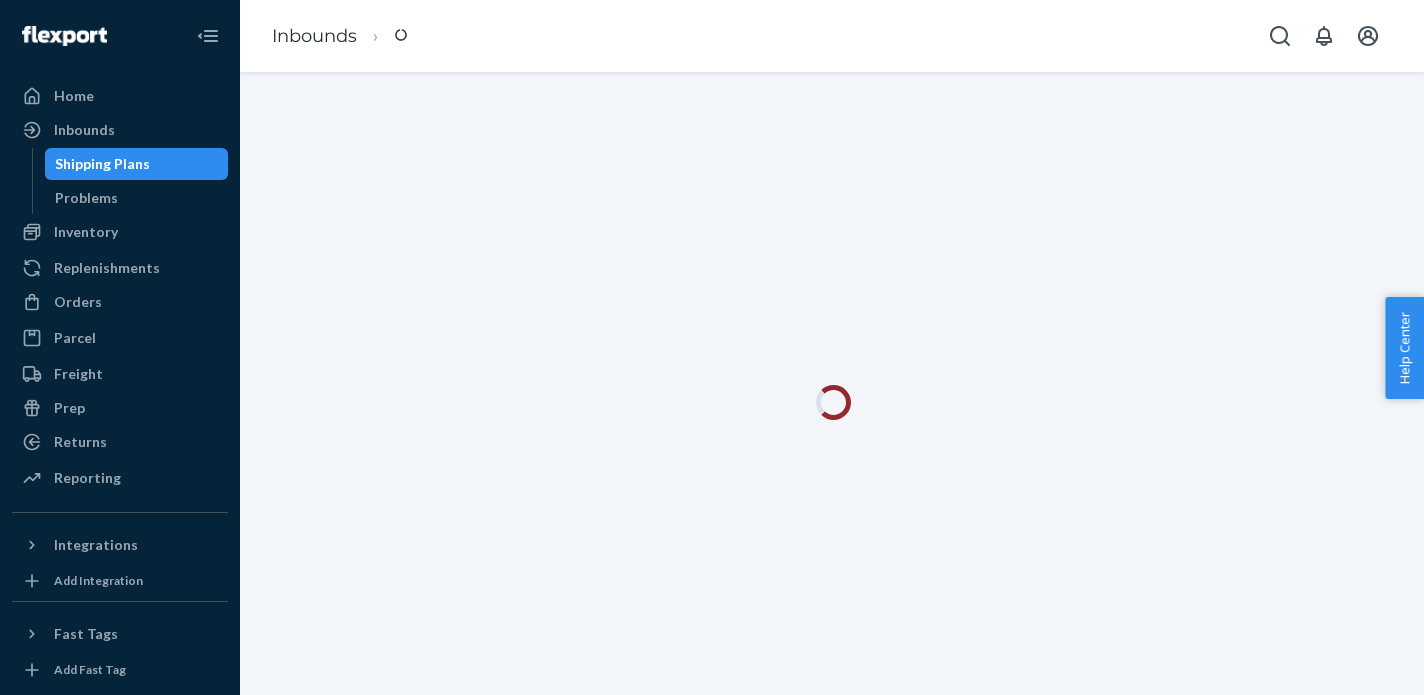 scroll, scrollTop: 0, scrollLeft: 0, axis: both 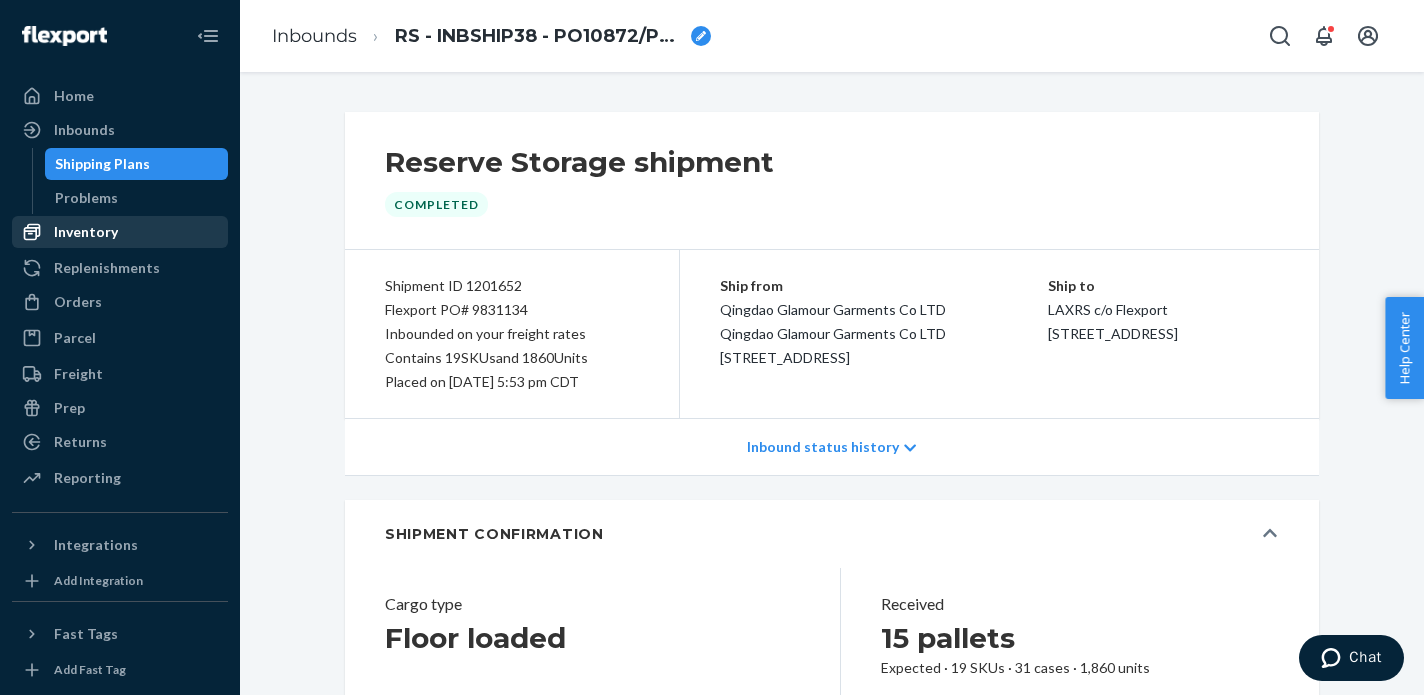 click on "Inventory" at bounding box center [86, 232] 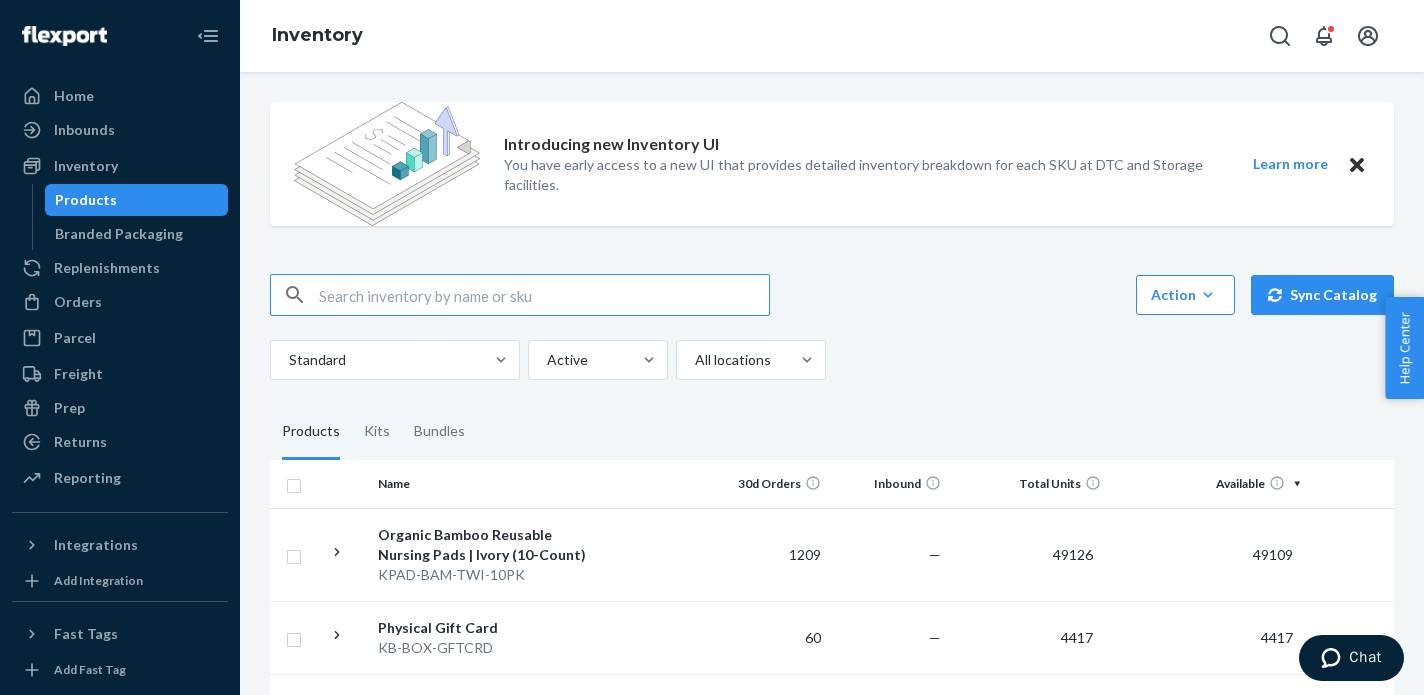 click at bounding box center (544, 295) 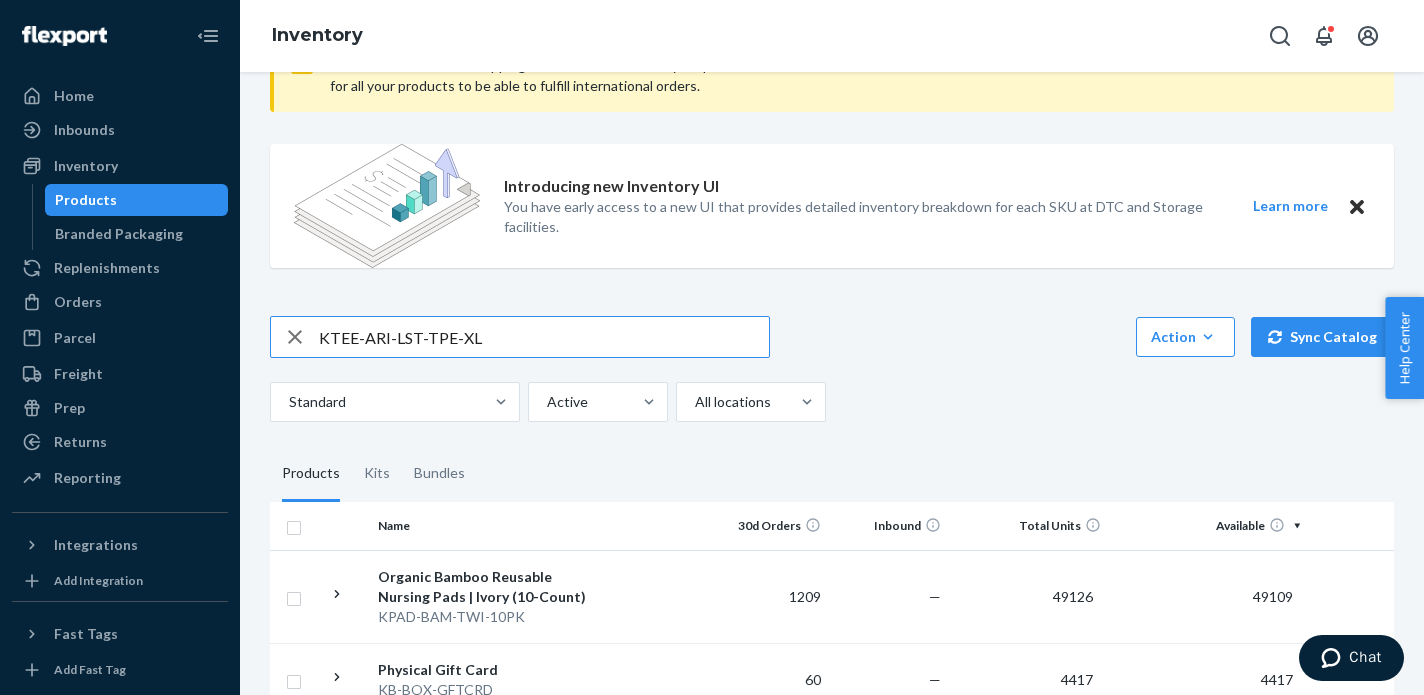 scroll, scrollTop: 90, scrollLeft: 0, axis: vertical 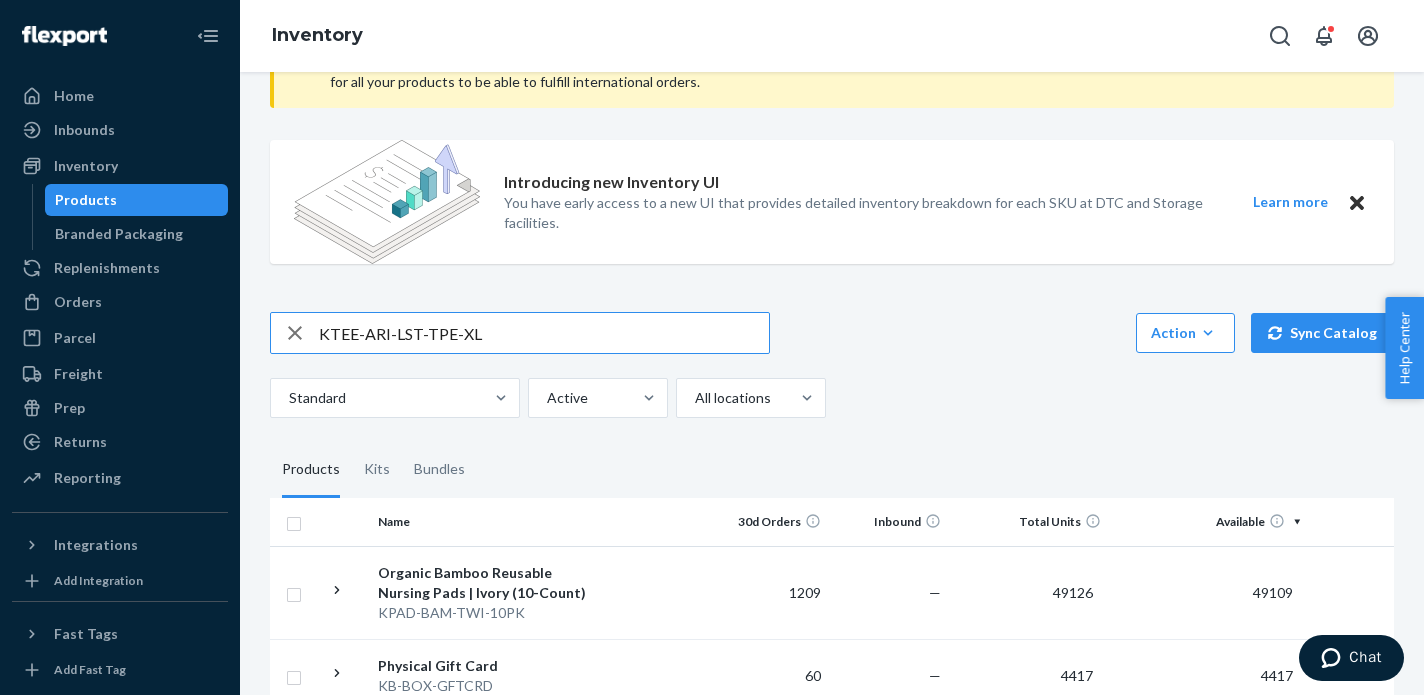 type on "KTEE-ARI-LST-TPE-XL" 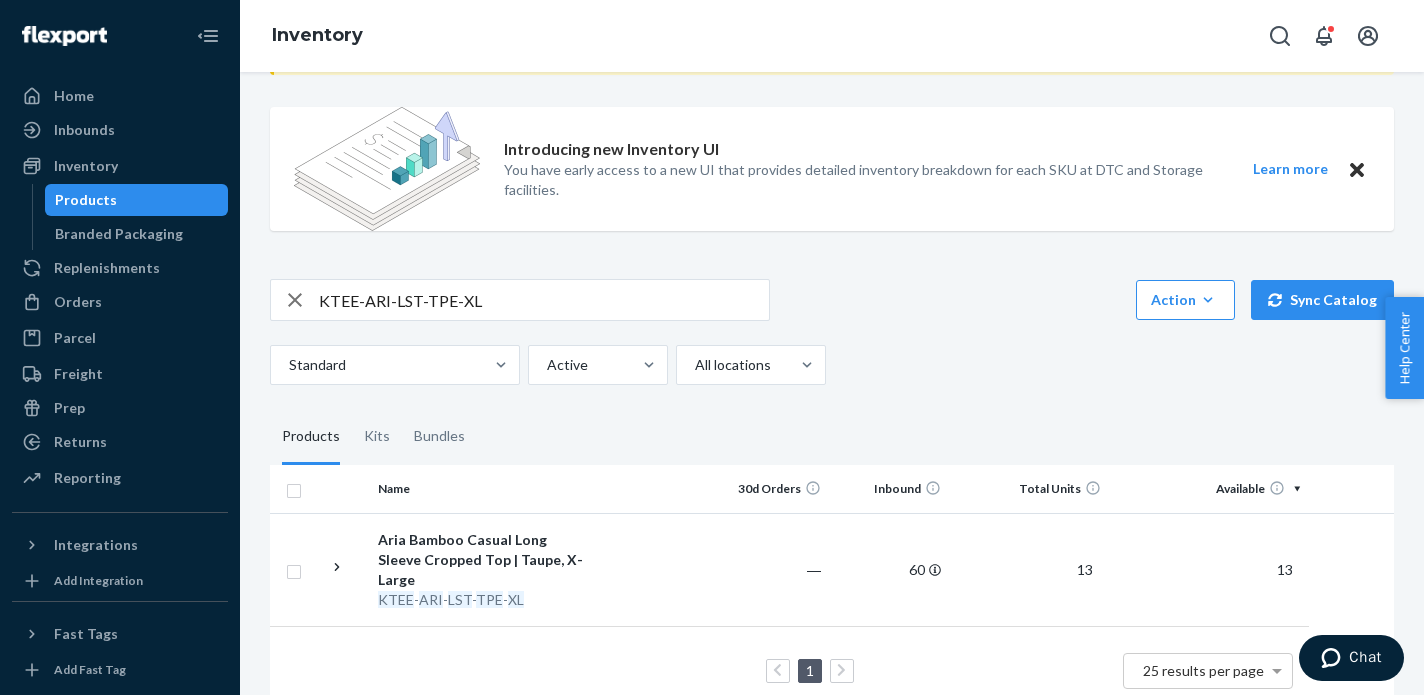 scroll, scrollTop: 142, scrollLeft: 0, axis: vertical 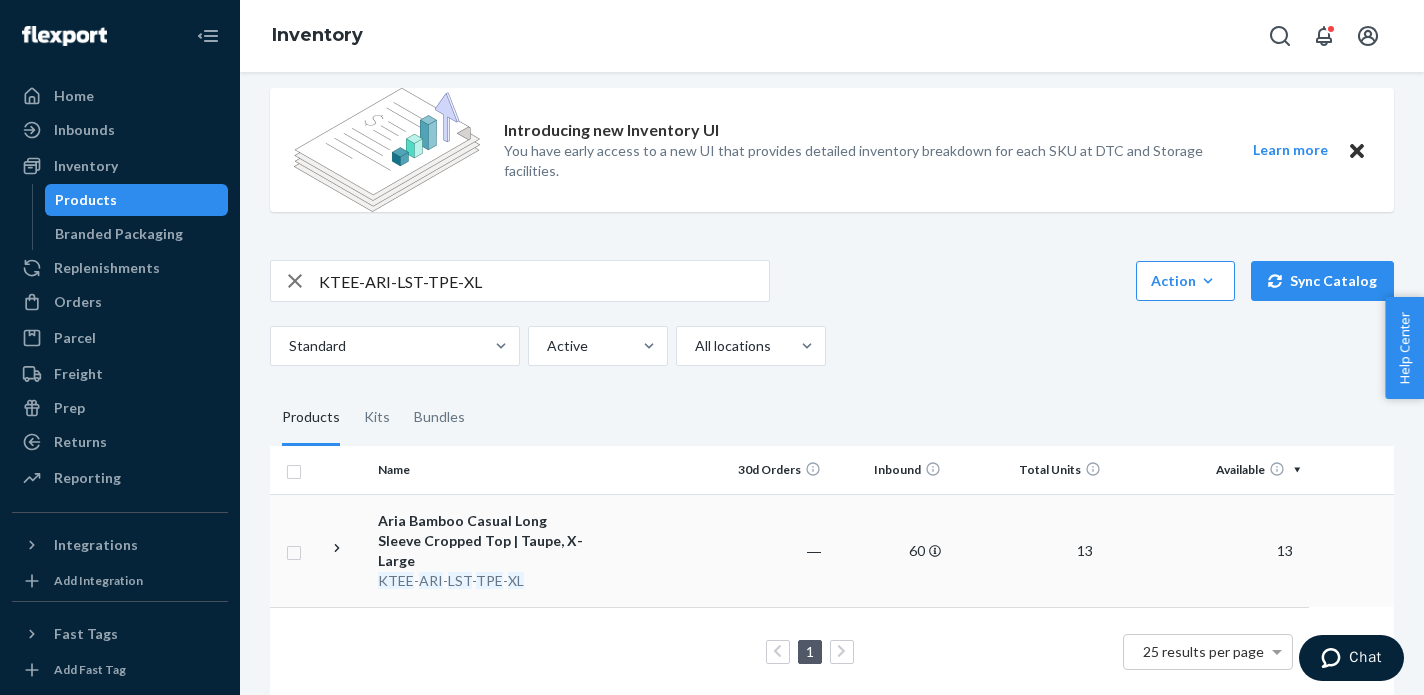 click on "Aria Bamboo Casual Long Sleeve Cropped Top | Taupe, X-Large" at bounding box center (482, 541) 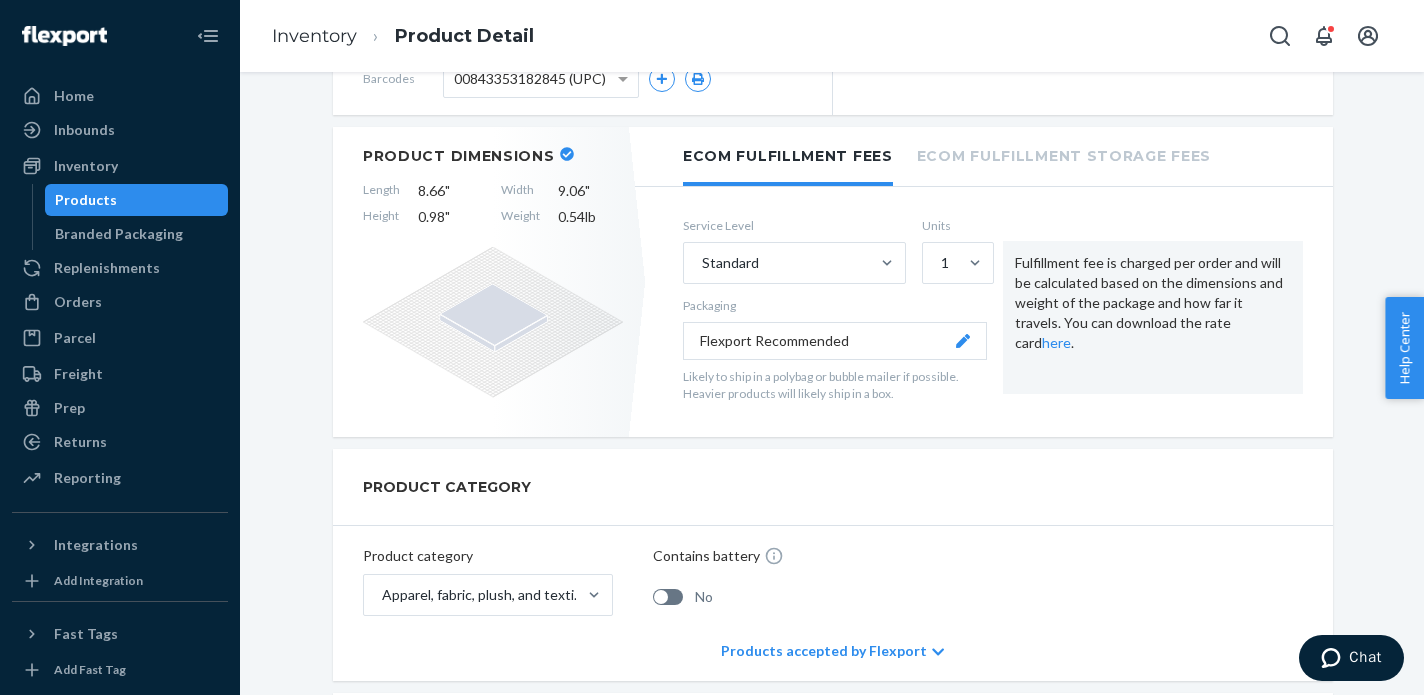 scroll, scrollTop: 456, scrollLeft: 0, axis: vertical 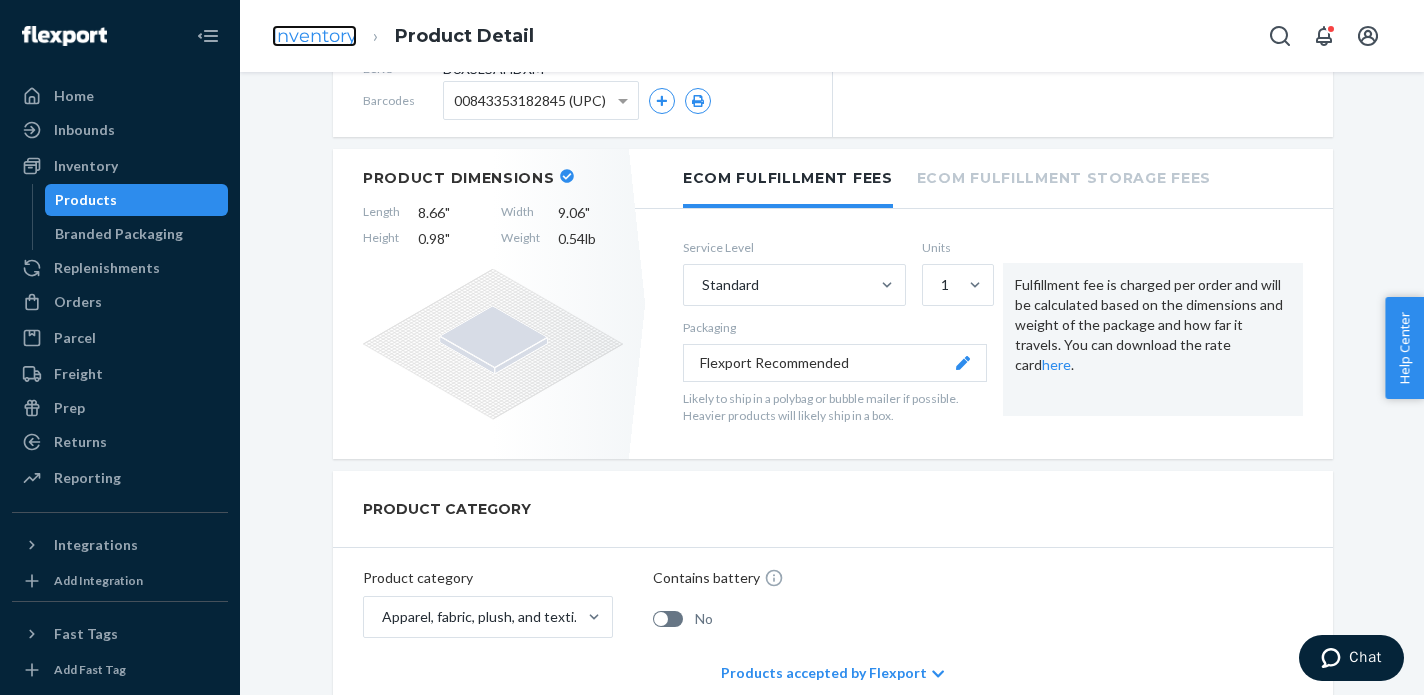 click on "Inventory" at bounding box center [314, 36] 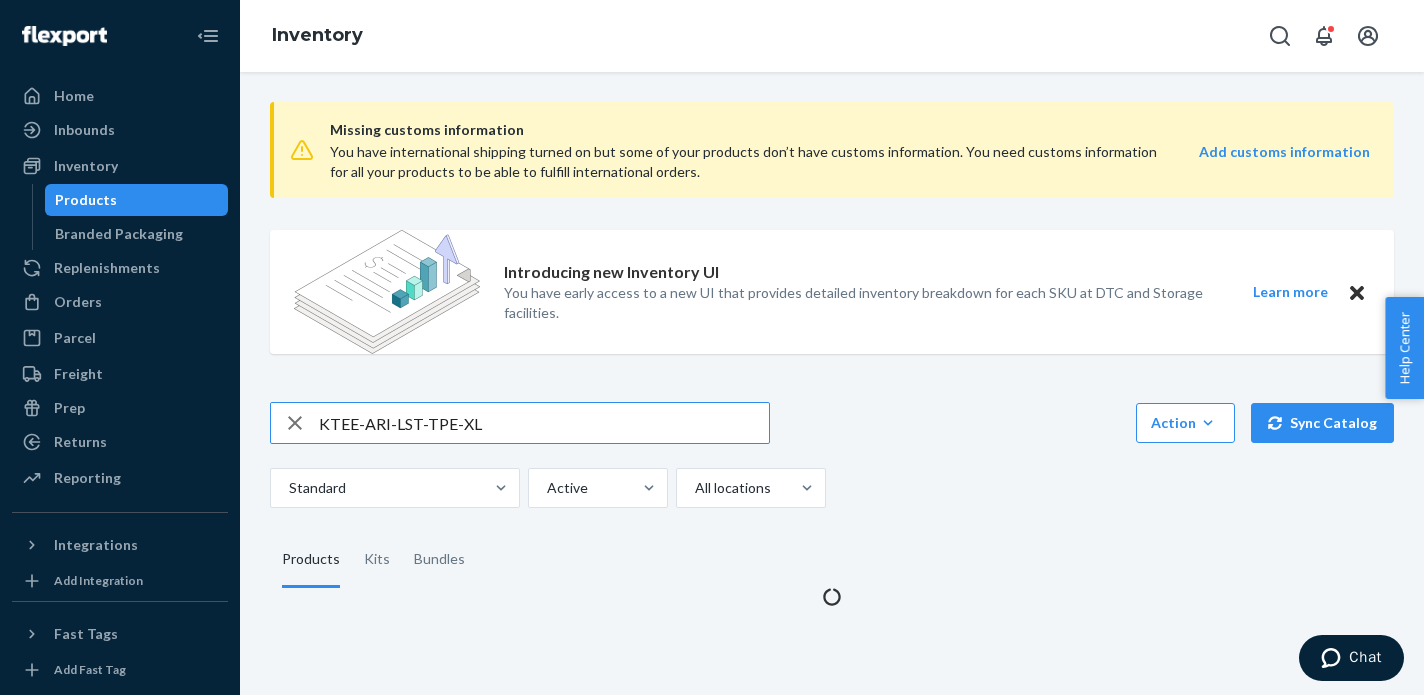 scroll, scrollTop: 0, scrollLeft: 0, axis: both 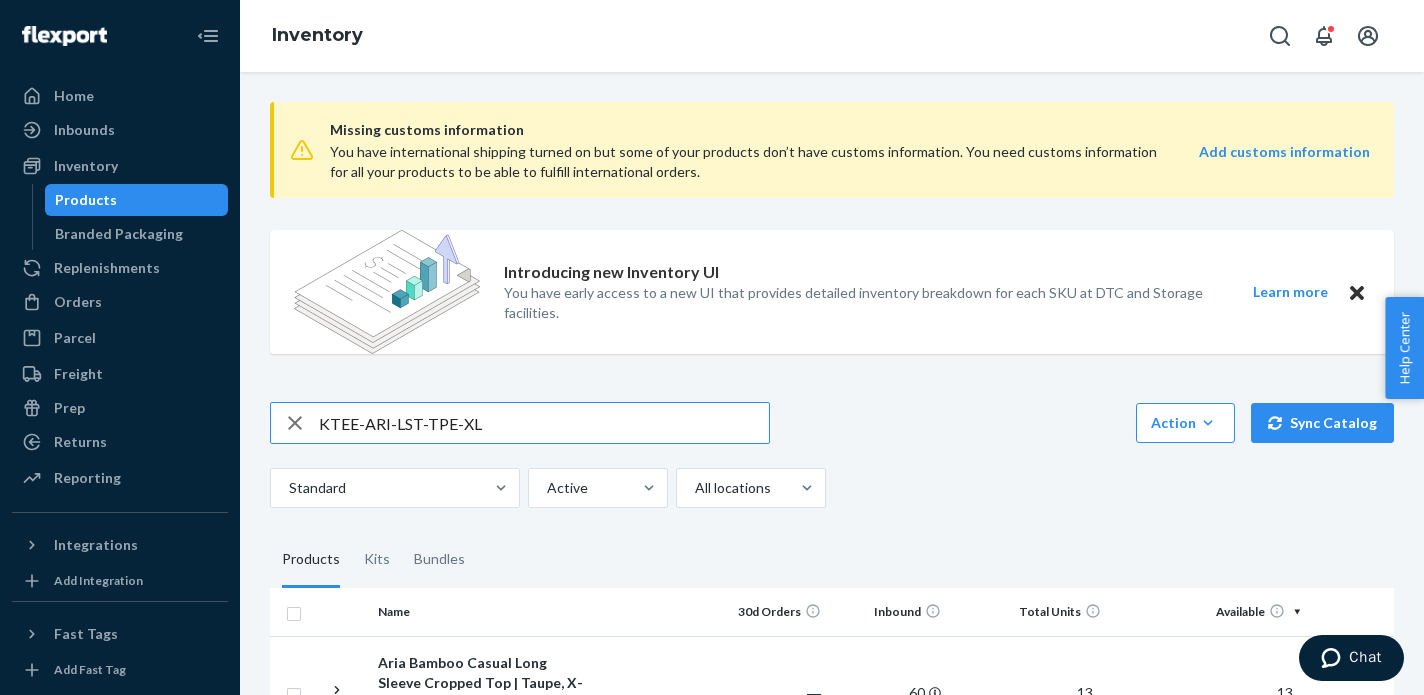 click on "KTEE-ARI-LST-TPE-XL" at bounding box center [544, 423] 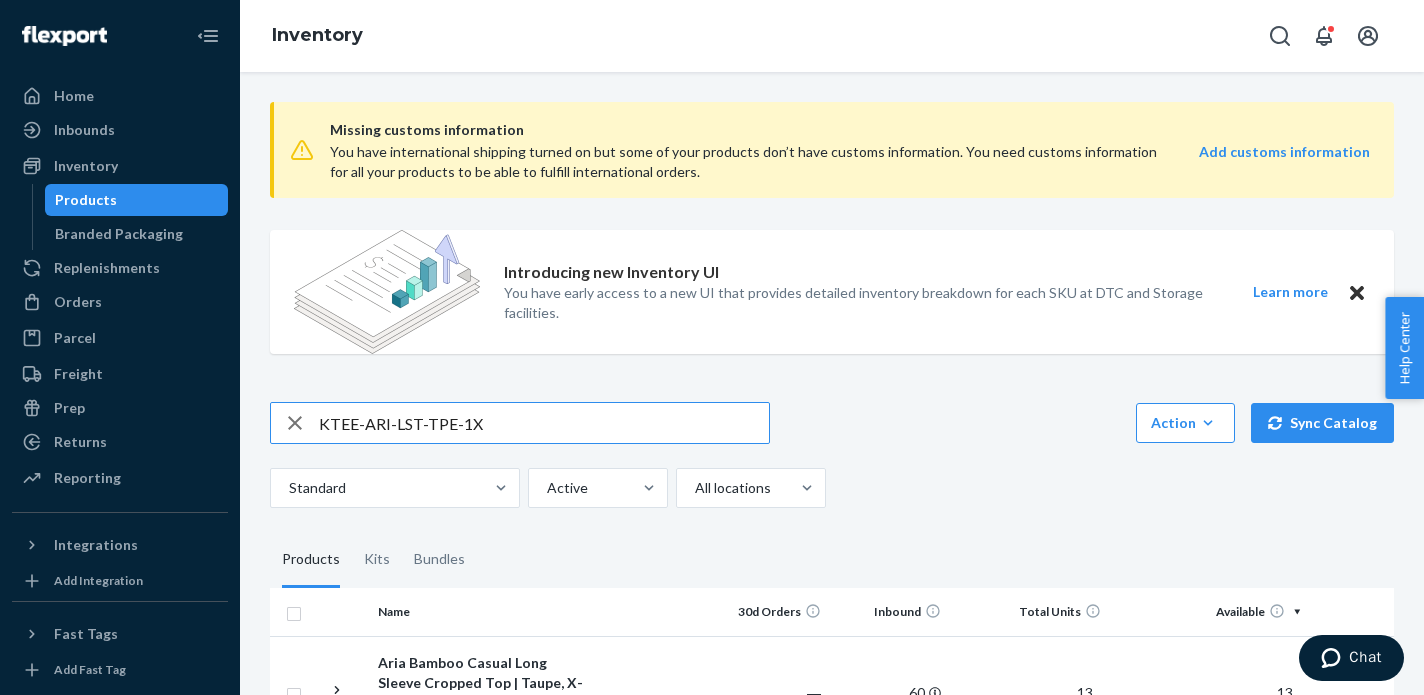 type on "KTEE-ARI-LST-TPE-1X" 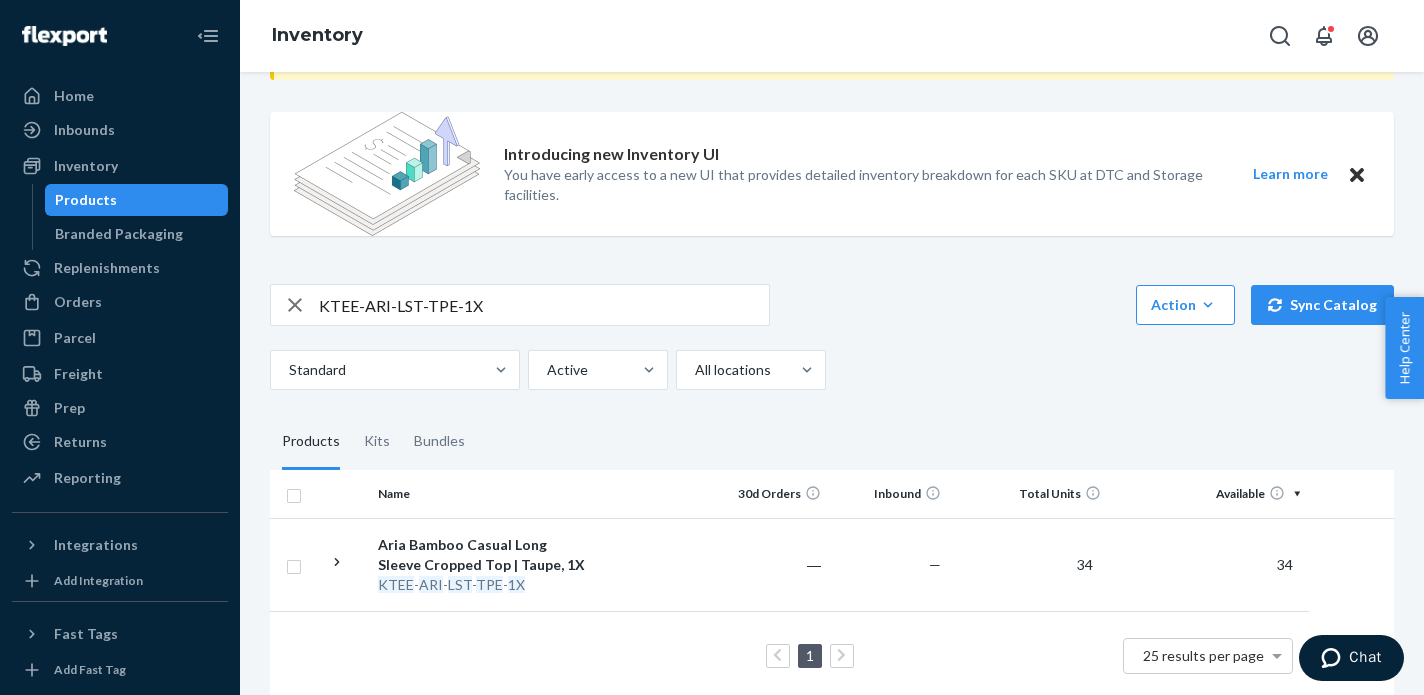 scroll, scrollTop: 142, scrollLeft: 0, axis: vertical 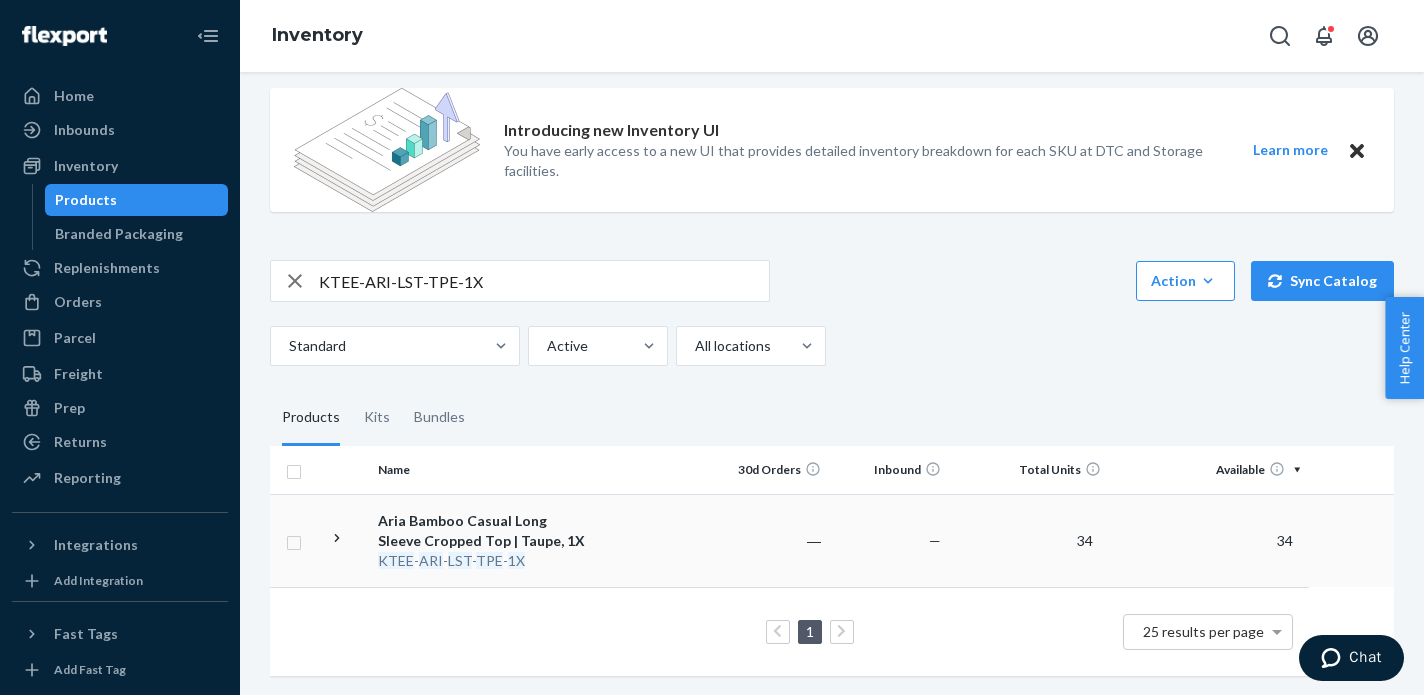 click on "Aria Bamboo Casual Long Sleeve Cropped Top | Taupe, 1X" at bounding box center (482, 531) 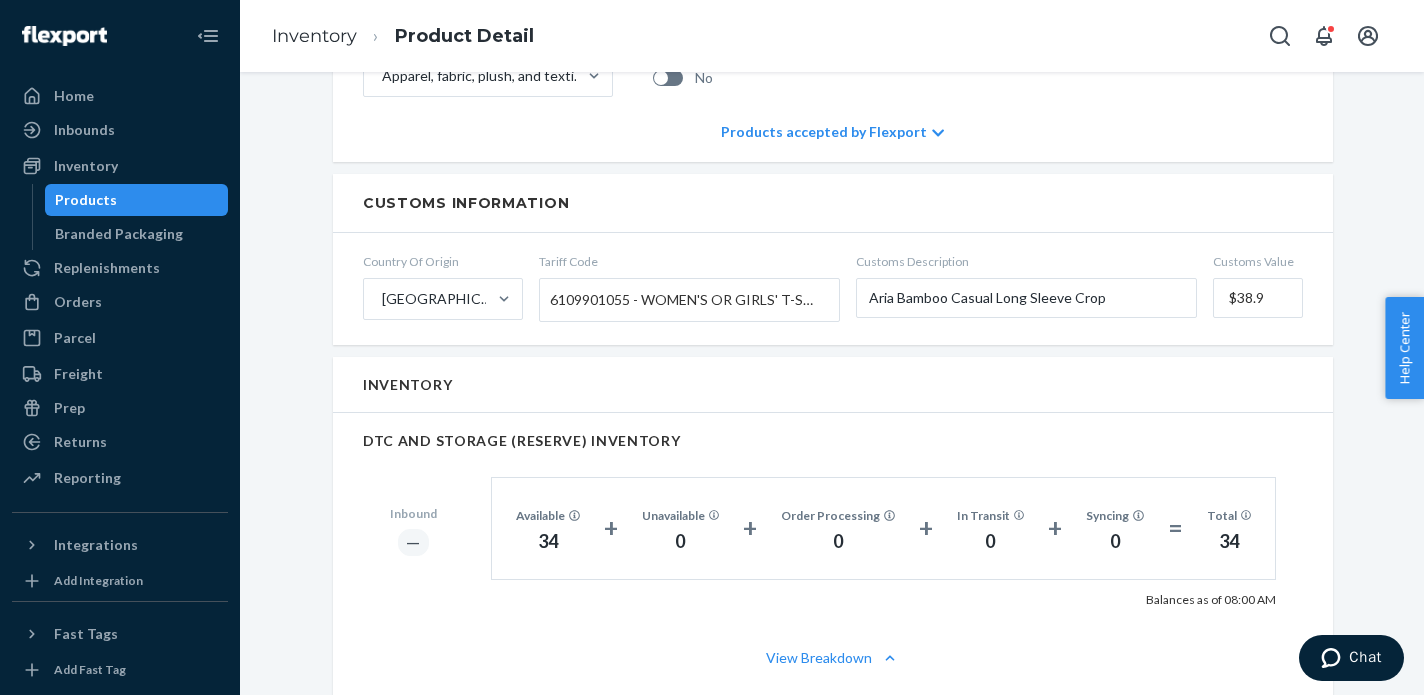 scroll, scrollTop: 814, scrollLeft: 0, axis: vertical 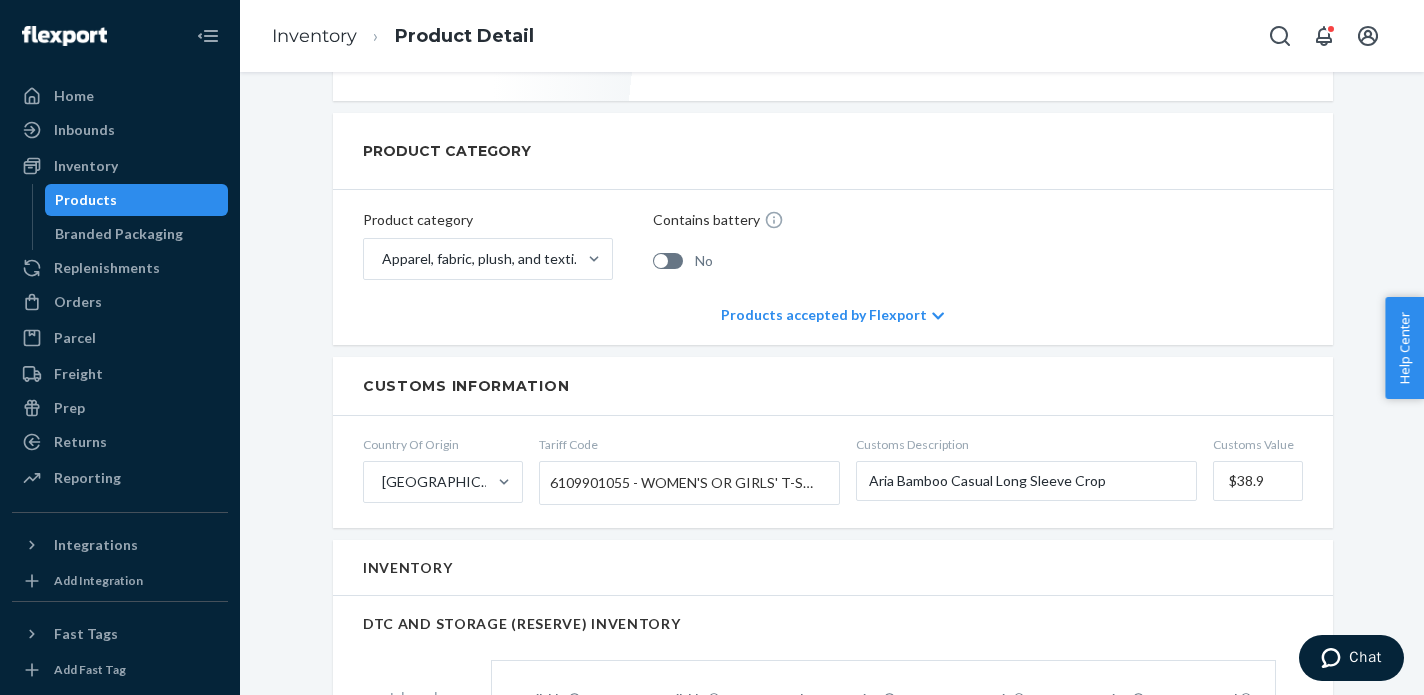 click on "Inventory Product Detail" at bounding box center [403, 36] 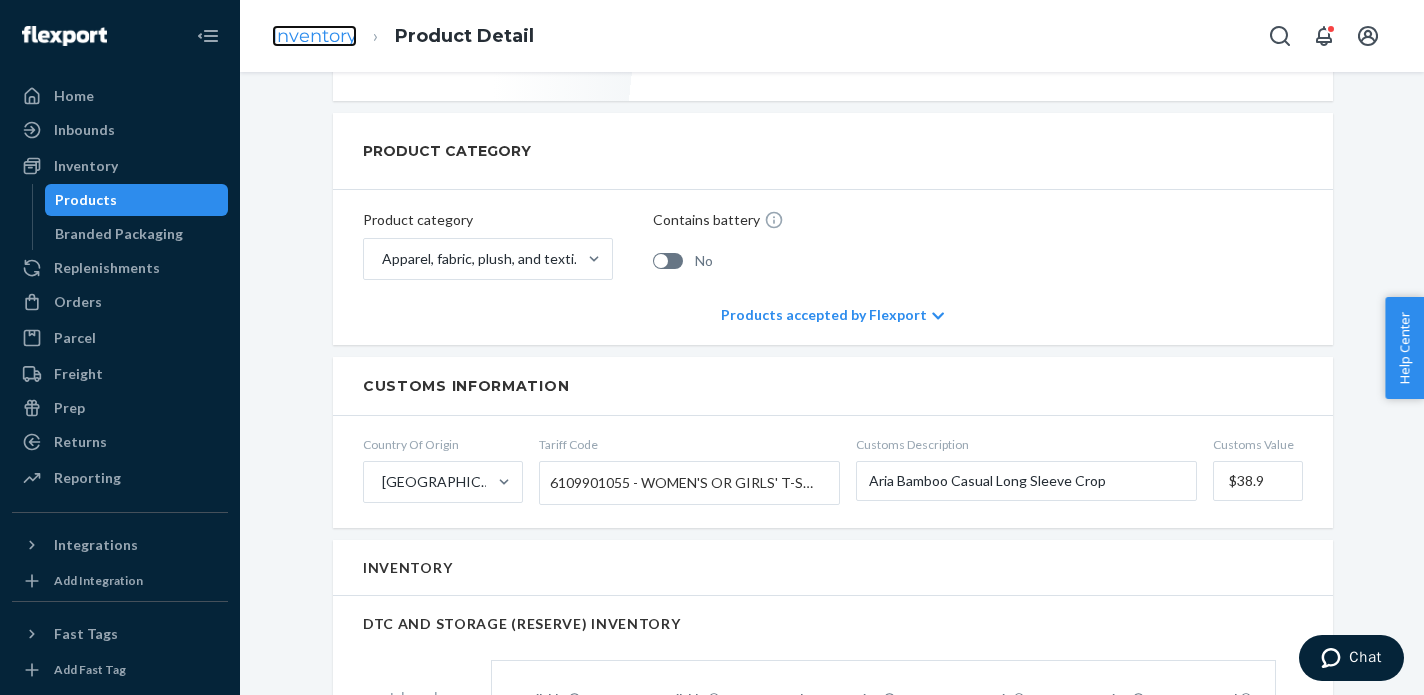 click on "Inventory" at bounding box center [314, 36] 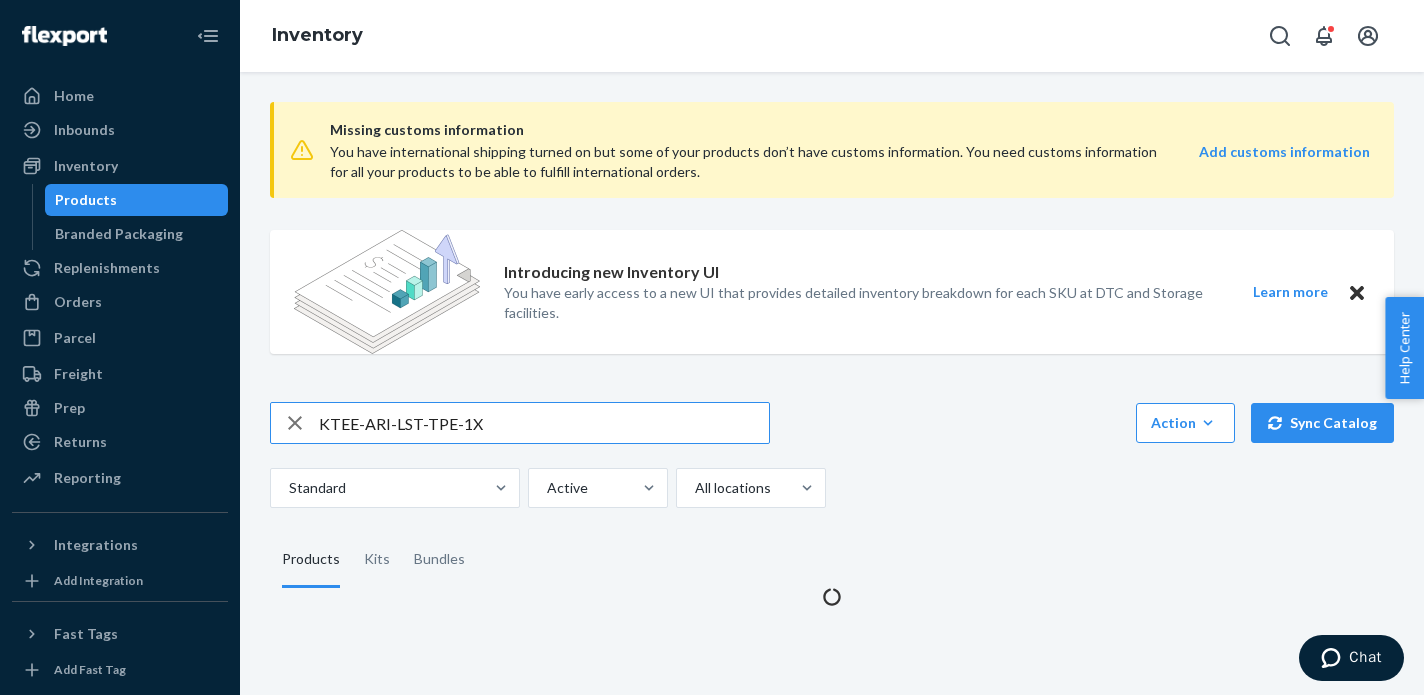 scroll, scrollTop: 0, scrollLeft: 0, axis: both 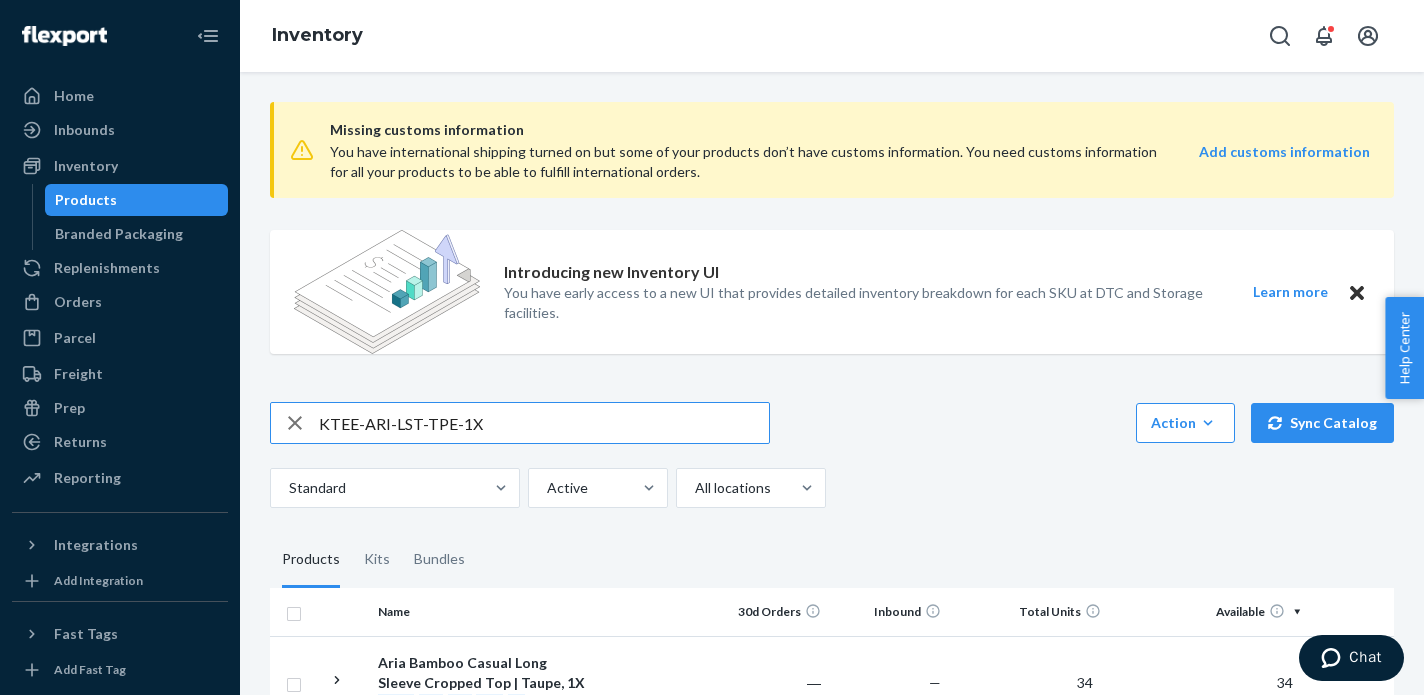 click on "KTEE-ARI-LST-TPE-1X" at bounding box center [544, 423] 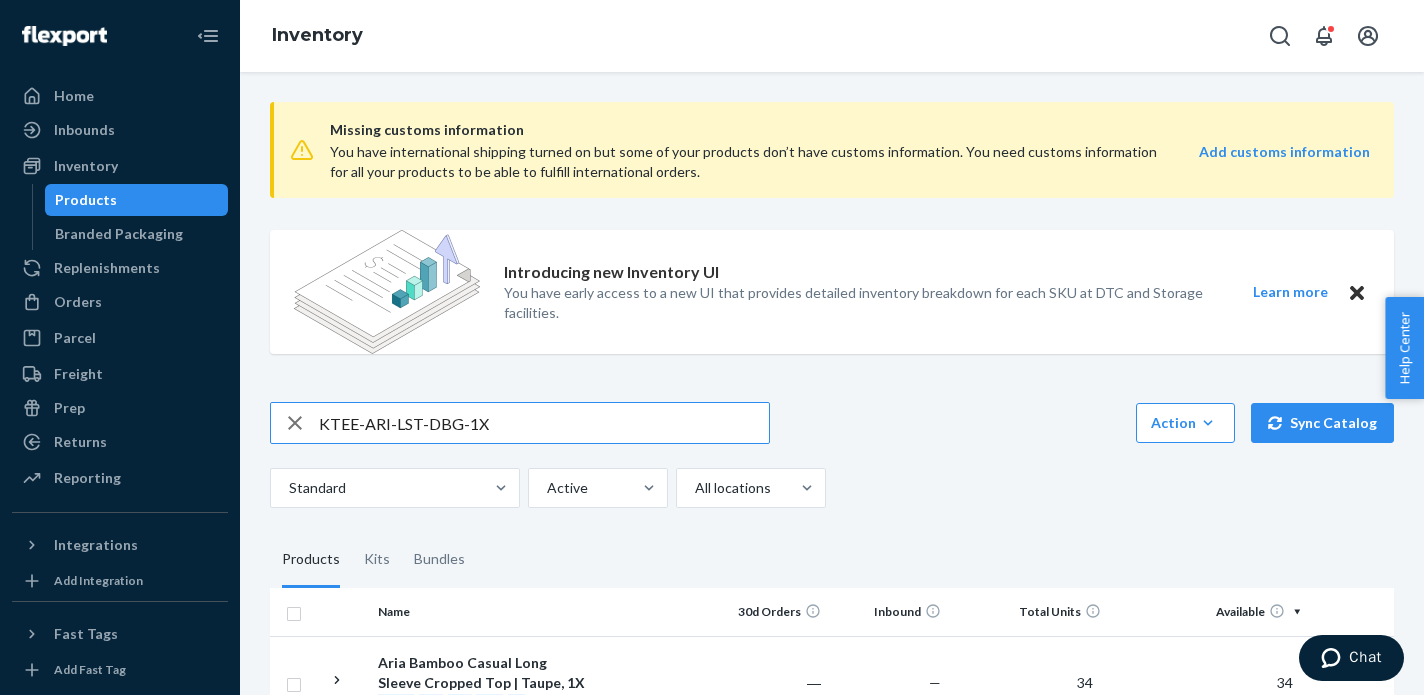 type on "KTEE-ARI-LST-DBG-1X" 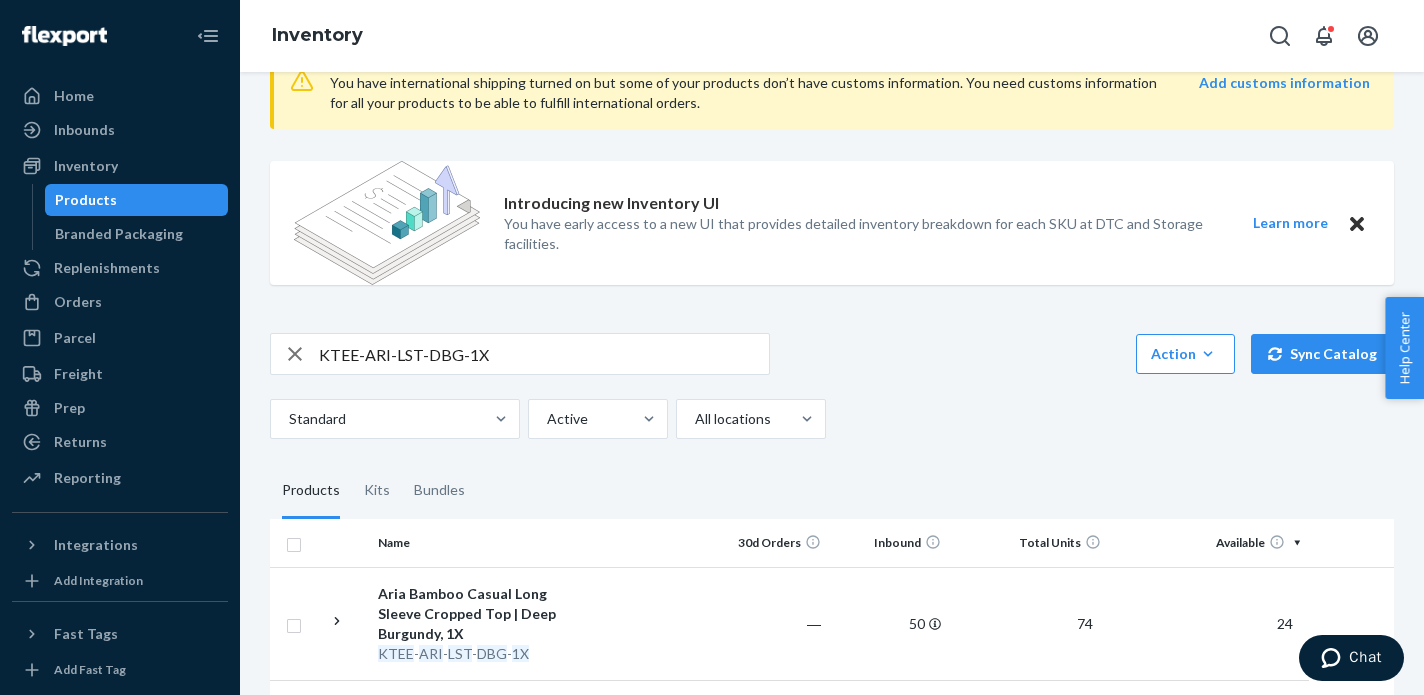 scroll, scrollTop: 162, scrollLeft: 0, axis: vertical 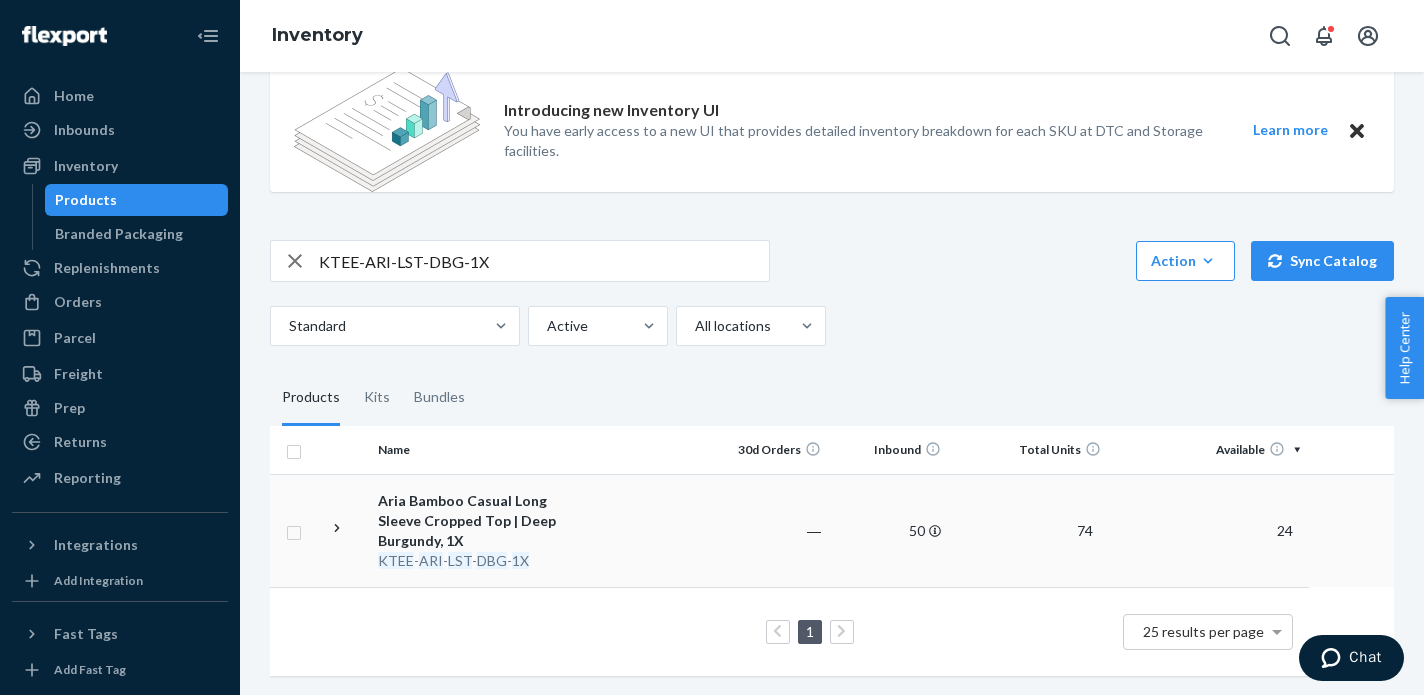 click on "Aria Bamboo Casual Long Sleeve Cropped Top | Deep Burgundy, 1X" at bounding box center [482, 521] 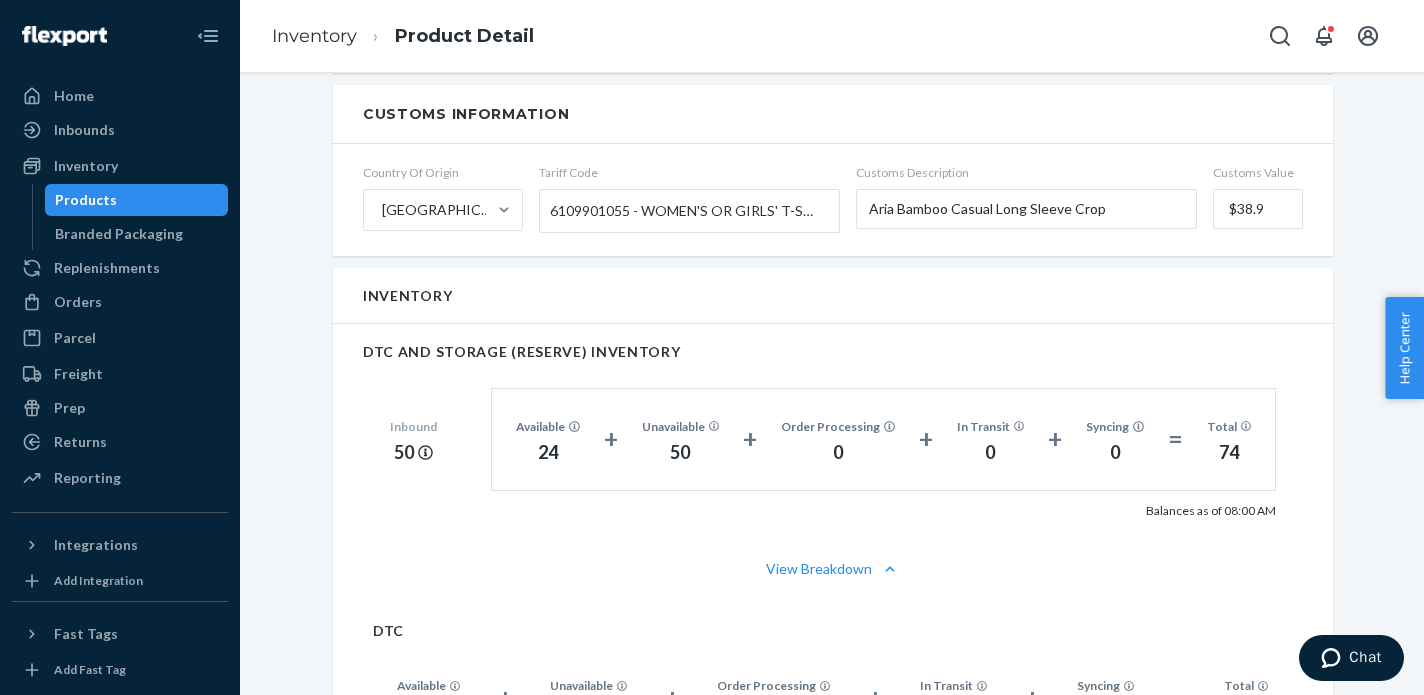 scroll, scrollTop: 1096, scrollLeft: 0, axis: vertical 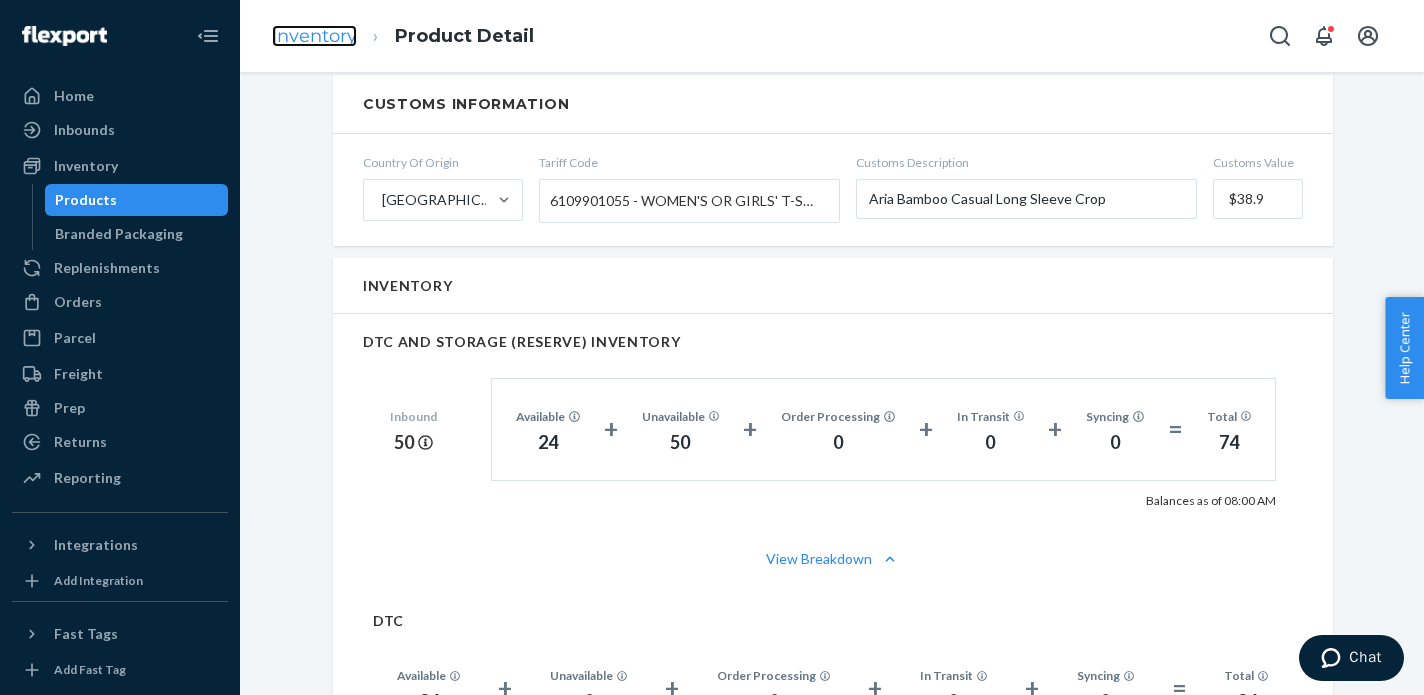 click on "Inventory" at bounding box center (314, 36) 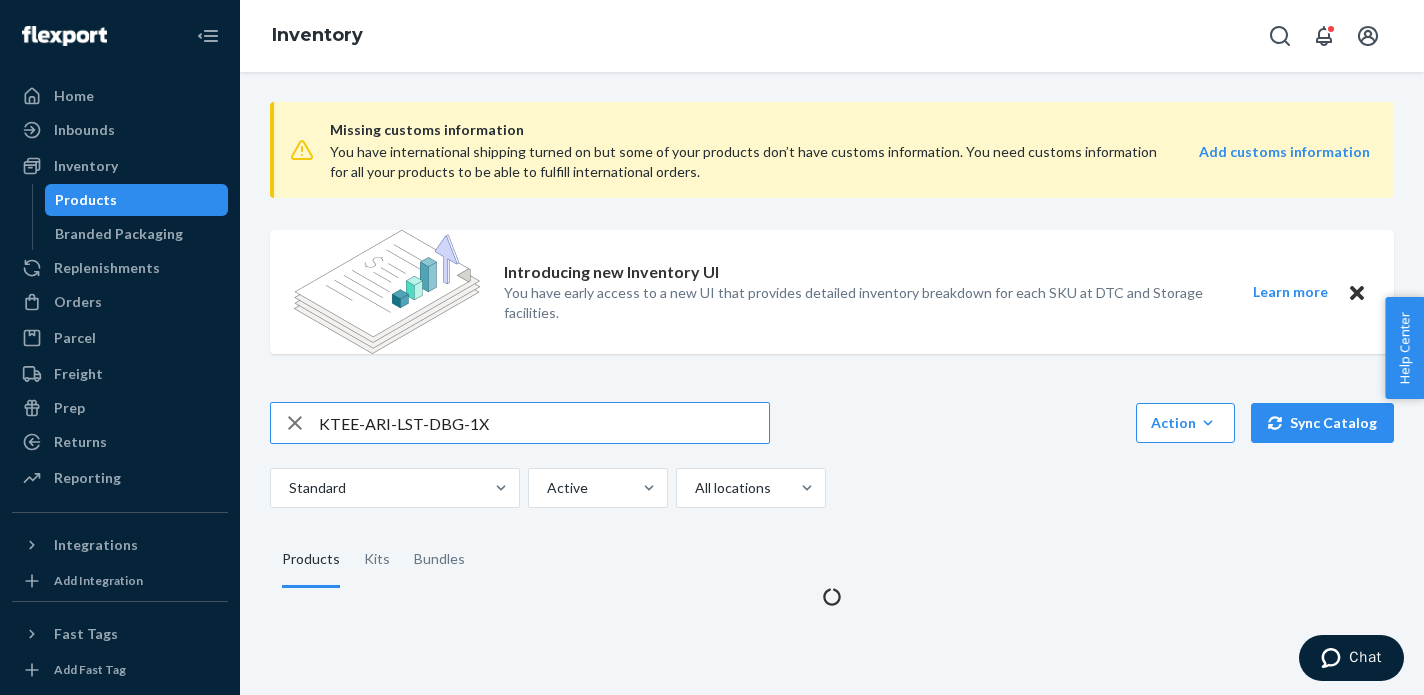 scroll, scrollTop: 0, scrollLeft: 0, axis: both 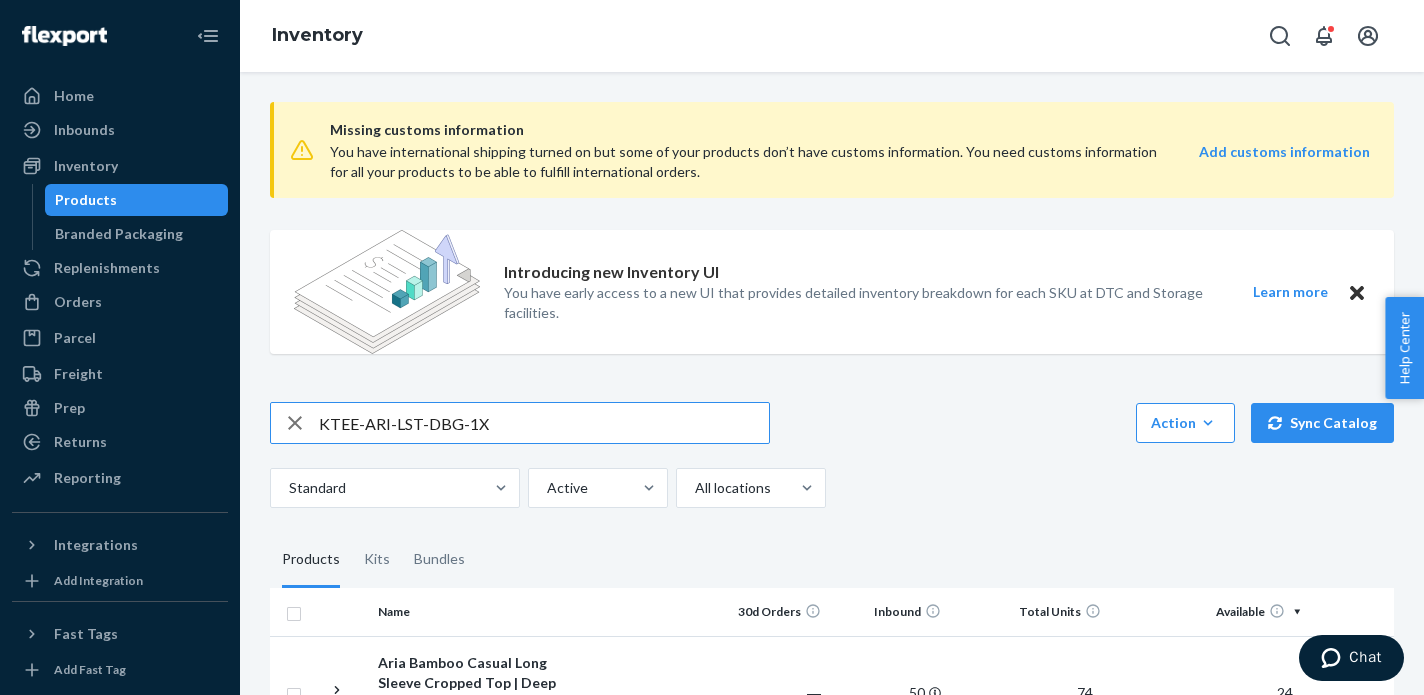 click on "KTEE-ARI-LST-DBG-1X" at bounding box center (544, 423) 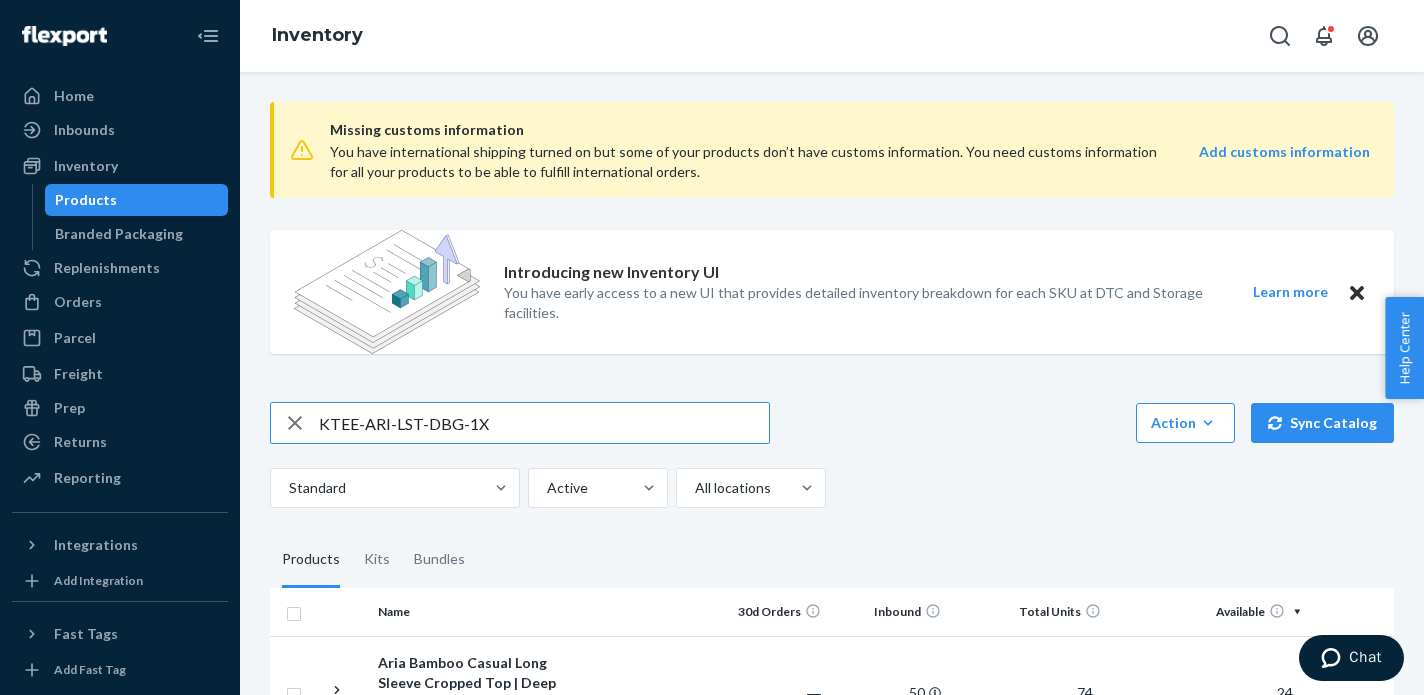 click on "KTEE-ARI-LST-DBG-1X" at bounding box center [544, 423] 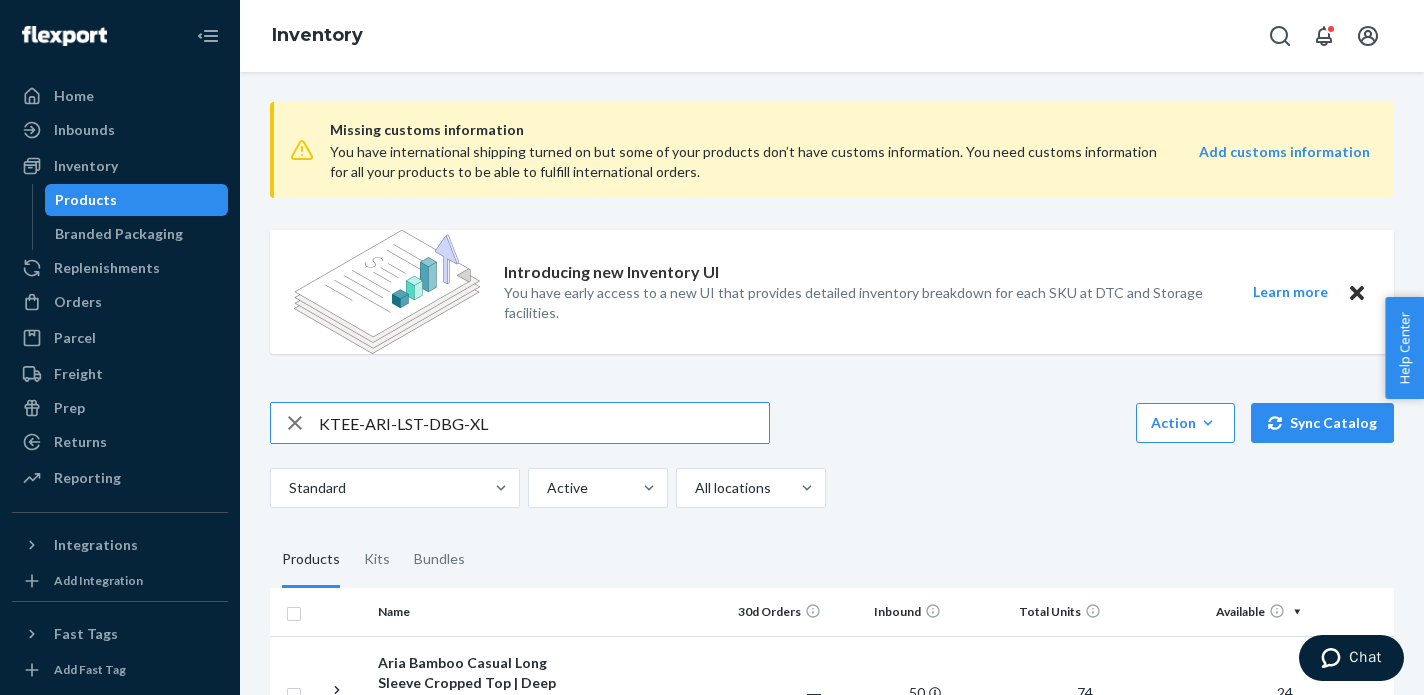 type on "KTEE-ARI-LST-DBG-XL" 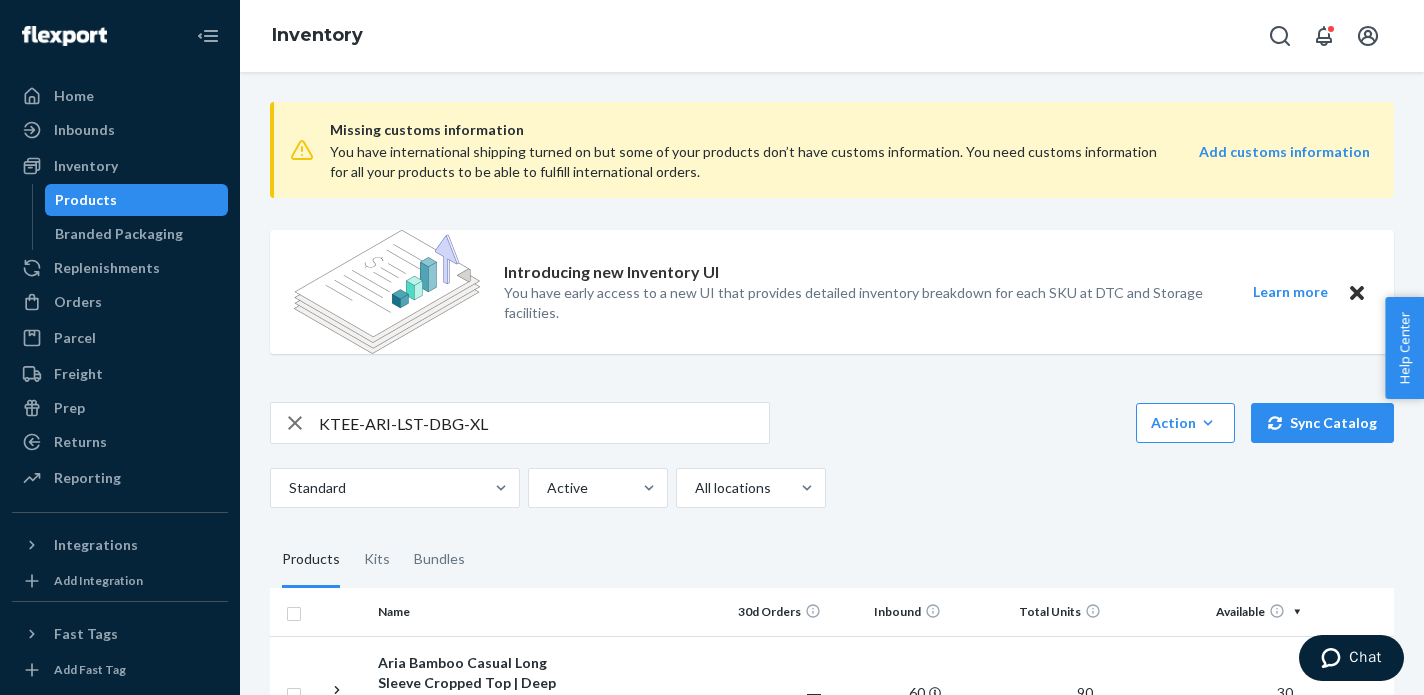 scroll, scrollTop: 162, scrollLeft: 0, axis: vertical 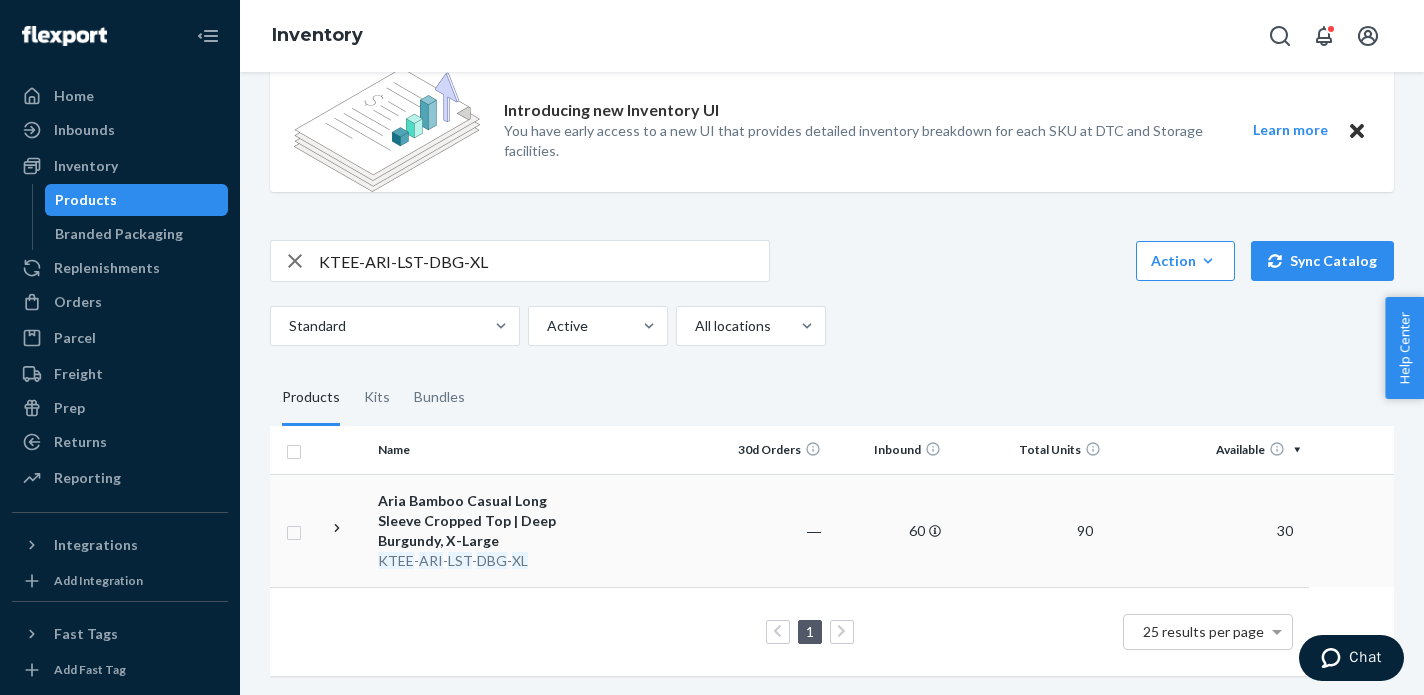 click on "Aria Bamboo Casual Long Sleeve Cropped Top | Deep Burgundy, X-Large" at bounding box center [482, 521] 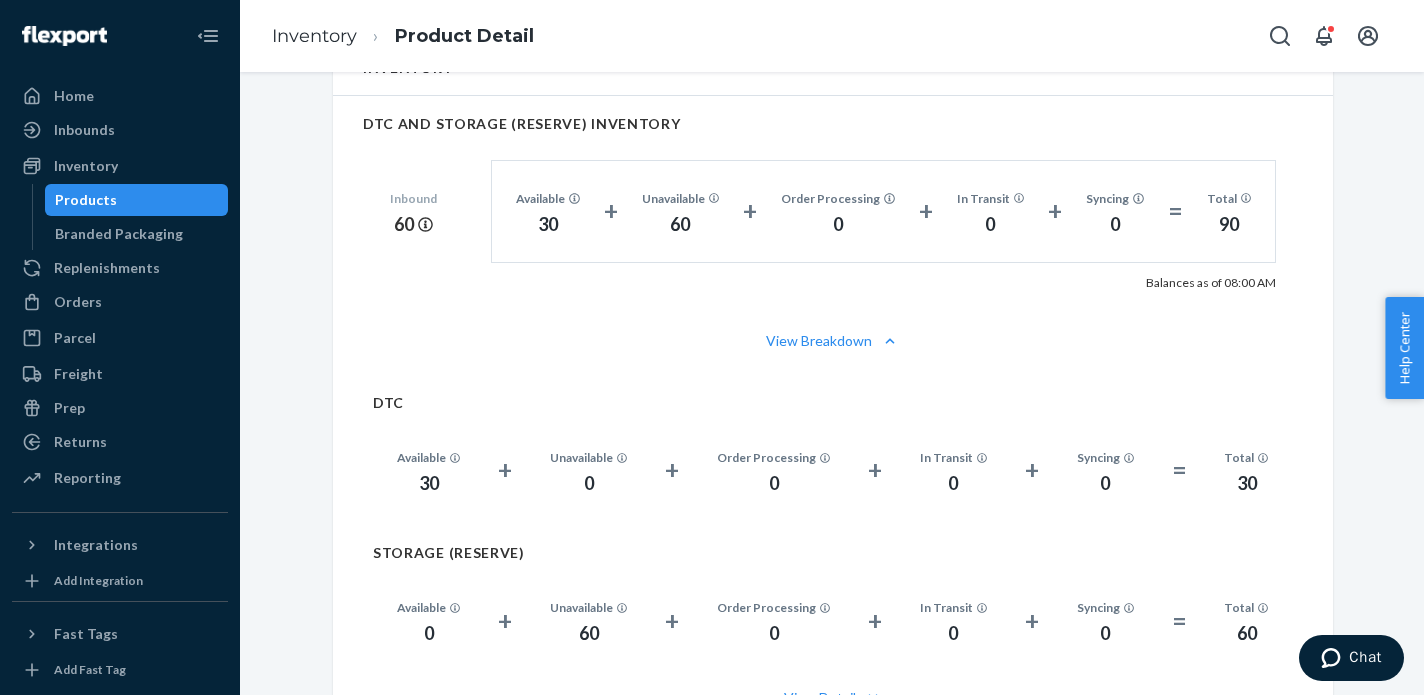 scroll, scrollTop: 1512, scrollLeft: 0, axis: vertical 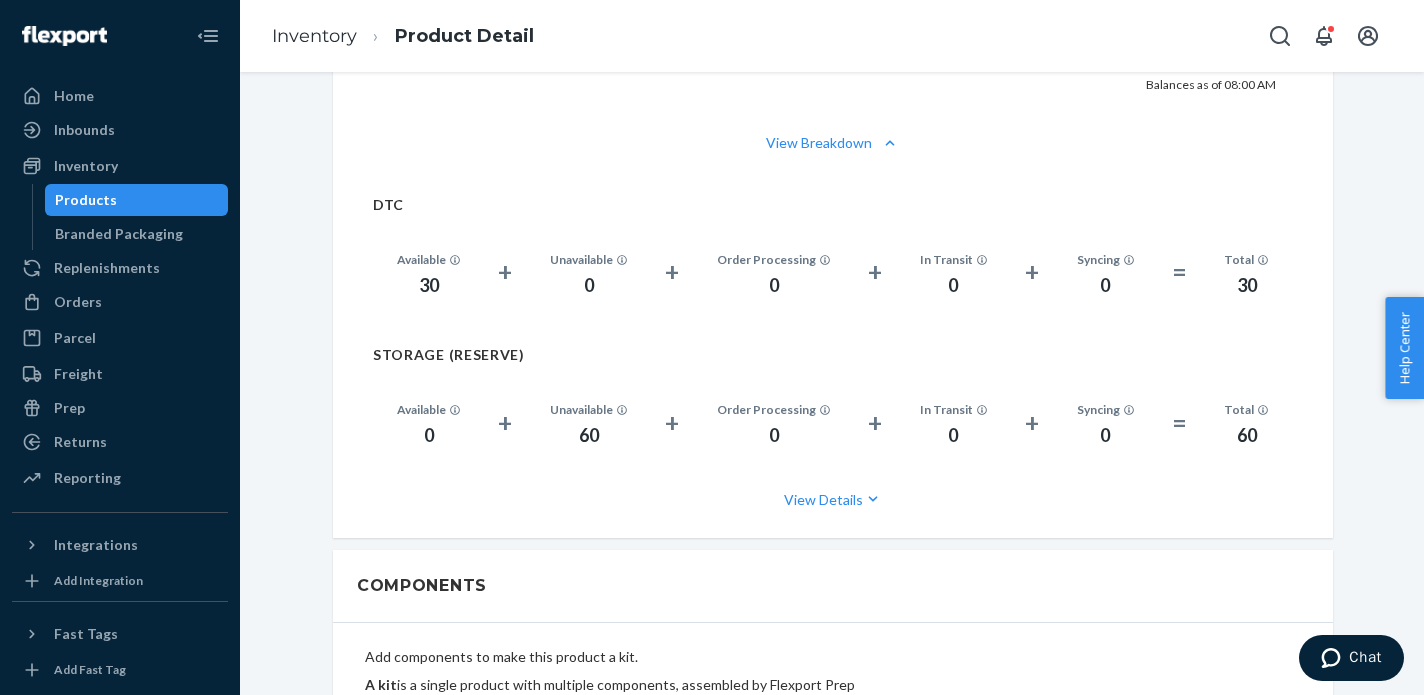 click on "Inventory Product Detail" at bounding box center [403, 36] 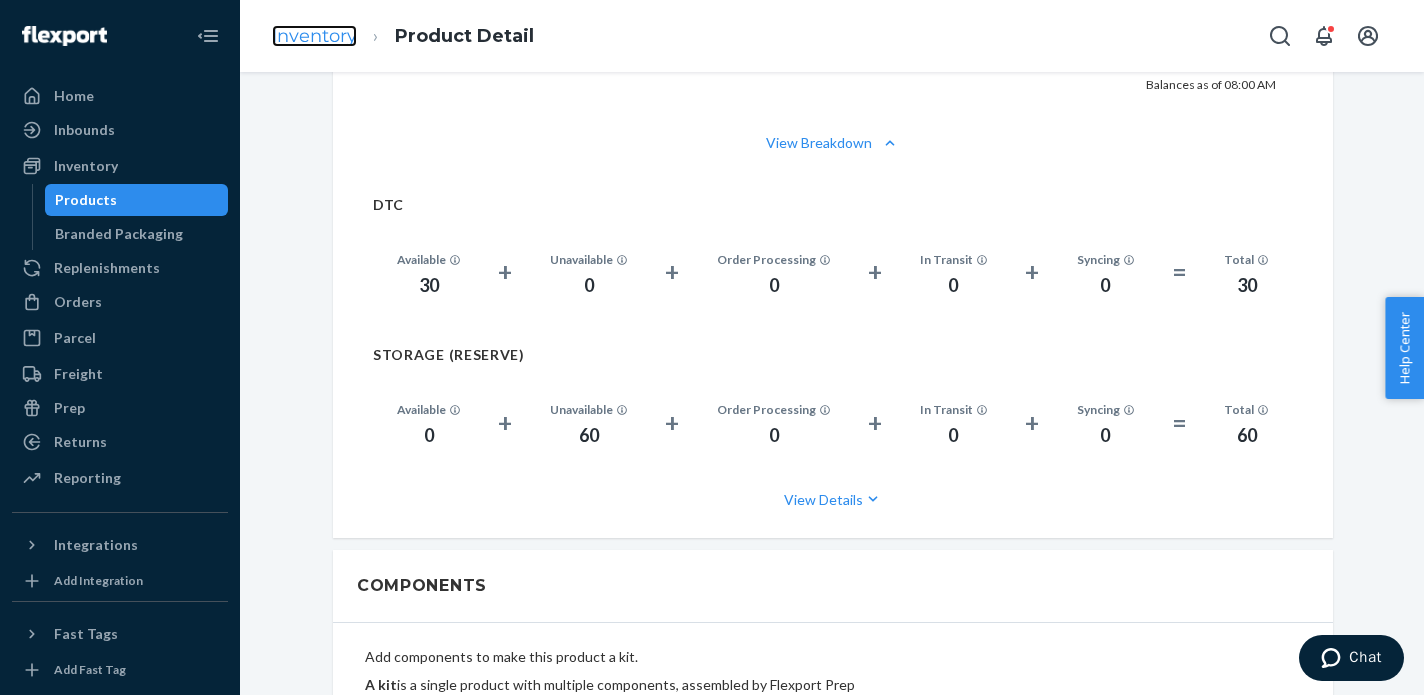 click on "Inventory" at bounding box center [314, 36] 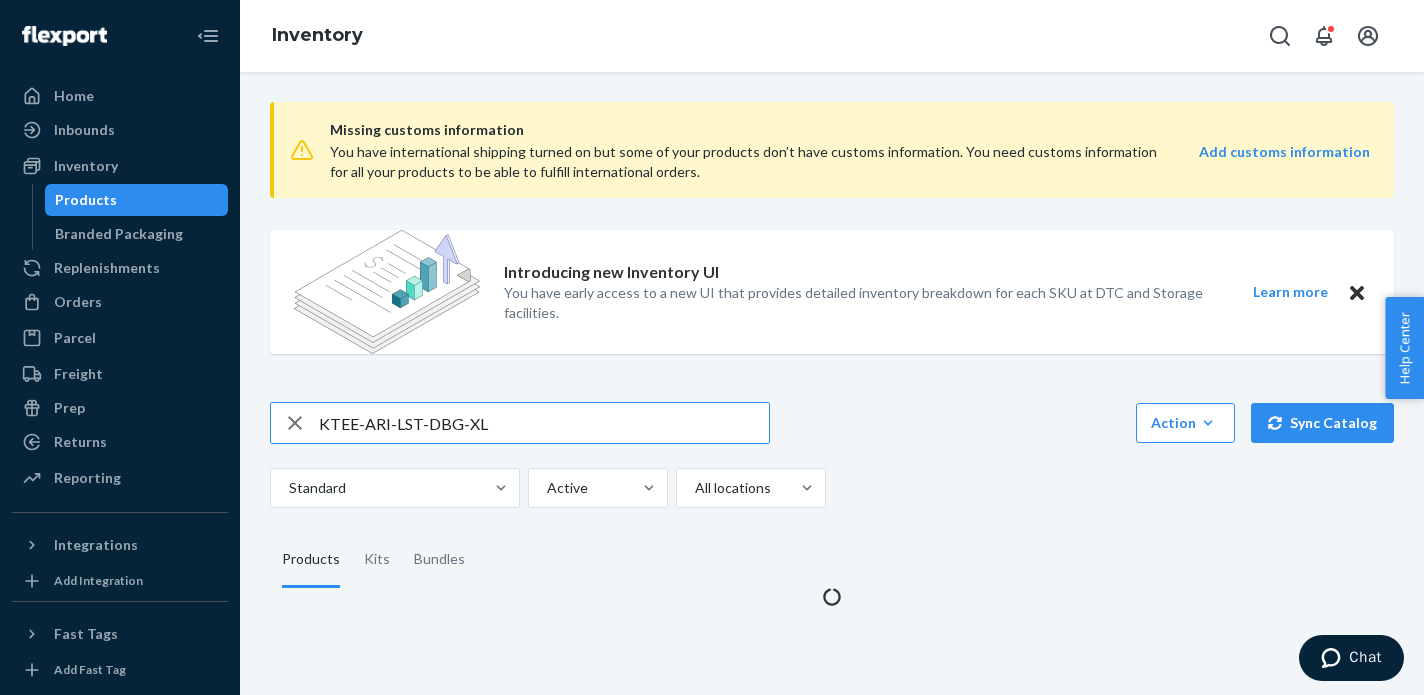 scroll, scrollTop: 0, scrollLeft: 0, axis: both 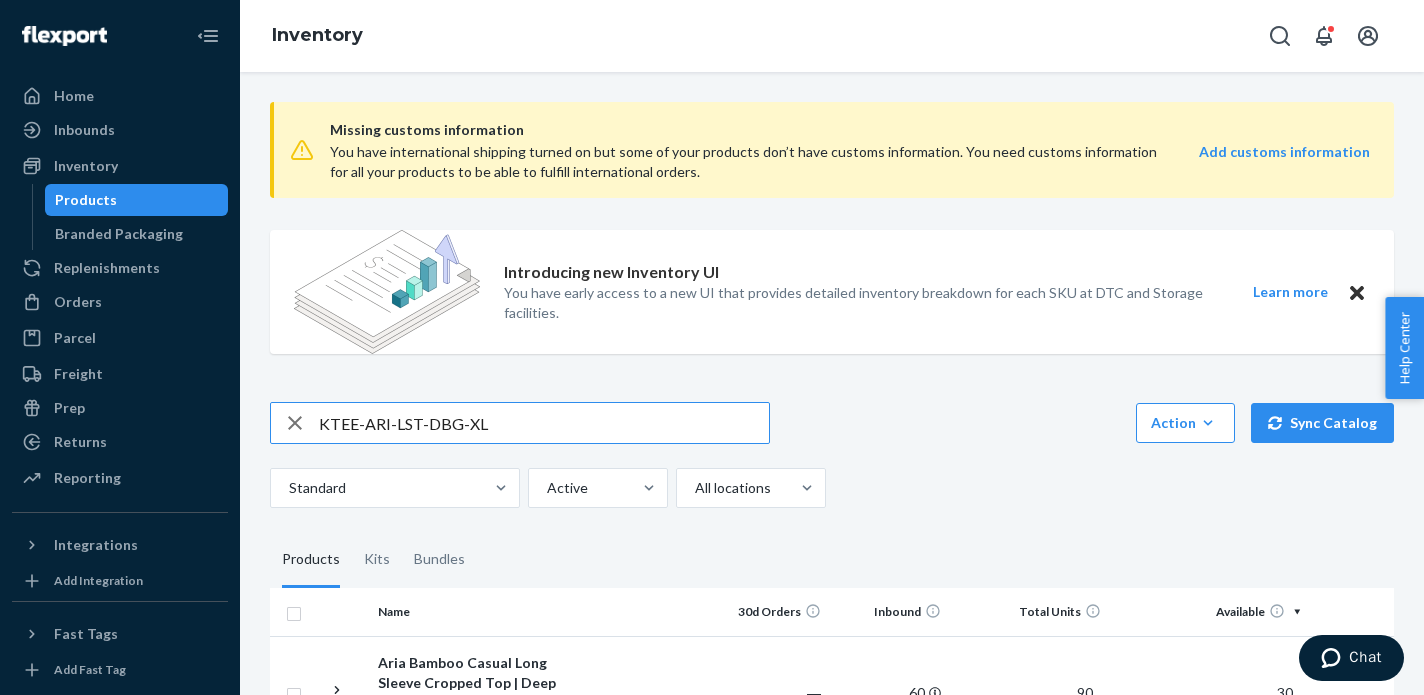 click on "KTEE-ARI-LST-DBG-XL" at bounding box center [544, 423] 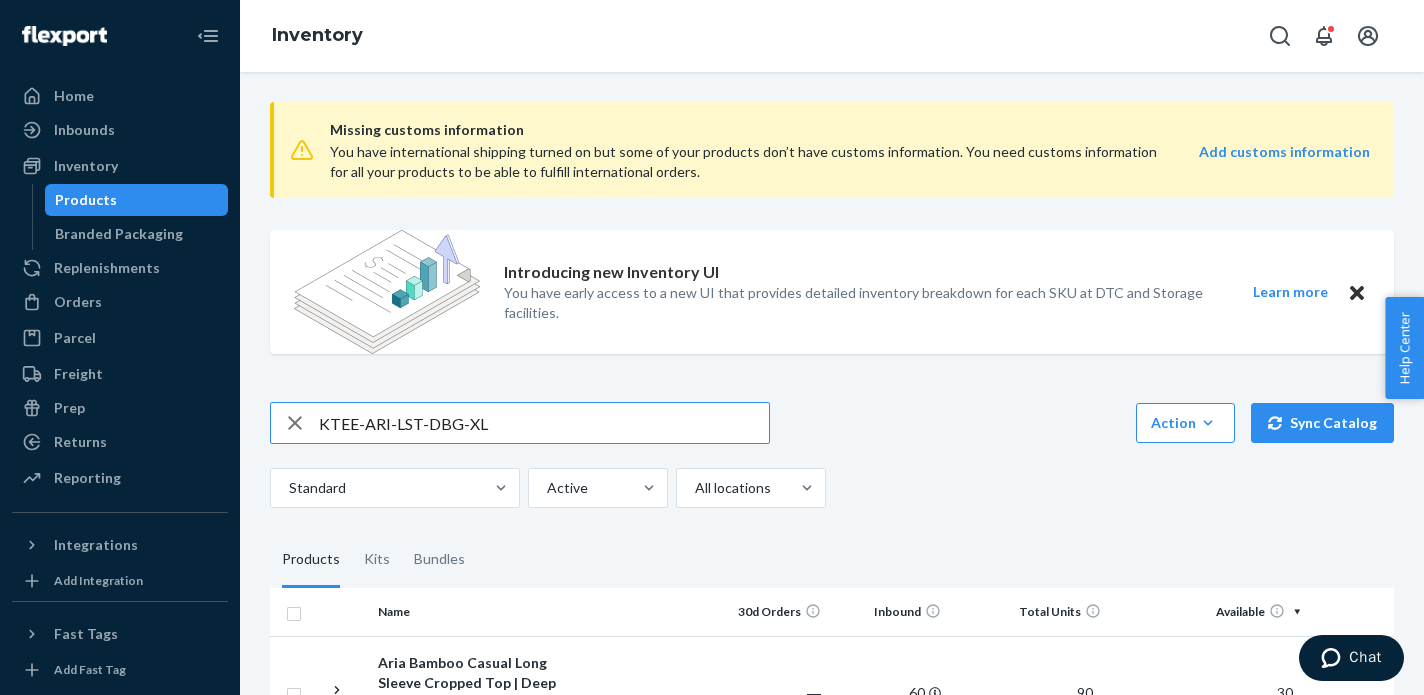 click on "KTEE-ARI-LST-DBG-XL" at bounding box center (544, 423) 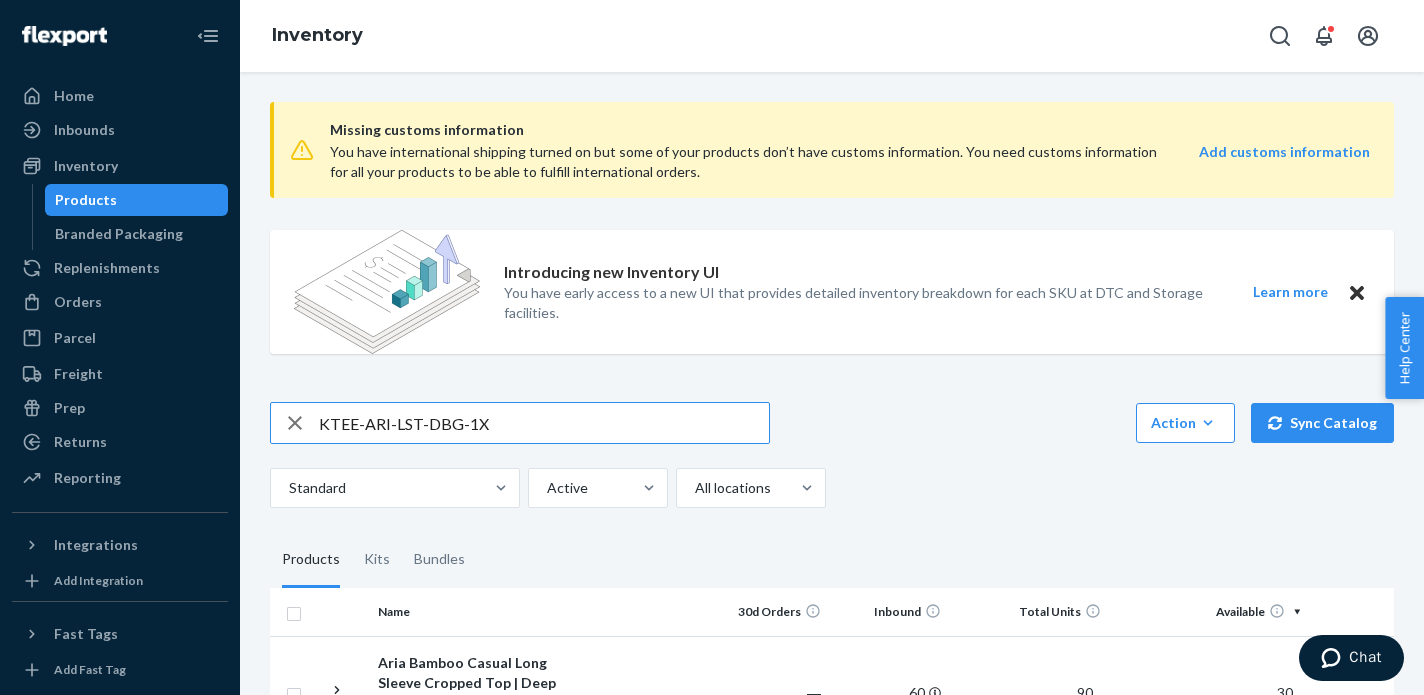 type on "KTEE-ARI-LST-DBG-1X" 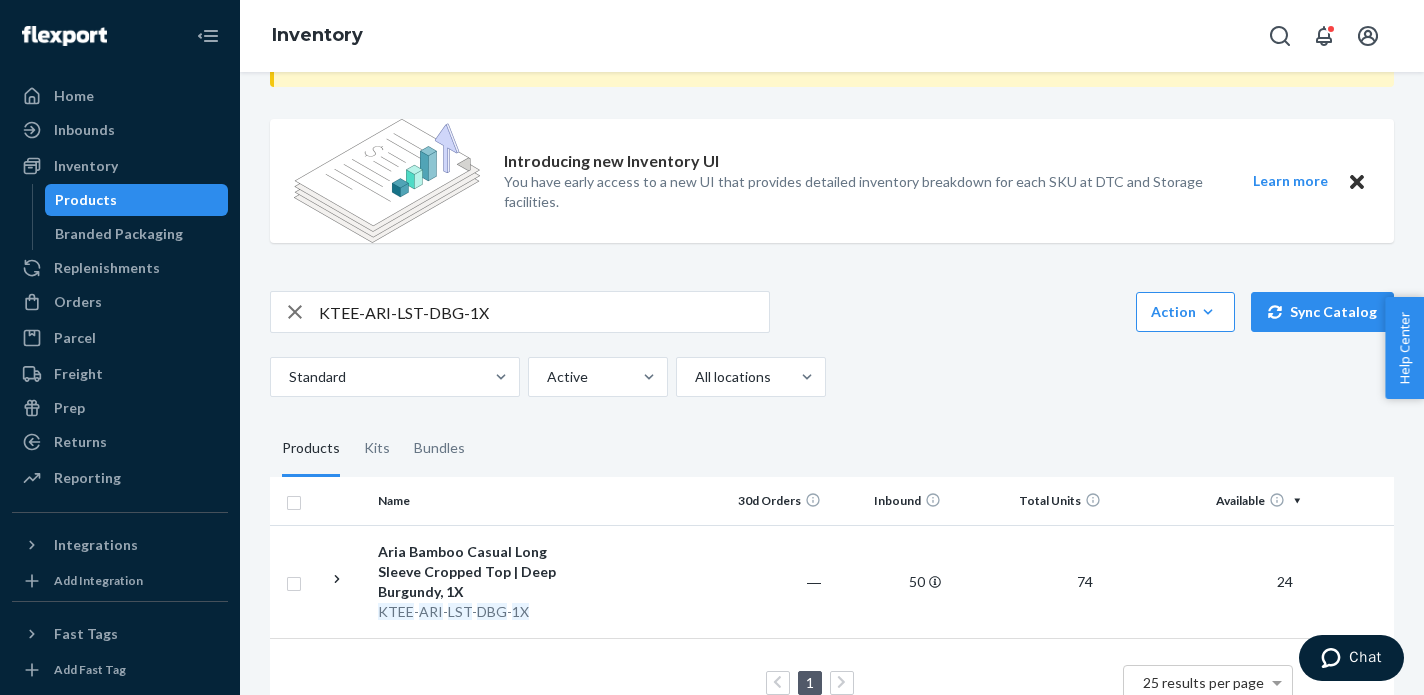 scroll, scrollTop: 162, scrollLeft: 0, axis: vertical 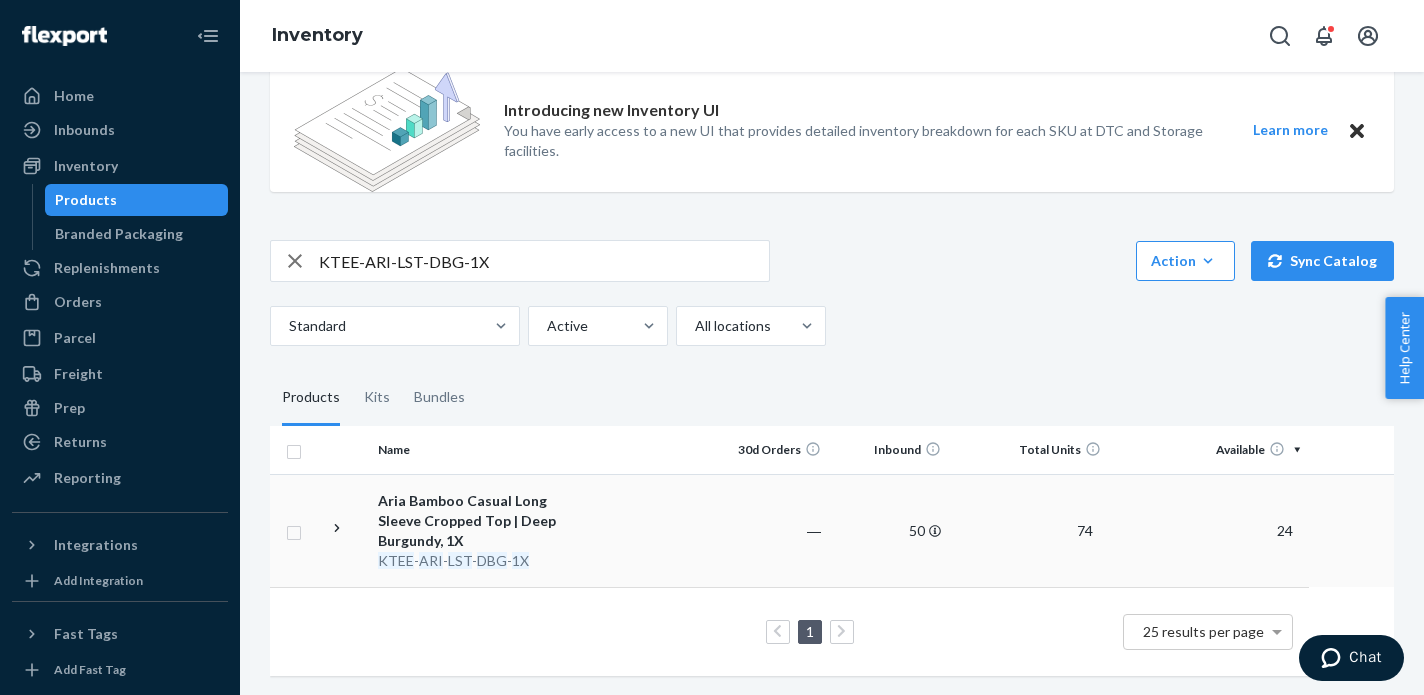 click on "Aria Bamboo Casual Long Sleeve Cropped Top | Deep Burgundy, 1X" at bounding box center (482, 521) 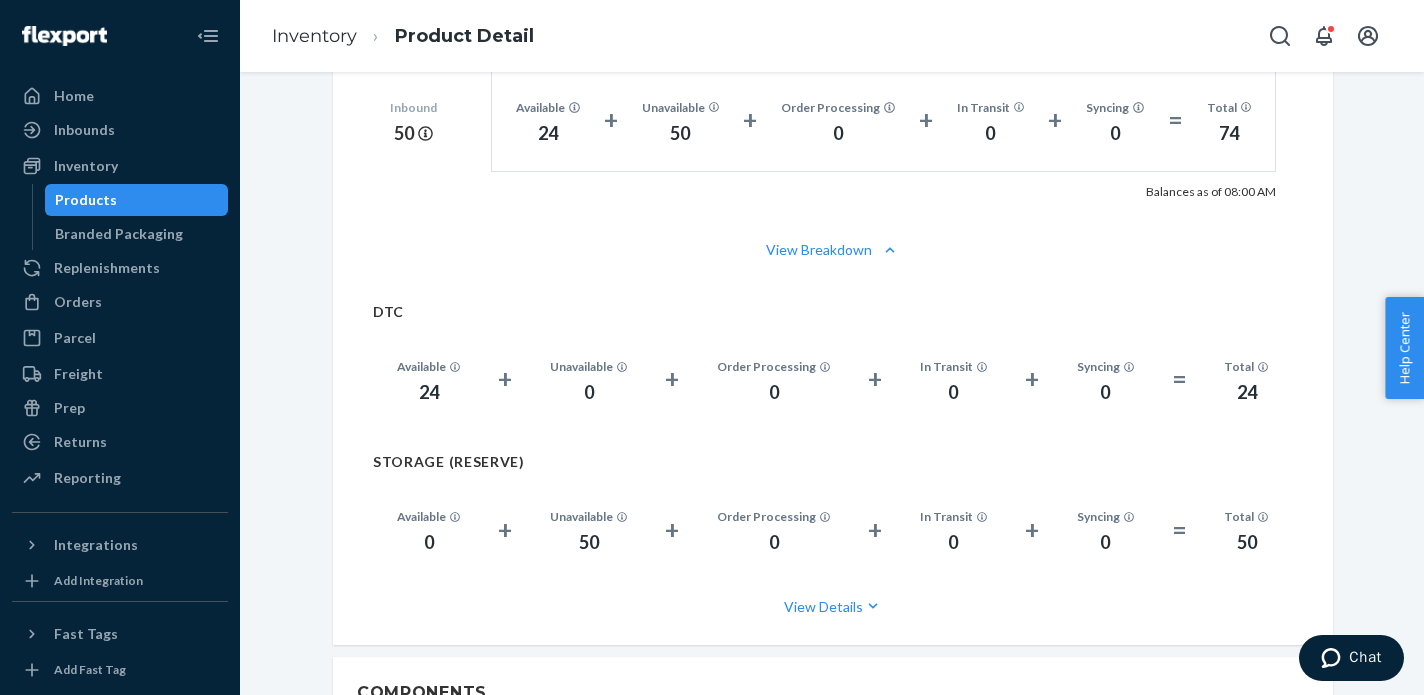 scroll, scrollTop: 1417, scrollLeft: 0, axis: vertical 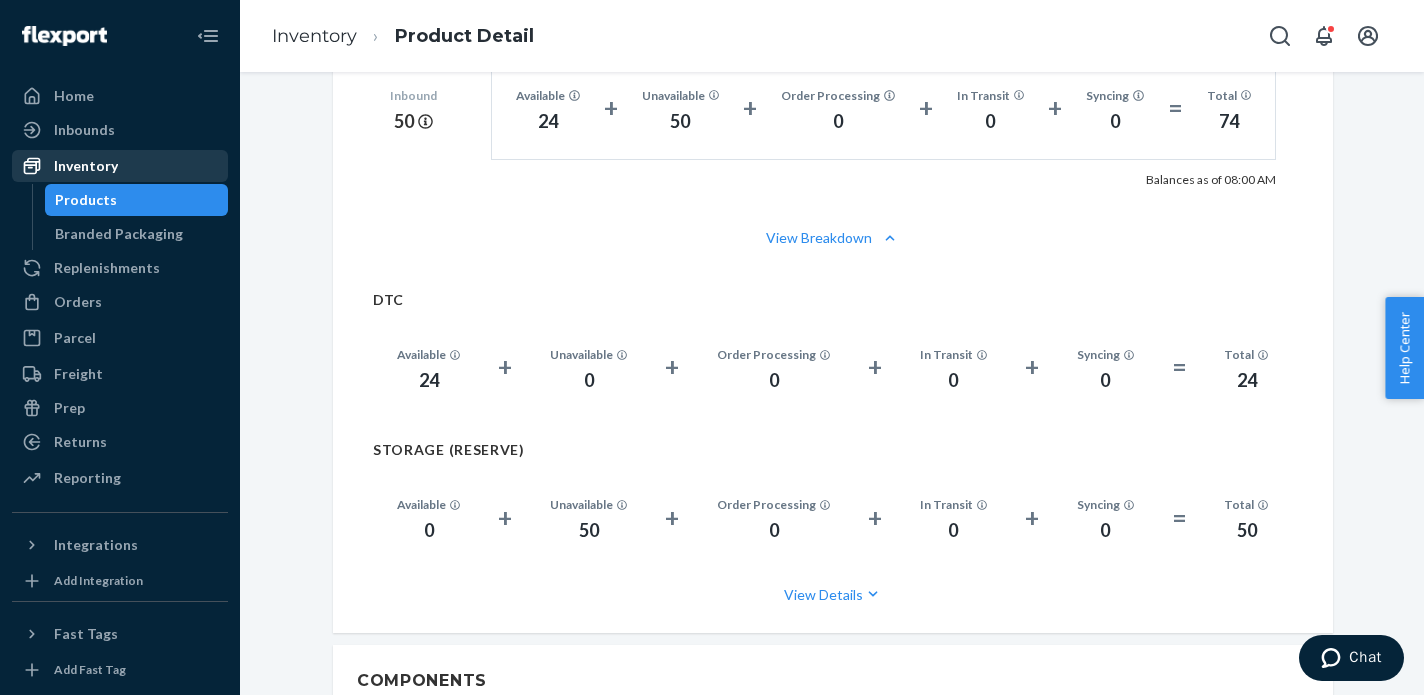 click on "Inventory" at bounding box center (86, 166) 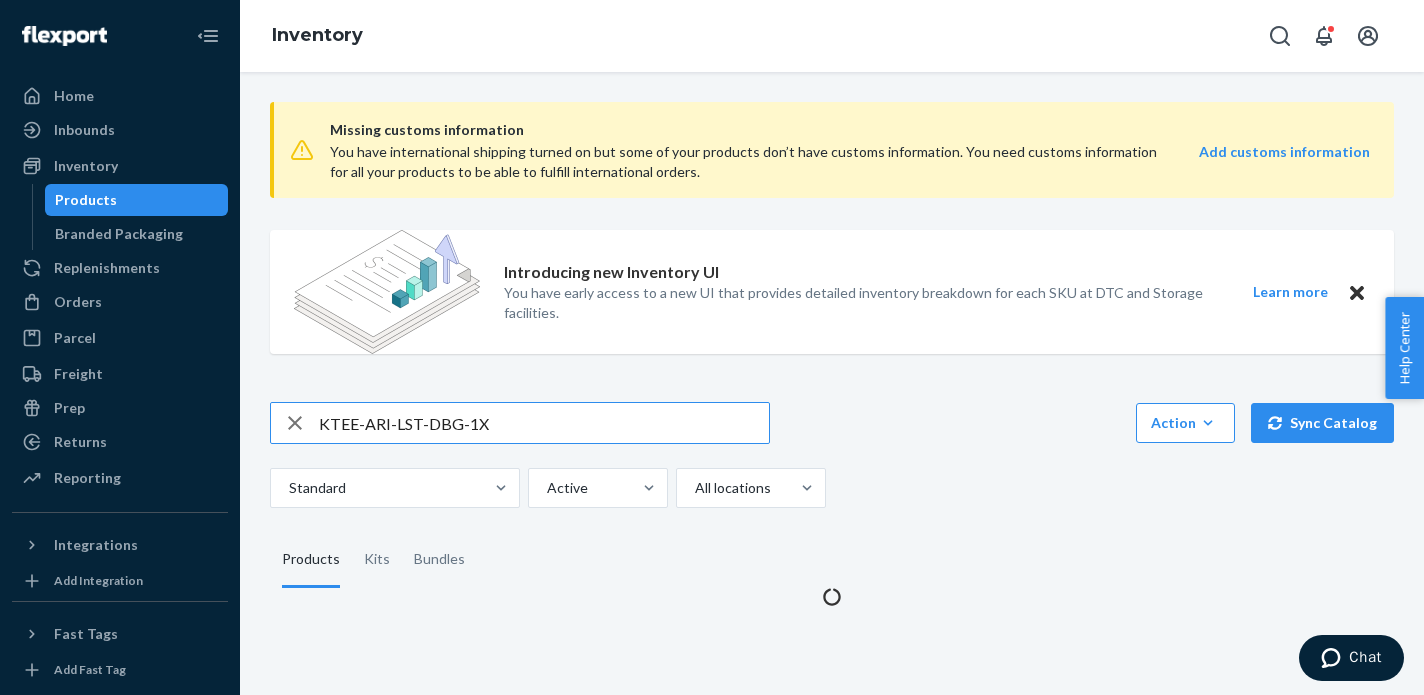 scroll, scrollTop: 0, scrollLeft: 0, axis: both 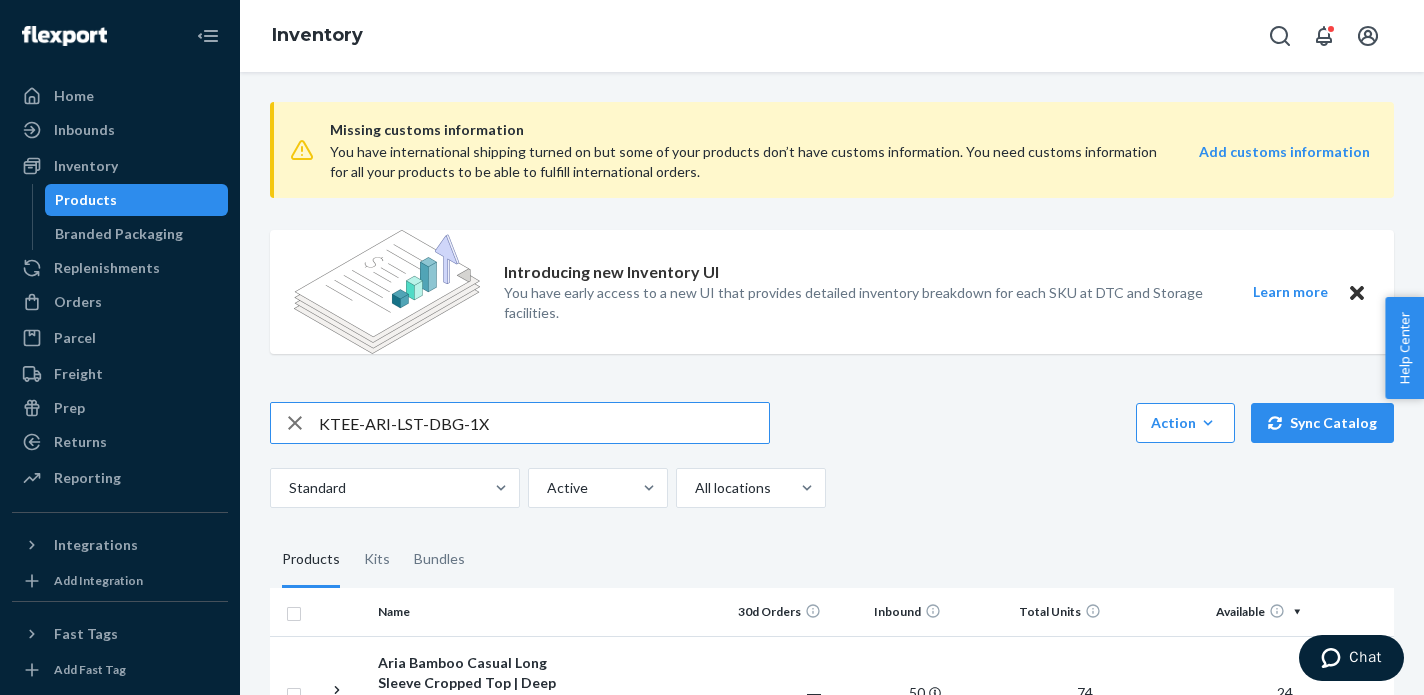 click on "KTEE-ARI-LST-DBG-1X" at bounding box center (544, 423) 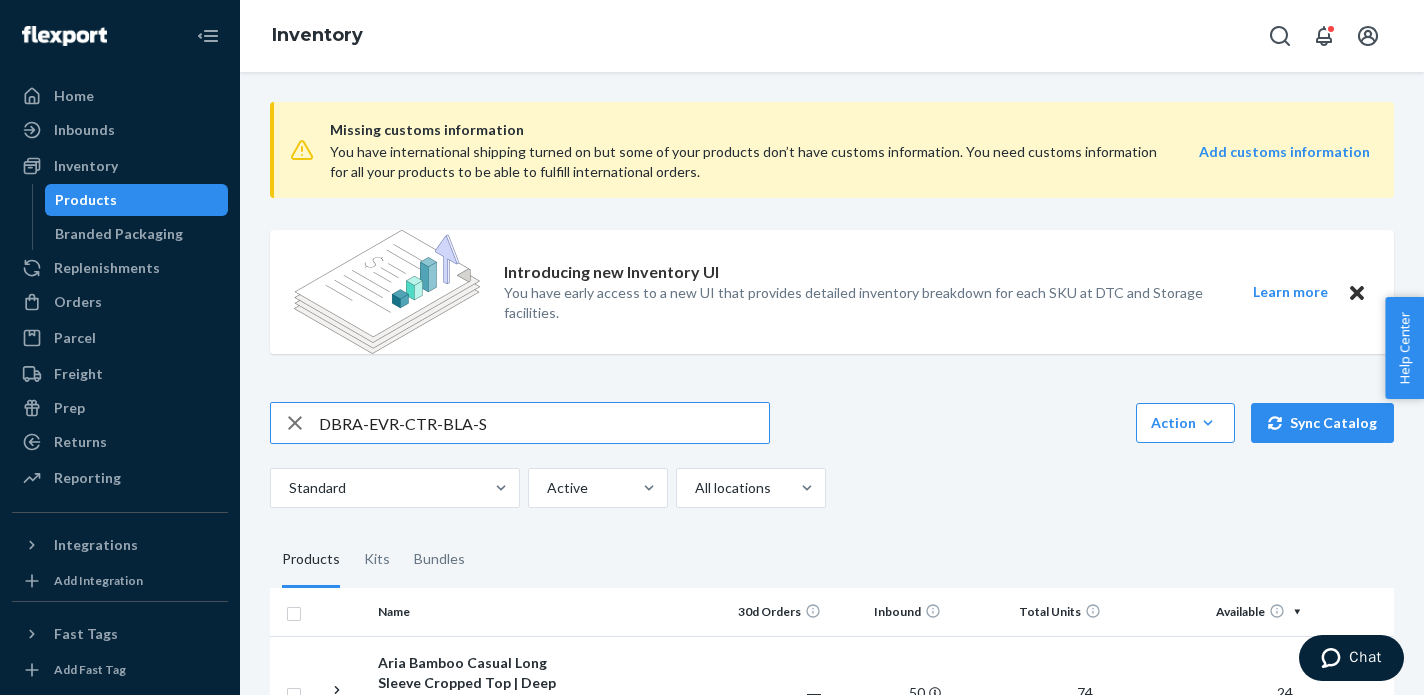 type on "DBRA-EVR-CTR-BLA-S" 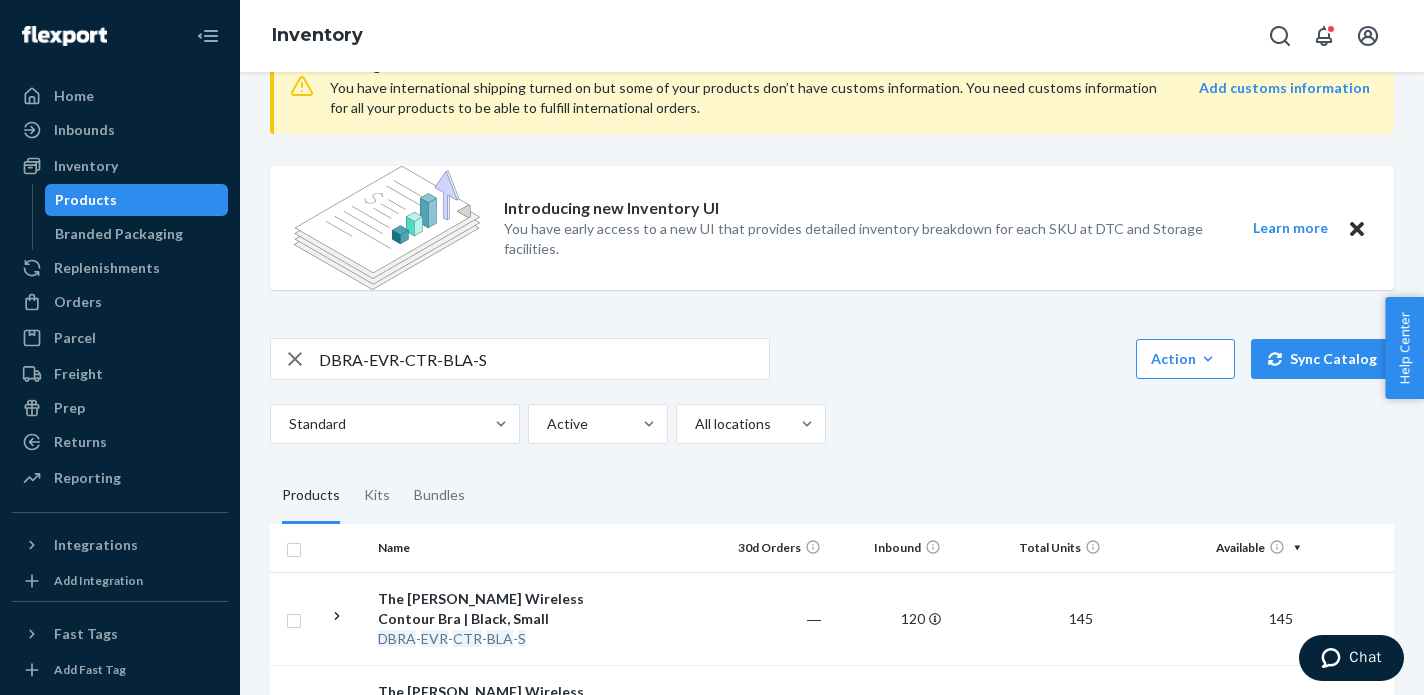 scroll, scrollTop: 111, scrollLeft: 0, axis: vertical 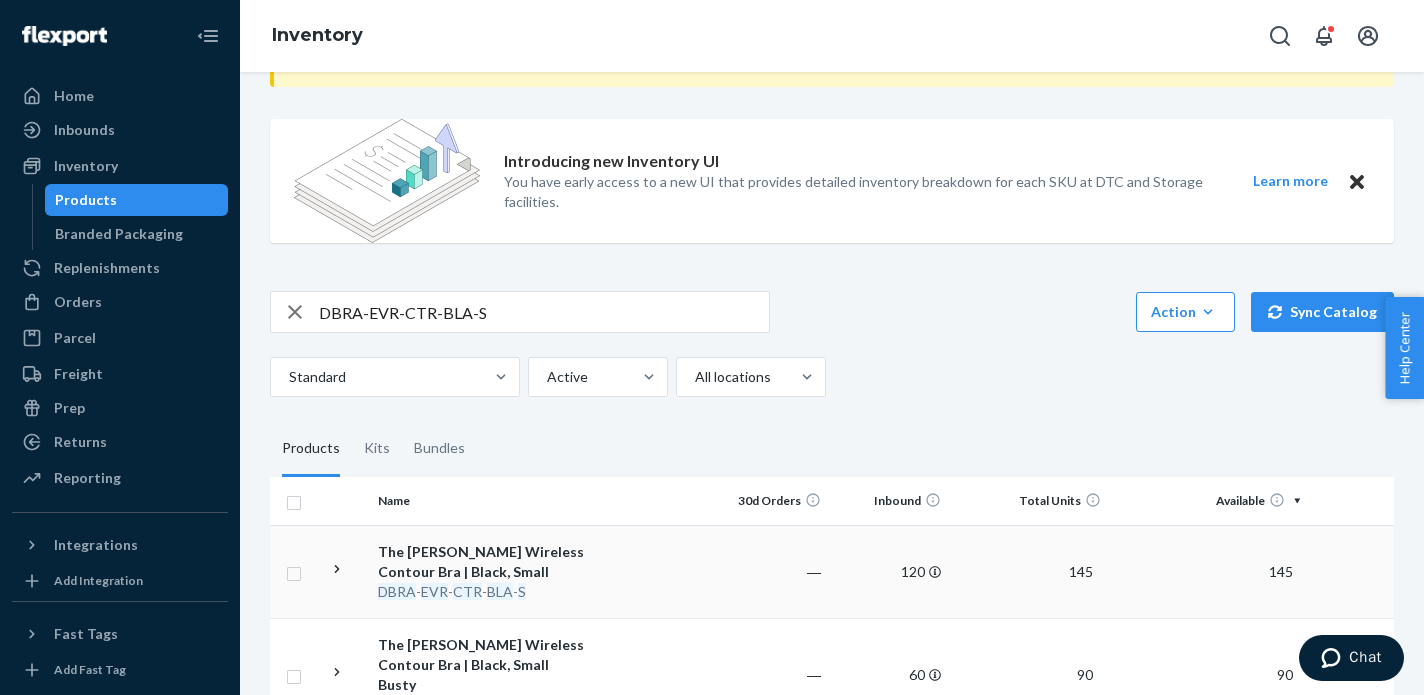 click on "The [PERSON_NAME] Wireless Contour Bra | Black, Small" at bounding box center (482, 562) 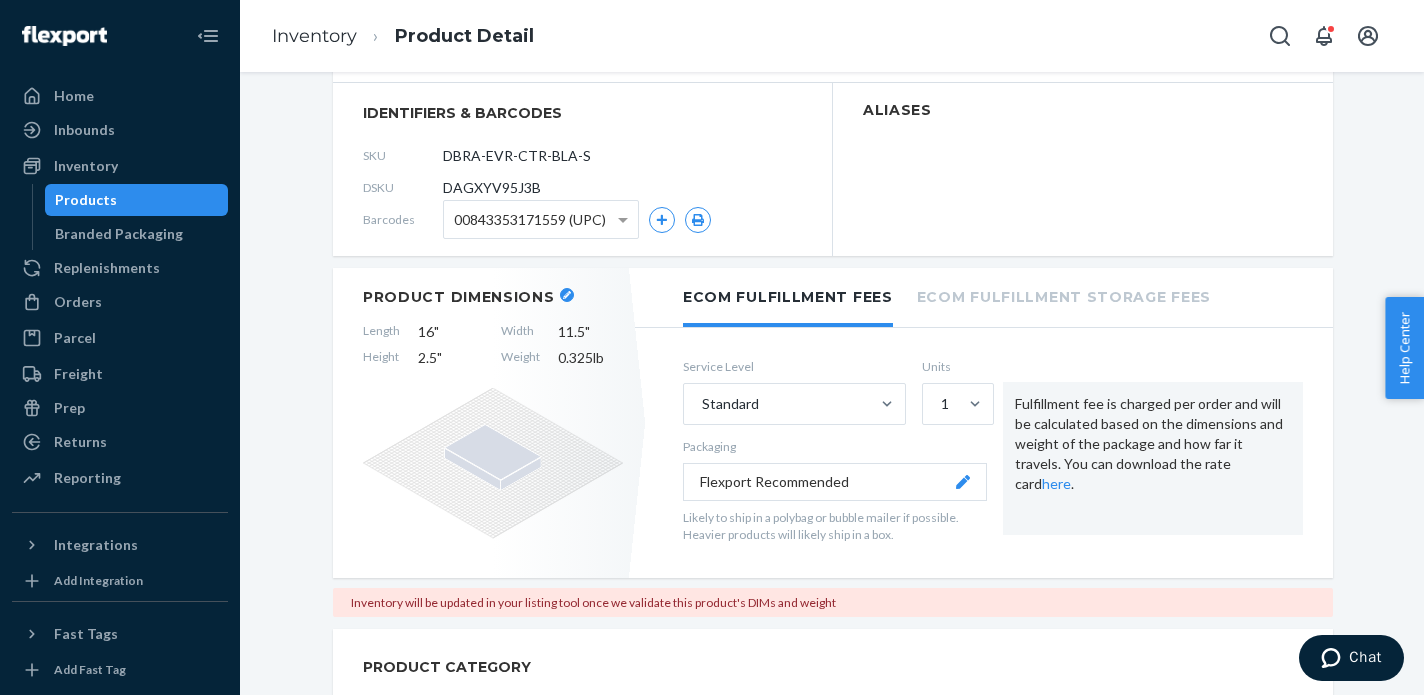 scroll, scrollTop: 370, scrollLeft: 0, axis: vertical 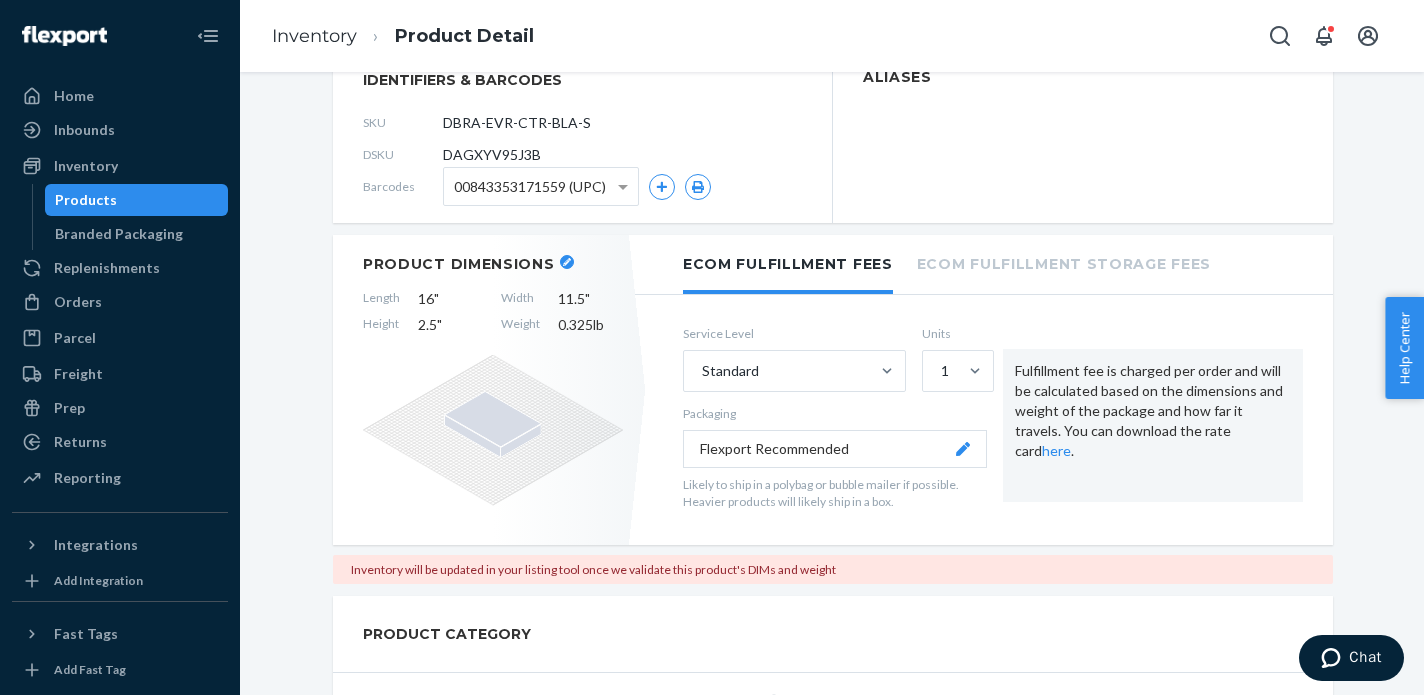 click on "Inventory Product Detail" at bounding box center (832, 36) 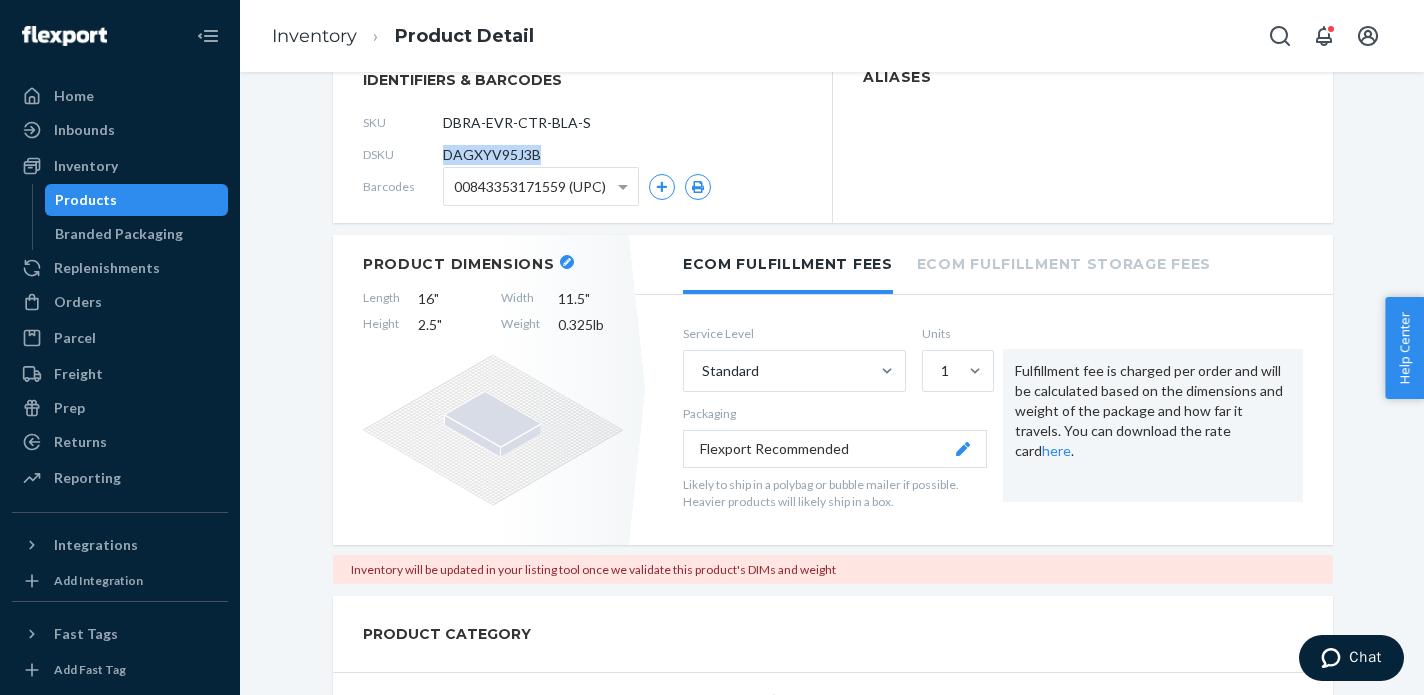drag, startPoint x: 448, startPoint y: 134, endPoint x: 591, endPoint y: 140, distance: 143.12582 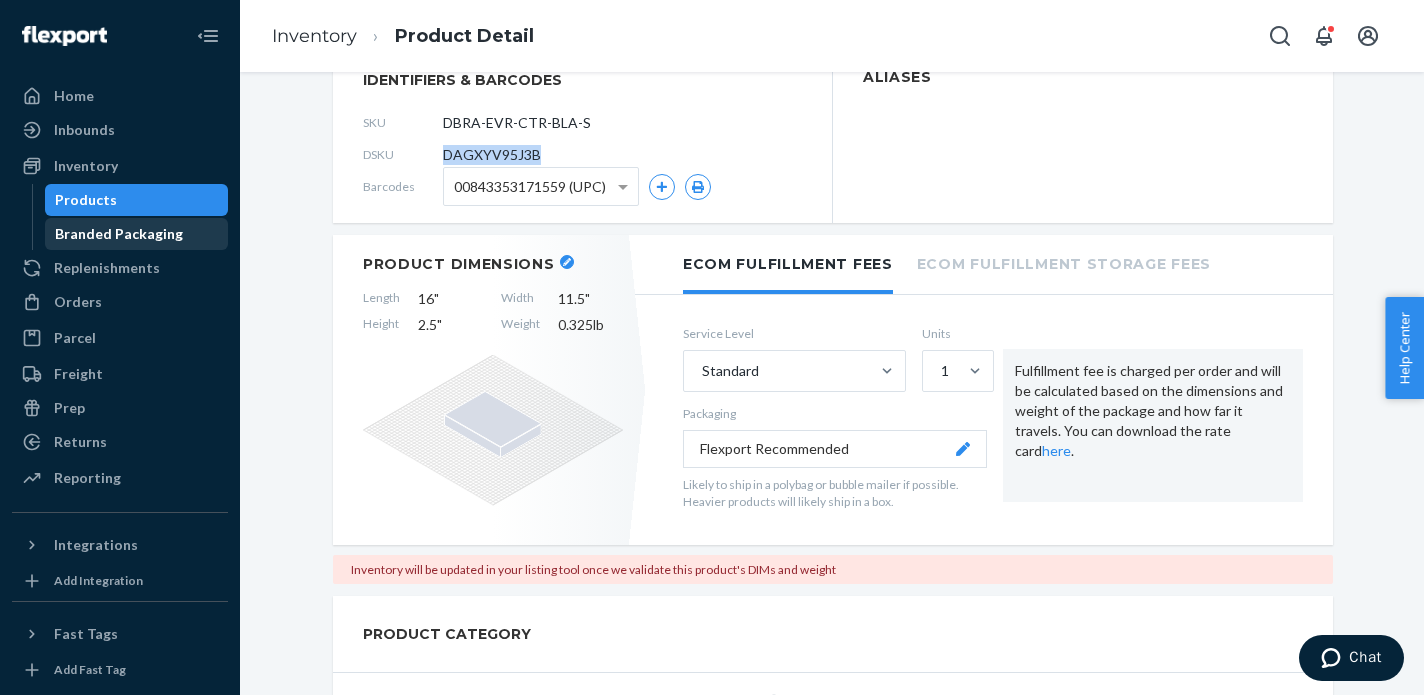 copy on "DAGXYV95J3B" 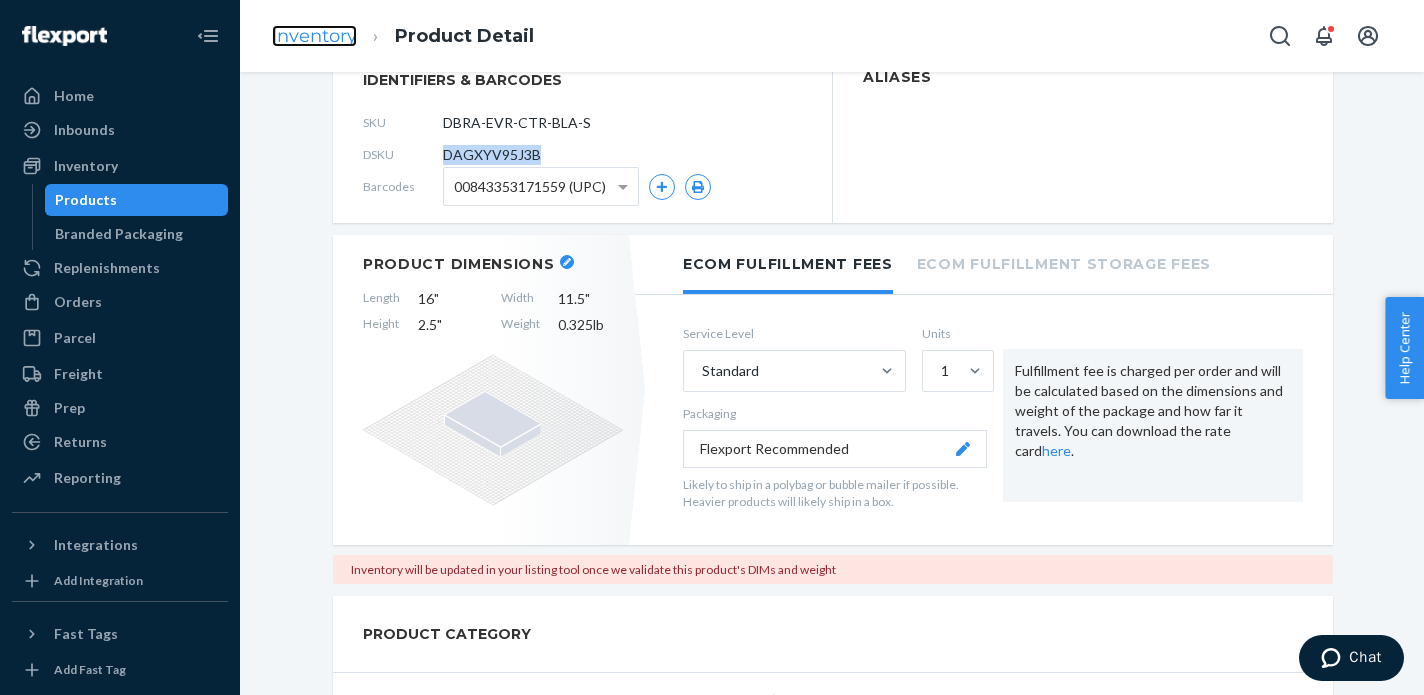 click on "Inventory" at bounding box center (314, 36) 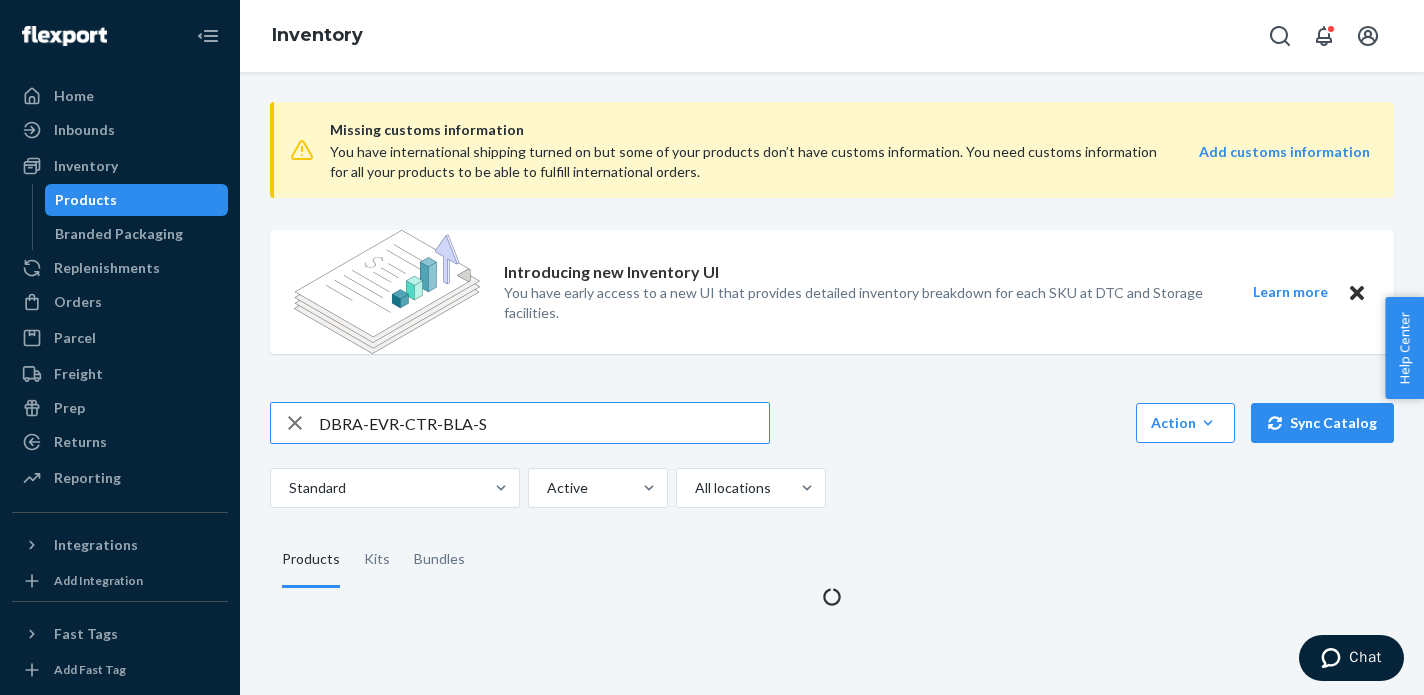 scroll, scrollTop: 0, scrollLeft: 0, axis: both 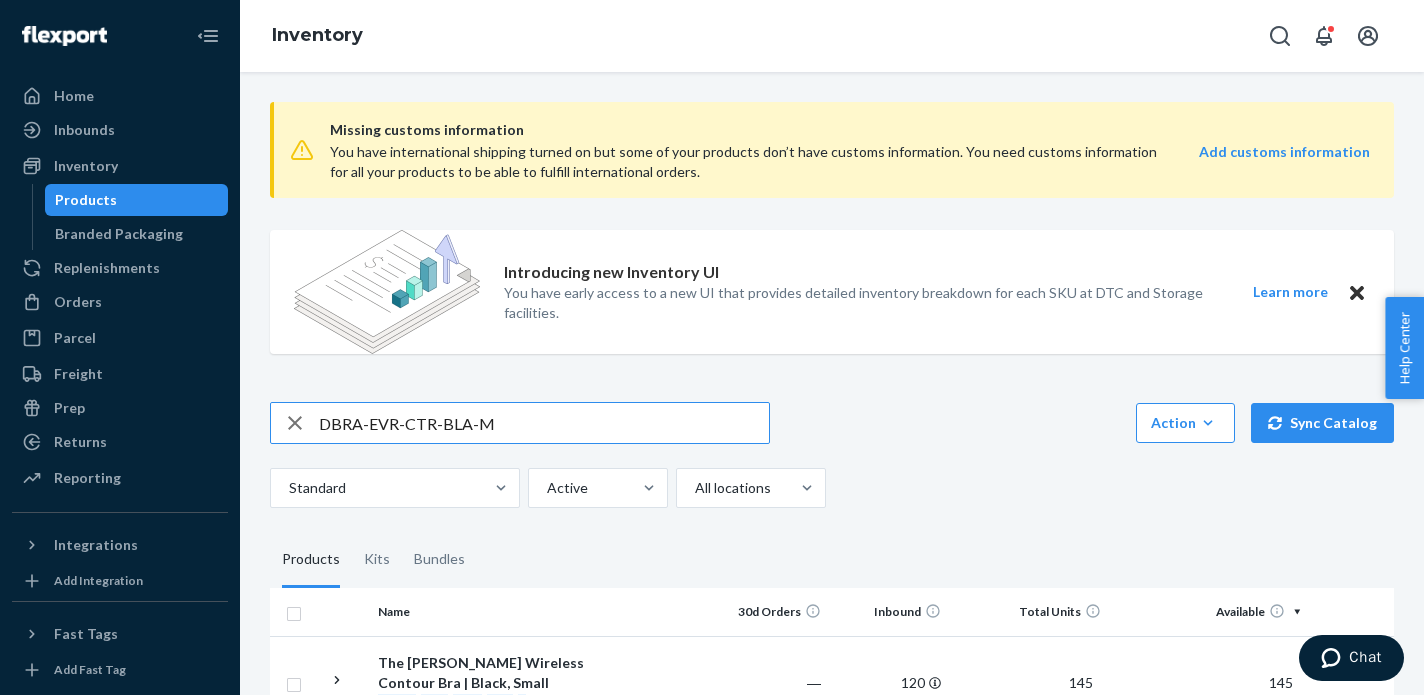 type on "DBRA-EVR-CTR-BLA-M" 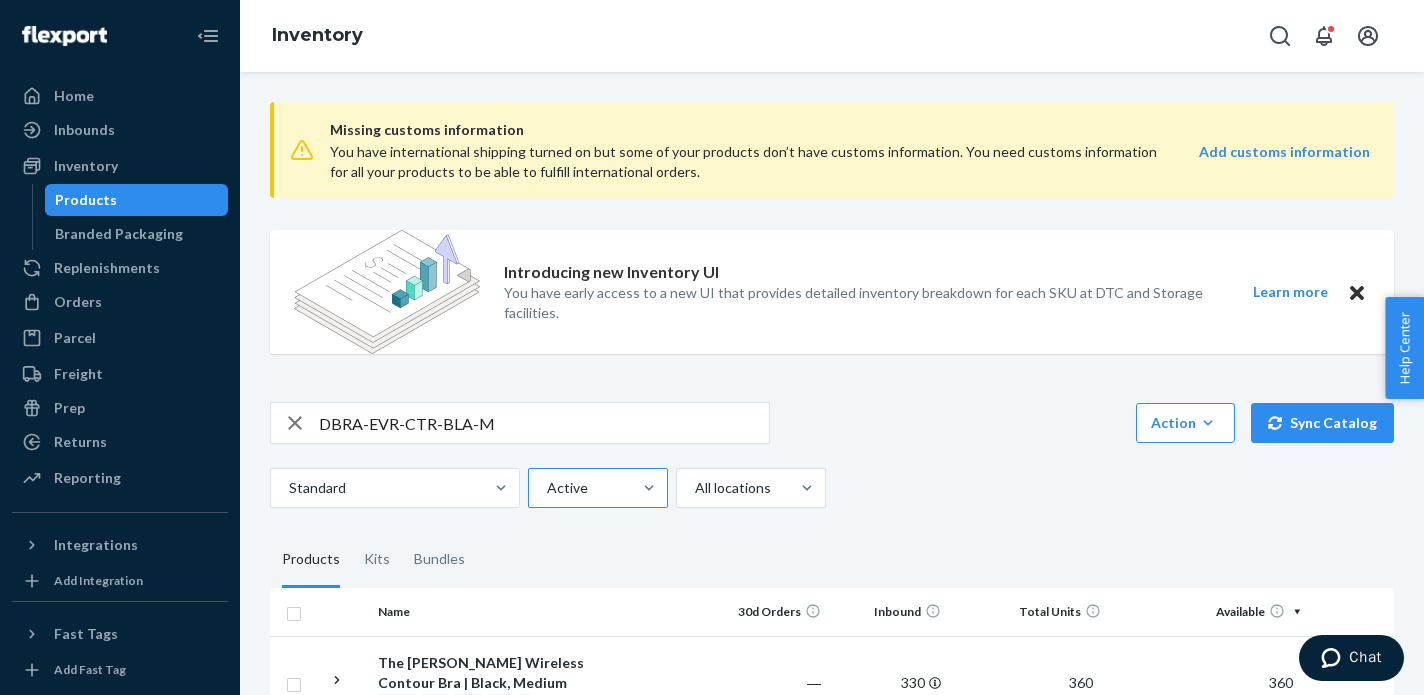 scroll, scrollTop: 180, scrollLeft: 0, axis: vertical 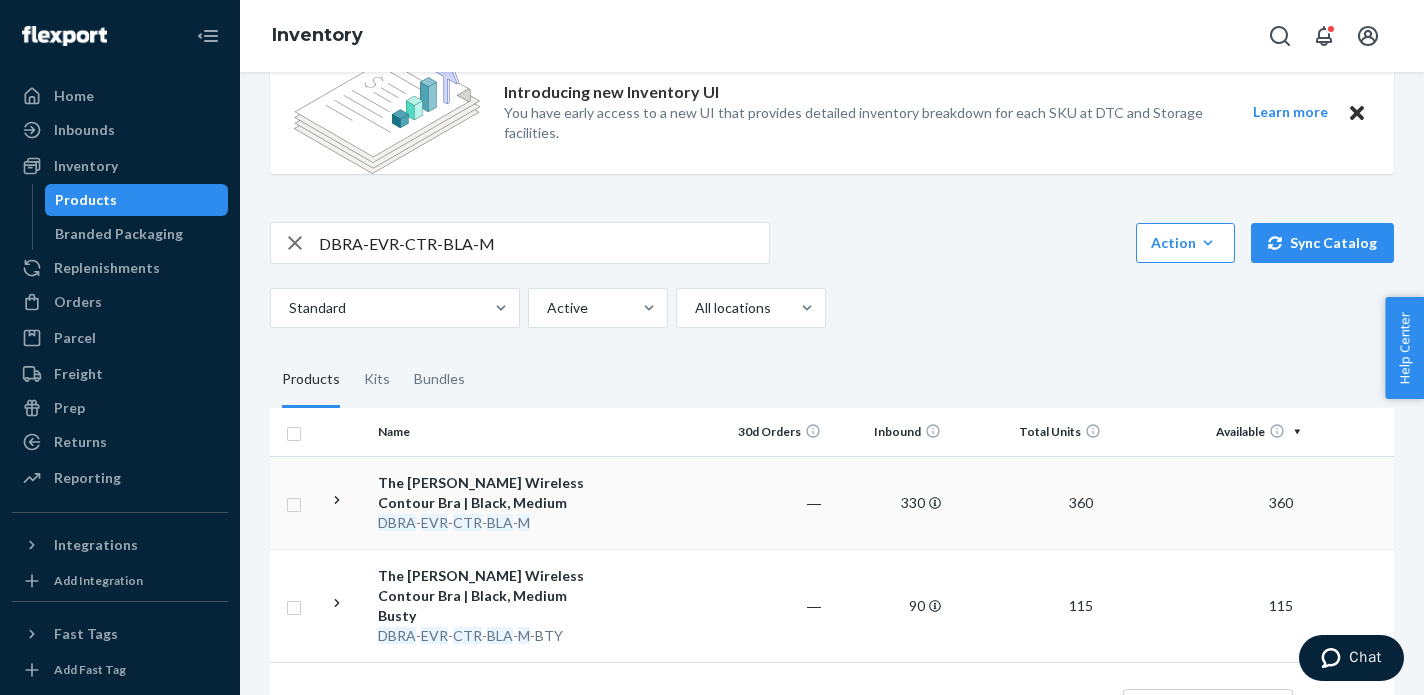 click on "The [PERSON_NAME] Wireless Contour Bra | Black, Medium" at bounding box center [482, 493] 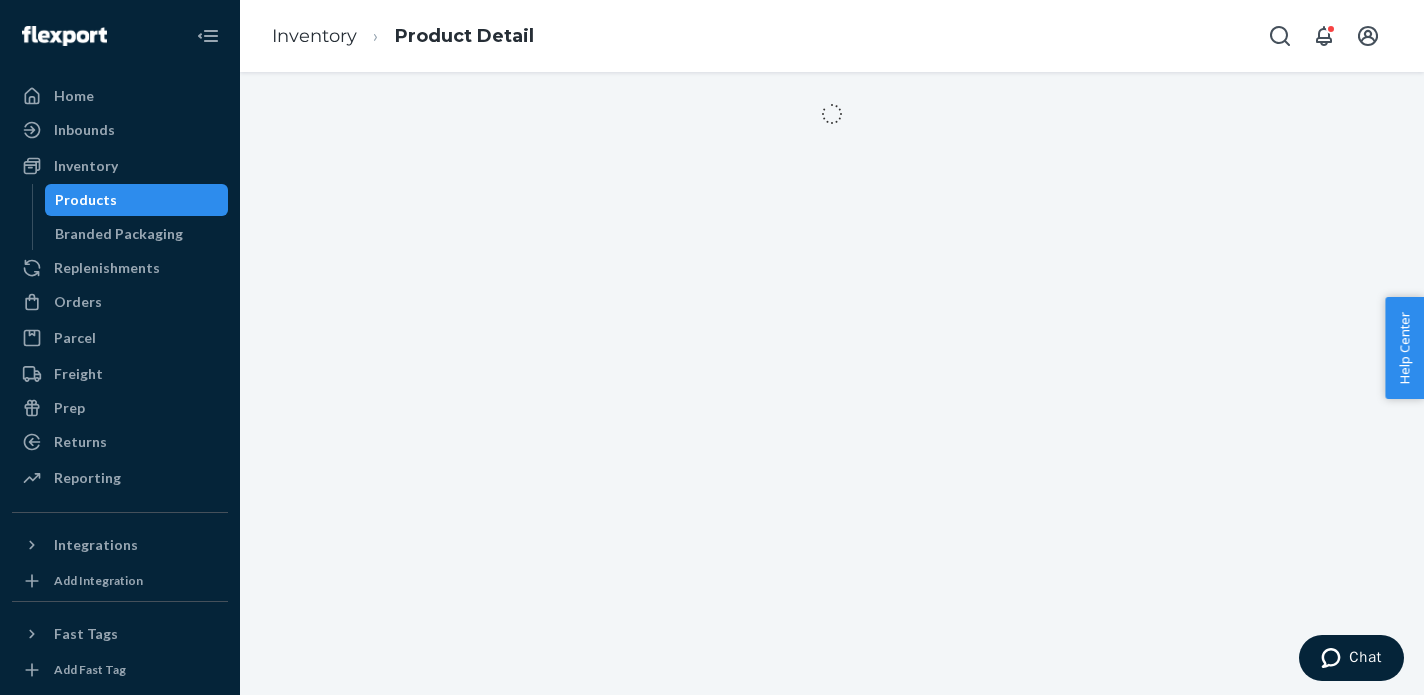 scroll, scrollTop: 0, scrollLeft: 0, axis: both 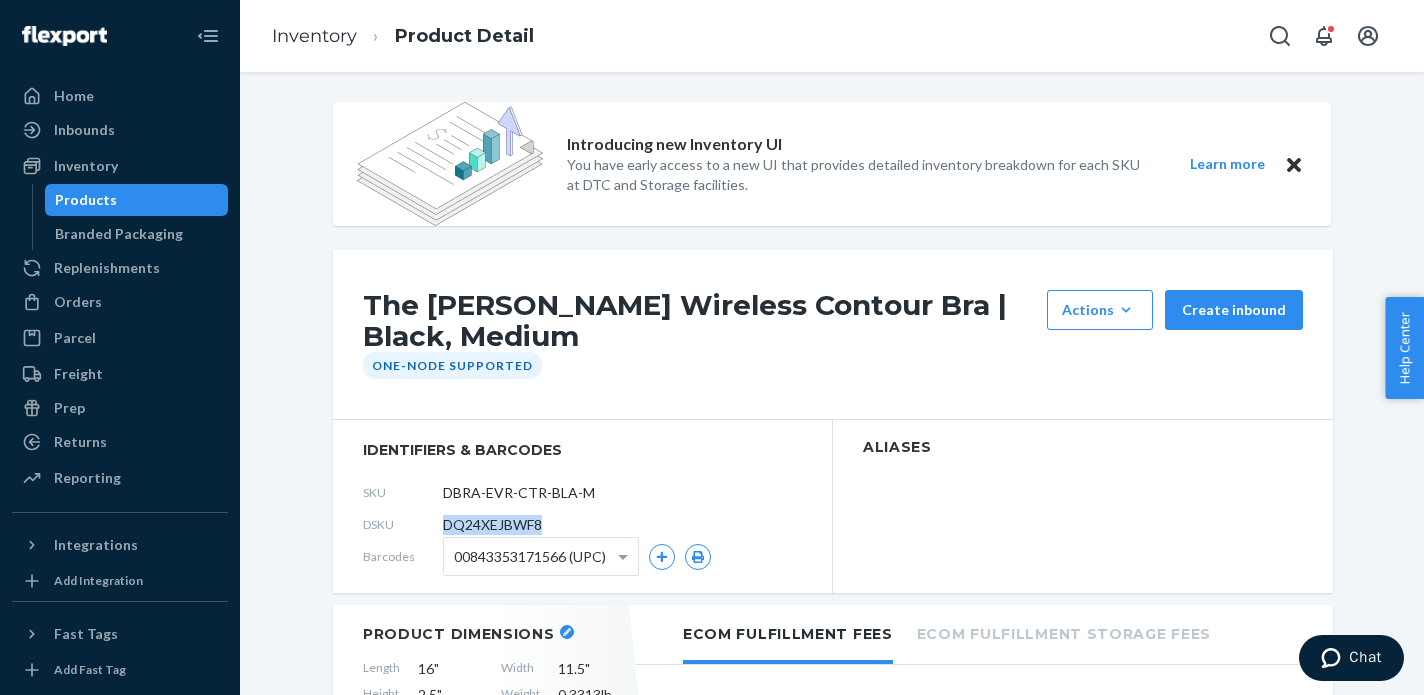 drag, startPoint x: 444, startPoint y: 523, endPoint x: 603, endPoint y: 522, distance: 159.00314 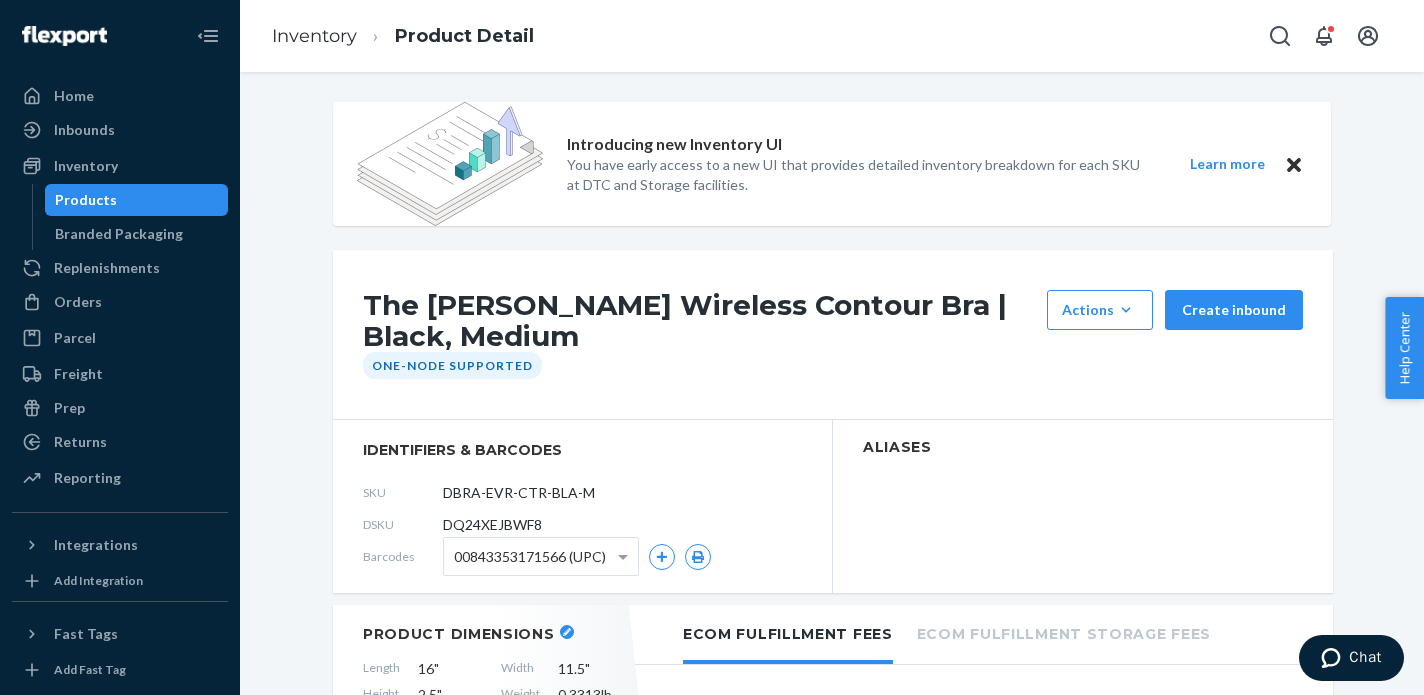 click on "Inventory" at bounding box center (314, 37) 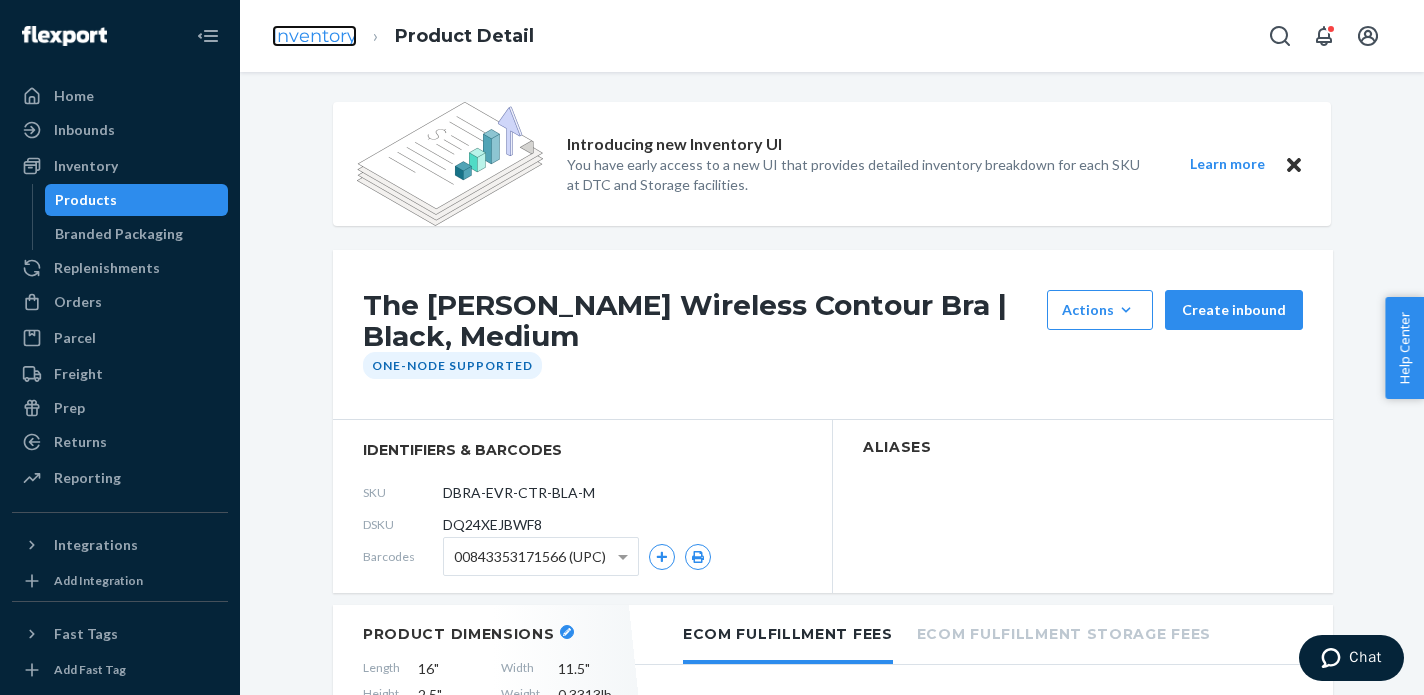 click on "Inventory" at bounding box center (314, 36) 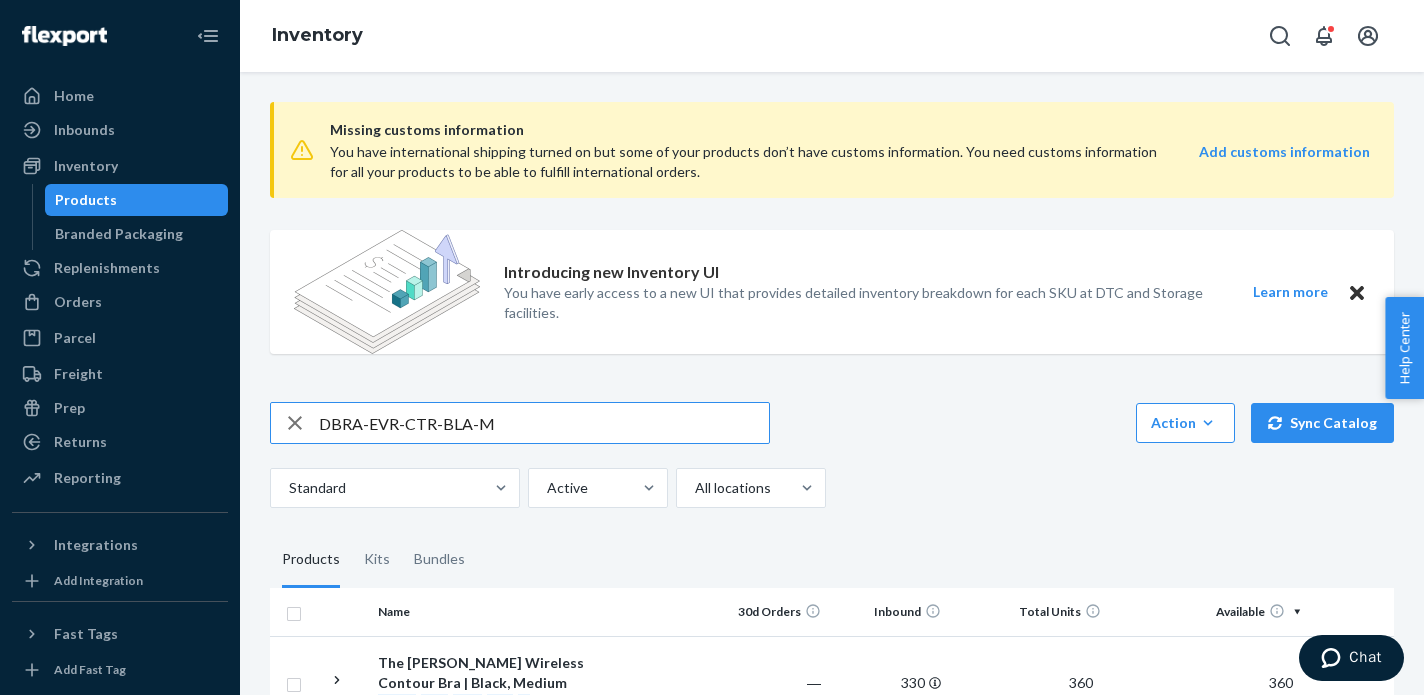 click on "DBRA-EVR-CTR-BLA-M" at bounding box center [544, 423] 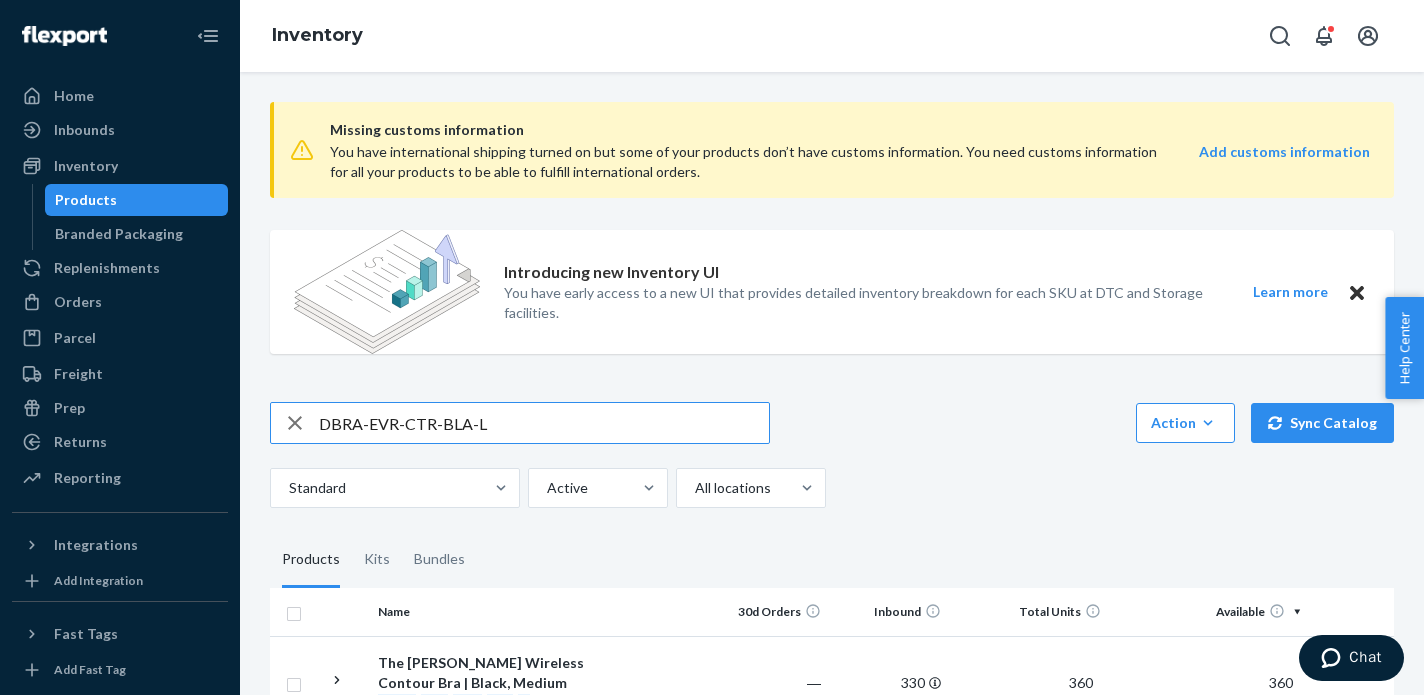 type on "DBRA-EVR-CTR-BLA-L" 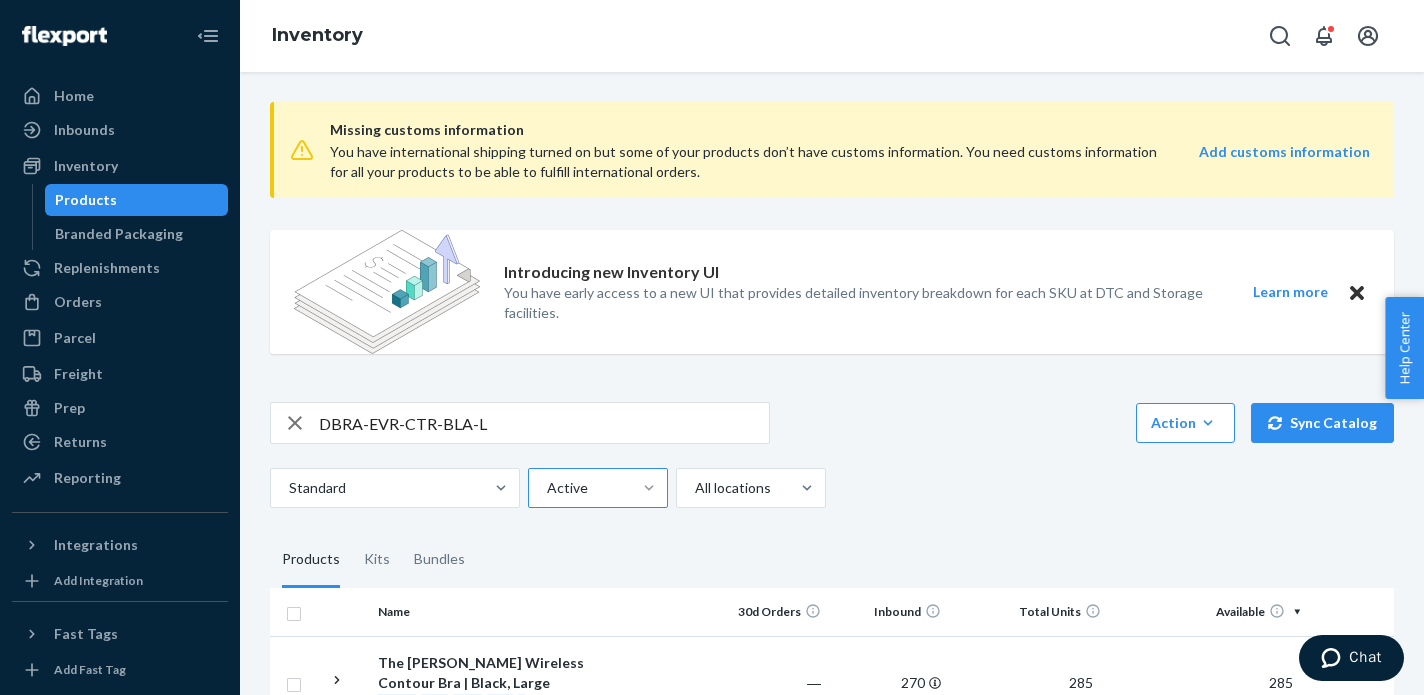 scroll, scrollTop: 111, scrollLeft: 0, axis: vertical 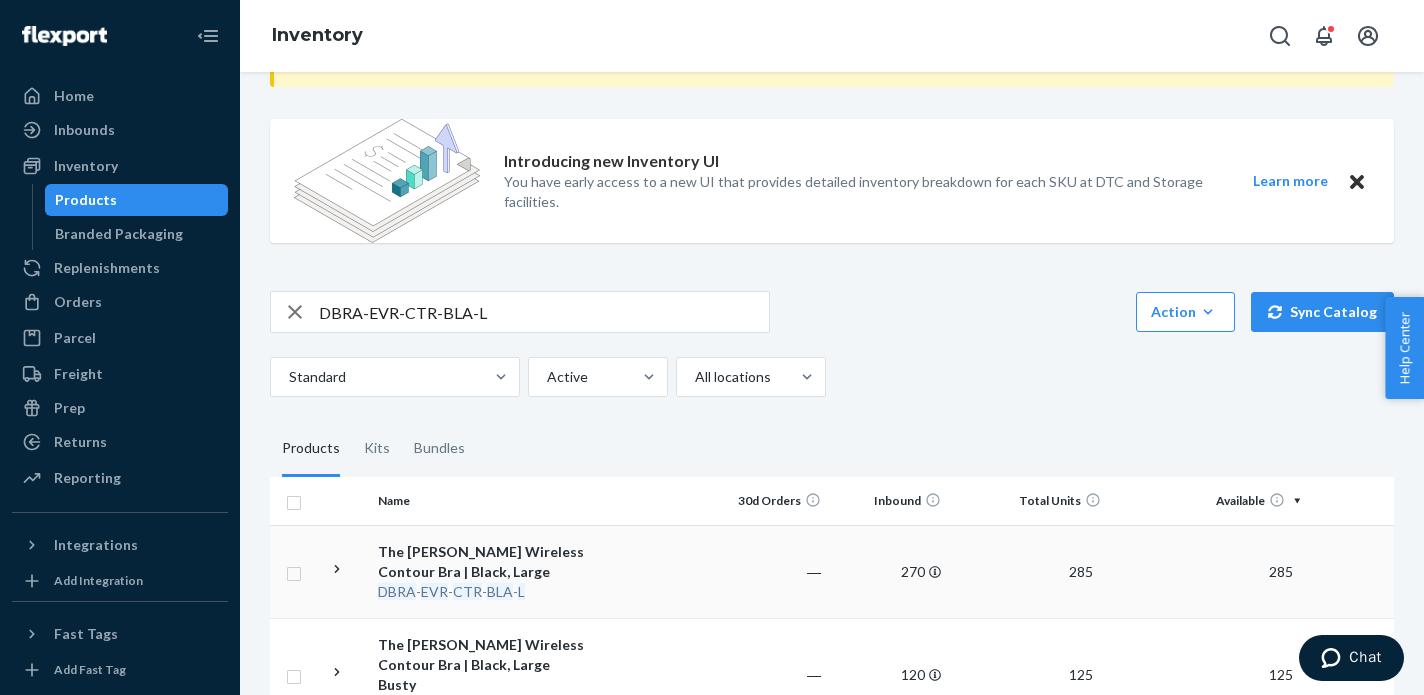 click on "CTR" at bounding box center (467, 591) 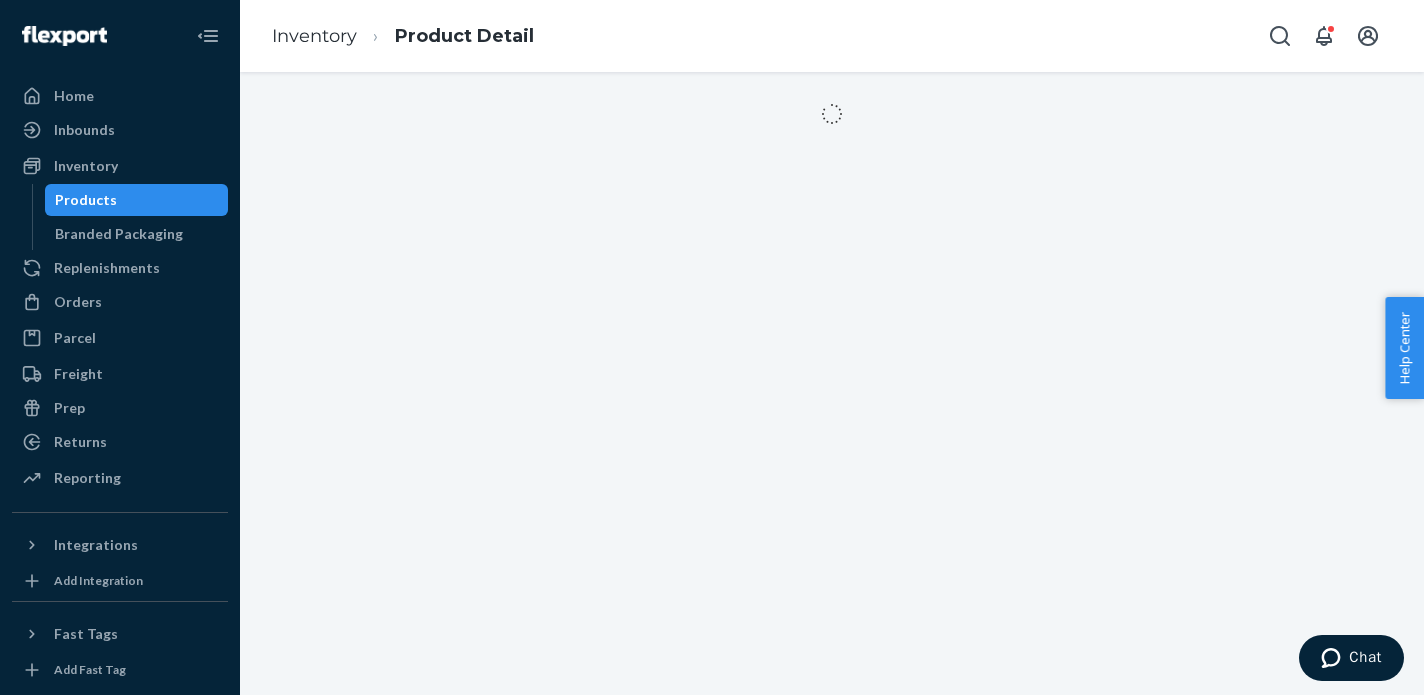 scroll, scrollTop: 0, scrollLeft: 0, axis: both 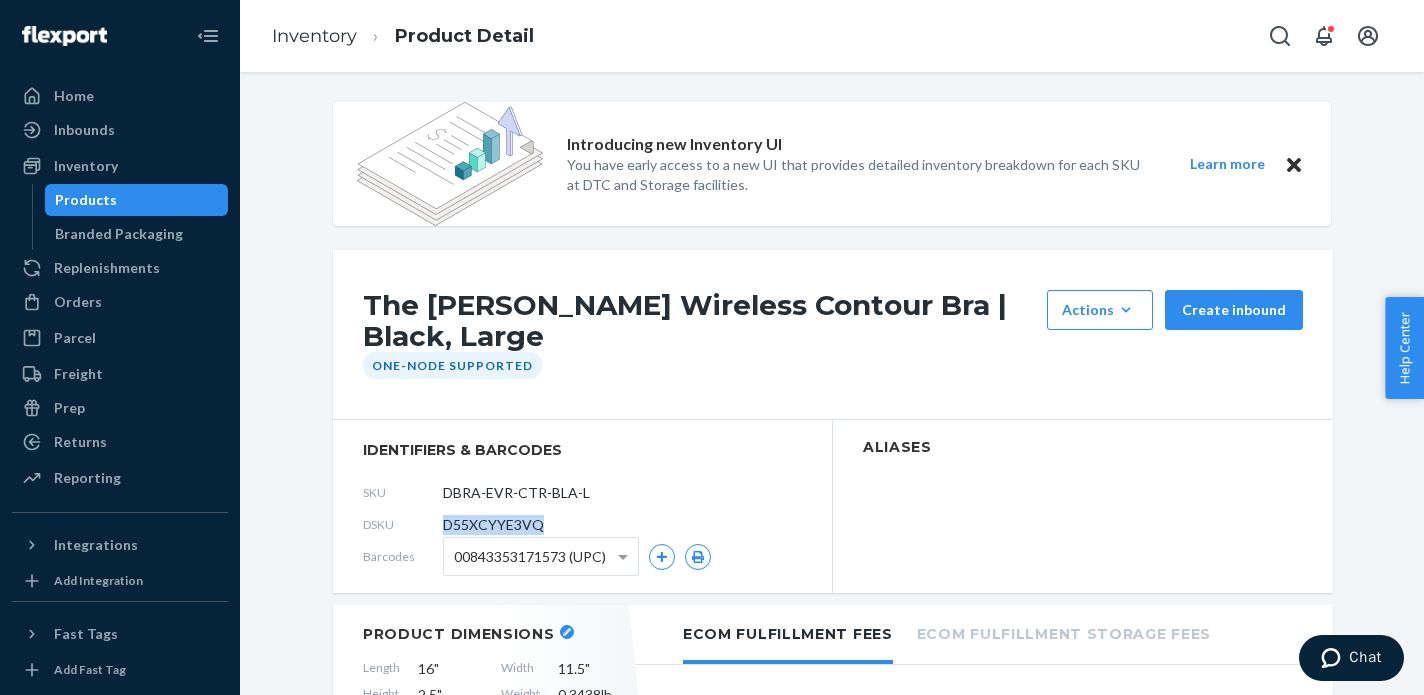 drag, startPoint x: 443, startPoint y: 505, endPoint x: 605, endPoint y: 505, distance: 162 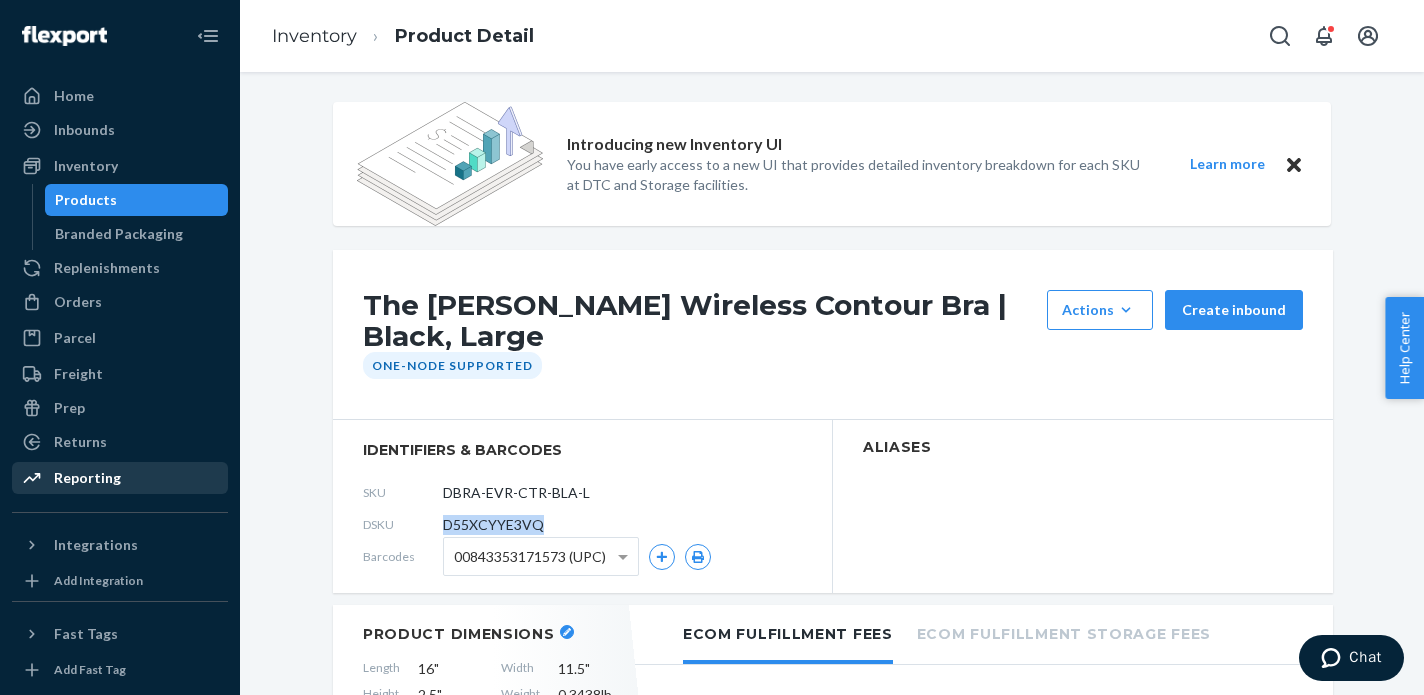 copy on "D55XCYYE3VQ" 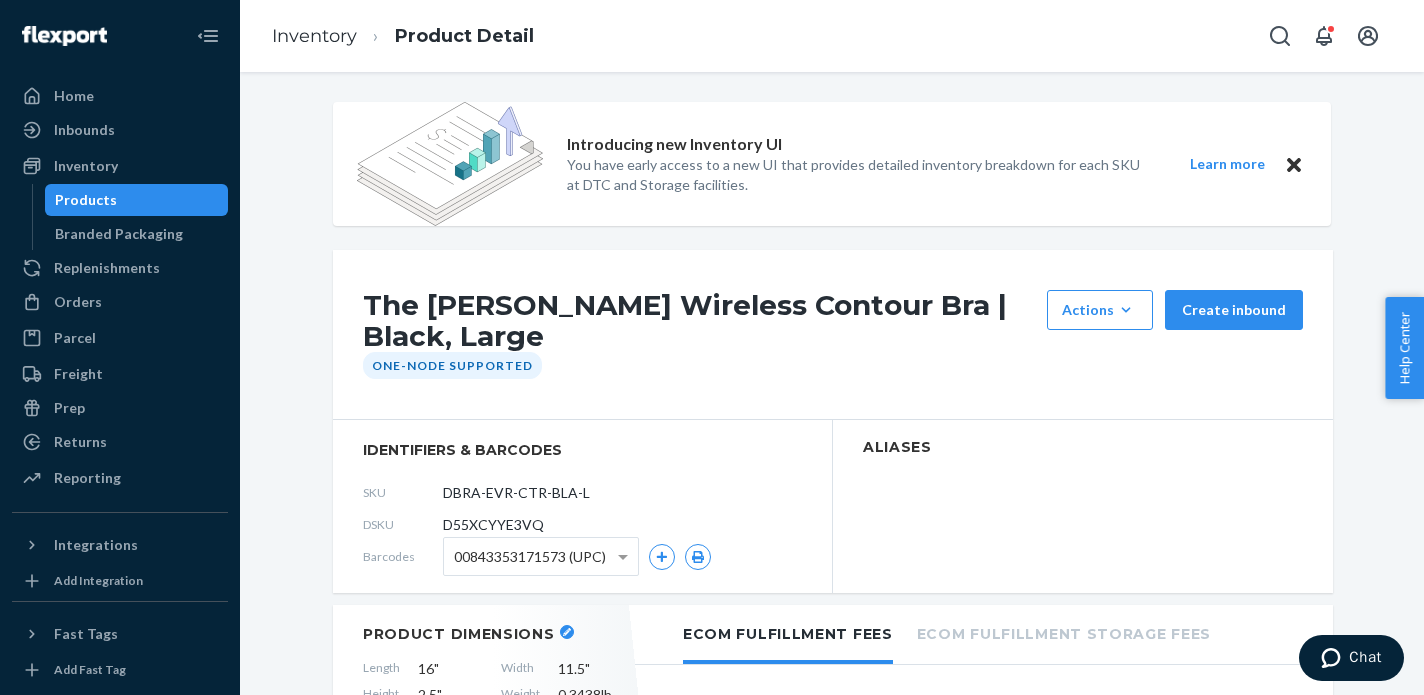 click on "Inventory" at bounding box center [314, 37] 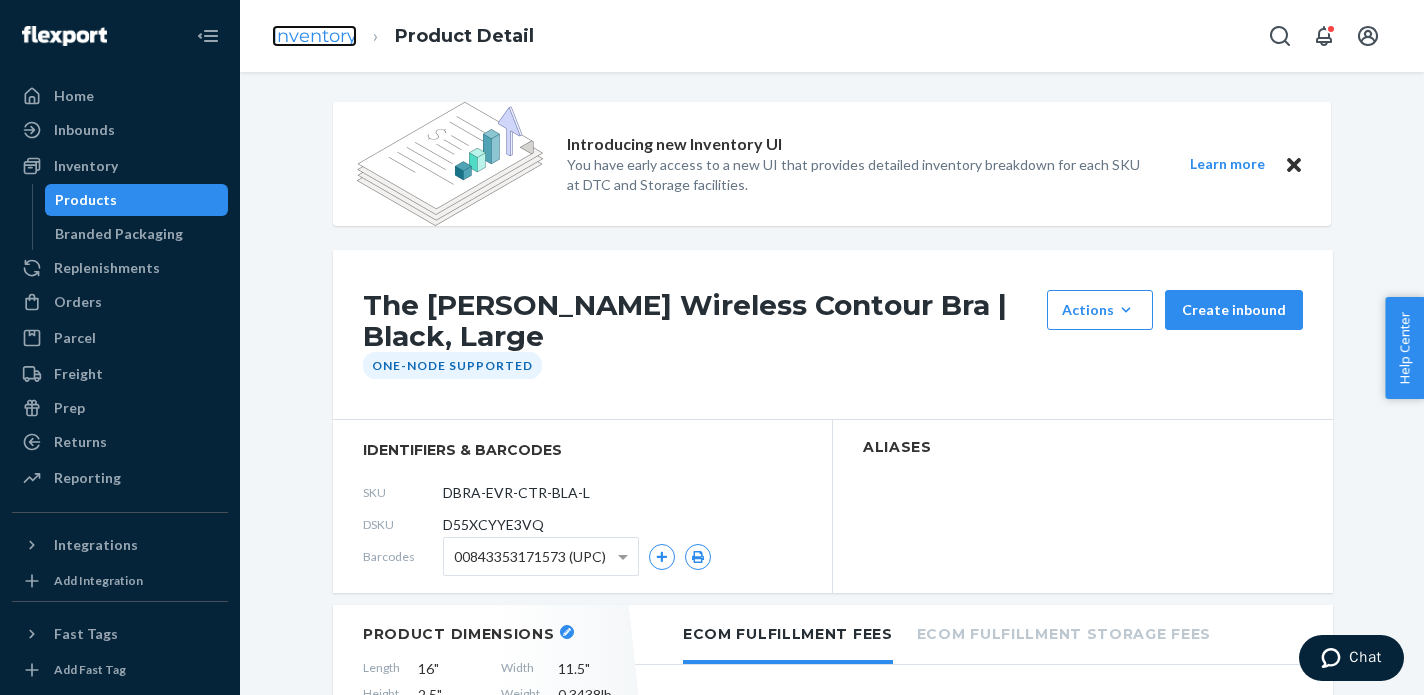 click on "Inventory" at bounding box center (314, 36) 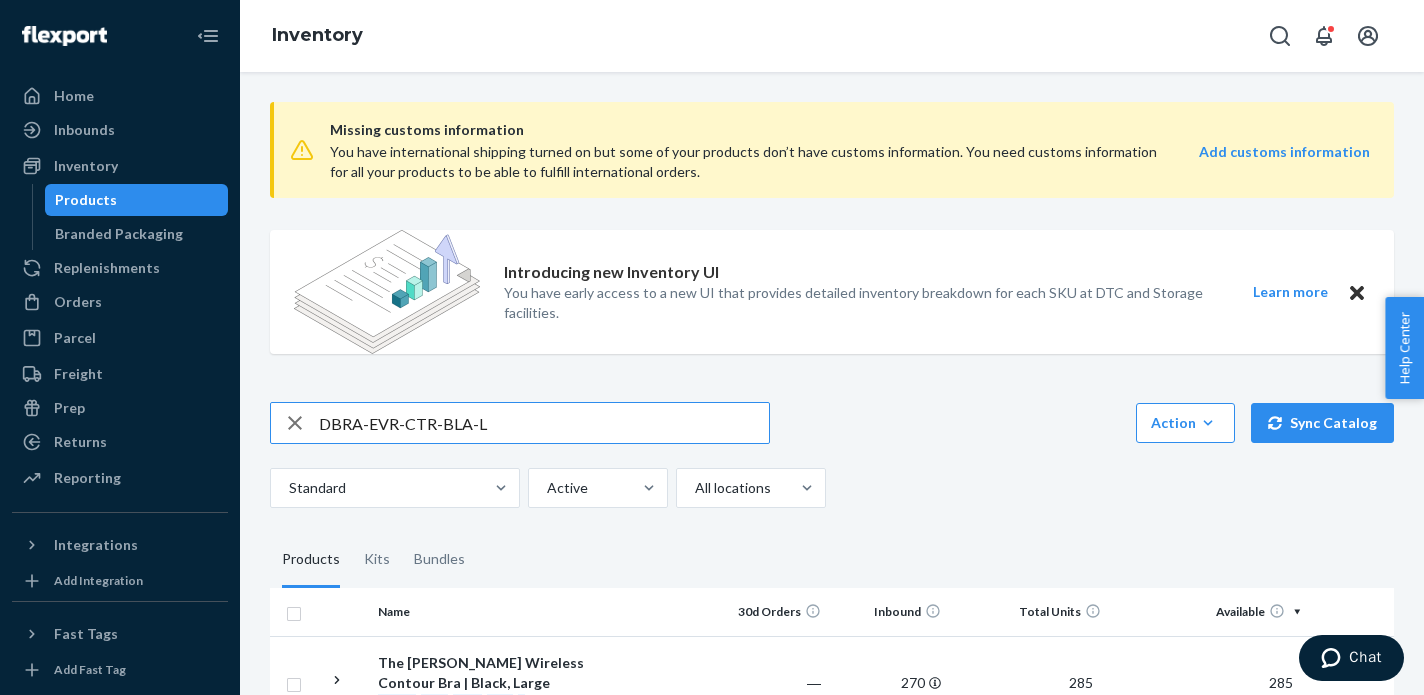 click on "DBRA-EVR-CTR-BLA-L" at bounding box center [544, 423] 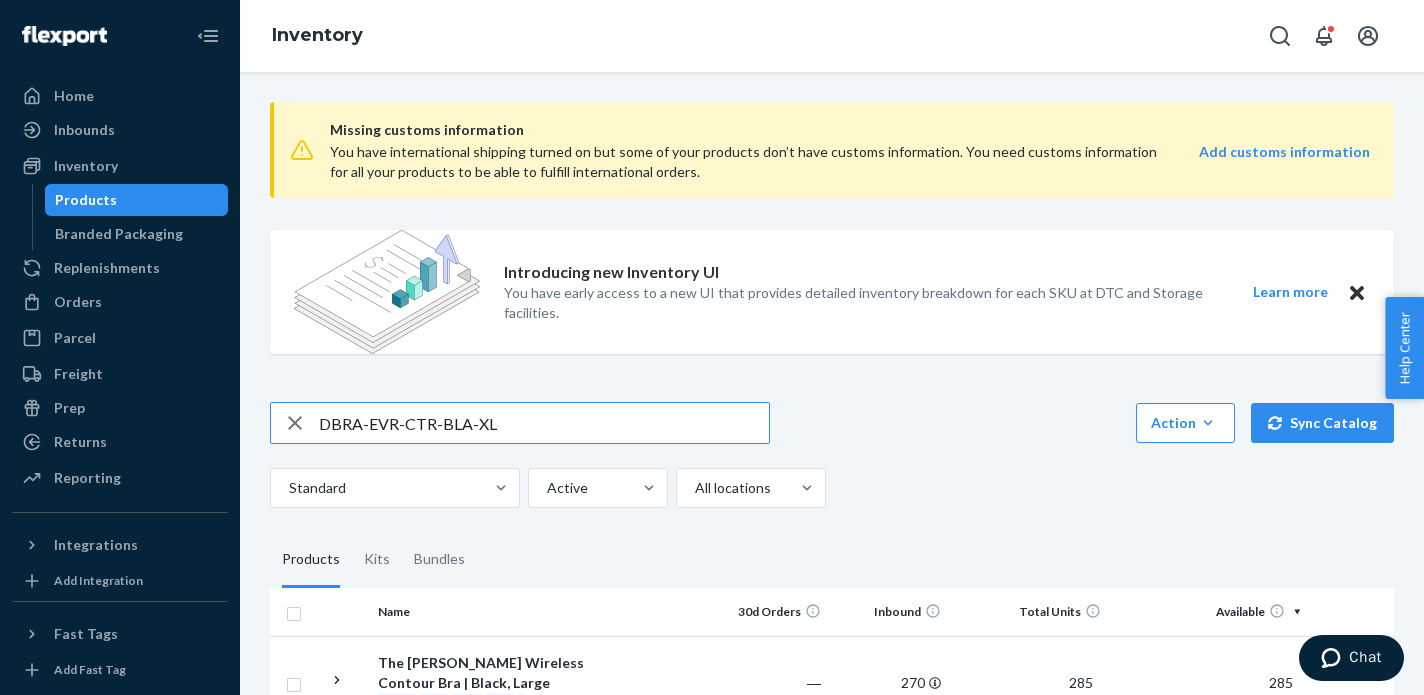 type on "DBRA-EVR-CTR-BLA-XL" 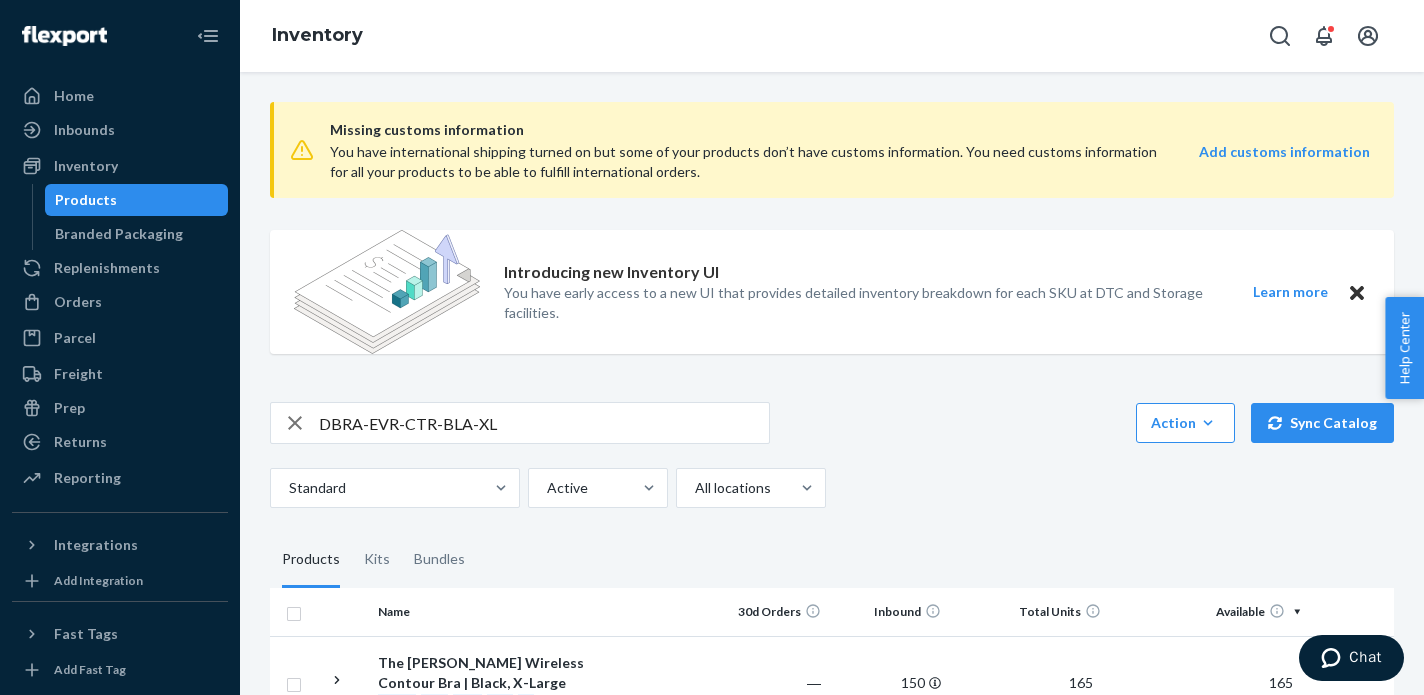 scroll, scrollTop: 199, scrollLeft: 0, axis: vertical 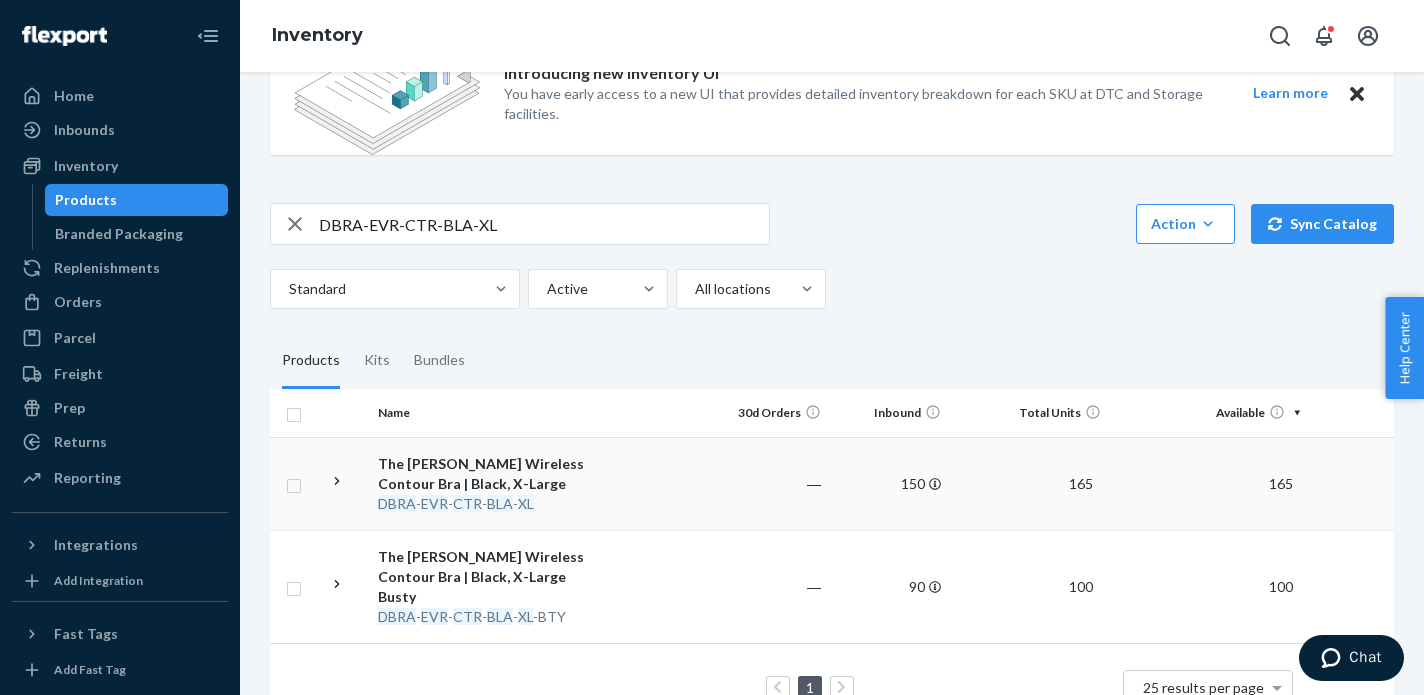 click on "The [PERSON_NAME] Wireless Contour Bra | Black, X-Large" at bounding box center [482, 474] 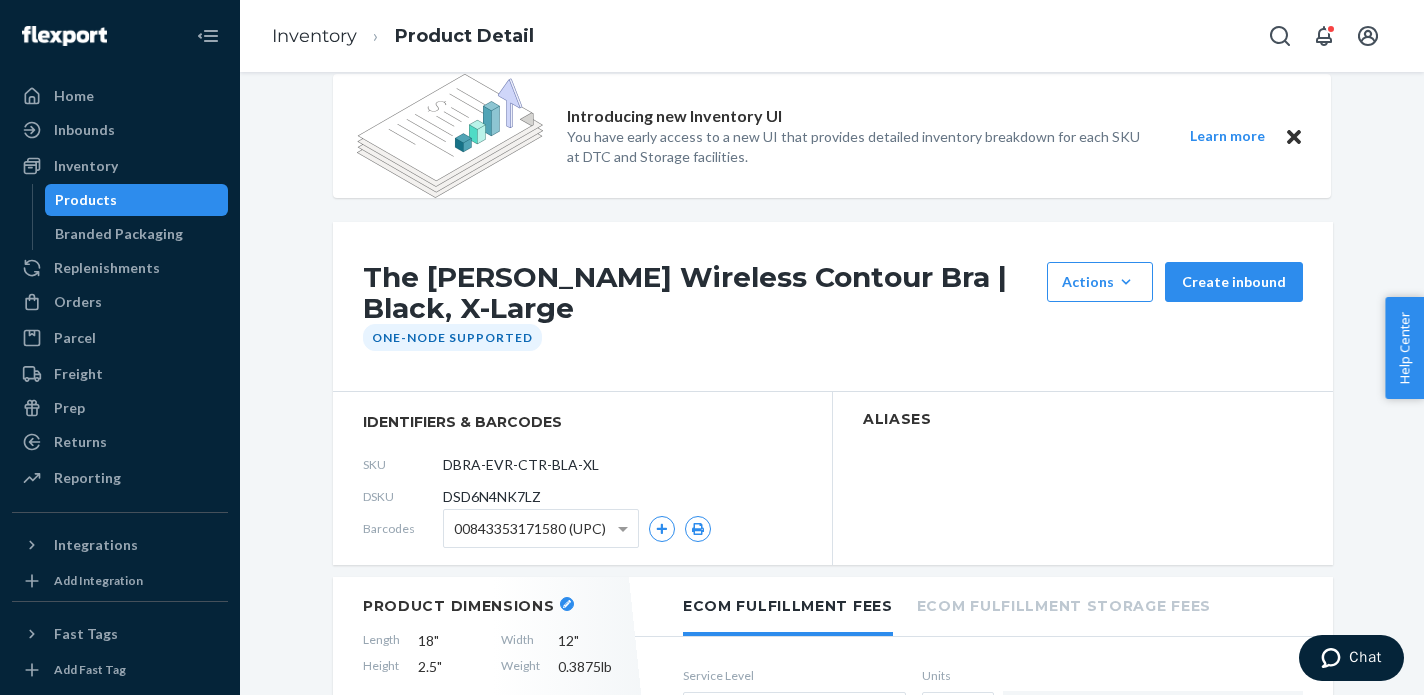 scroll, scrollTop: 52, scrollLeft: 0, axis: vertical 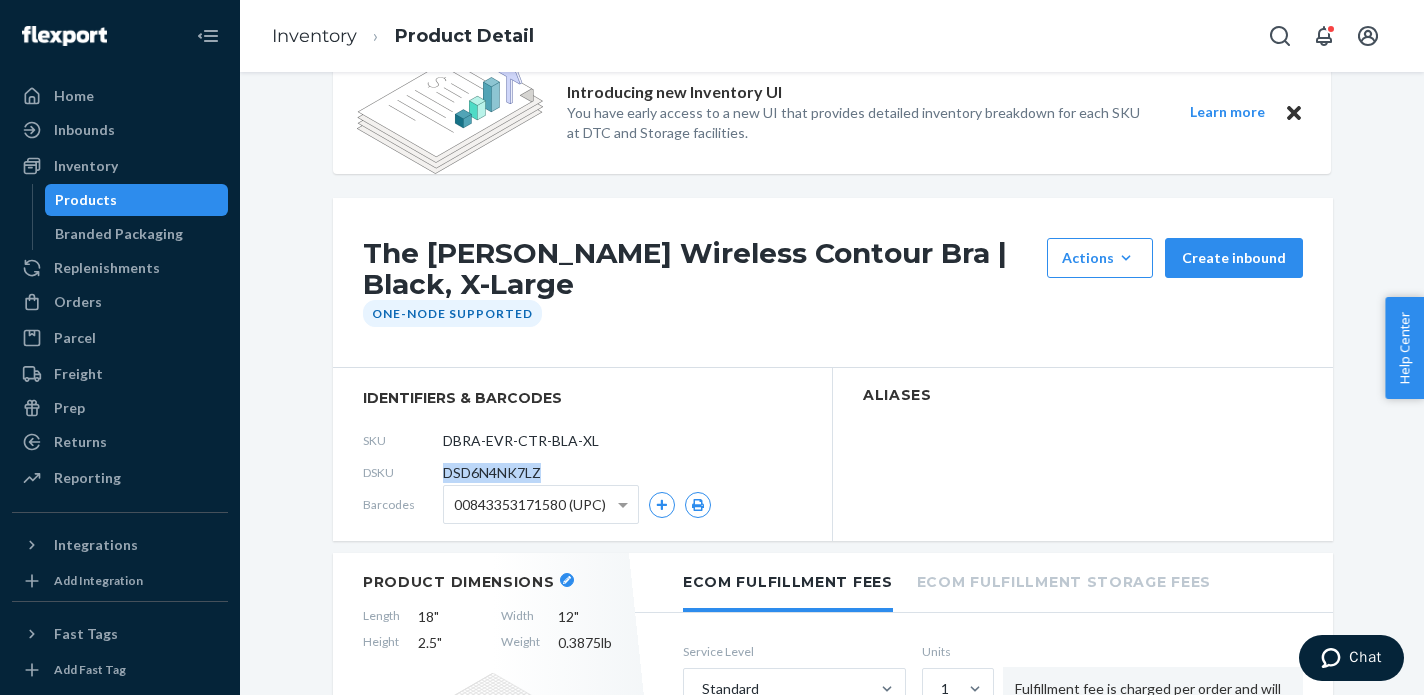 drag, startPoint x: 445, startPoint y: 472, endPoint x: 587, endPoint y: 471, distance: 142.00352 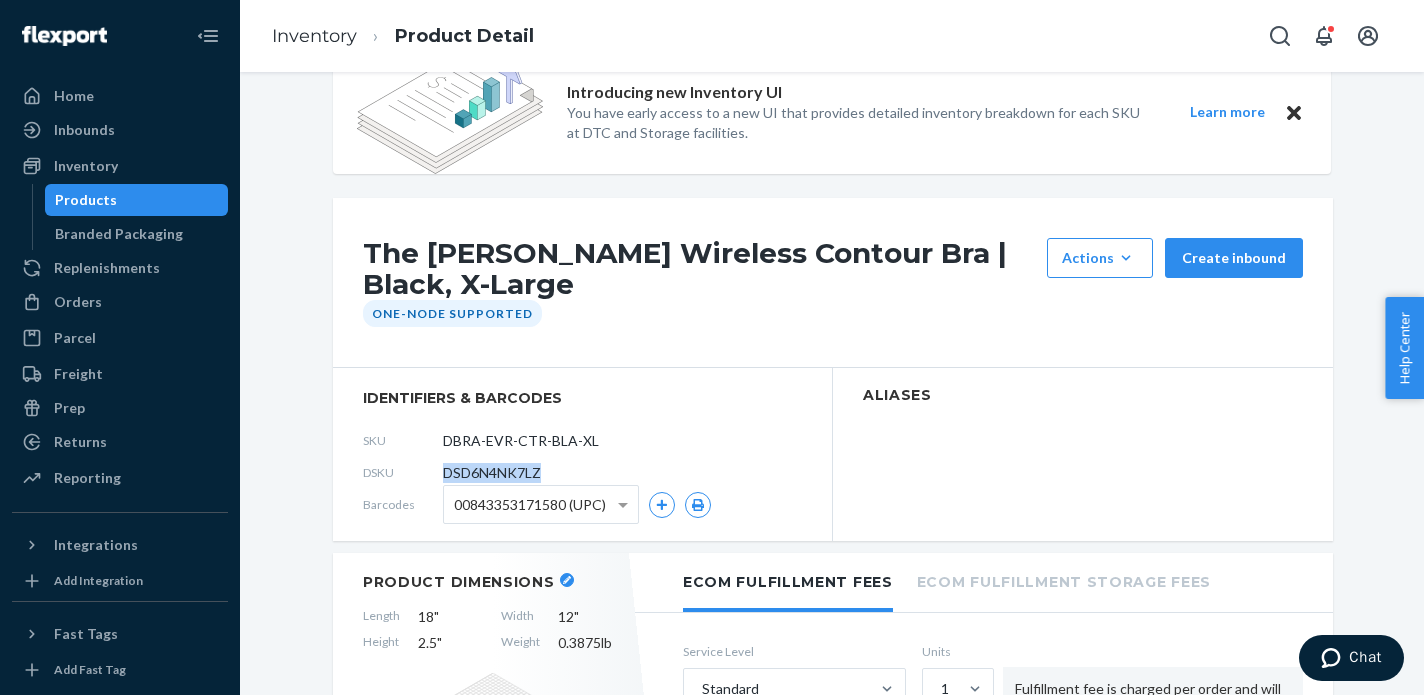 click on "DSKU DSD6N4NK7LZ" at bounding box center [582, 473] 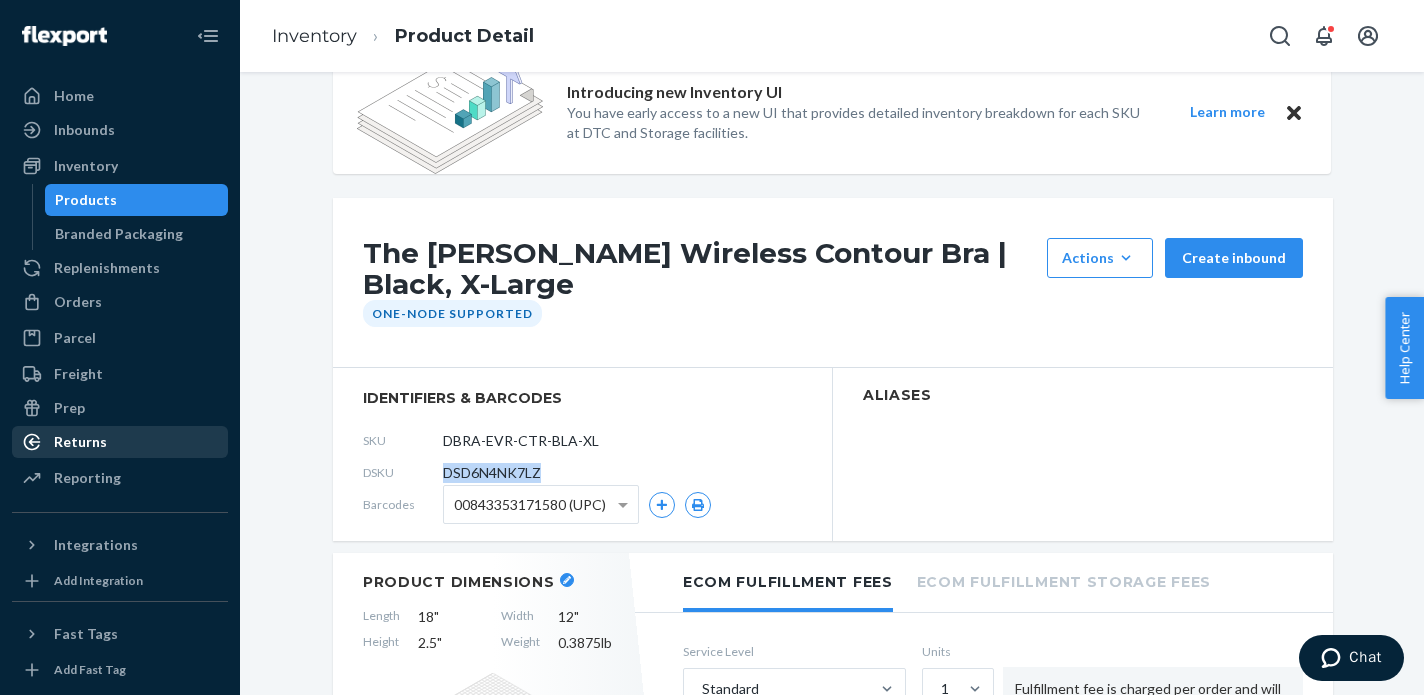 copy on "DSD6N4NK7LZ" 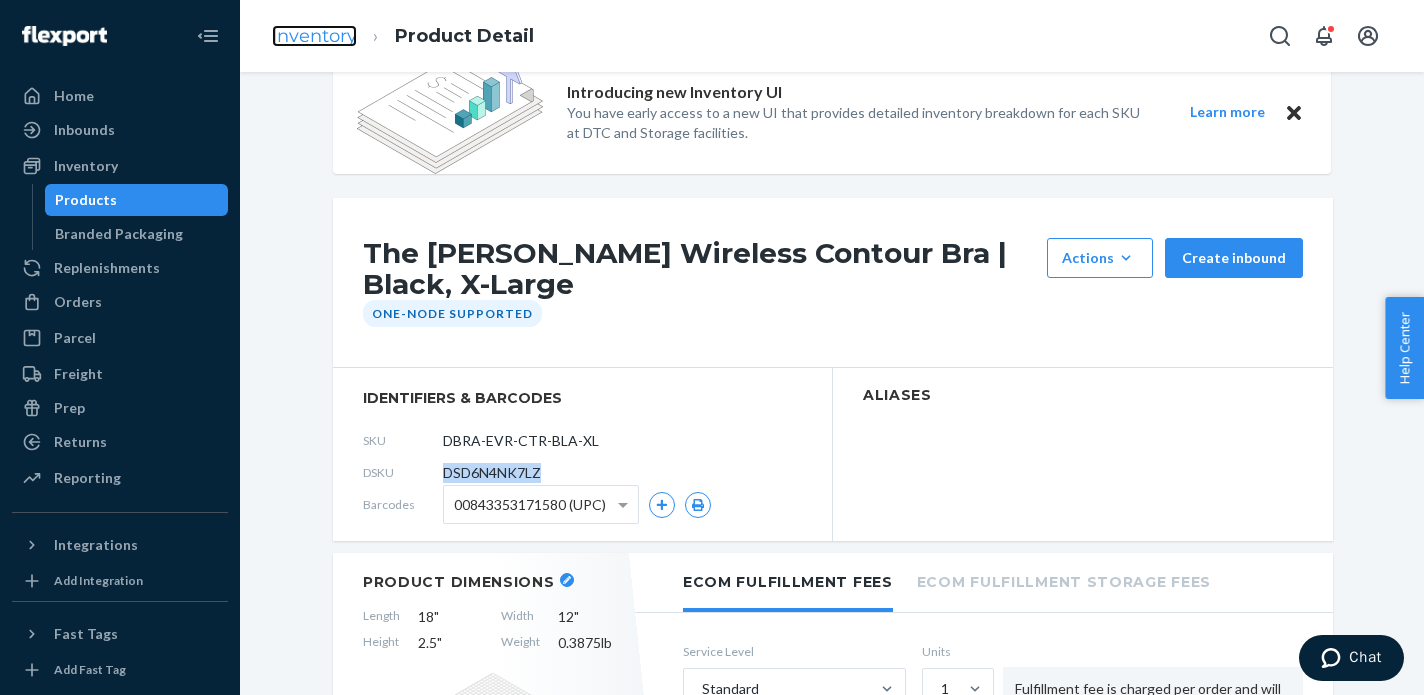 click on "Inventory" at bounding box center (314, 36) 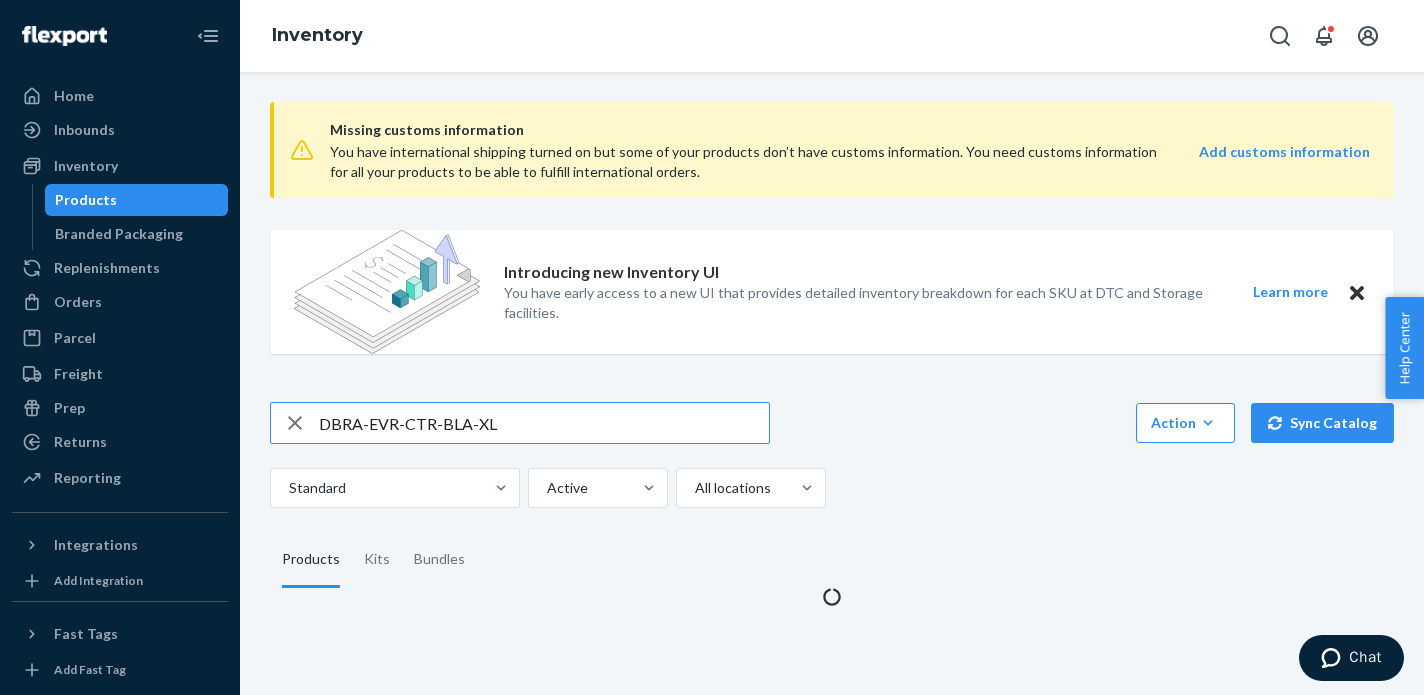 scroll, scrollTop: 0, scrollLeft: 0, axis: both 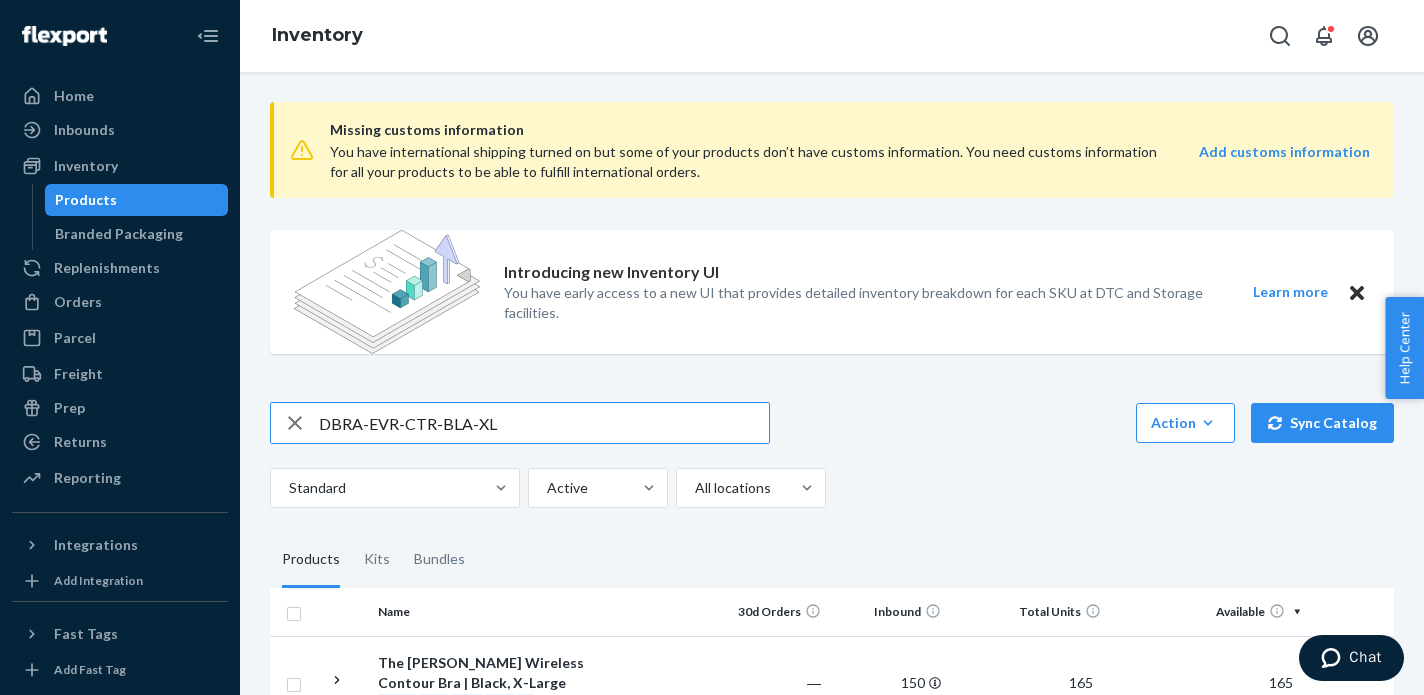 click on "DBRA-EVR-CTR-BLA-XL" at bounding box center [544, 423] 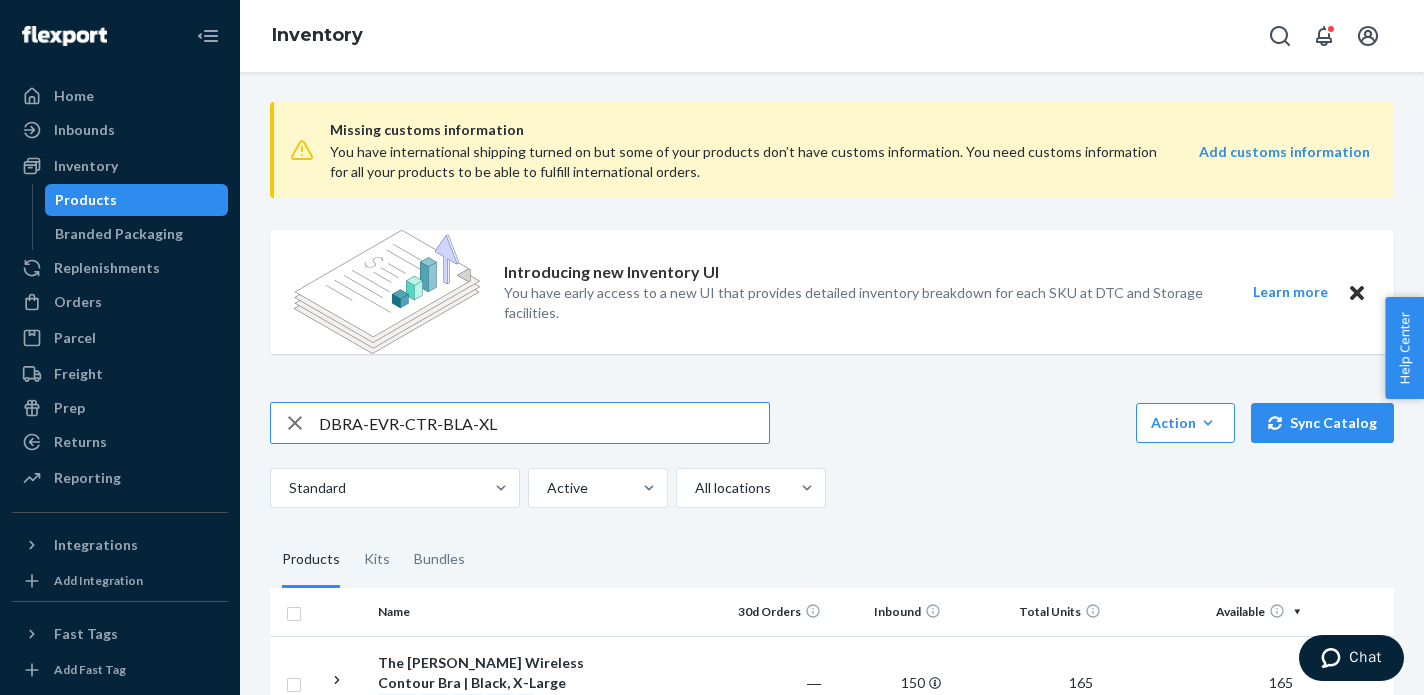 click on "DBRA-EVR-CTR-BLA-XL" at bounding box center (544, 423) 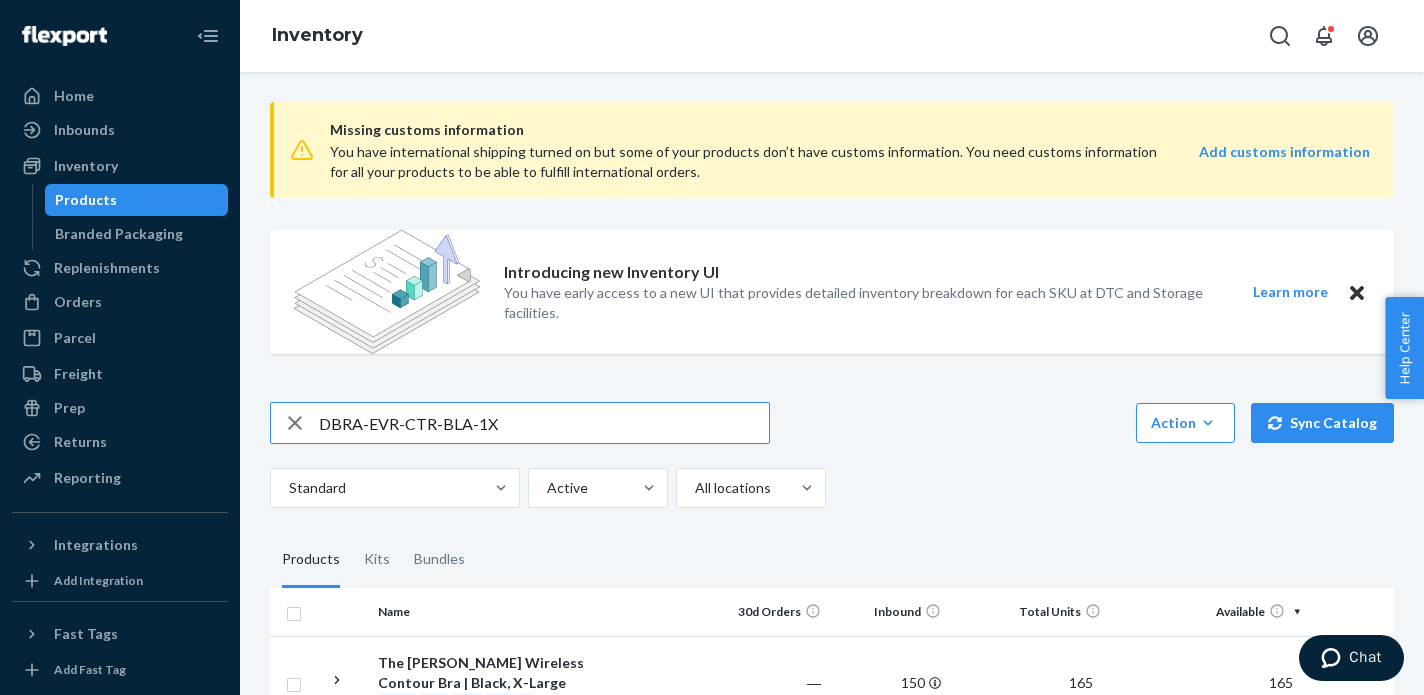 type on "DBRA-EVR-CTR-BLA-1X" 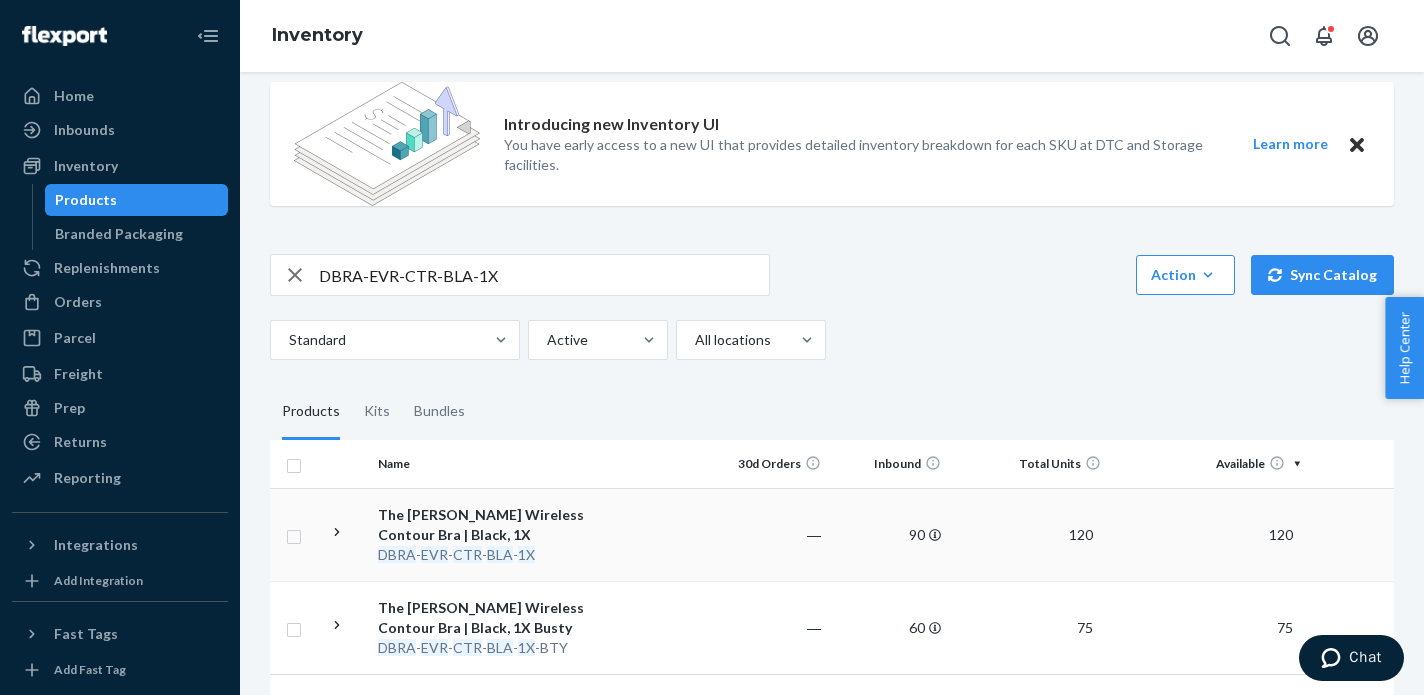 scroll, scrollTop: 198, scrollLeft: 0, axis: vertical 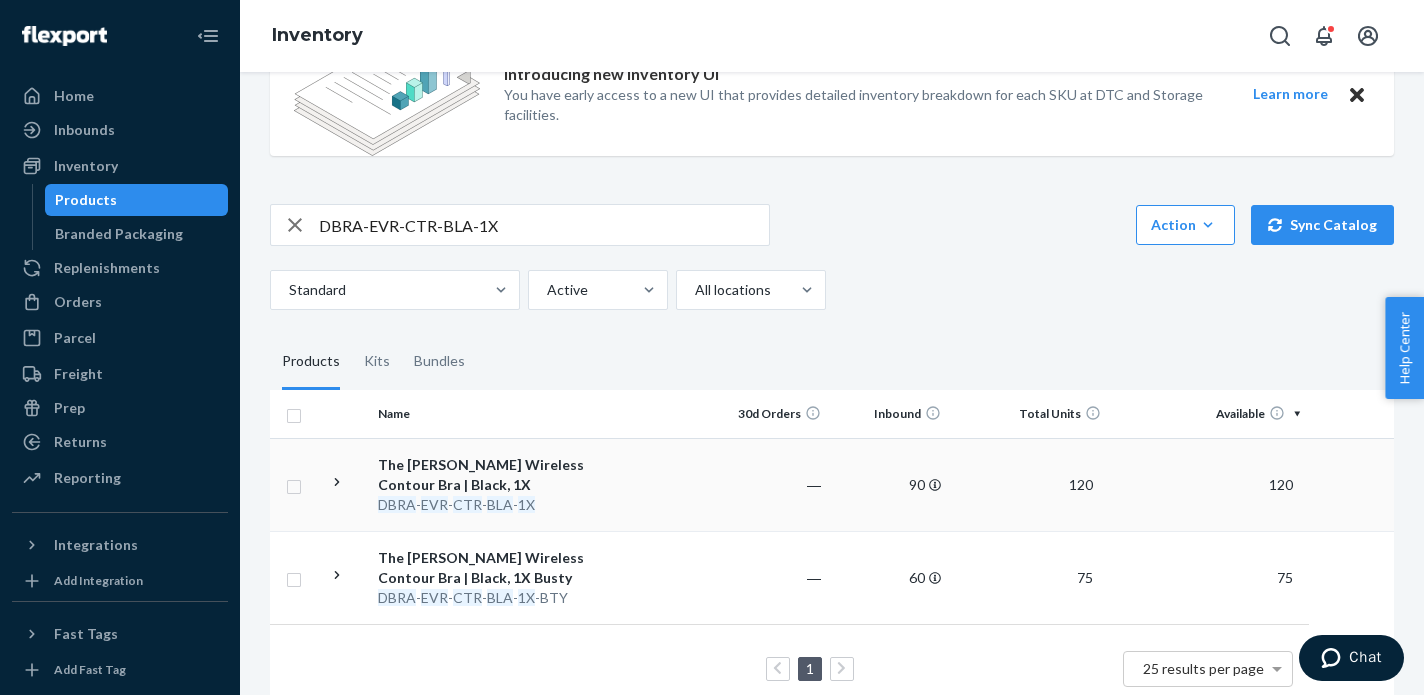 click on "DBRA - EVR - CTR - BLA - 1X" at bounding box center [482, 505] 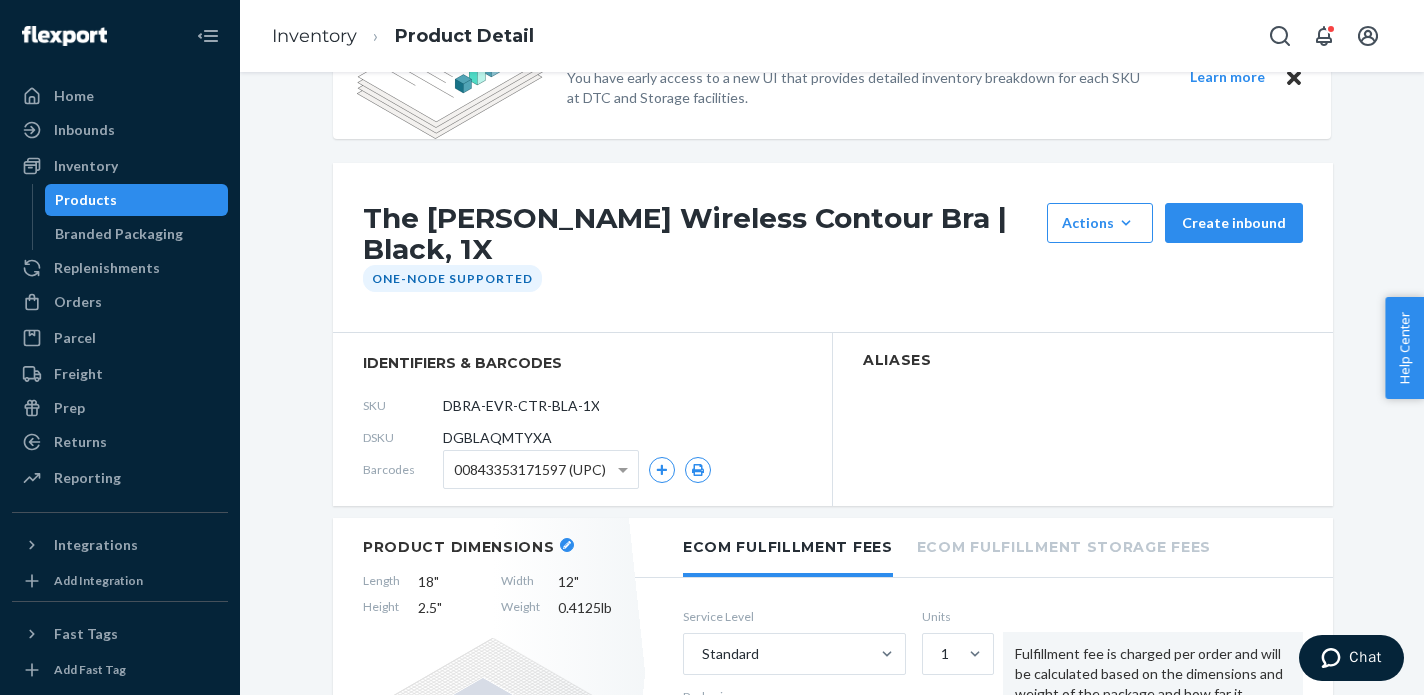 scroll, scrollTop: 316, scrollLeft: 0, axis: vertical 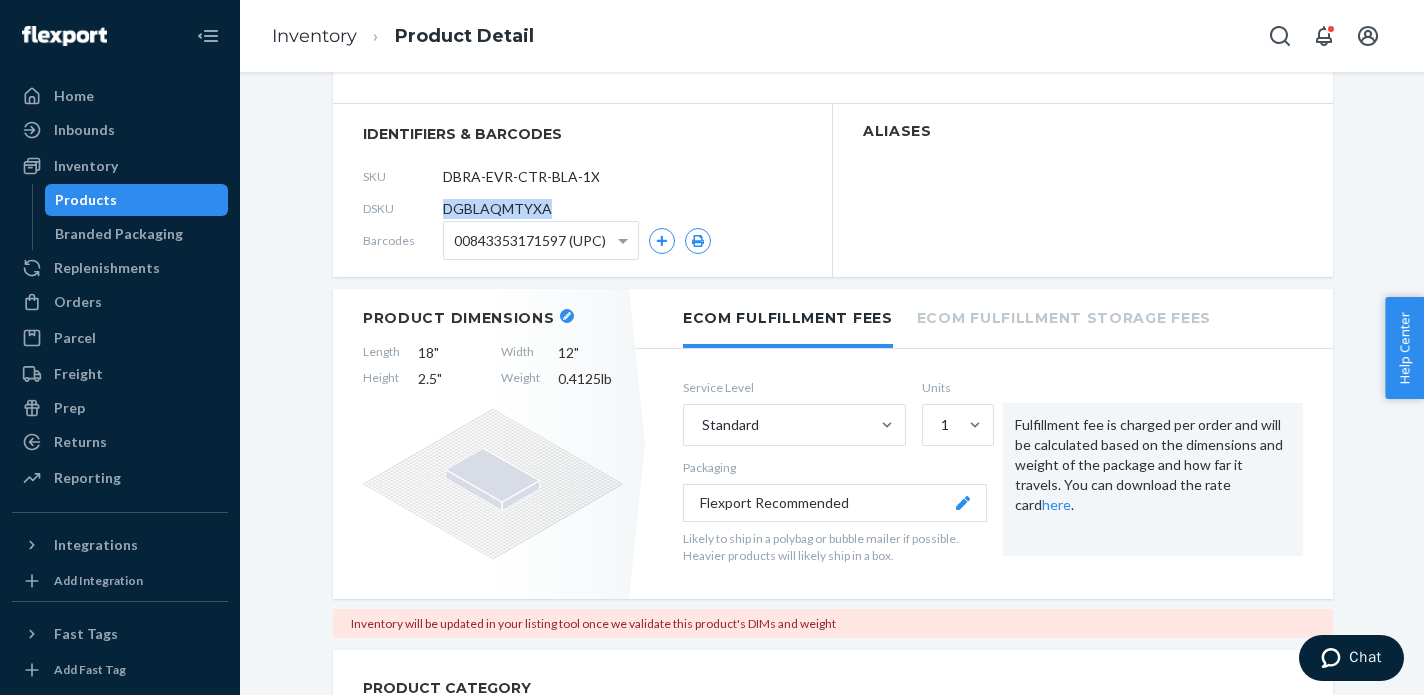 drag, startPoint x: 440, startPoint y: 188, endPoint x: 558, endPoint y: 195, distance: 118.20744 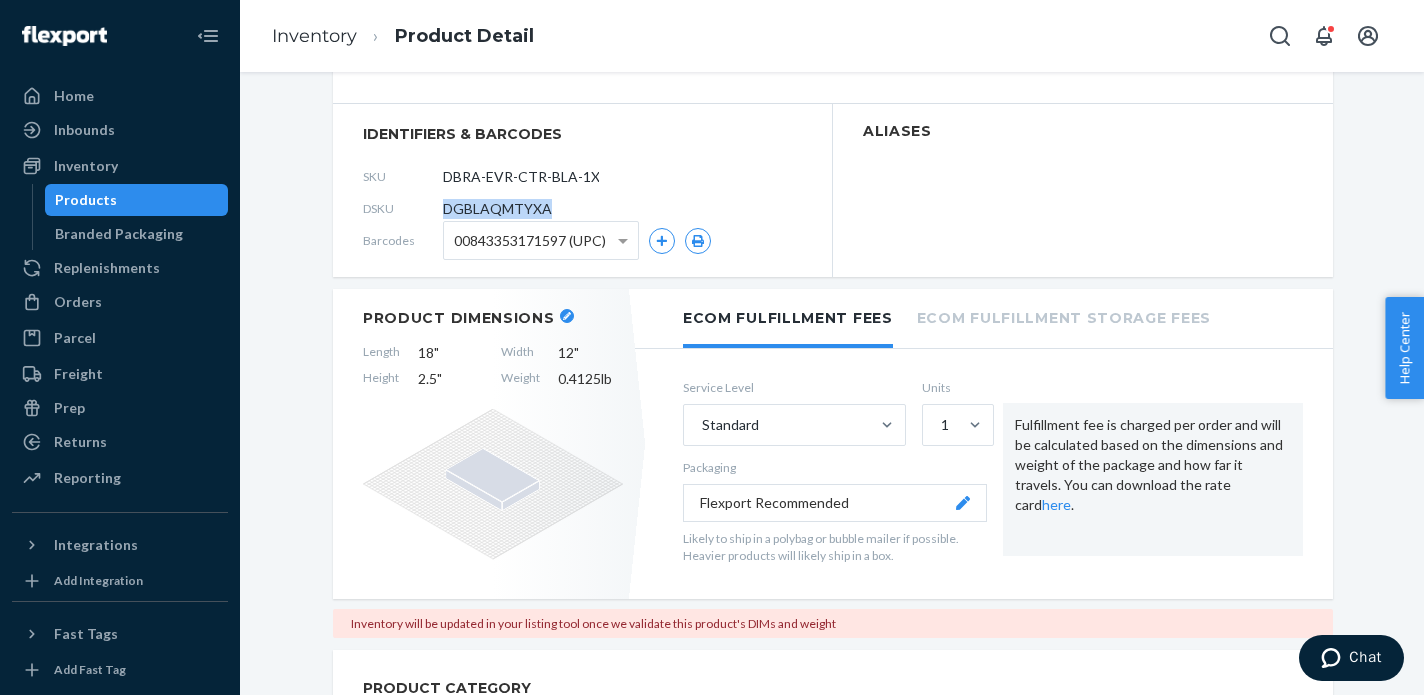 click on "DSKU DGBLAQMTYXA" at bounding box center [582, 209] 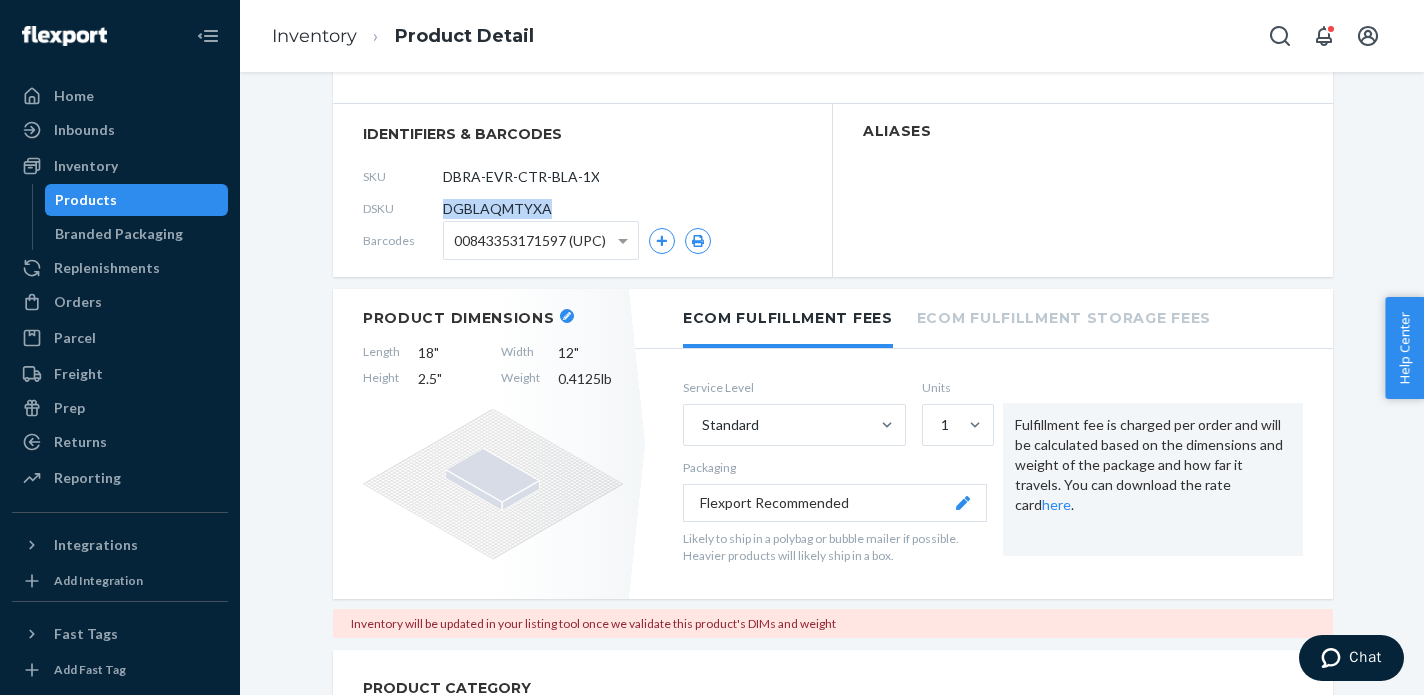 scroll, scrollTop: 0, scrollLeft: 0, axis: both 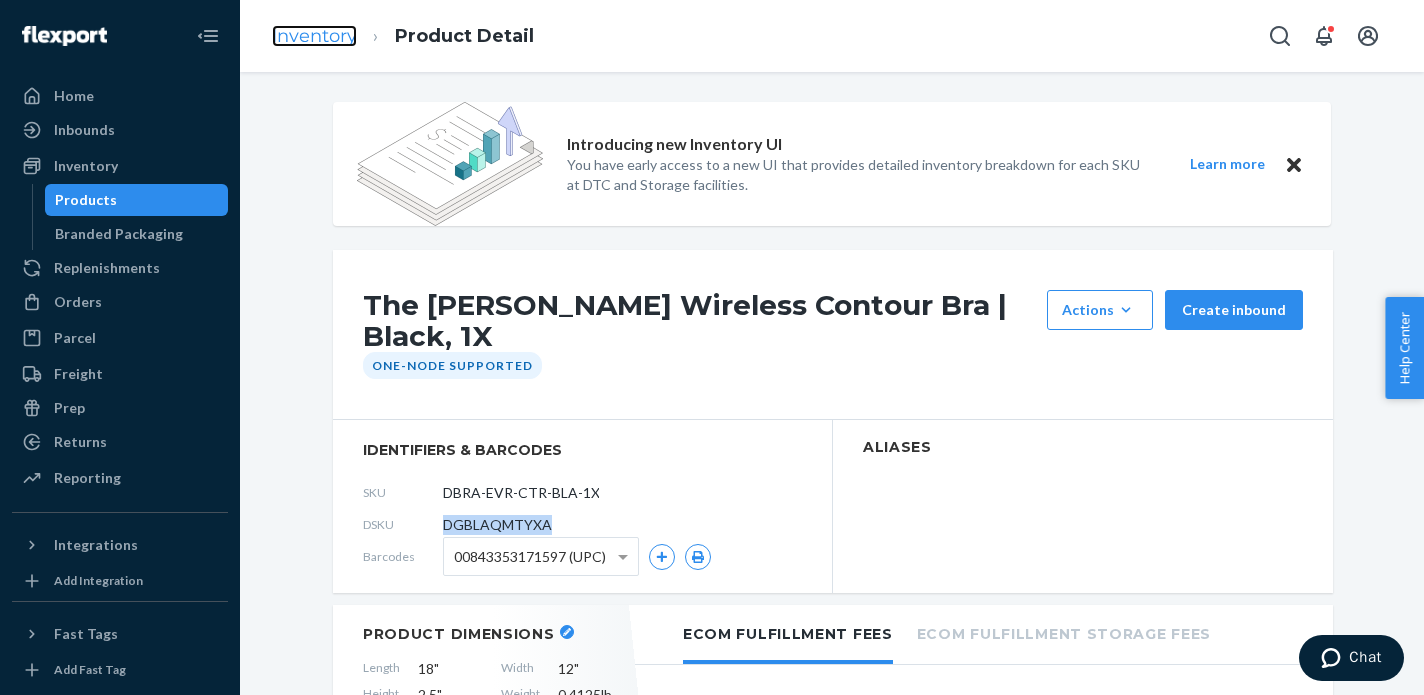 click on "Inventory" at bounding box center [314, 36] 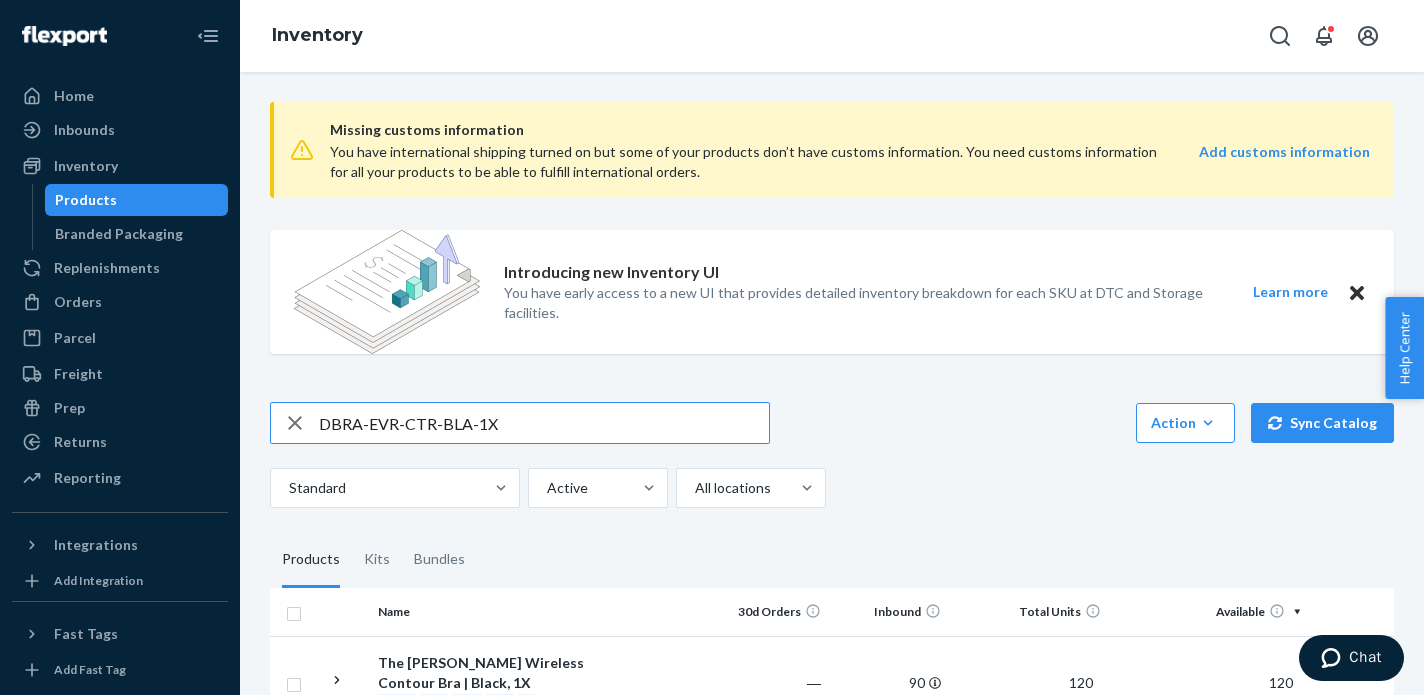 click on "DBRA-EVR-CTR-BLA-1X" at bounding box center [544, 423] 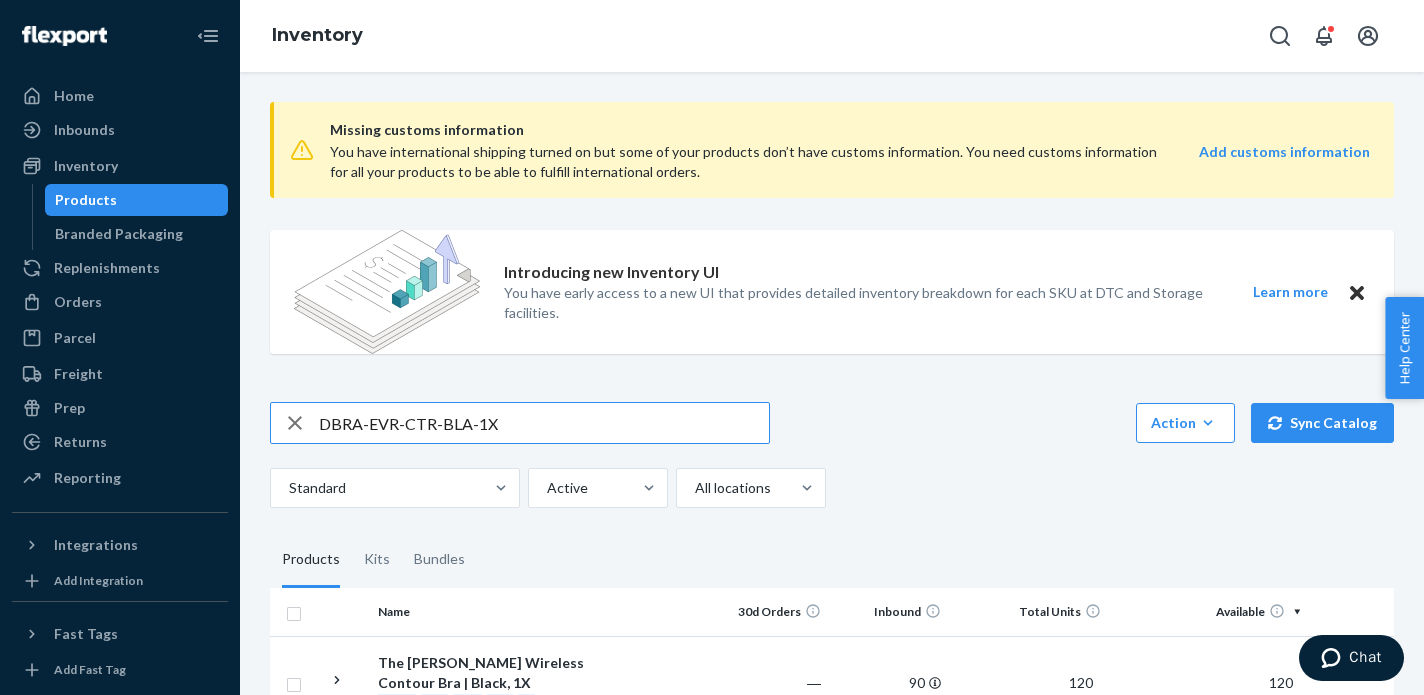 click on "DBRA-EVR-CTR-BLA-1X" at bounding box center (544, 423) 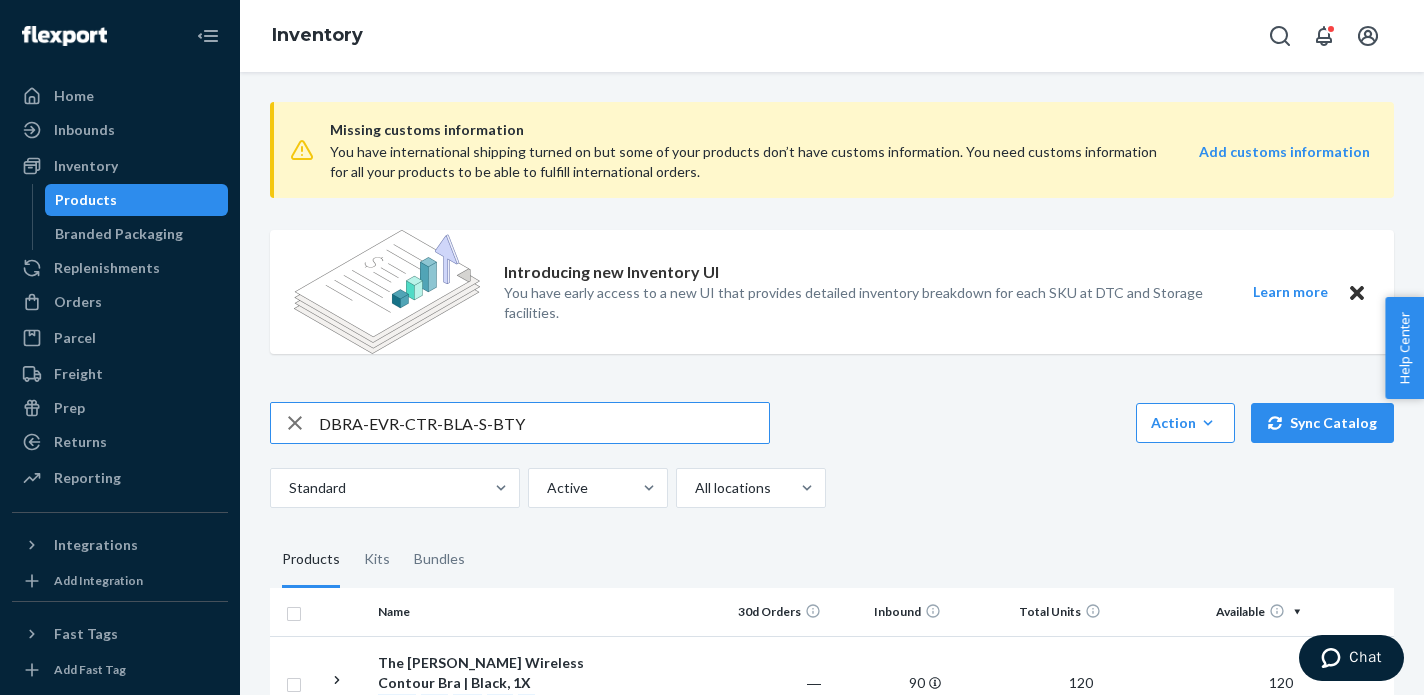 type on "DBRA-EVR-CTR-BLA-S-BTY" 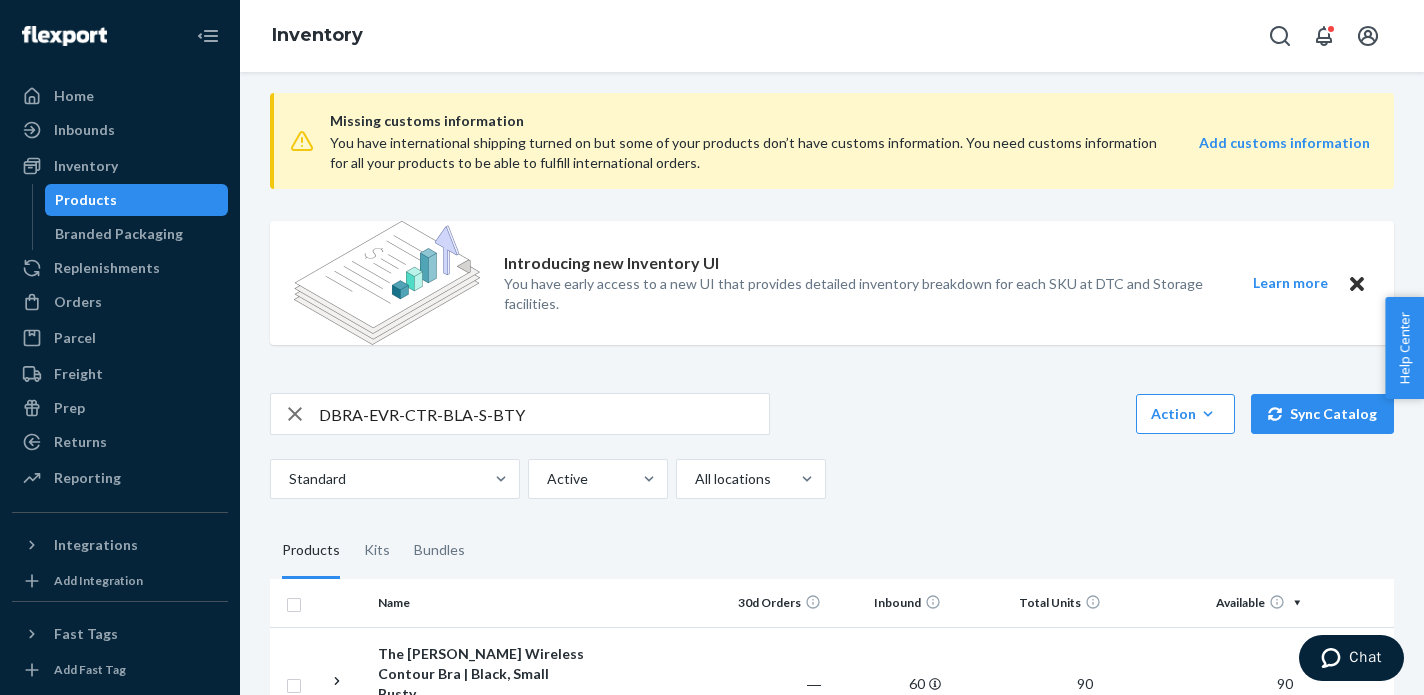scroll, scrollTop: 142, scrollLeft: 0, axis: vertical 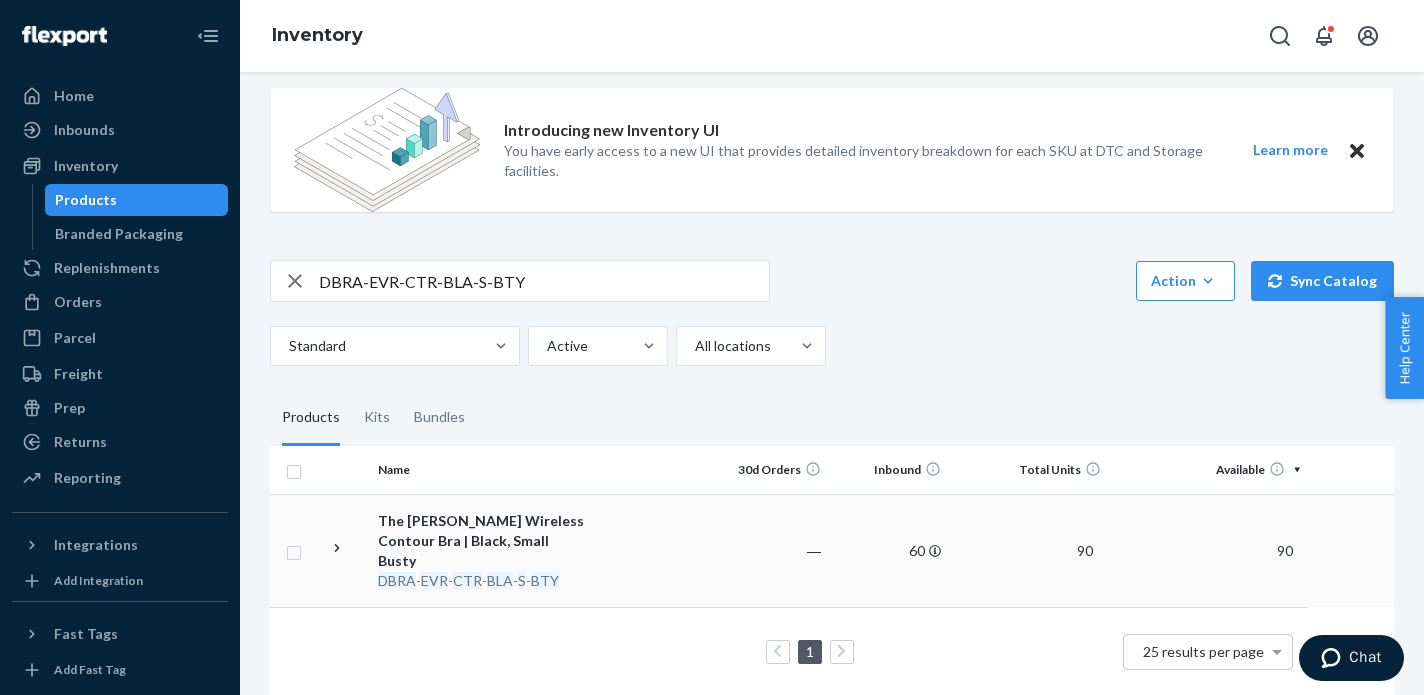 click on "The [PERSON_NAME] Wireless Contour Bra | Black, Small Busty" at bounding box center (482, 541) 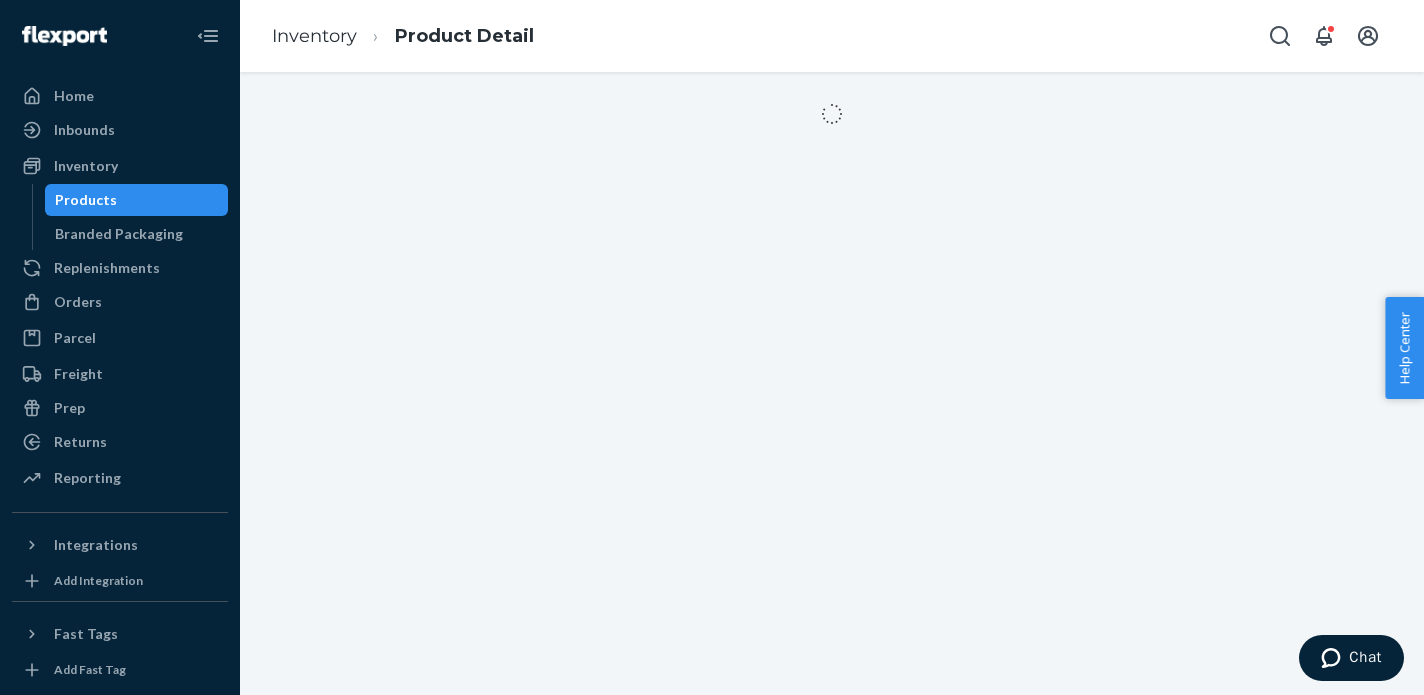 scroll, scrollTop: 0, scrollLeft: 0, axis: both 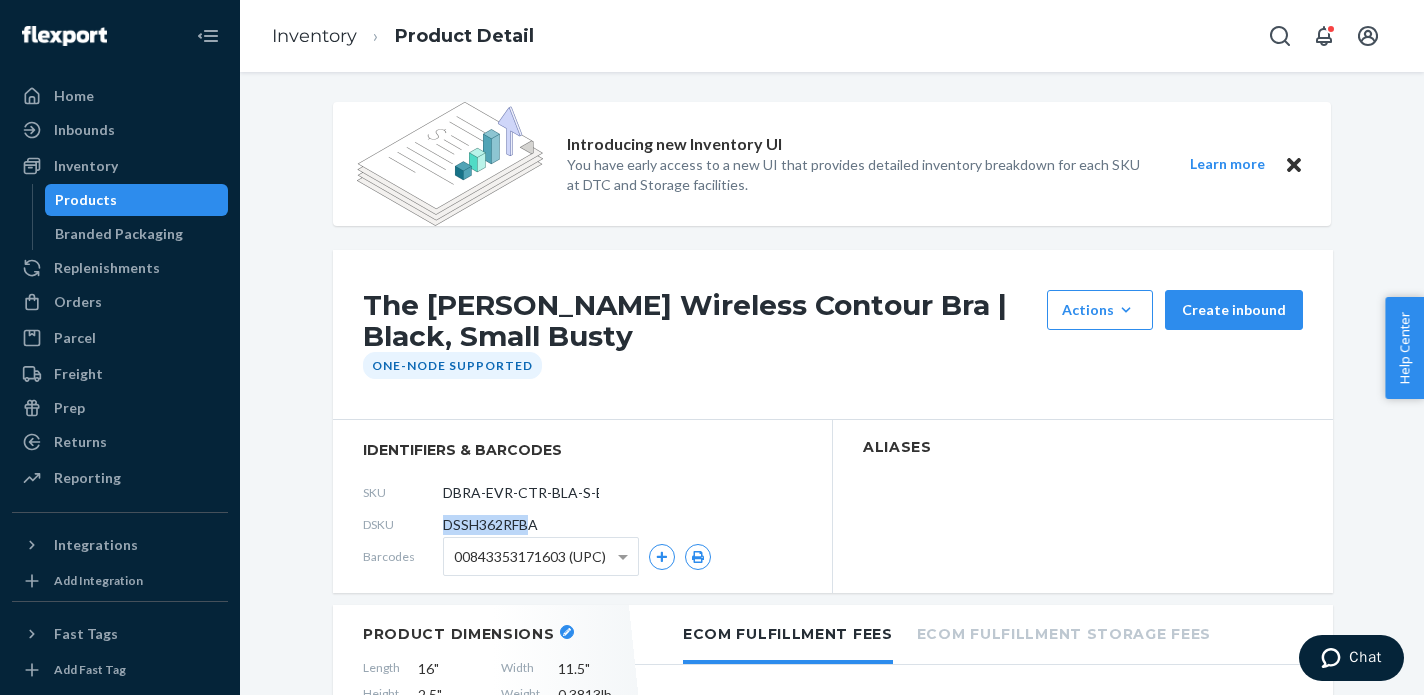 drag, startPoint x: 445, startPoint y: 524, endPoint x: 534, endPoint y: 528, distance: 89.08984 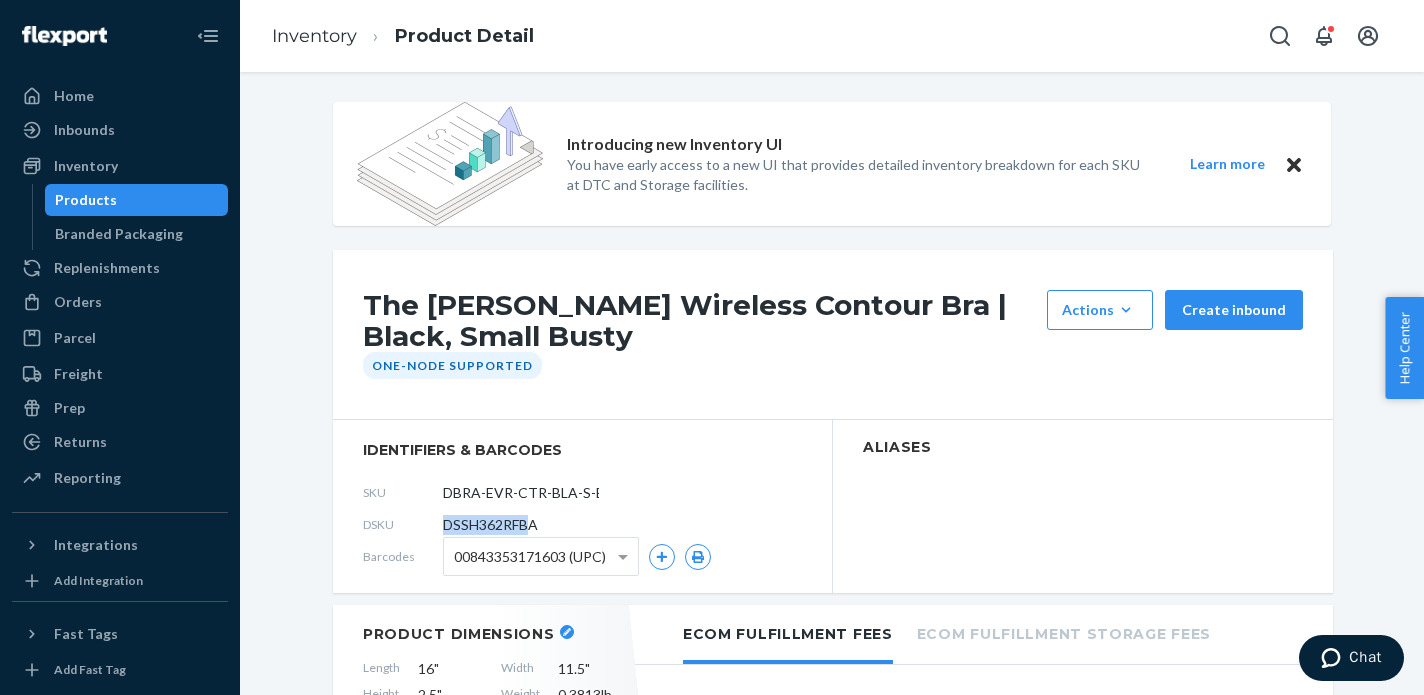 click on "DSSH362RFBA" at bounding box center (490, 525) 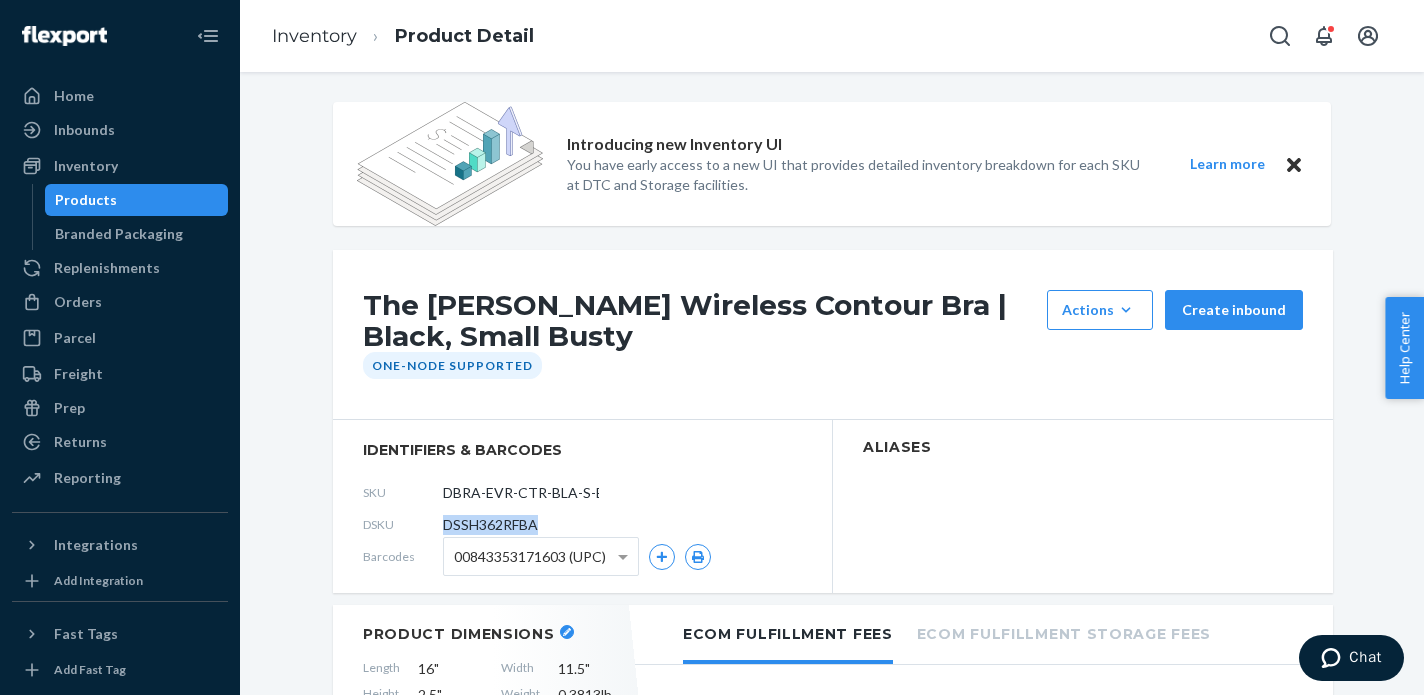 drag, startPoint x: 548, startPoint y: 526, endPoint x: 425, endPoint y: 527, distance: 123.00407 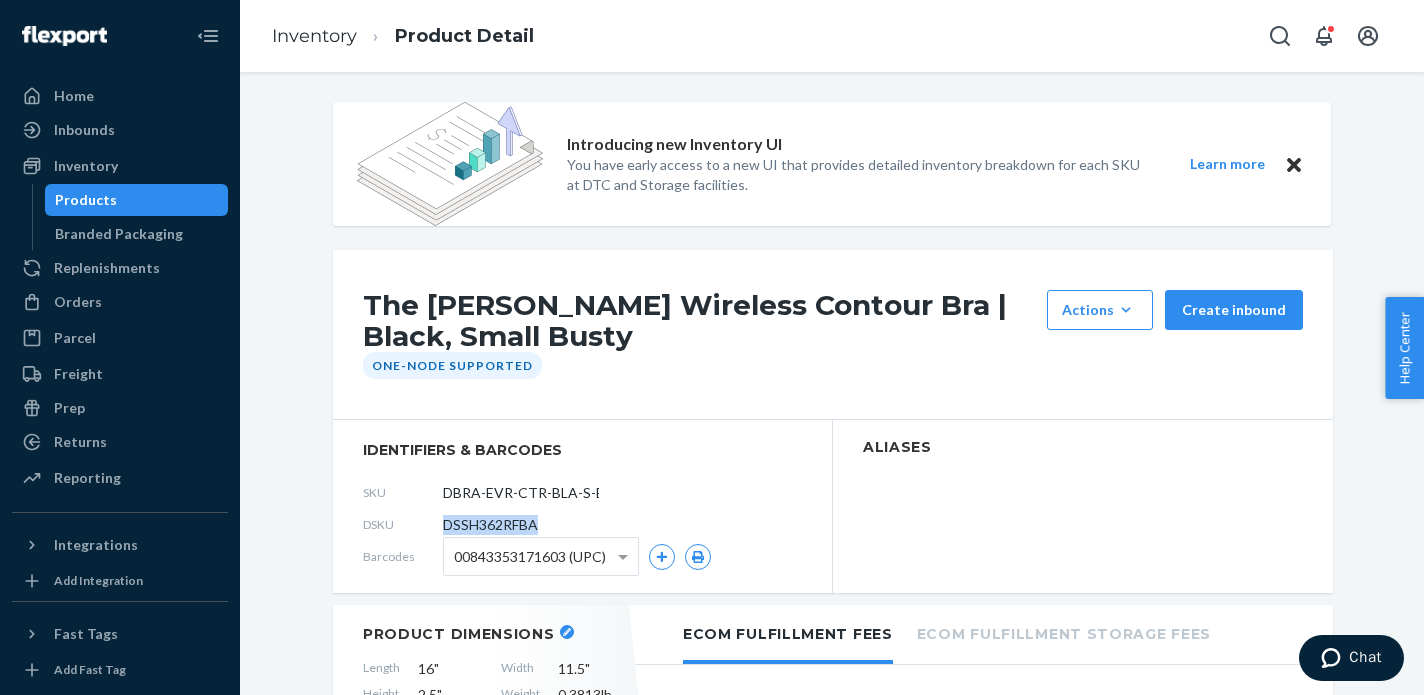click on "DSKU DSSH362RFBA" at bounding box center [582, 525] 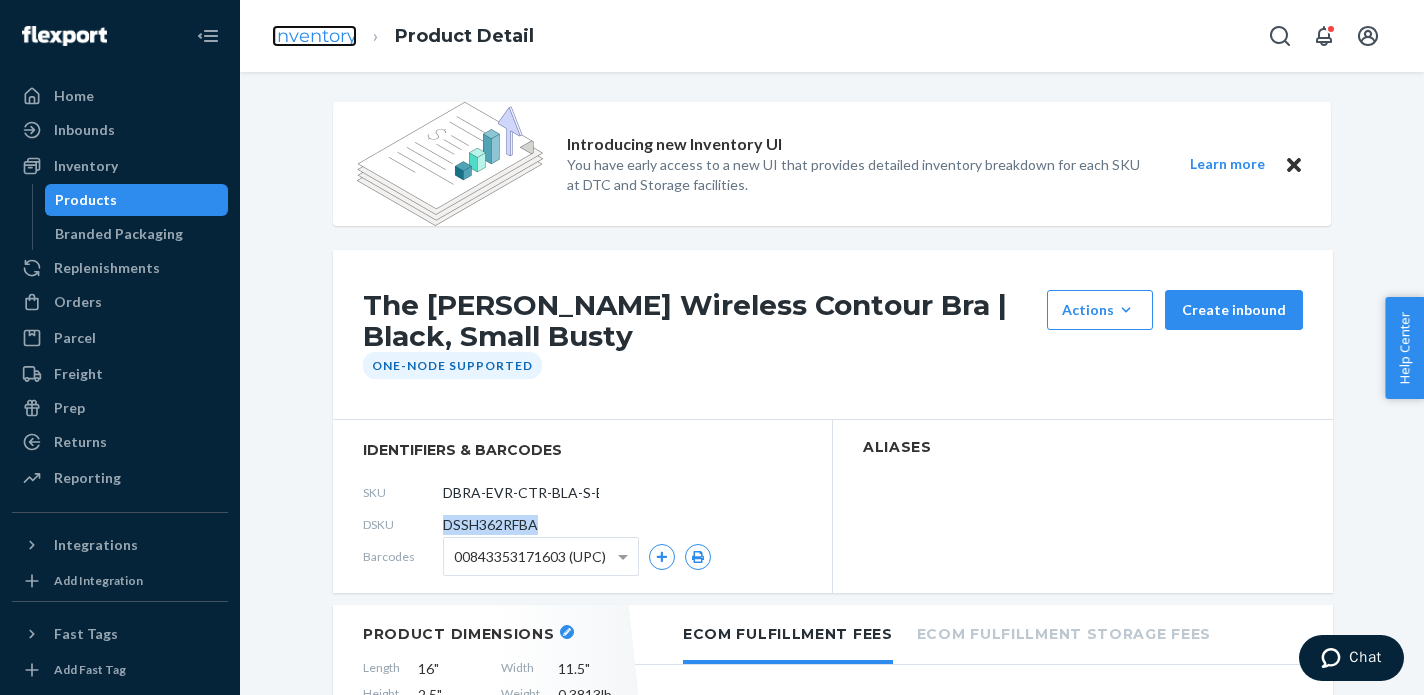 click on "Inventory" at bounding box center [314, 36] 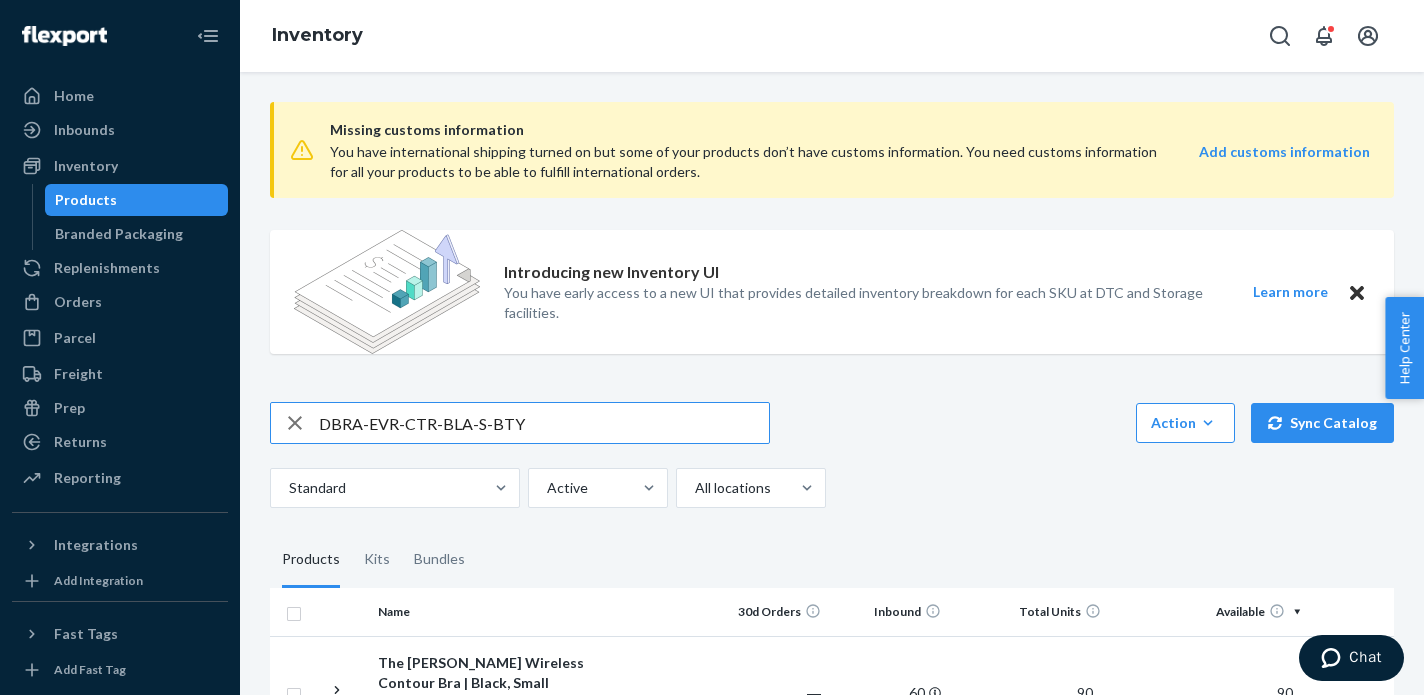 click on "DBRA-EVR-CTR-BLA-S-BTY" at bounding box center [544, 423] 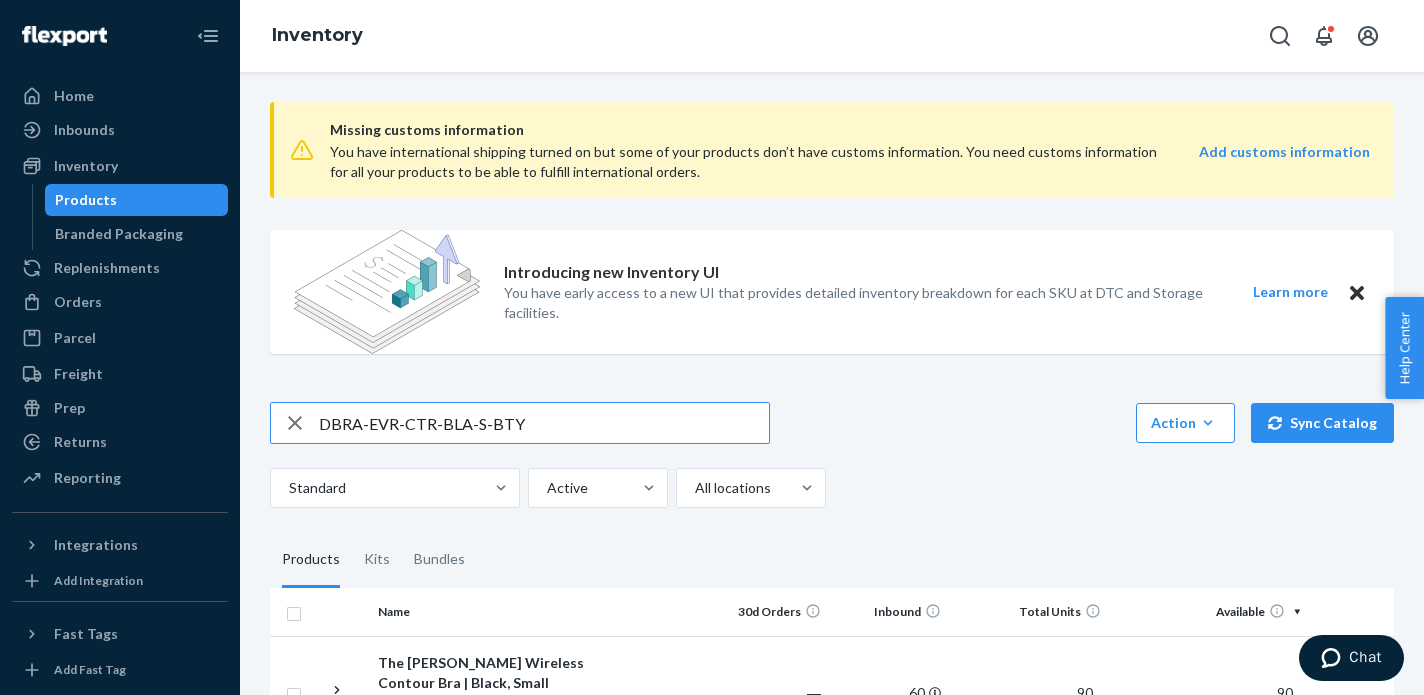 click on "DBRA-EVR-CTR-BLA-S-BTY" at bounding box center [544, 423] 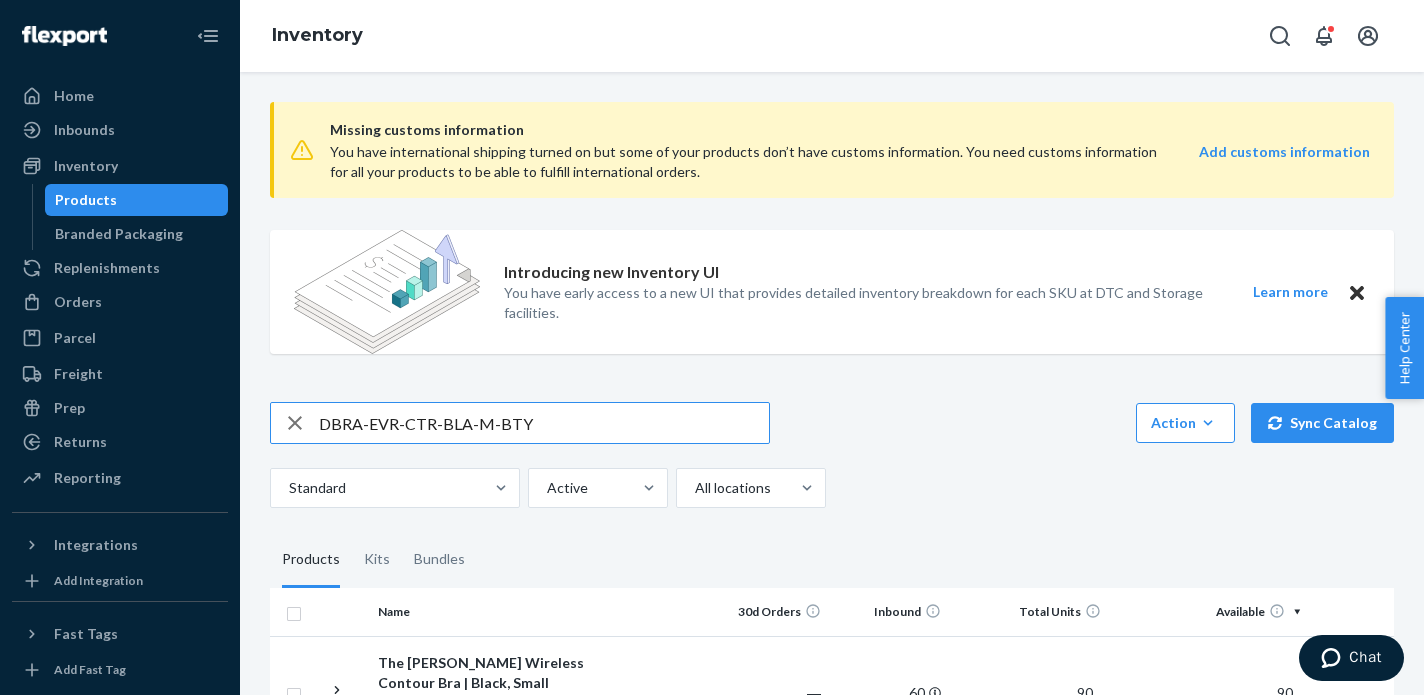 type on "DBRA-EVR-CTR-BLA-M-BTY" 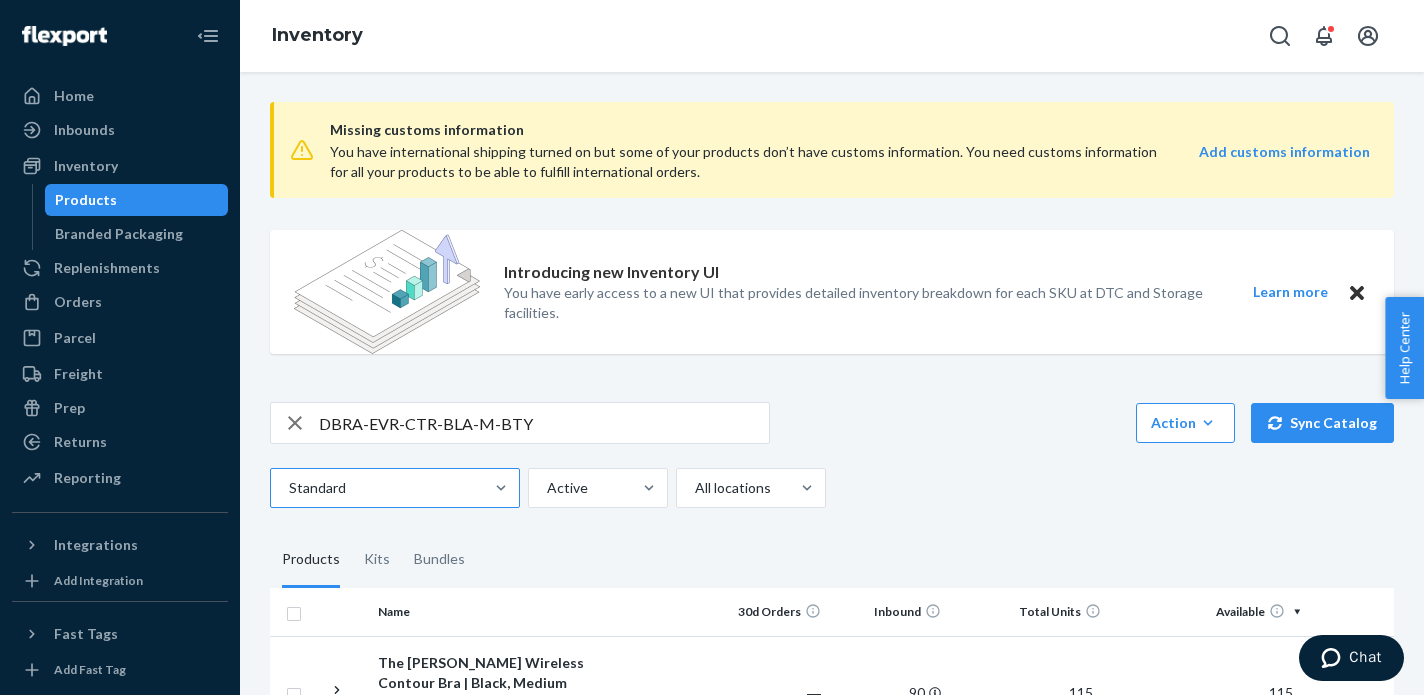 scroll, scrollTop: 142, scrollLeft: 0, axis: vertical 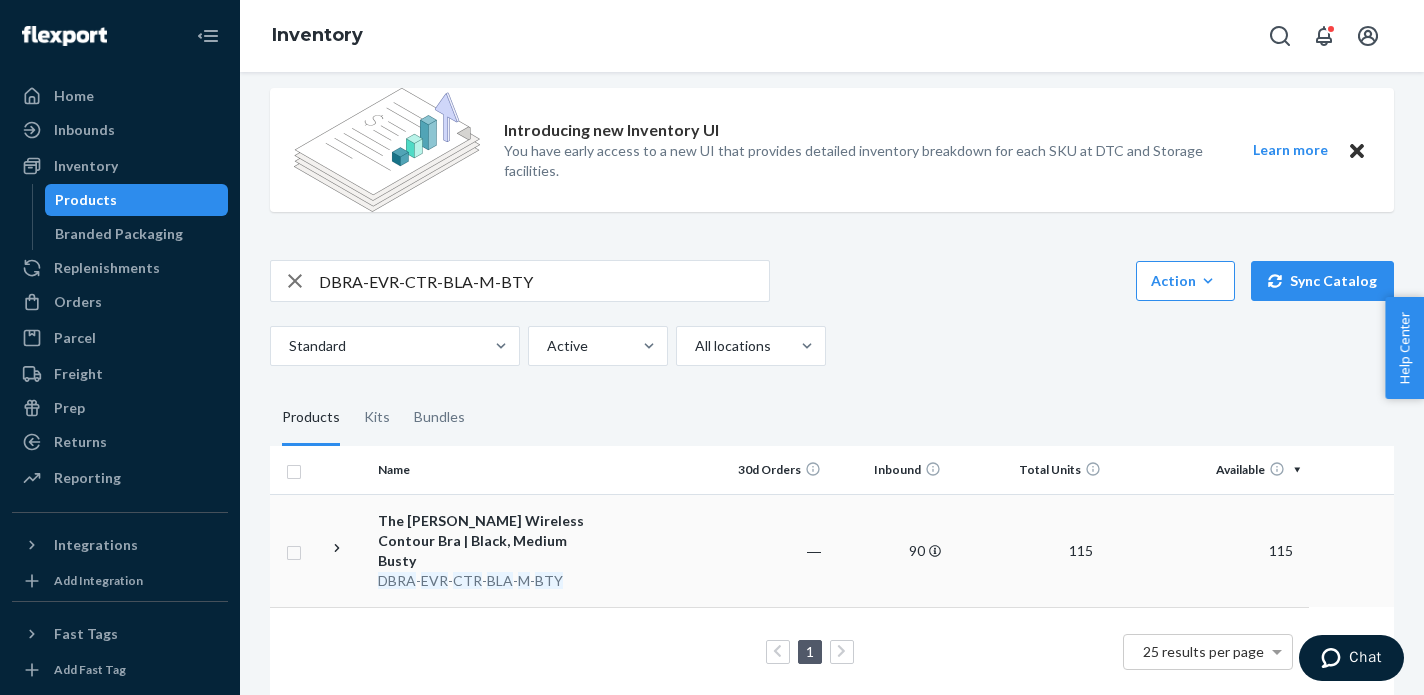 click on "The [PERSON_NAME] Wireless Contour Bra | Black, Medium Busty" at bounding box center (482, 541) 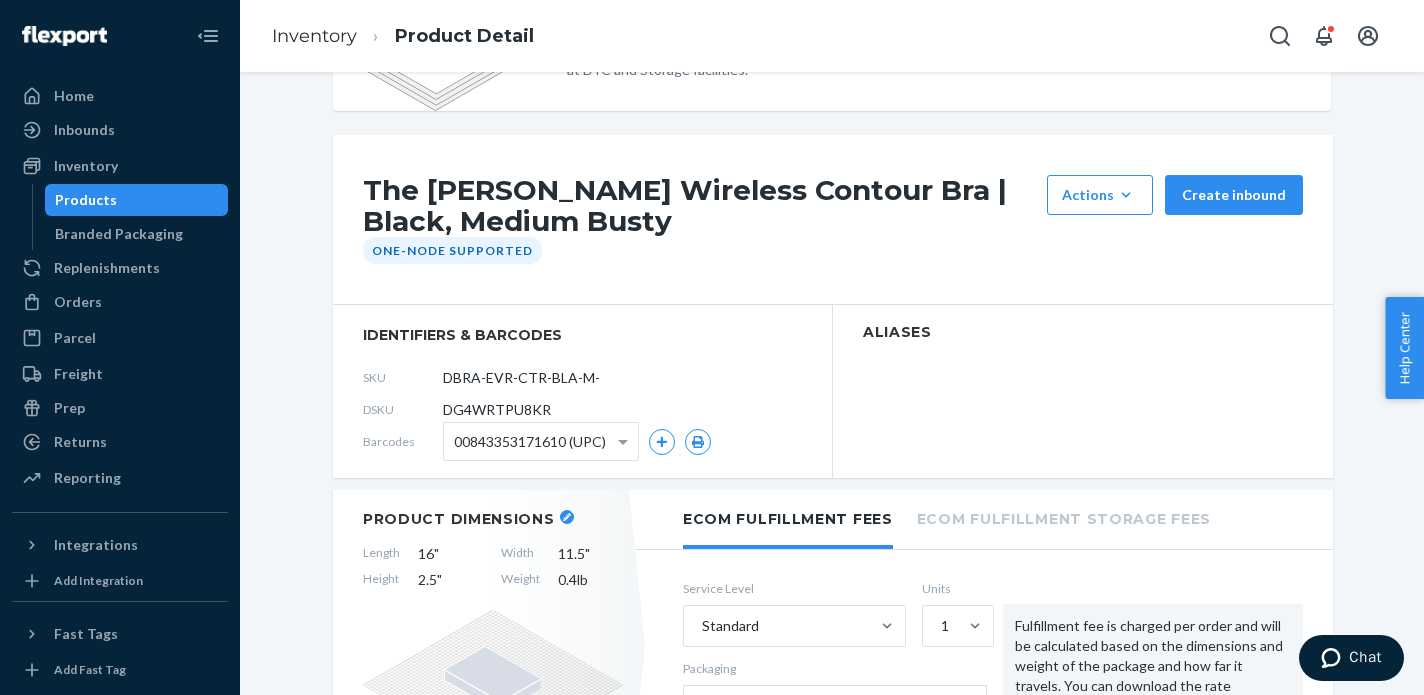 scroll, scrollTop: 173, scrollLeft: 0, axis: vertical 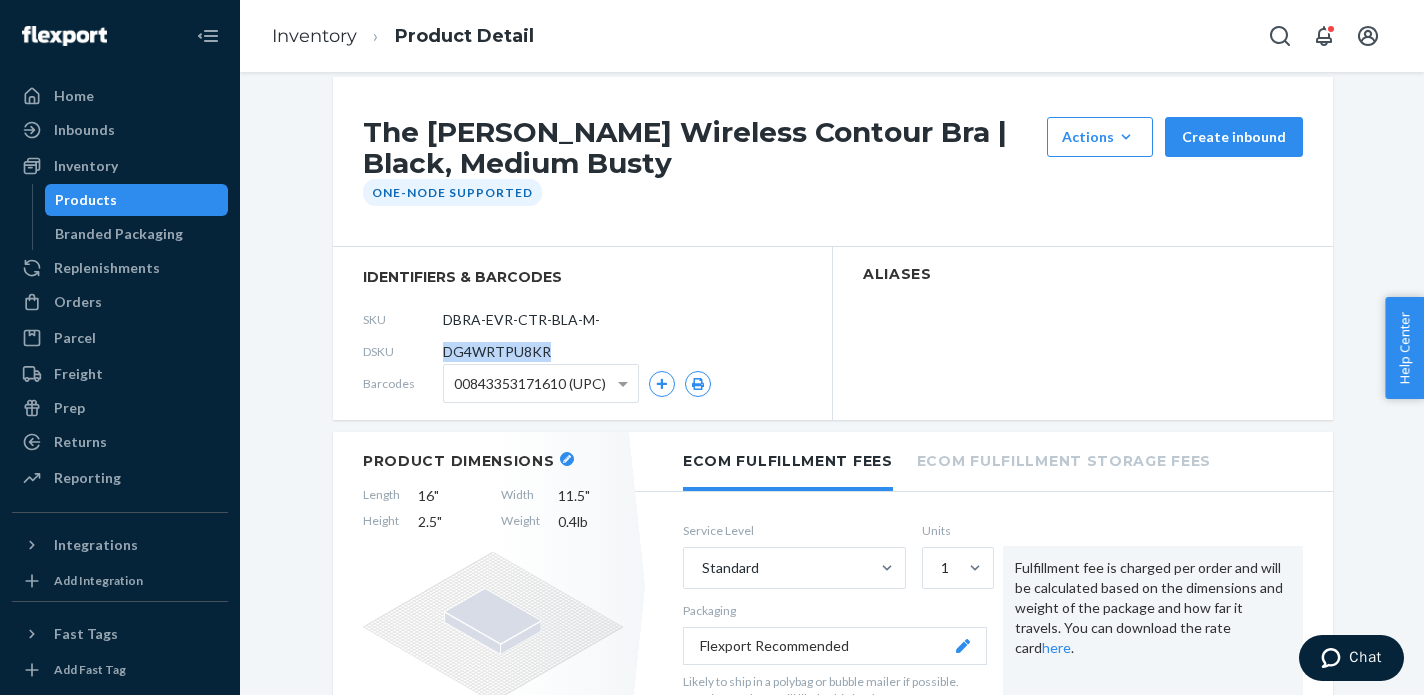 drag, startPoint x: 446, startPoint y: 352, endPoint x: 566, endPoint y: 352, distance: 120 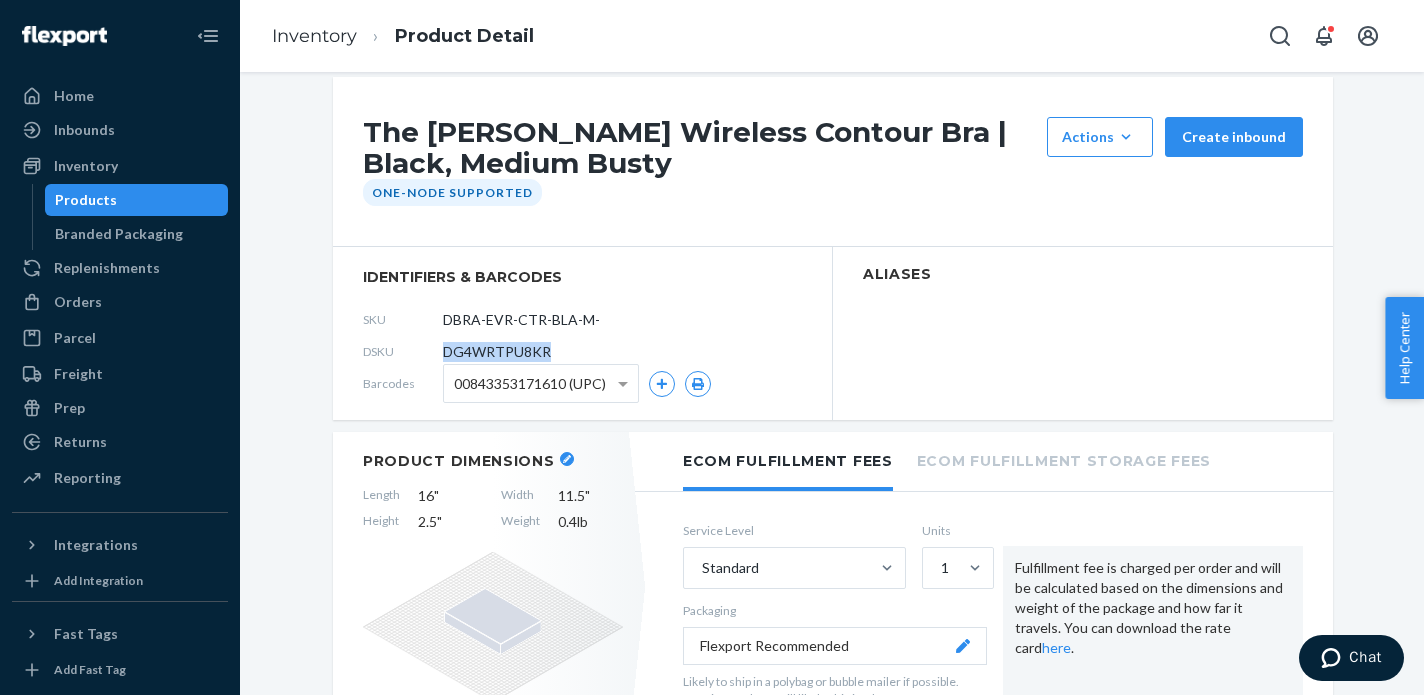 click on "DSKU DG4WRTPU8KR" at bounding box center [582, 352] 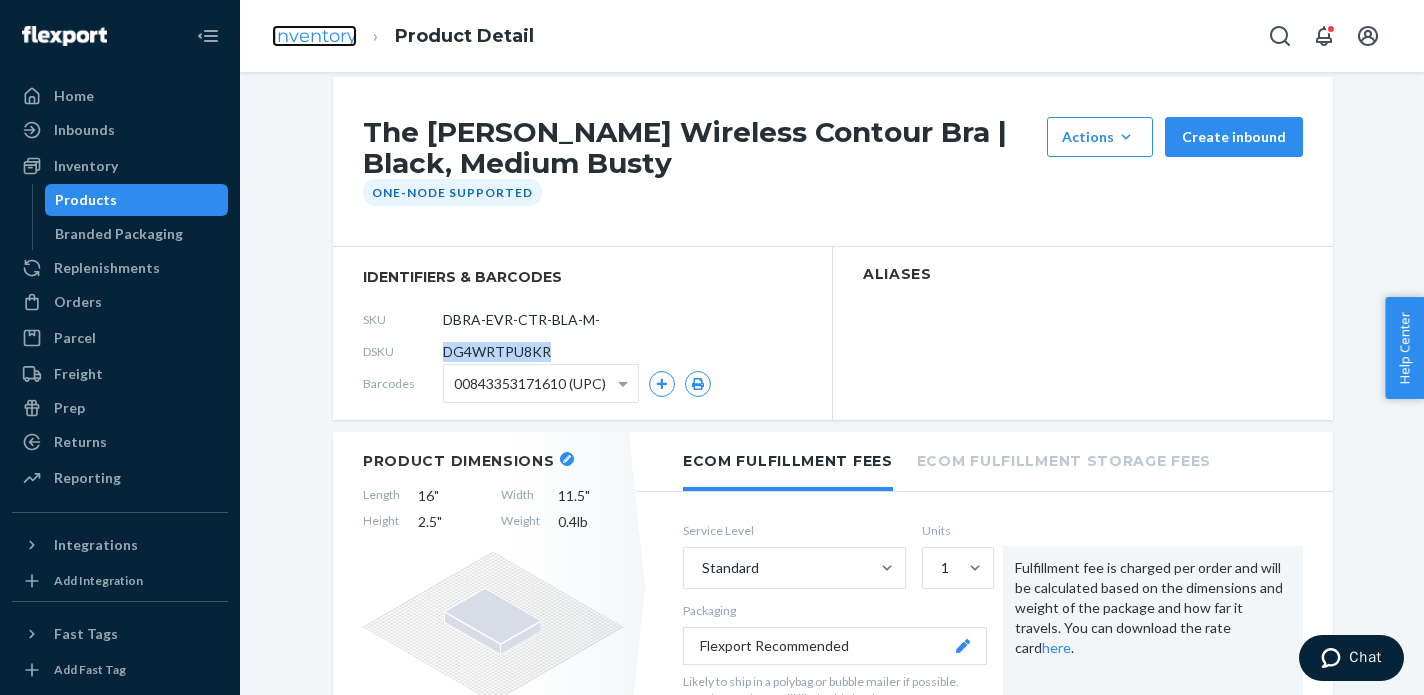 click on "Inventory" at bounding box center [314, 36] 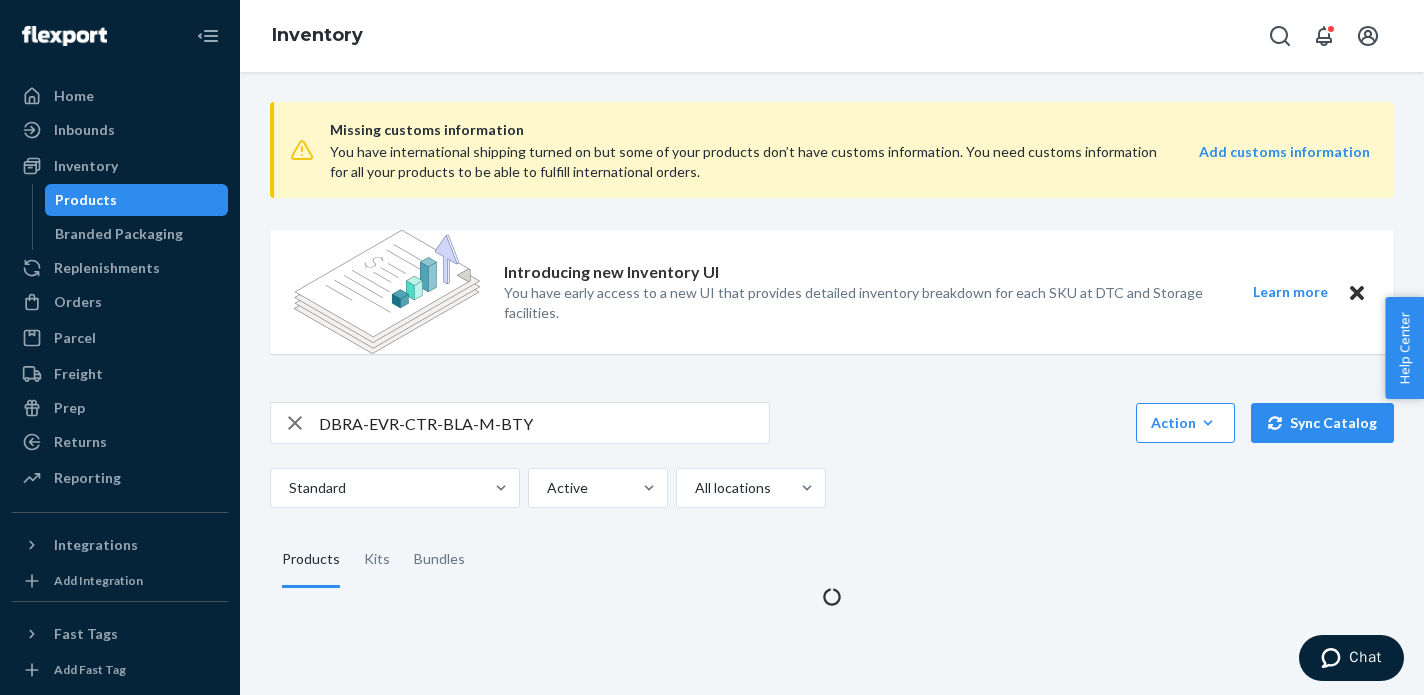 scroll, scrollTop: 0, scrollLeft: 0, axis: both 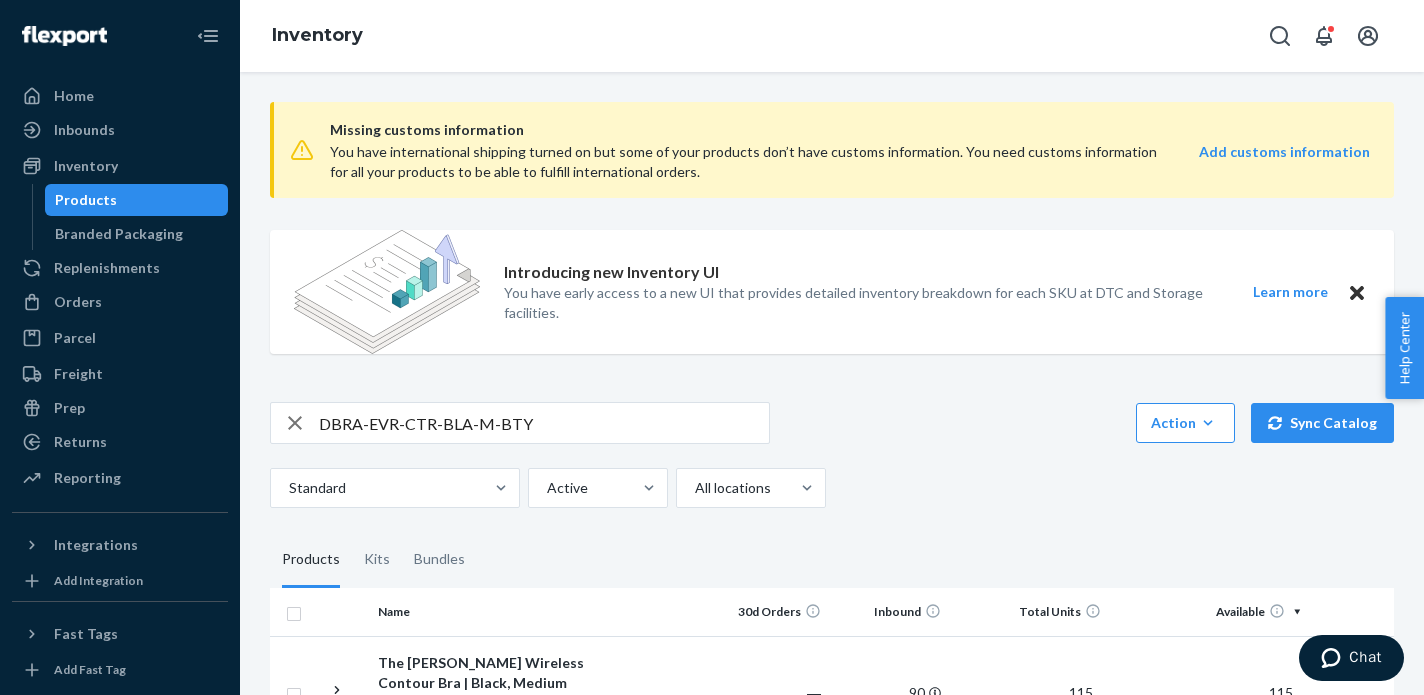 click on "DBRA-EVR-CTR-BLA-M-BTY" at bounding box center (544, 423) 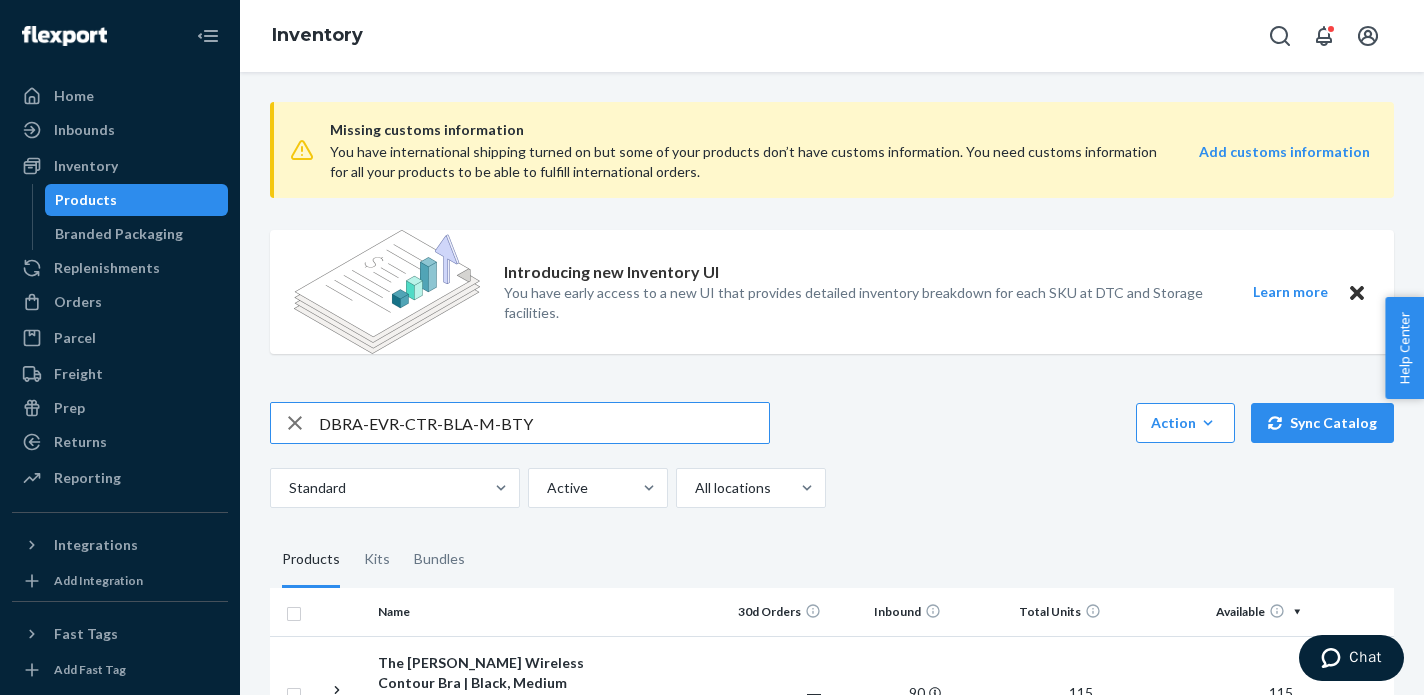 click on "DBRA-EVR-CTR-BLA-M-BTY" at bounding box center (544, 423) 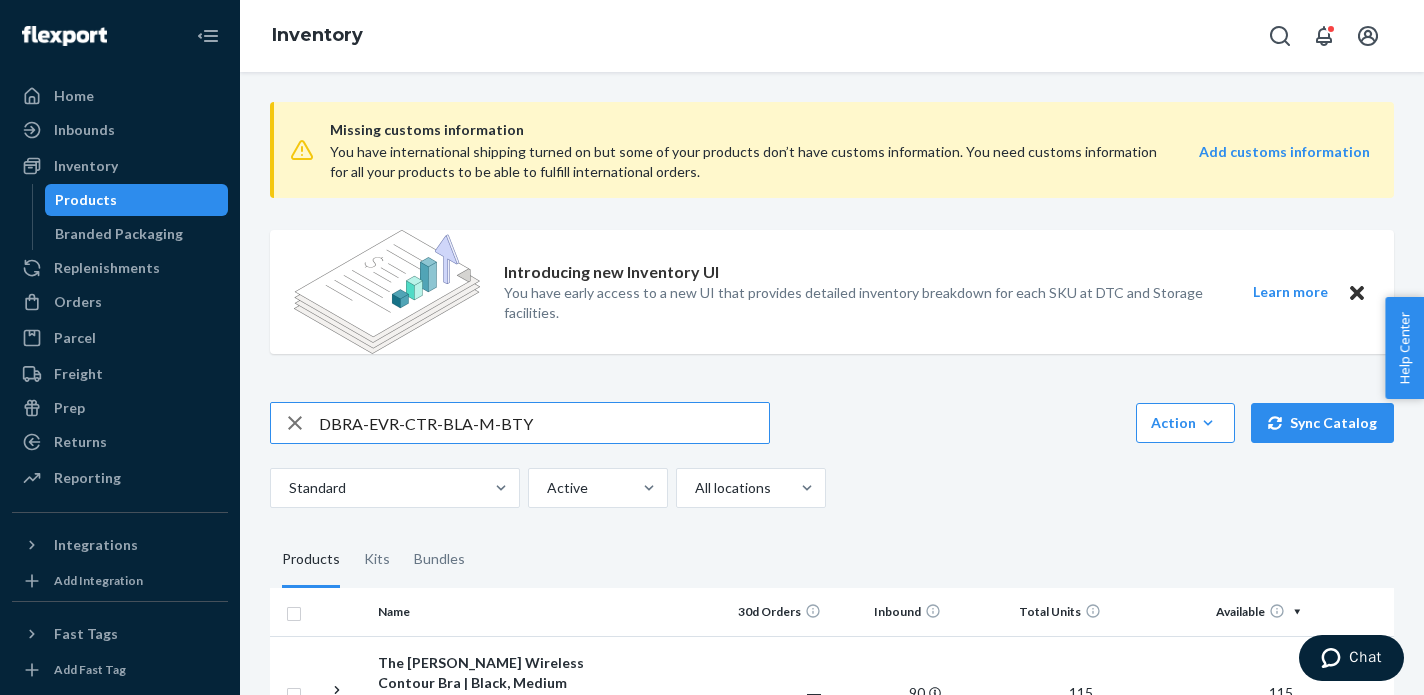 click on "DBRA-EVR-CTR-BLA-M-BTY" at bounding box center [544, 423] 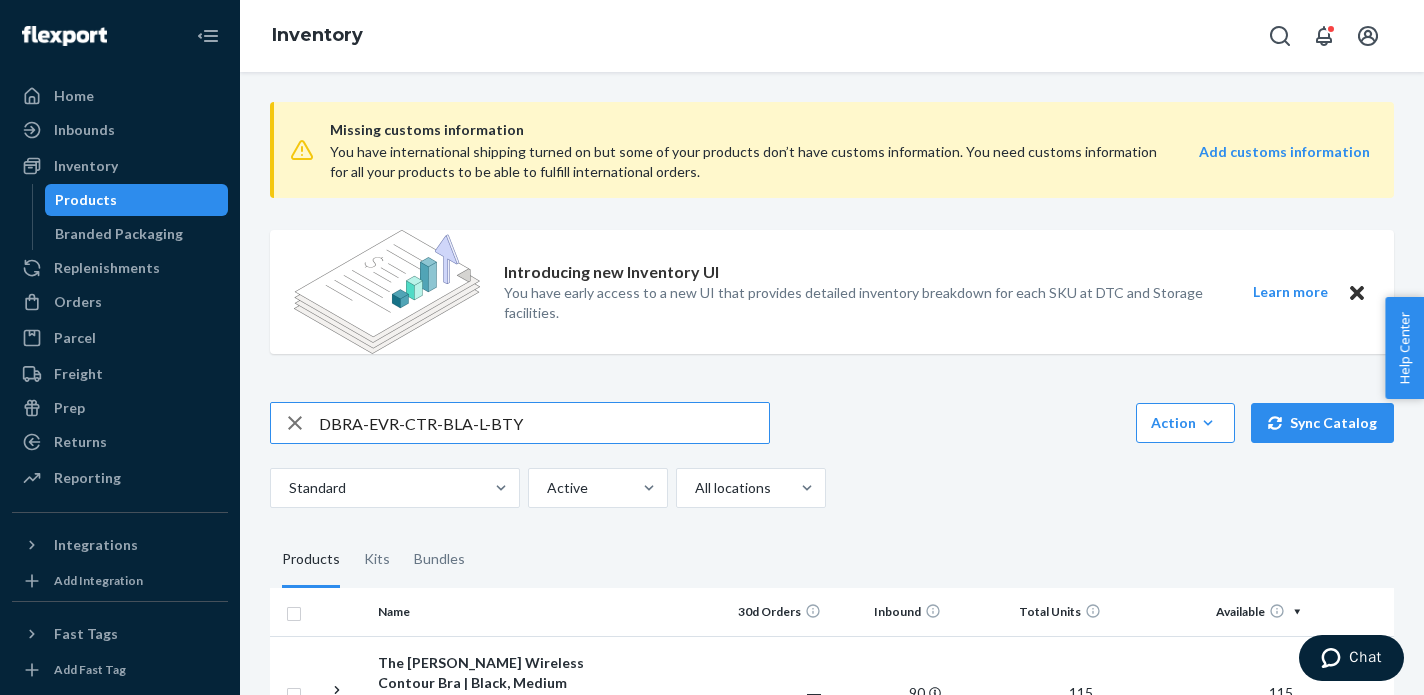 type on "DBRA-EVR-CTR-BLA-L-BTY" 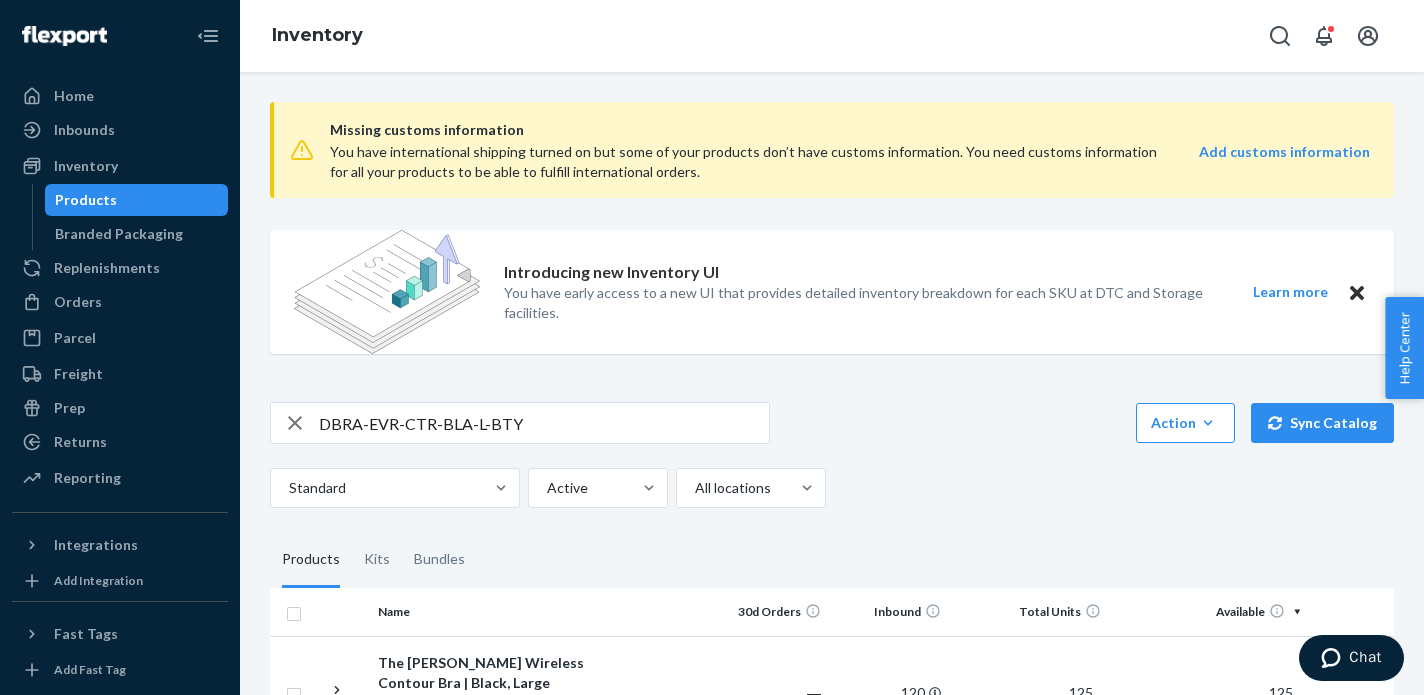 scroll, scrollTop: 142, scrollLeft: 0, axis: vertical 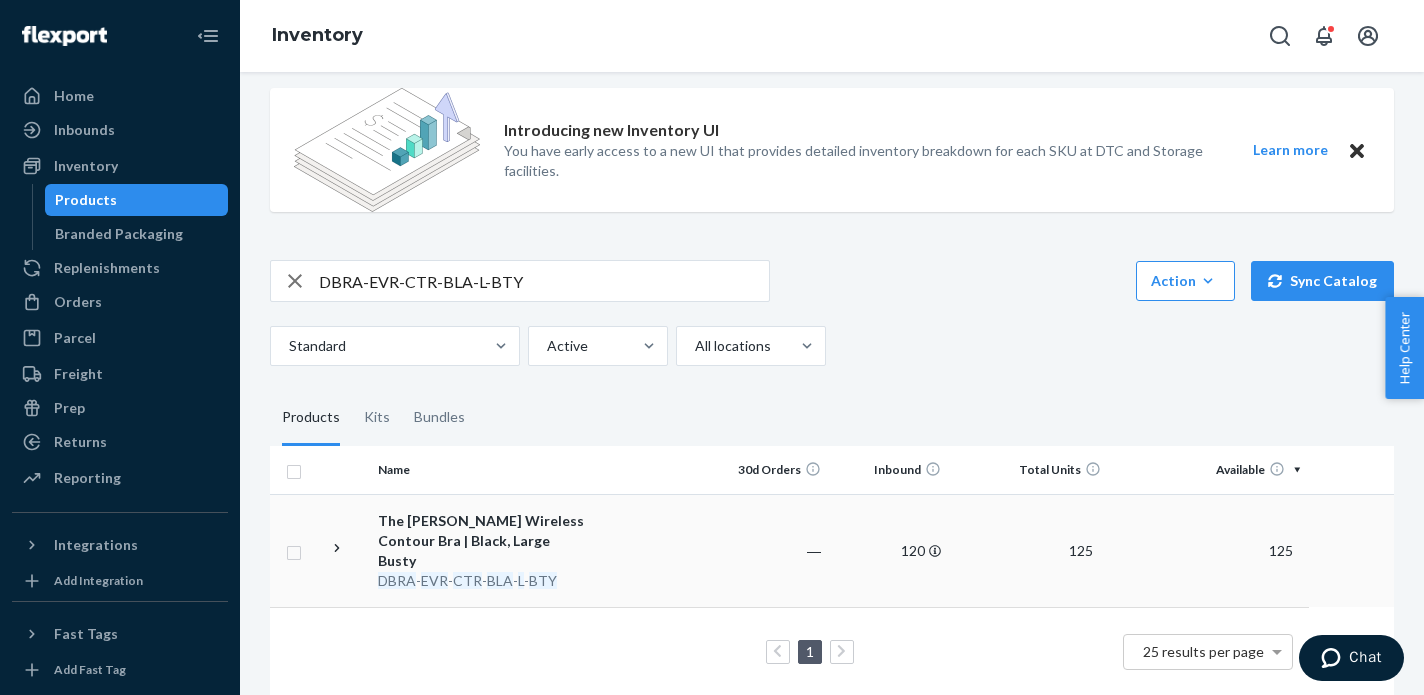 click on "The [PERSON_NAME] Wireless Contour Bra | Black, Large Busty" at bounding box center (482, 541) 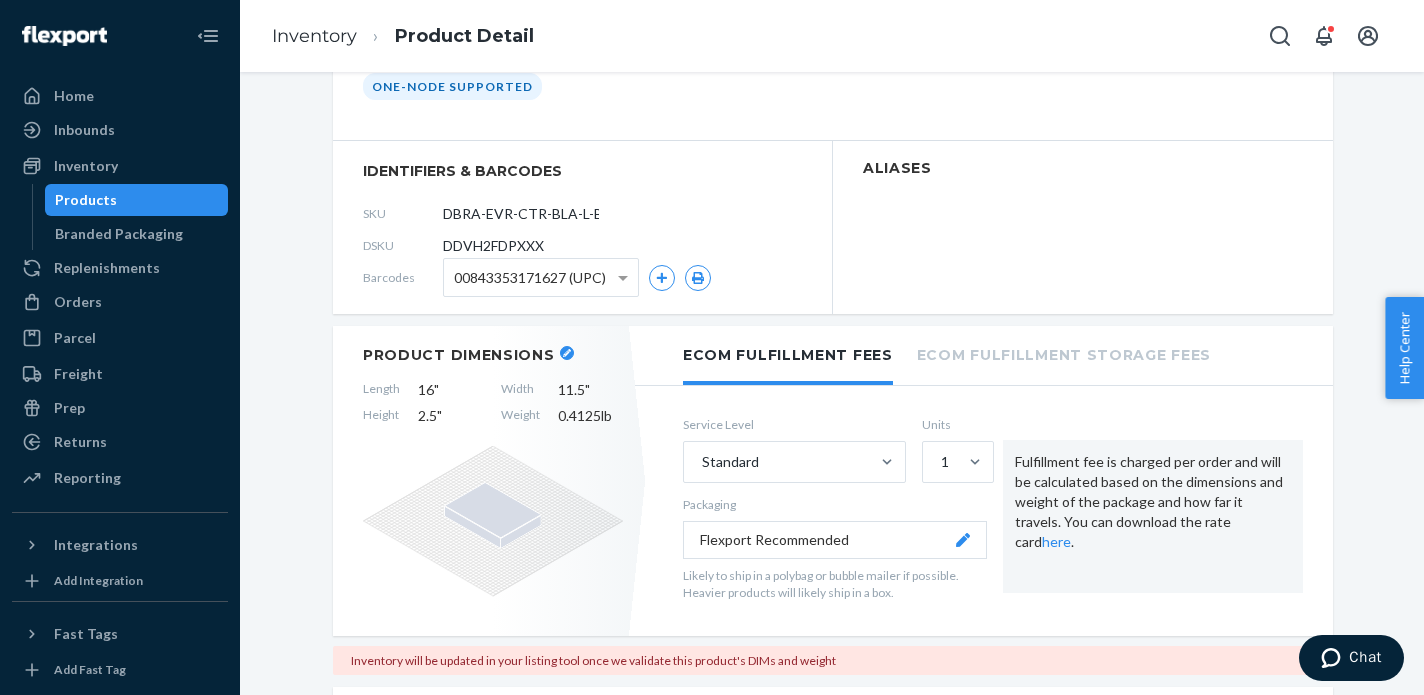 scroll, scrollTop: 309, scrollLeft: 0, axis: vertical 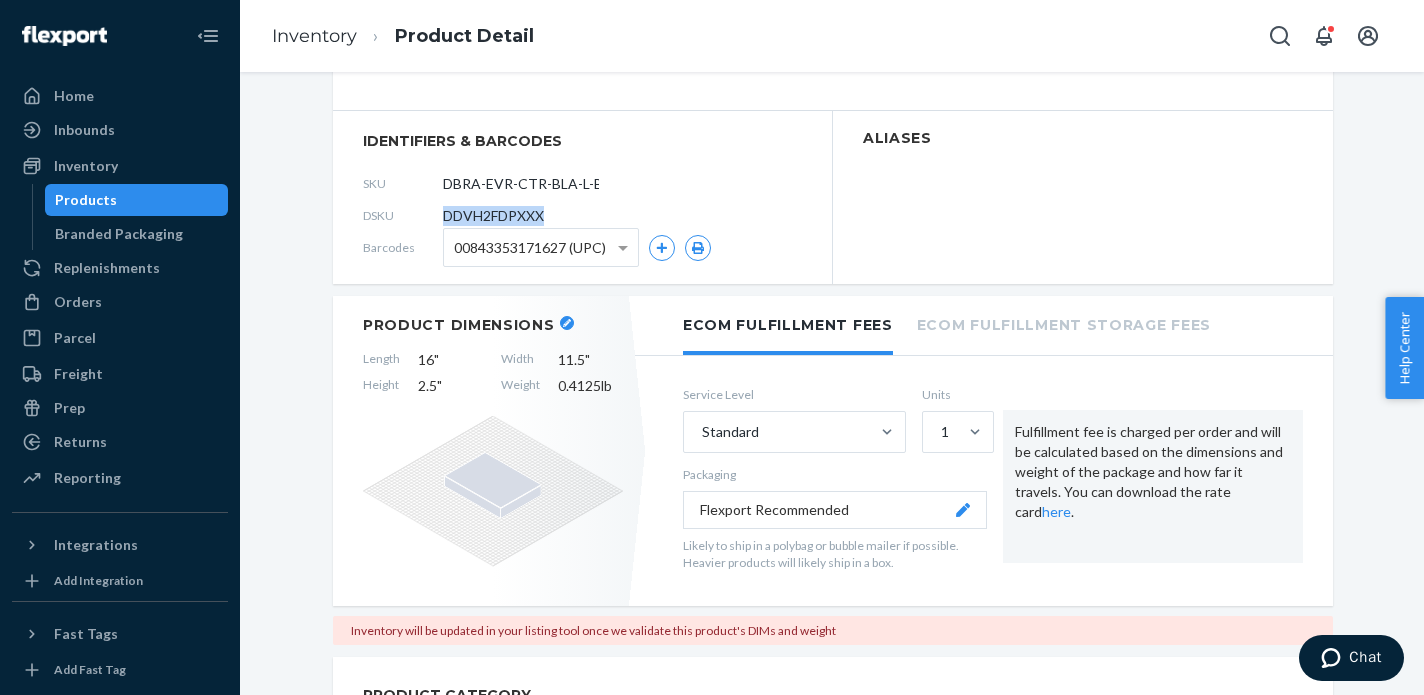 drag, startPoint x: 460, startPoint y: 215, endPoint x: 570, endPoint y: 215, distance: 110 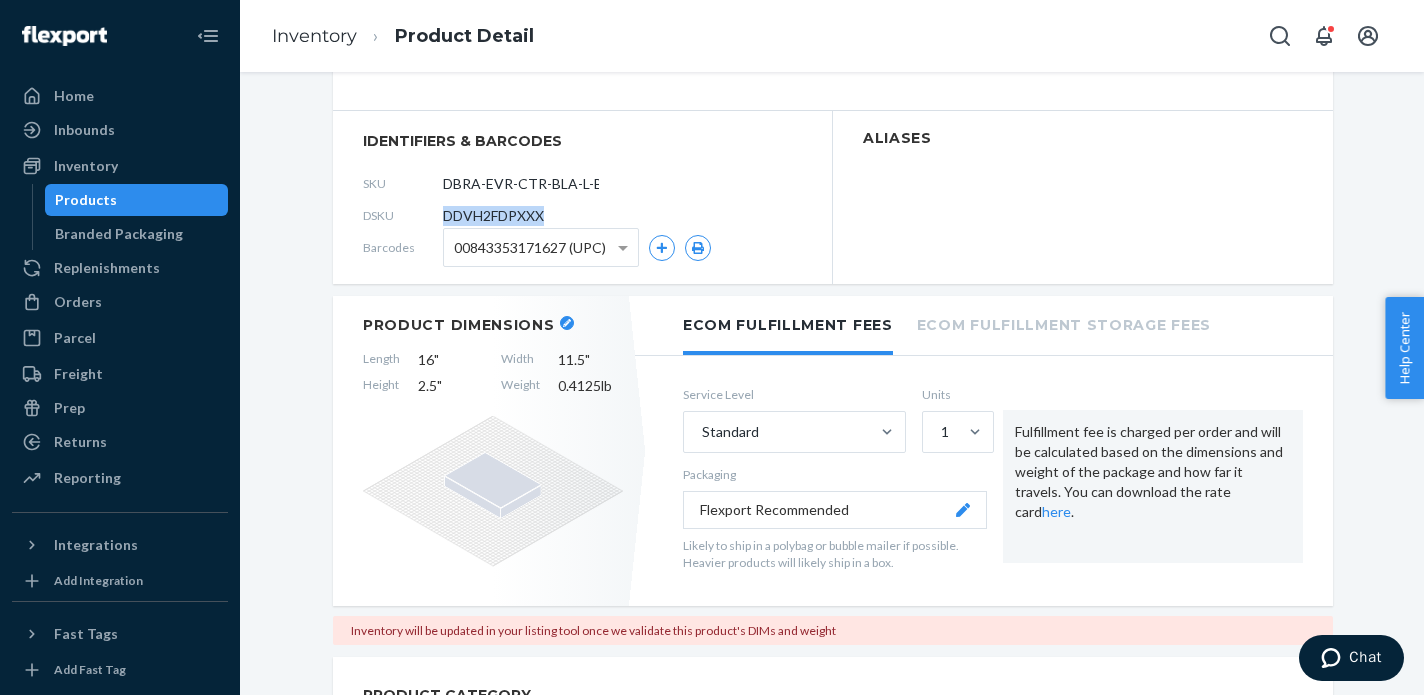 click on "DSKU DDVH2FDPXXX" at bounding box center [582, 216] 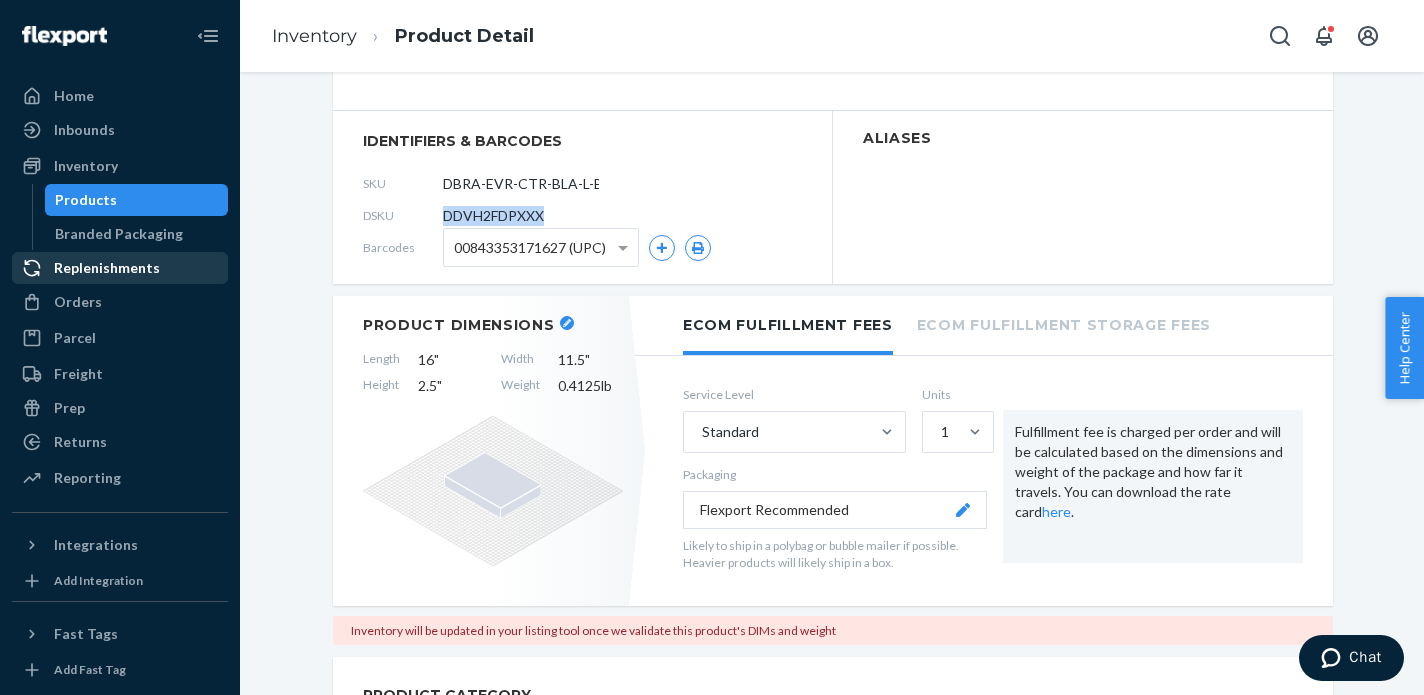 copy on "DDVH2FDPXXX" 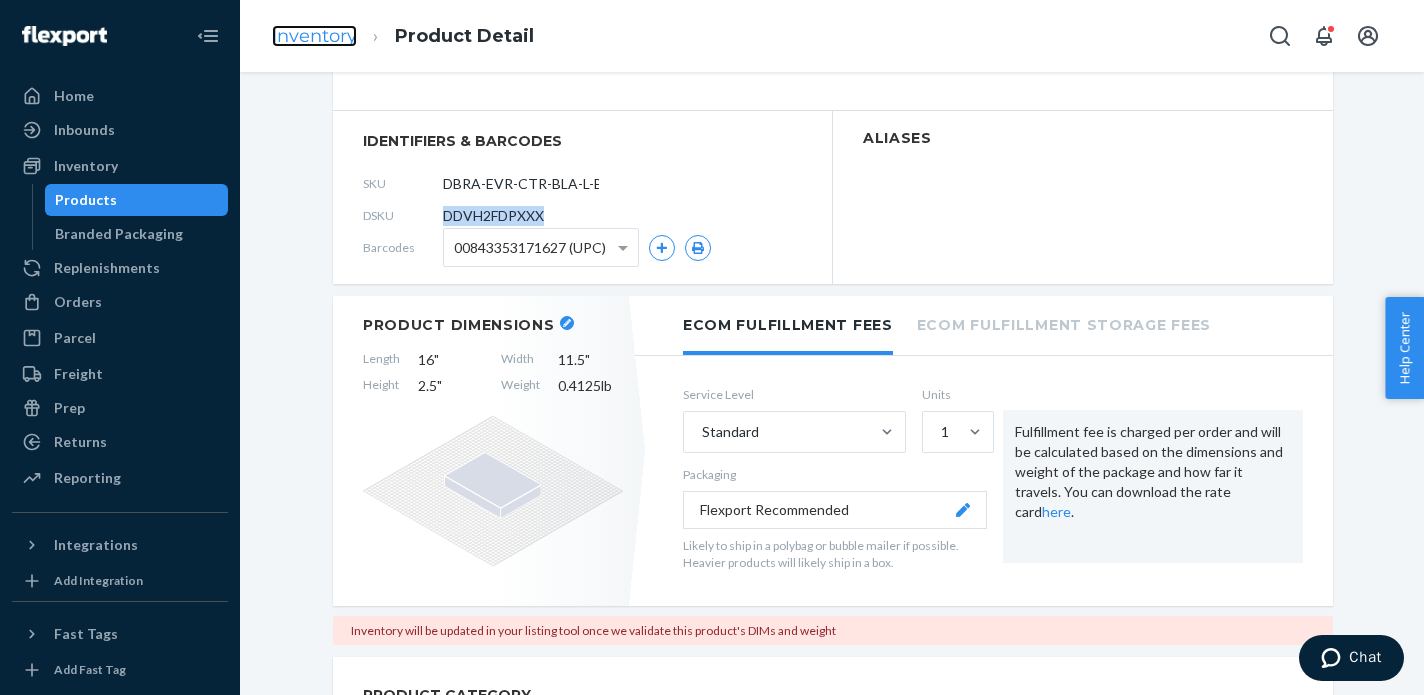 click on "Inventory" at bounding box center (314, 36) 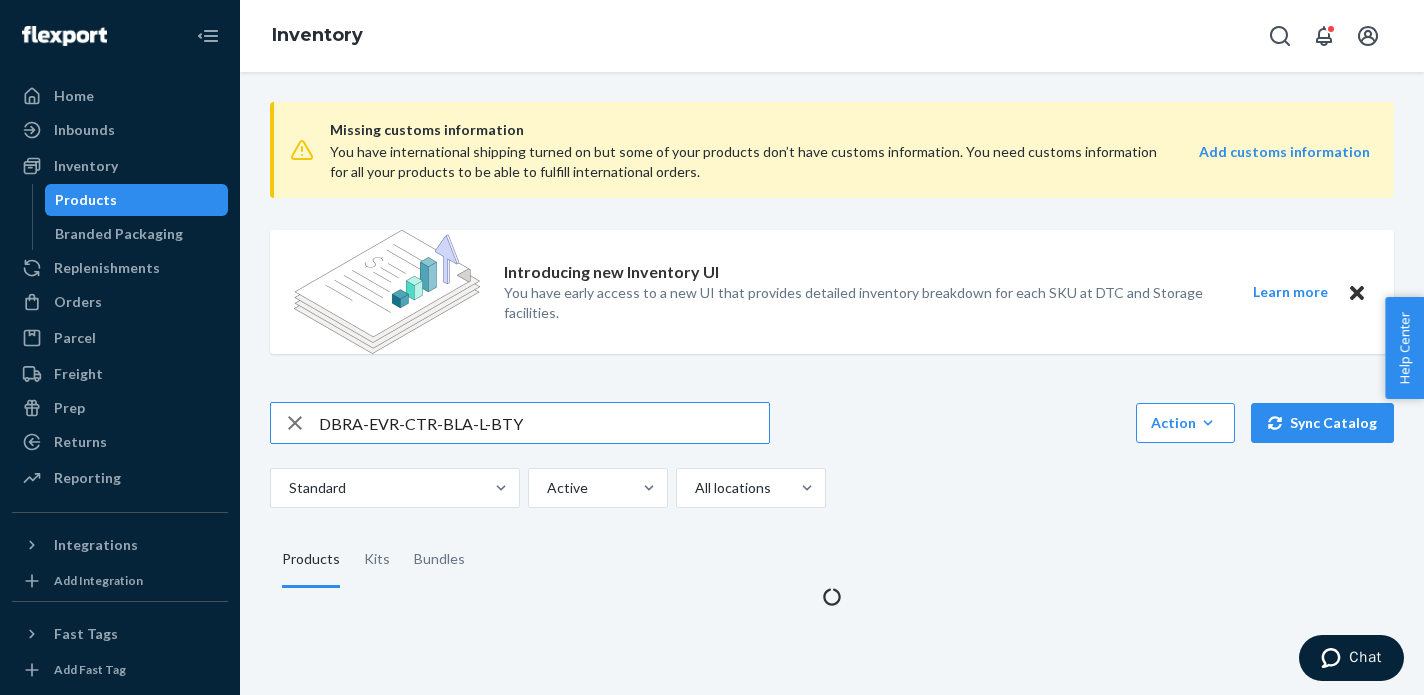 scroll, scrollTop: 0, scrollLeft: 0, axis: both 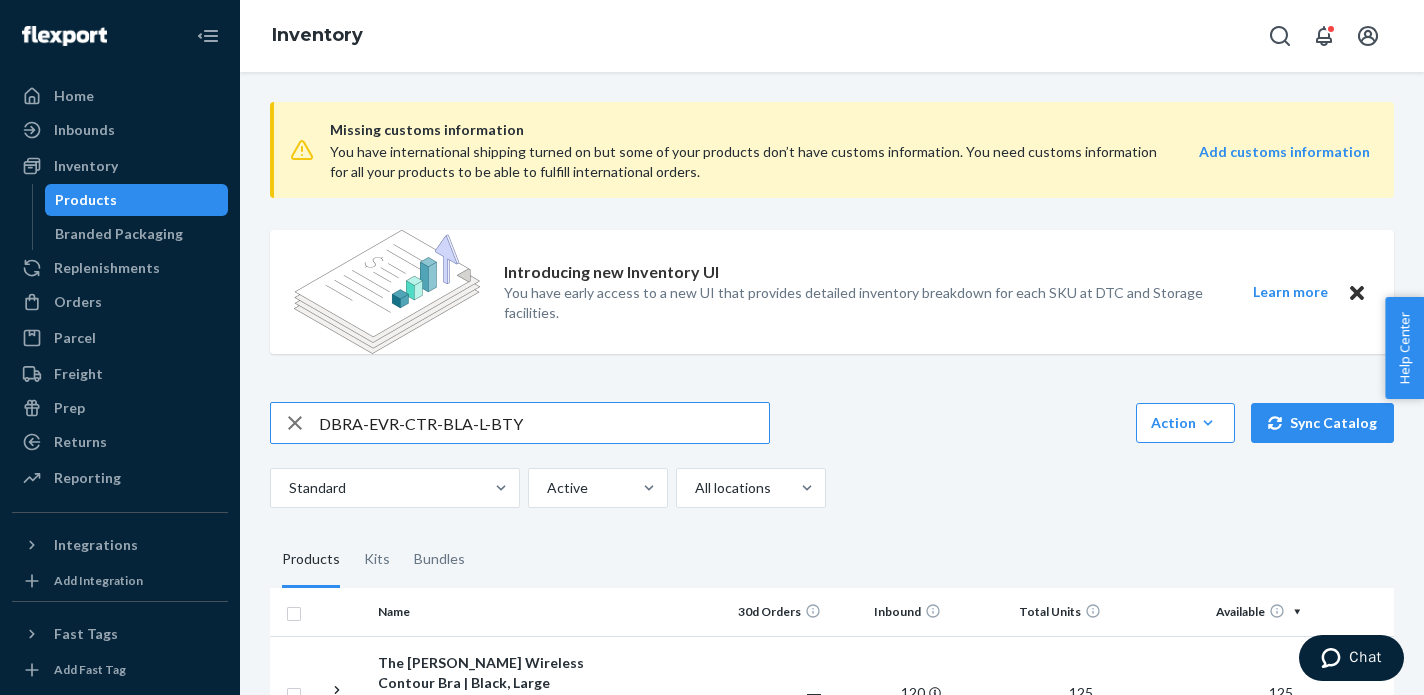 click on "DBRA-EVR-CTR-BLA-L-BTY" at bounding box center (544, 423) 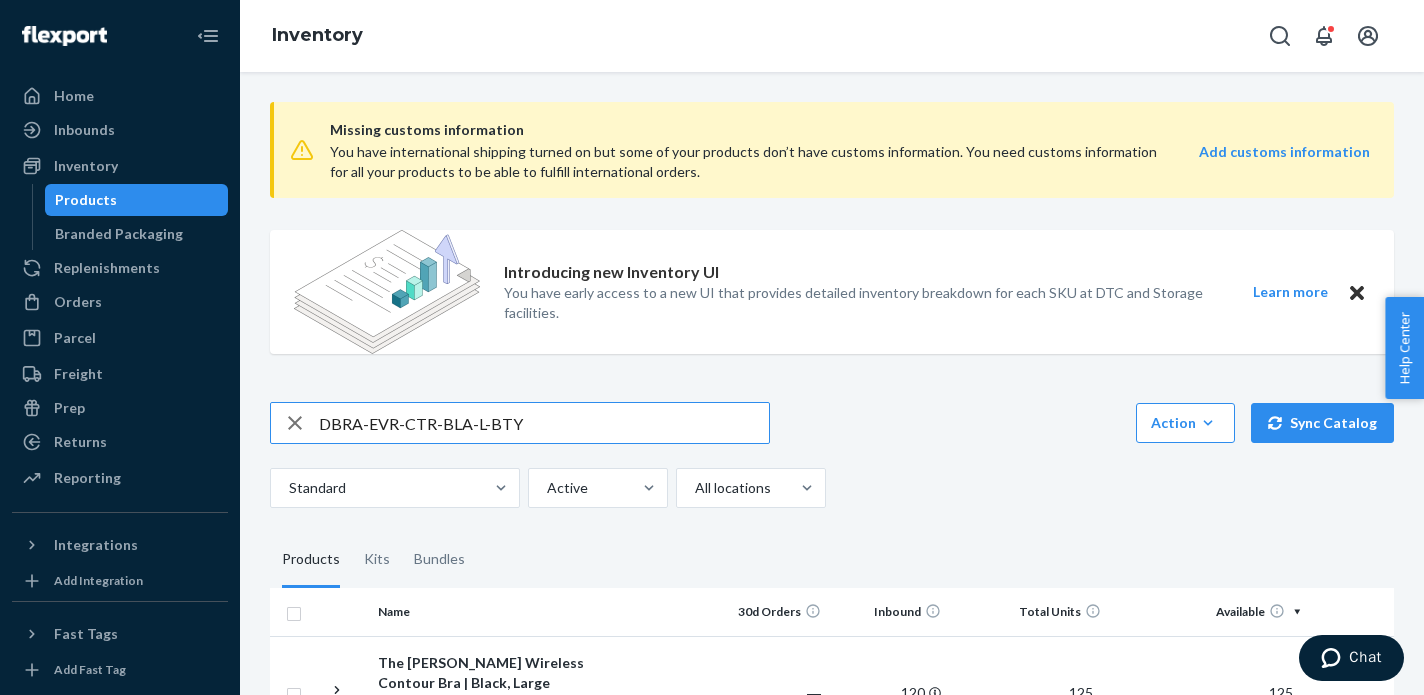 click on "DBRA-EVR-CTR-BLA-L-BTY" at bounding box center [544, 423] 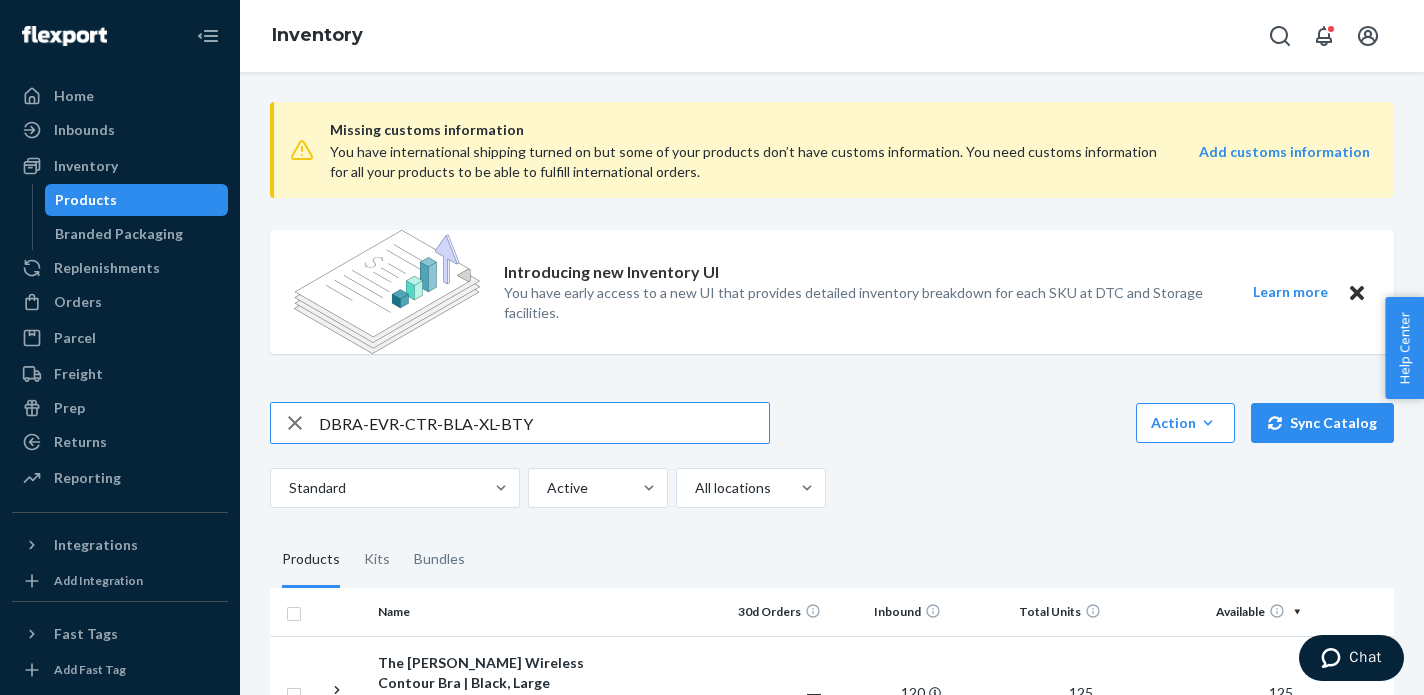 type on "DBRA-EVR-CTR-BLA-XL-BTY" 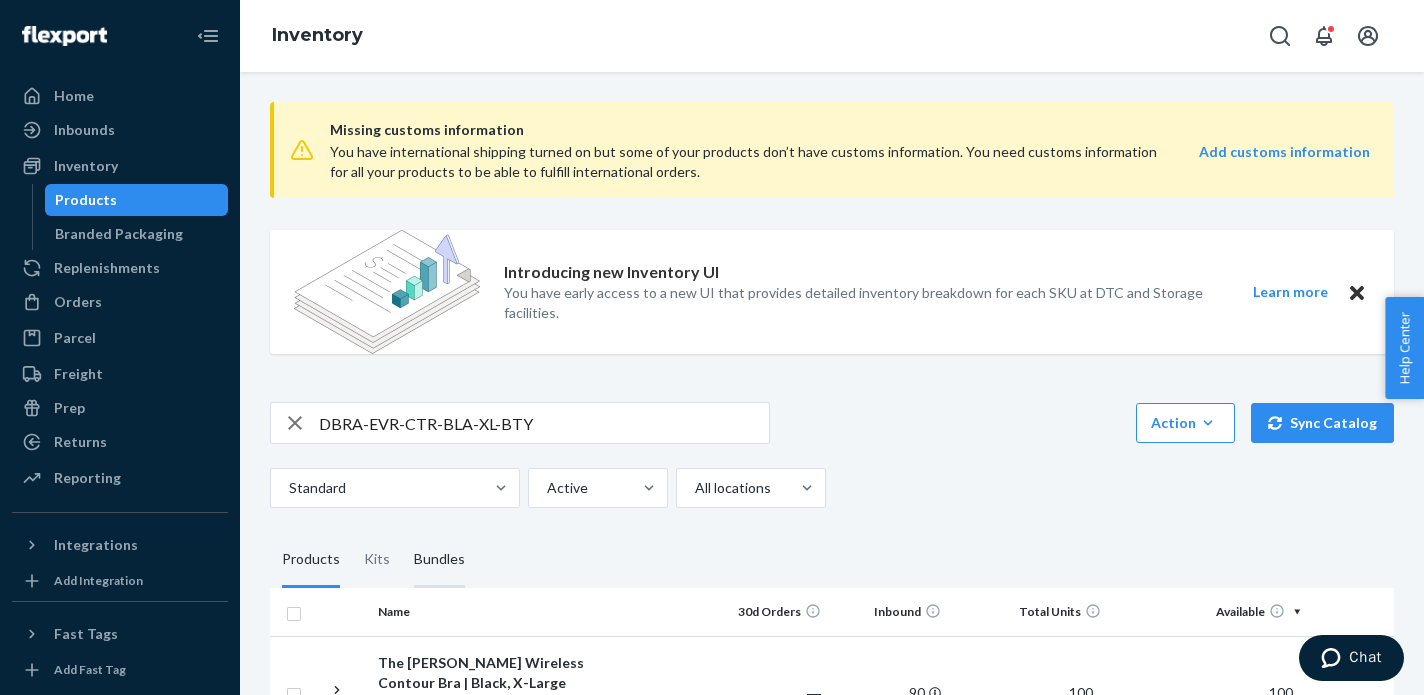 scroll, scrollTop: 142, scrollLeft: 0, axis: vertical 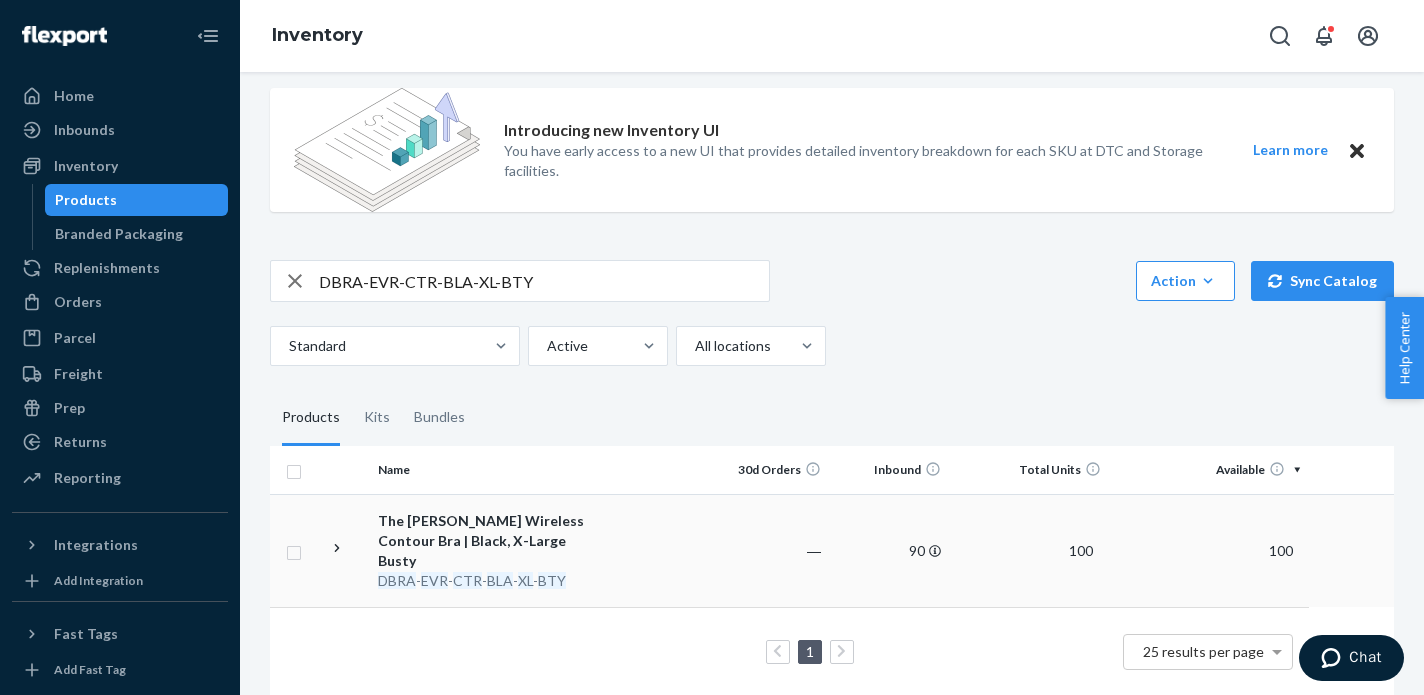 click on "The [PERSON_NAME] Wireless Contour Bra | Black, X-Large Busty" at bounding box center [482, 541] 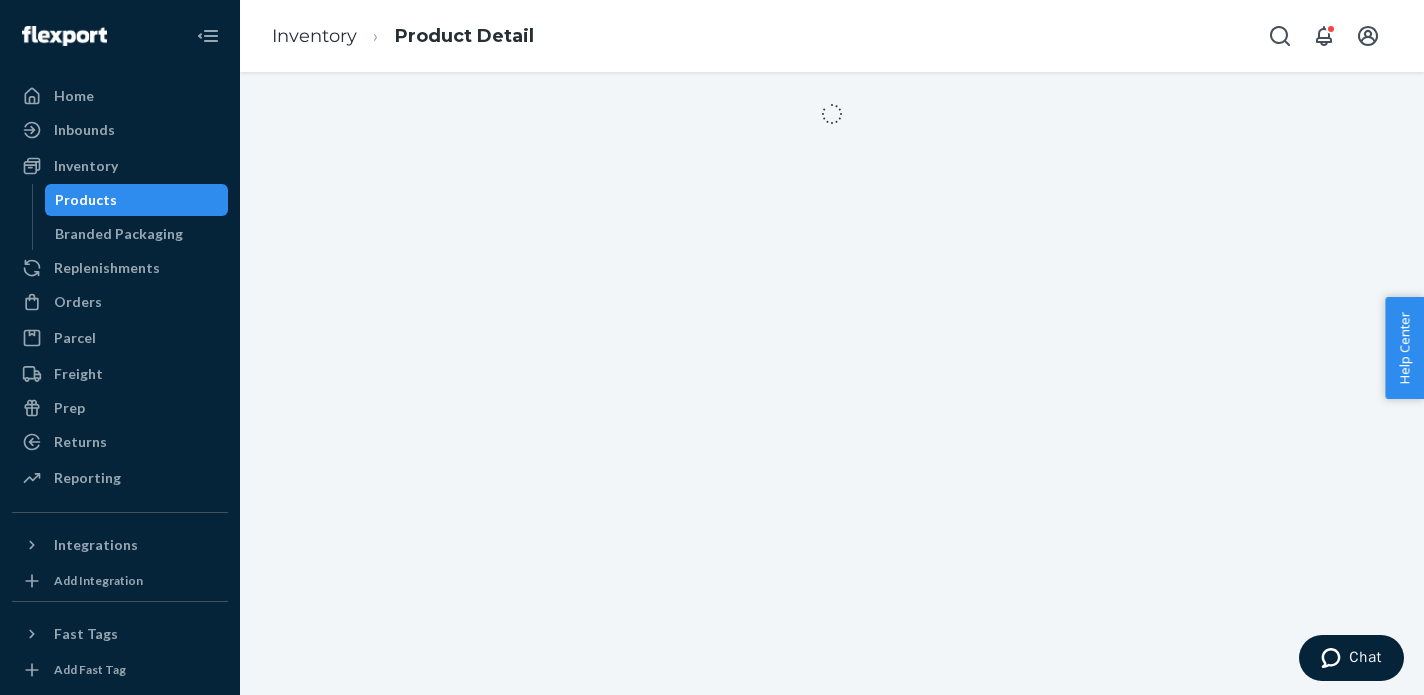 scroll, scrollTop: 0, scrollLeft: 0, axis: both 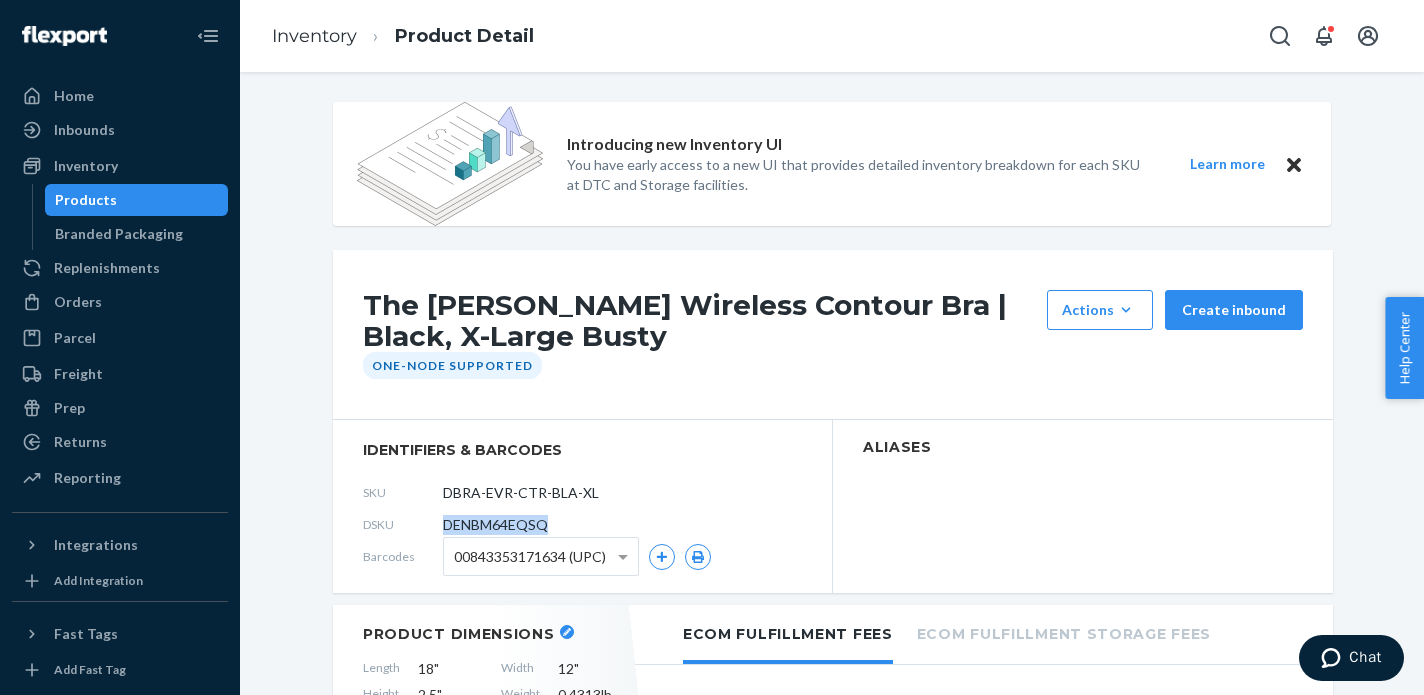 drag, startPoint x: 445, startPoint y: 524, endPoint x: 592, endPoint y: 529, distance: 147.085 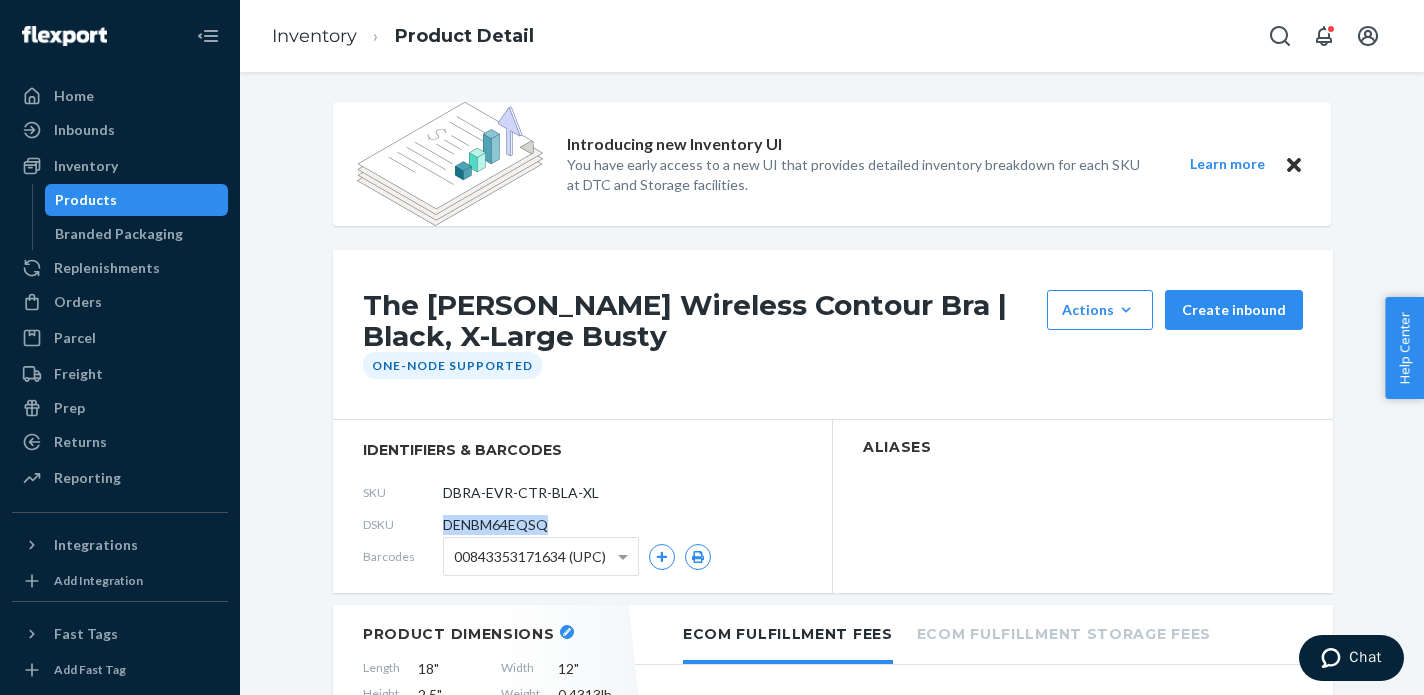 click on "DSKU DENBM64EQSQ" at bounding box center [582, 525] 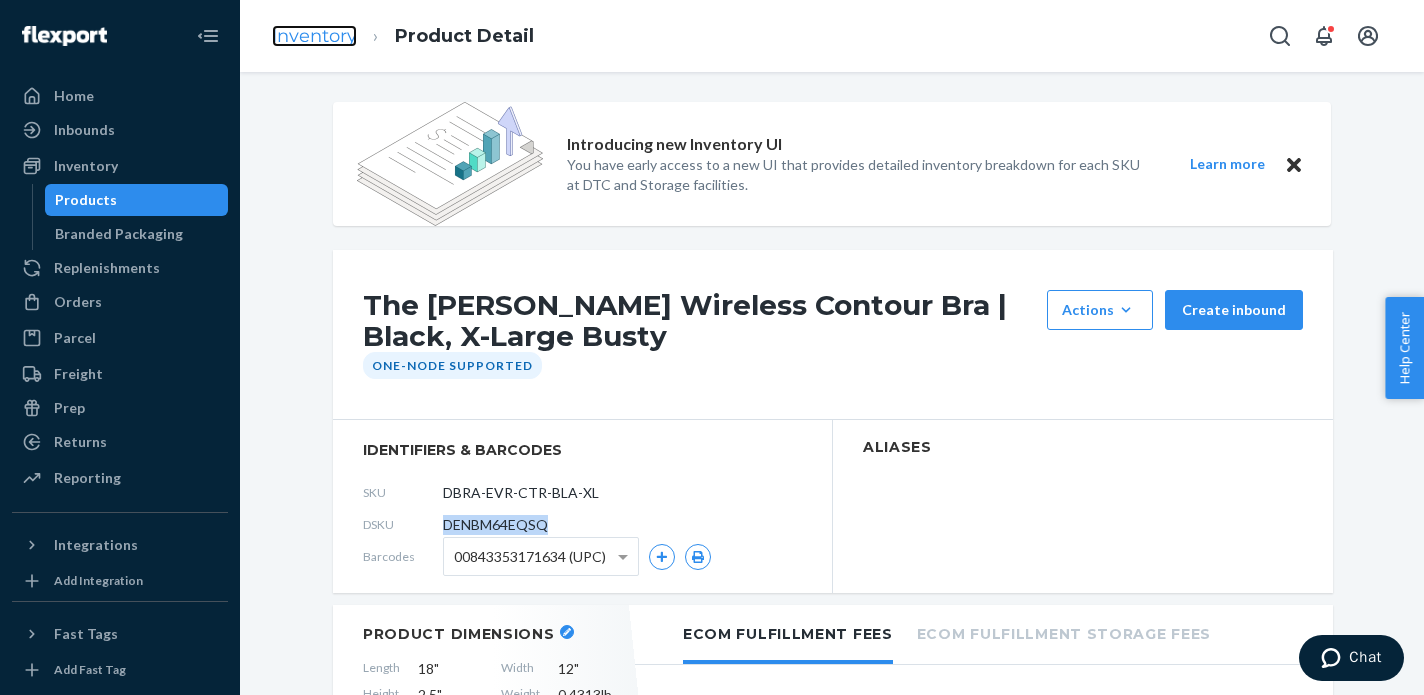 click on "Inventory" at bounding box center [314, 36] 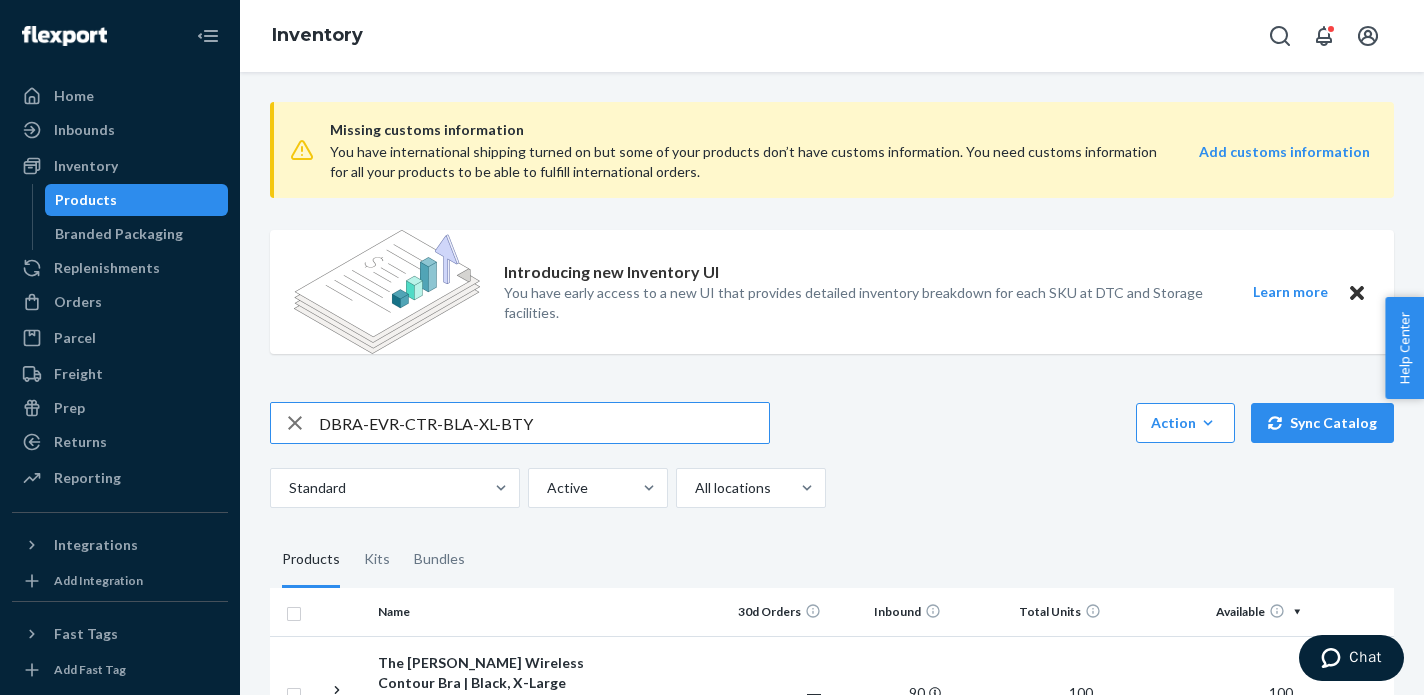 click on "DBRA-EVR-CTR-BLA-XL-BTY" at bounding box center [544, 423] 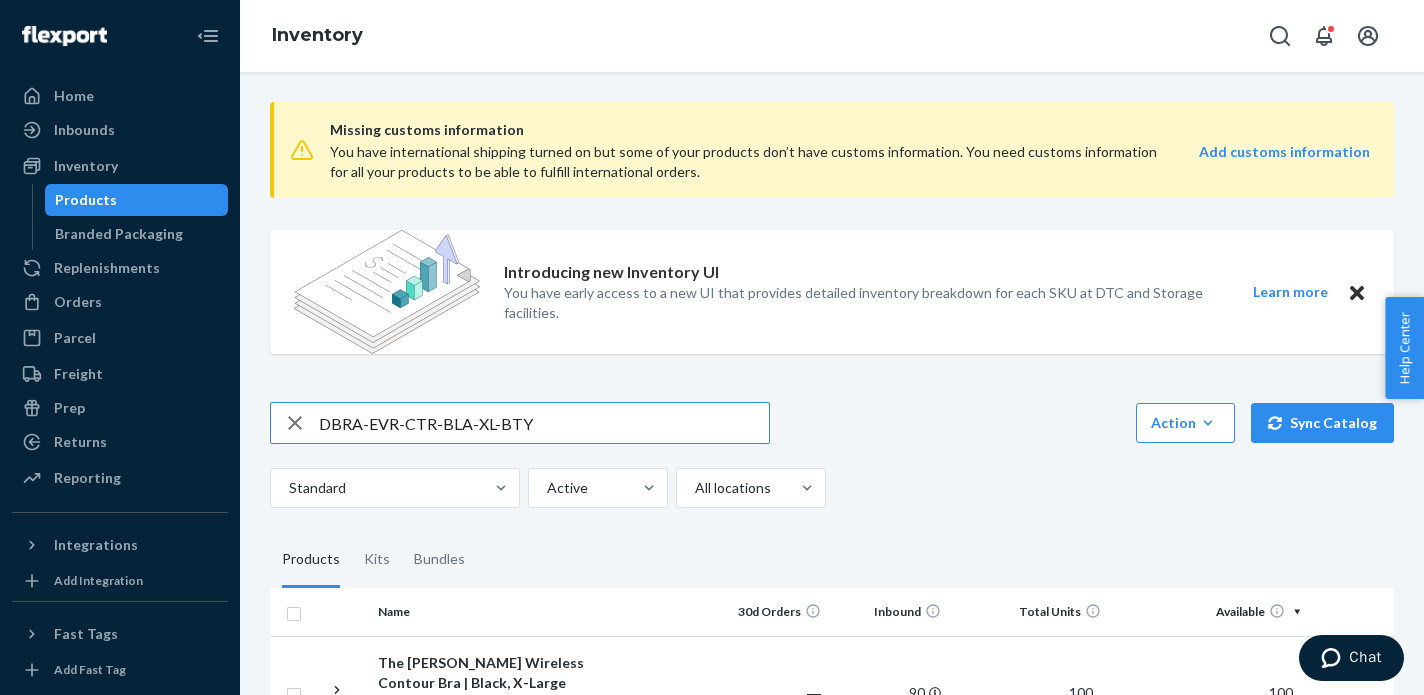click on "DBRA-EVR-CTR-BLA-XL-BTY" at bounding box center [544, 423] 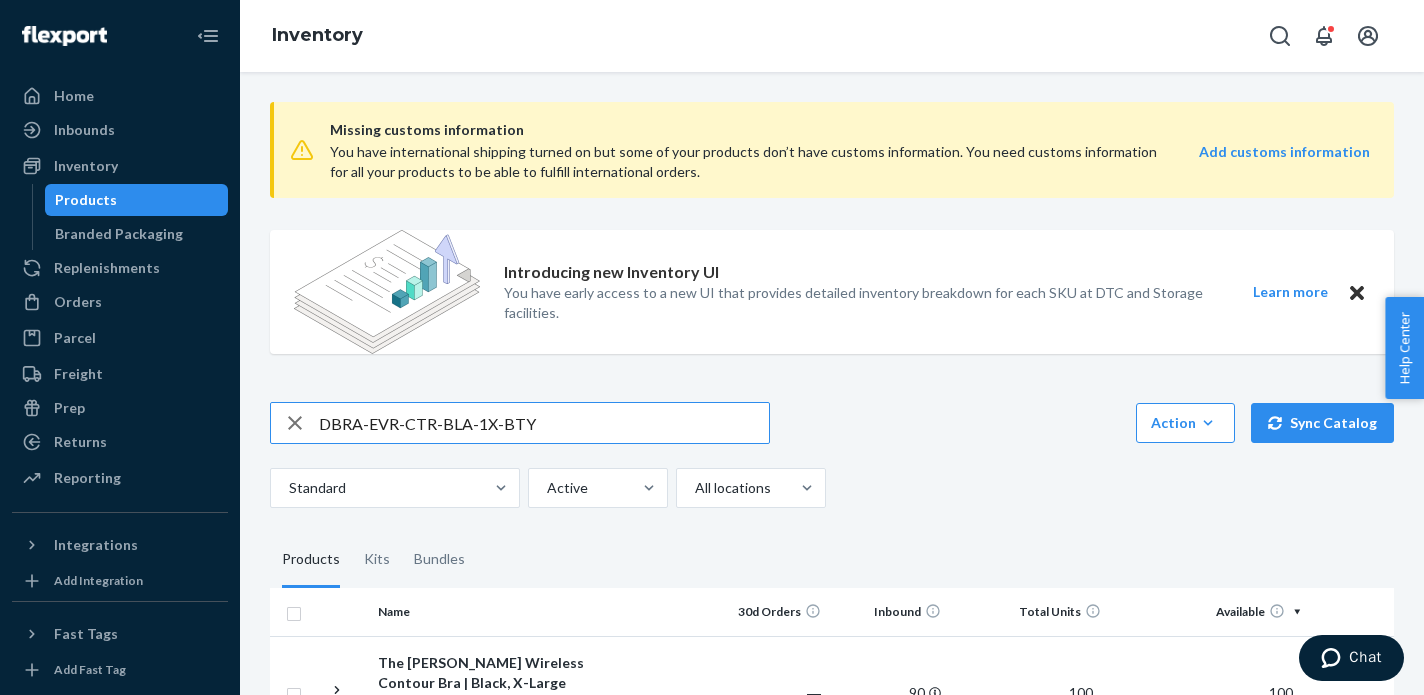 type on "DBRA-EVR-CTR-BLA-1X-BTY" 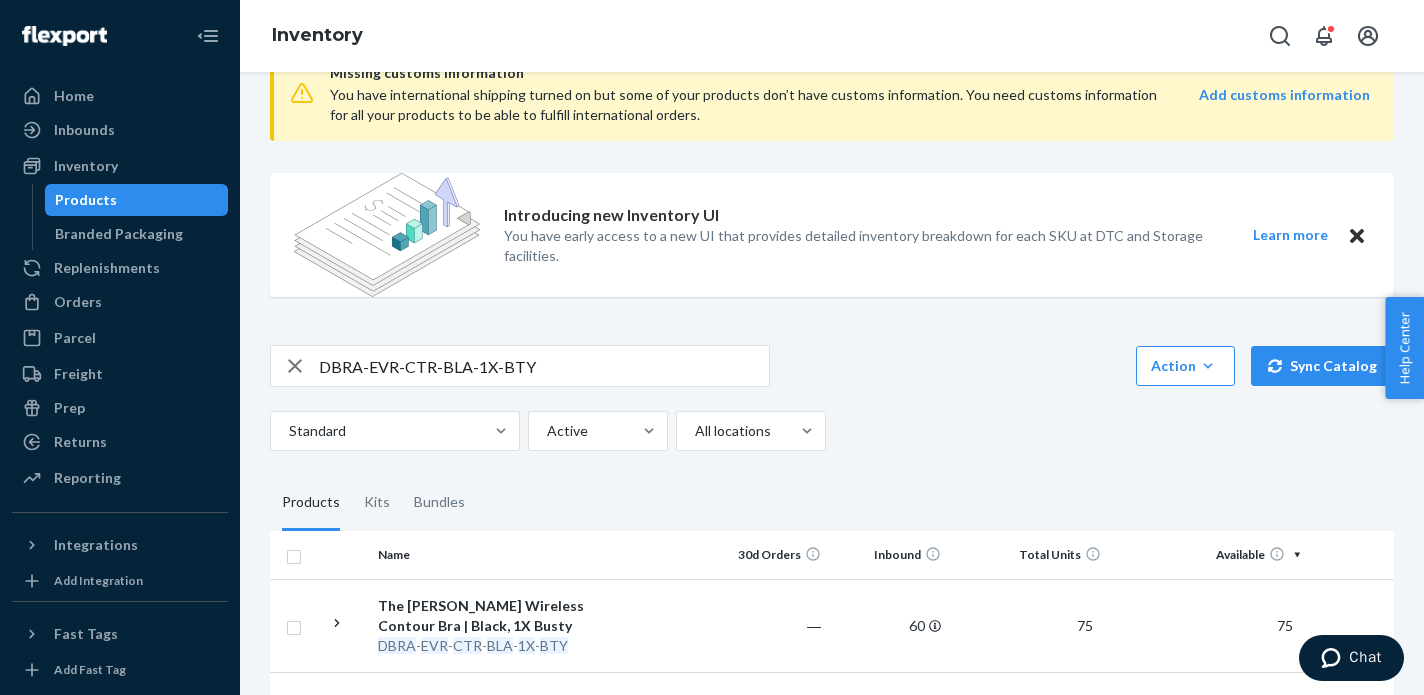 scroll, scrollTop: 142, scrollLeft: 0, axis: vertical 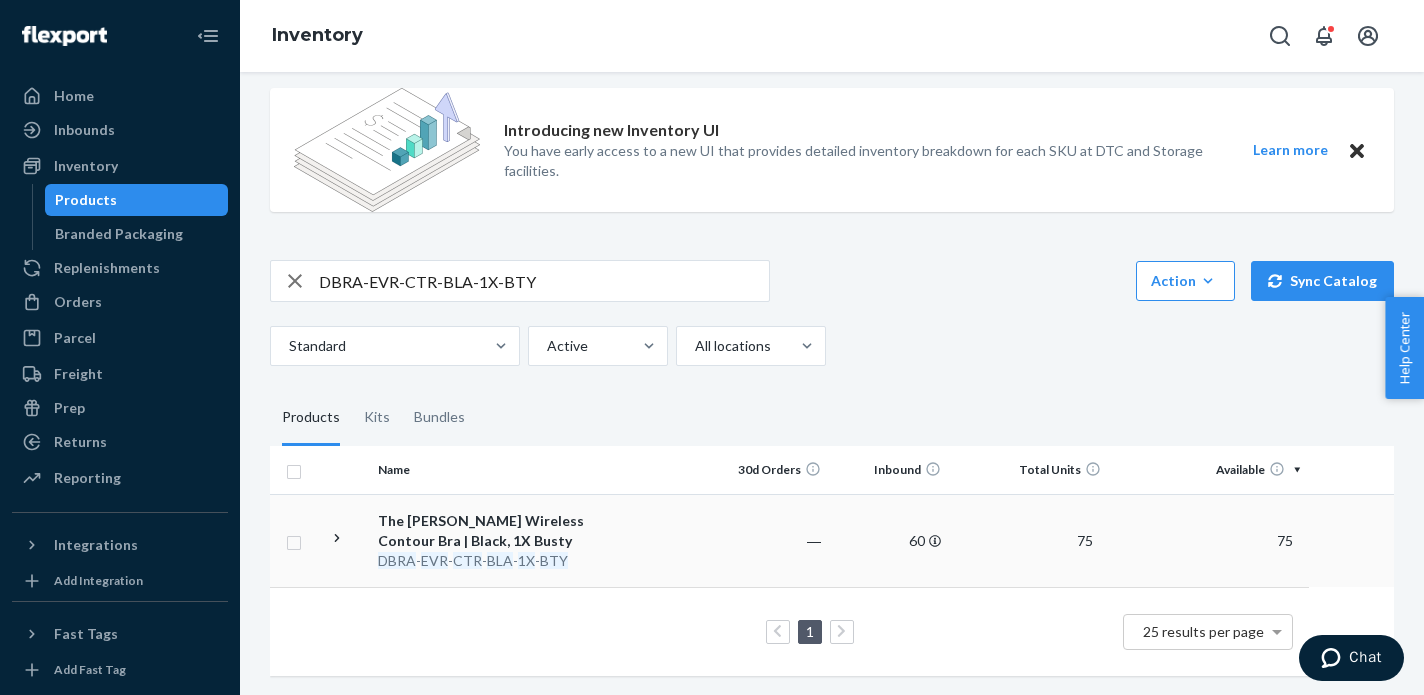 click on "CTR" at bounding box center [467, 560] 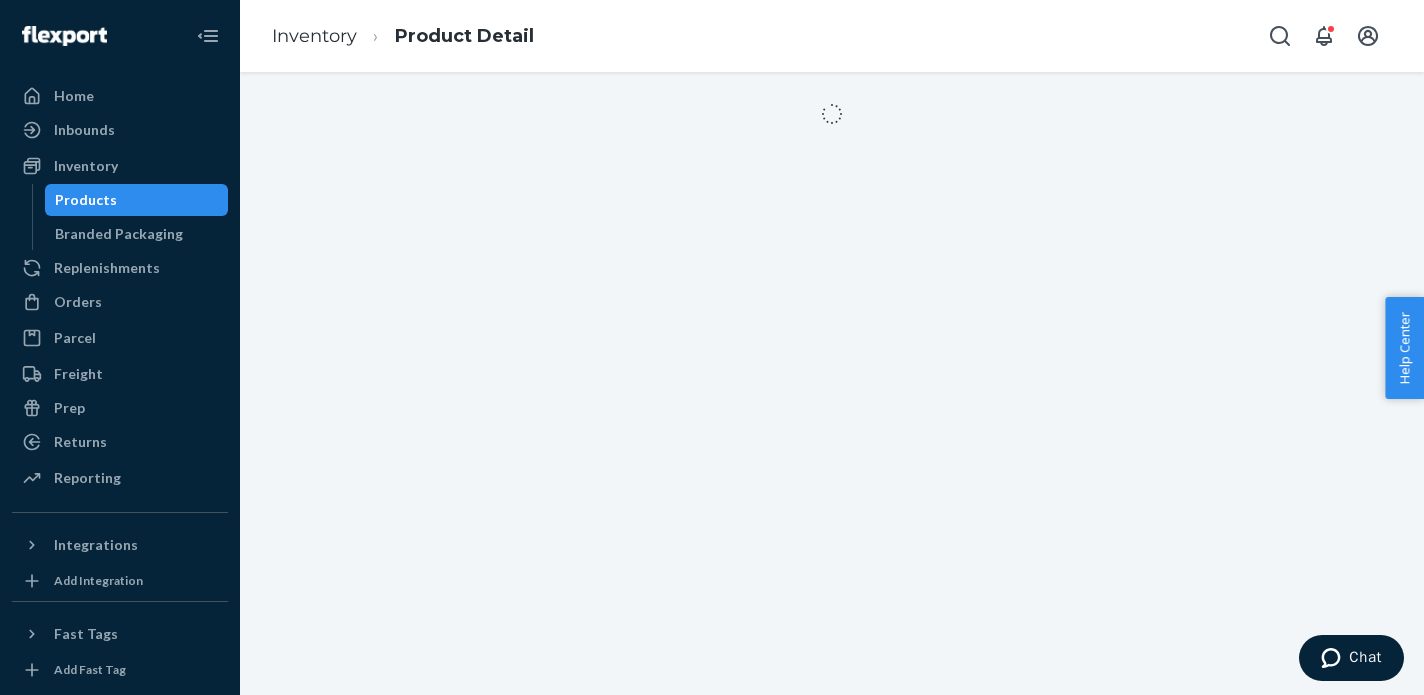 scroll, scrollTop: 0, scrollLeft: 0, axis: both 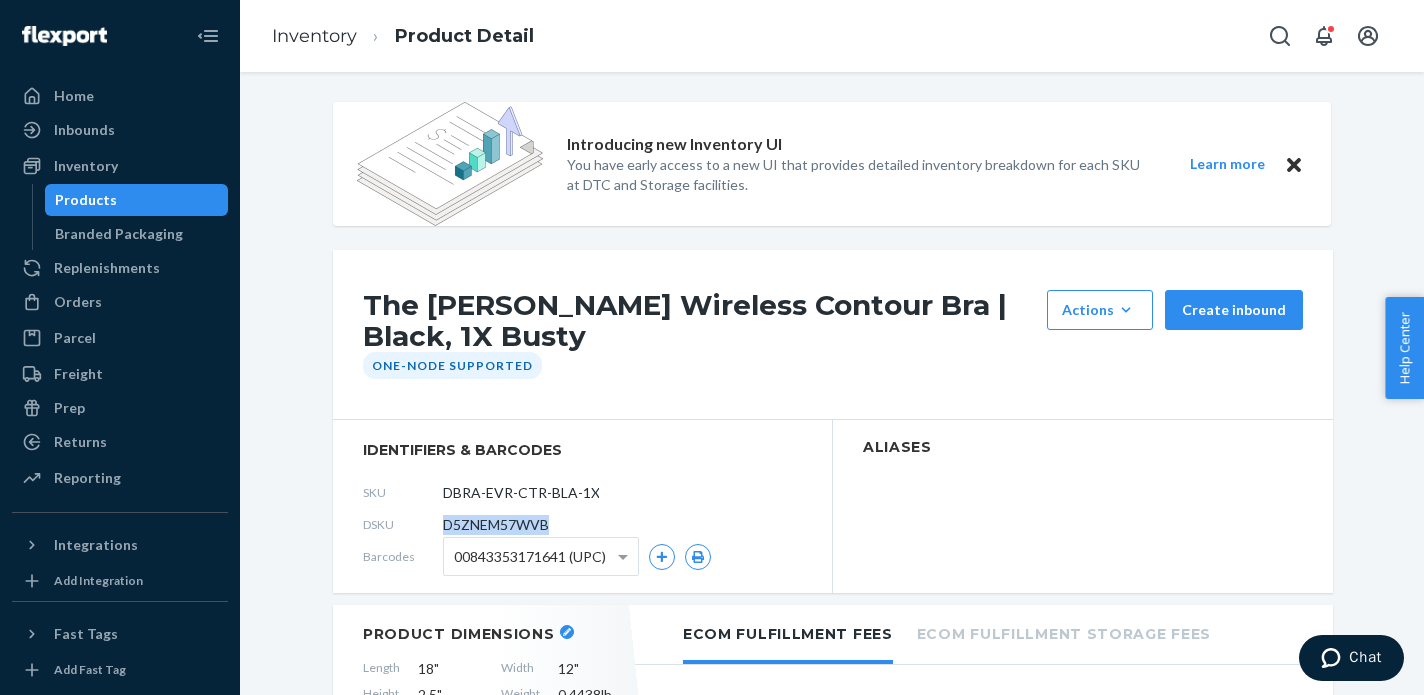drag, startPoint x: 444, startPoint y: 520, endPoint x: 583, endPoint y: 526, distance: 139.12944 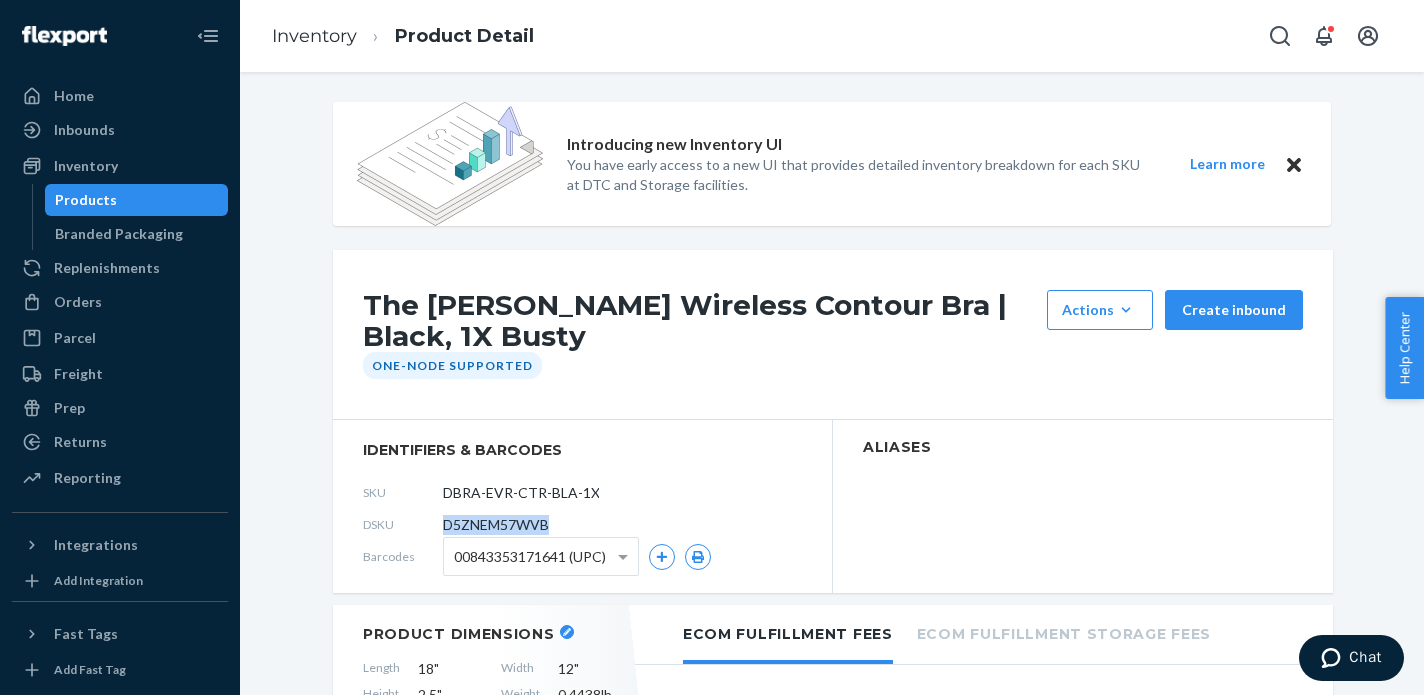 click on "DSKU D5ZNEM57WVB" at bounding box center (582, 525) 